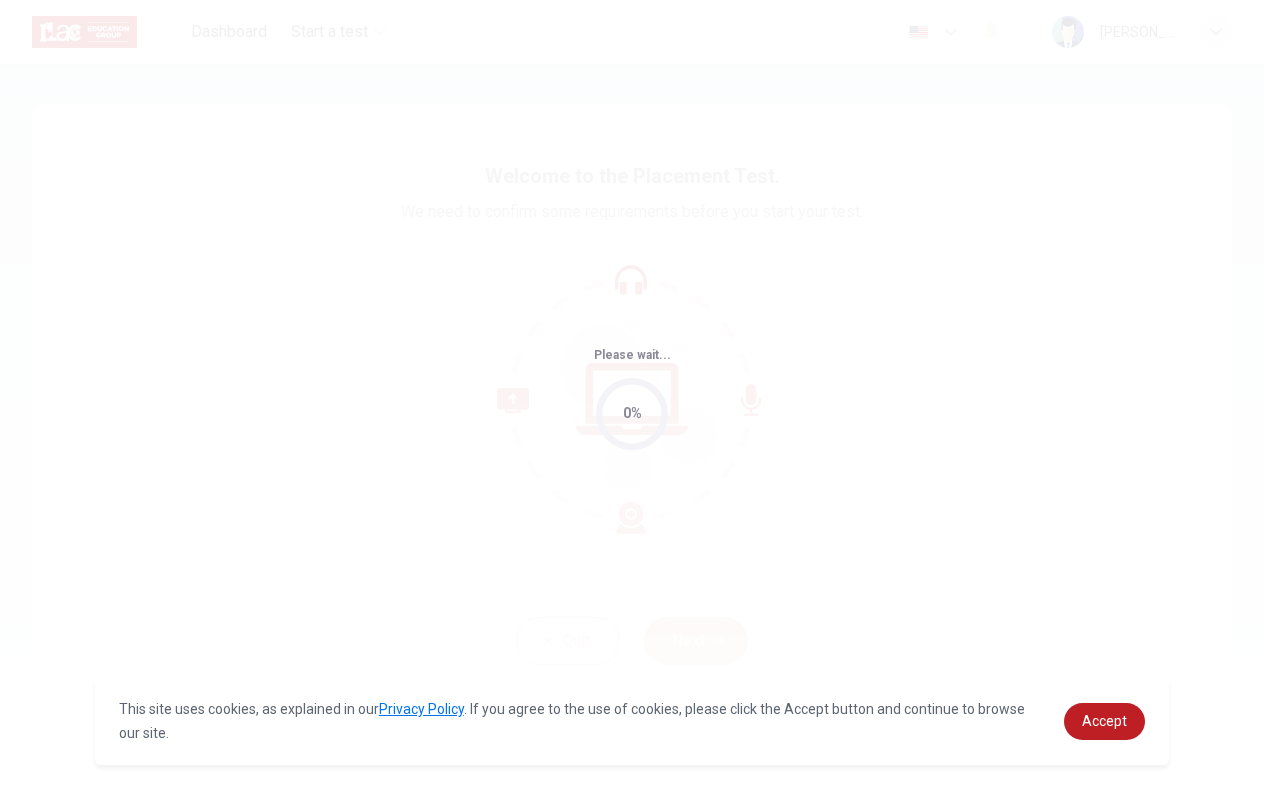 scroll, scrollTop: 0, scrollLeft: 0, axis: both 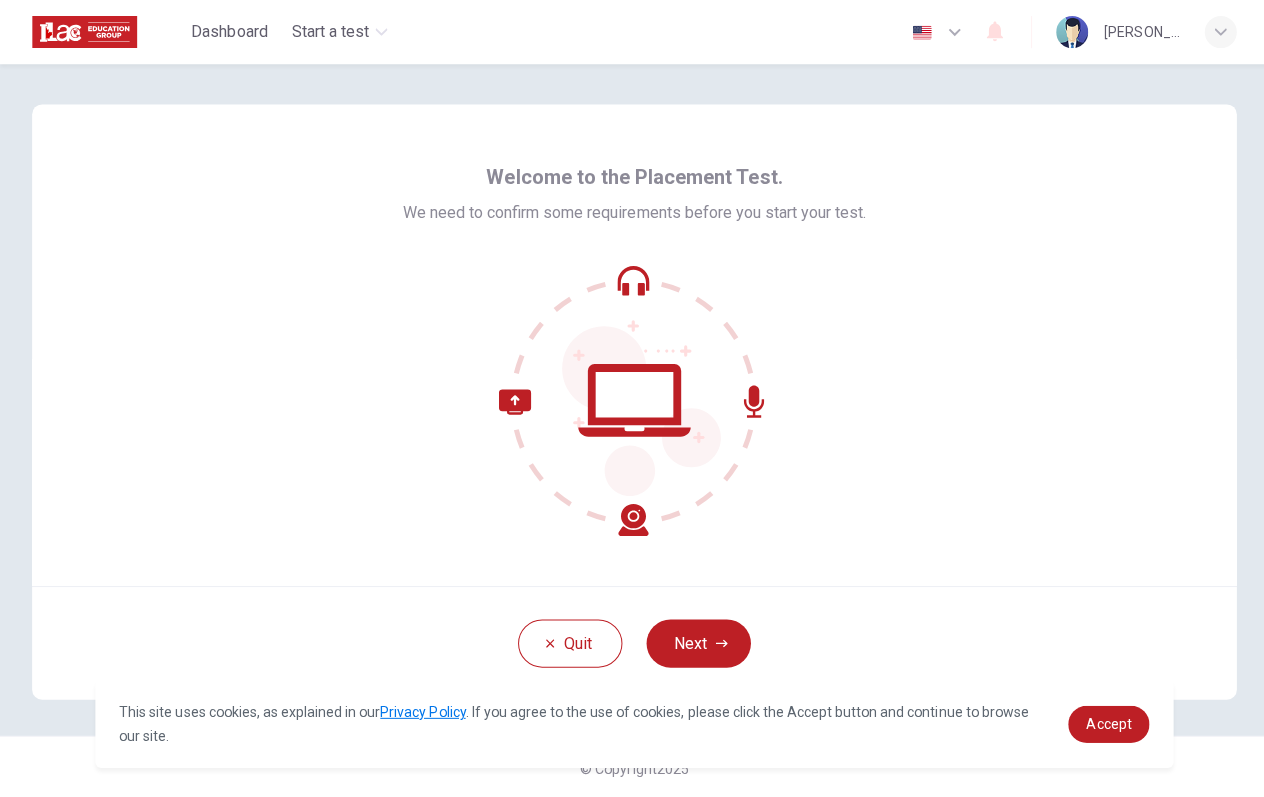 drag, startPoint x: 1059, startPoint y: 444, endPoint x: 1066, endPoint y: 315, distance: 129.18979 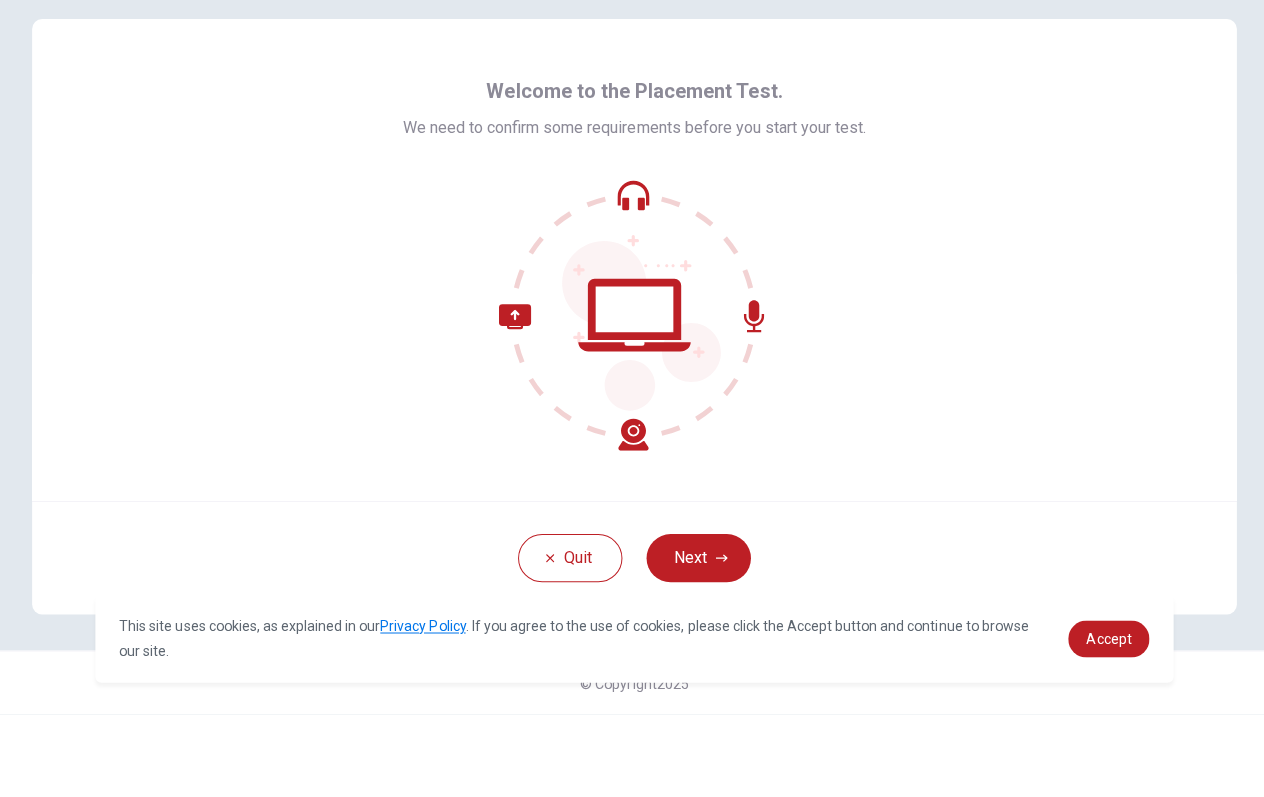 scroll, scrollTop: 6, scrollLeft: 0, axis: vertical 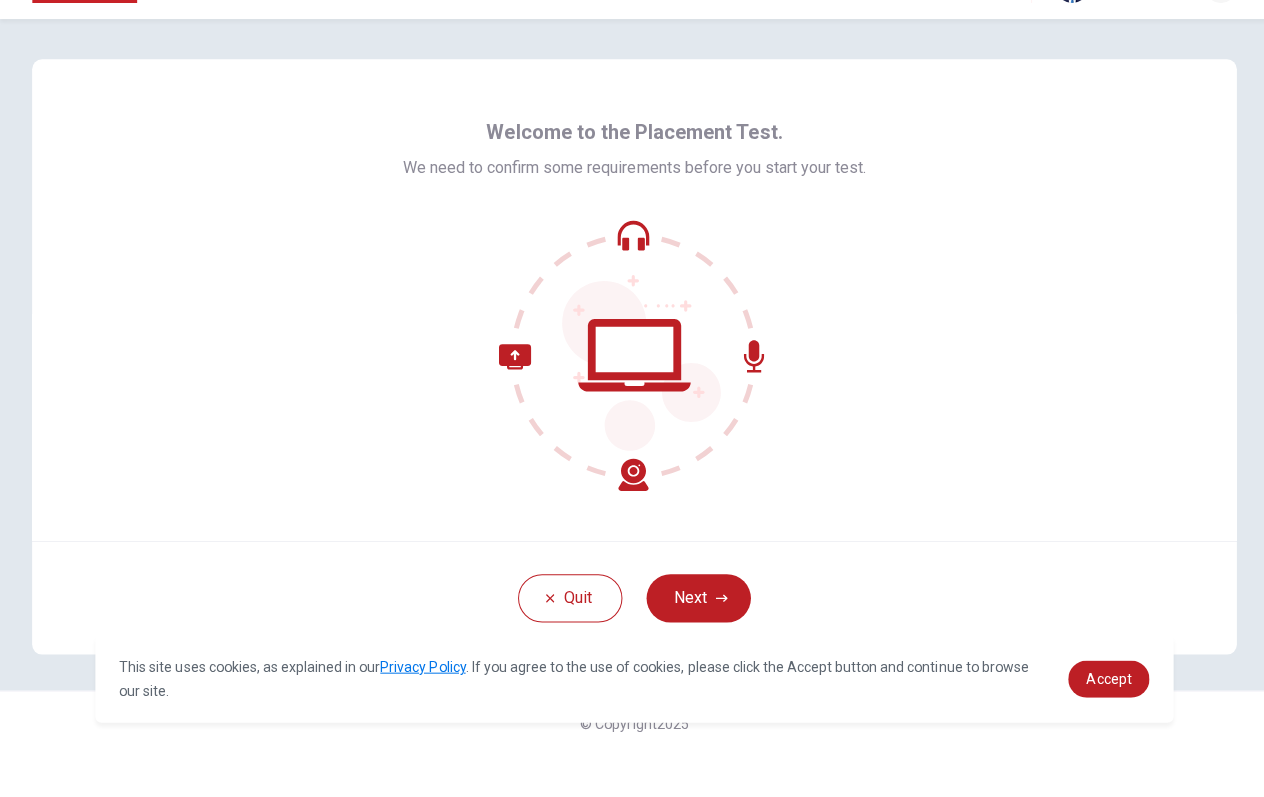 click on "This site uses cookies, as explained in our  Privacy Policy . If you agree to the use of cookies, please click the Accept button and continue to browse our site.   Privacy Policy Accept" at bounding box center (632, 721) 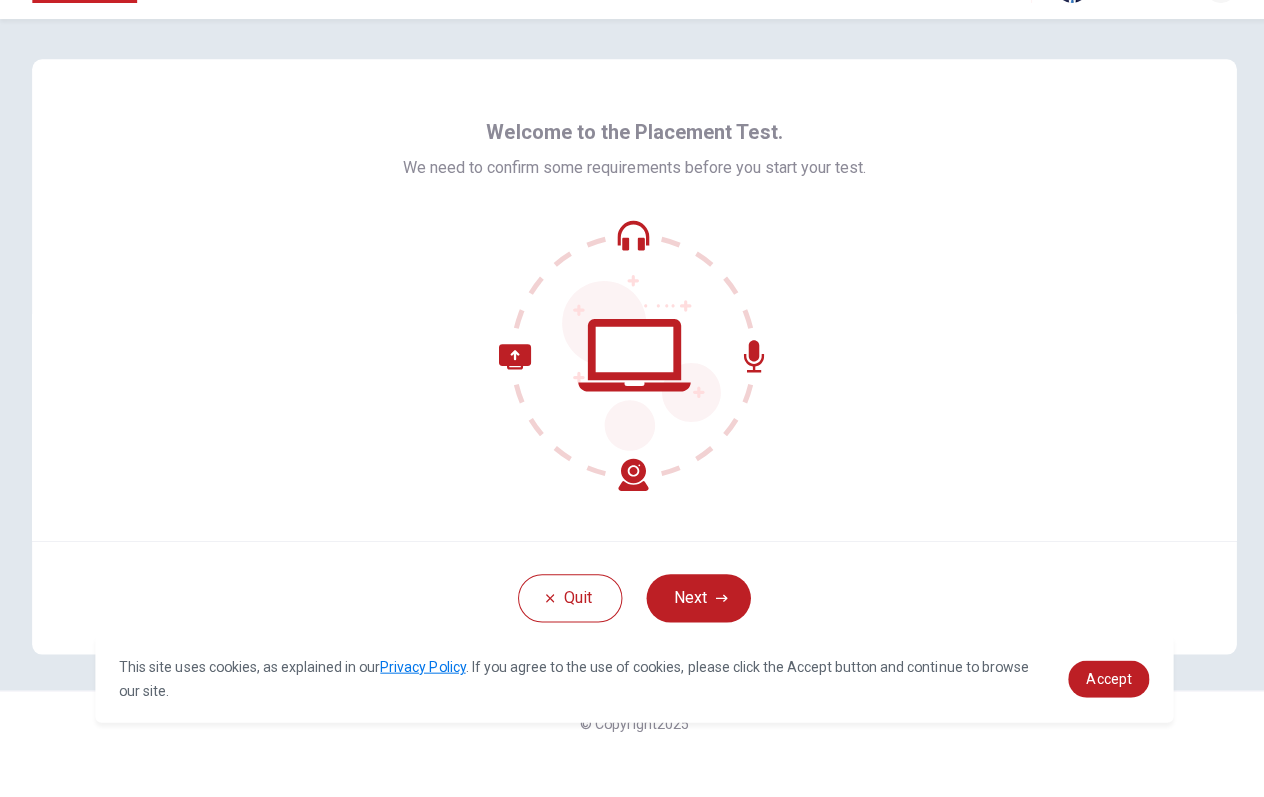 click 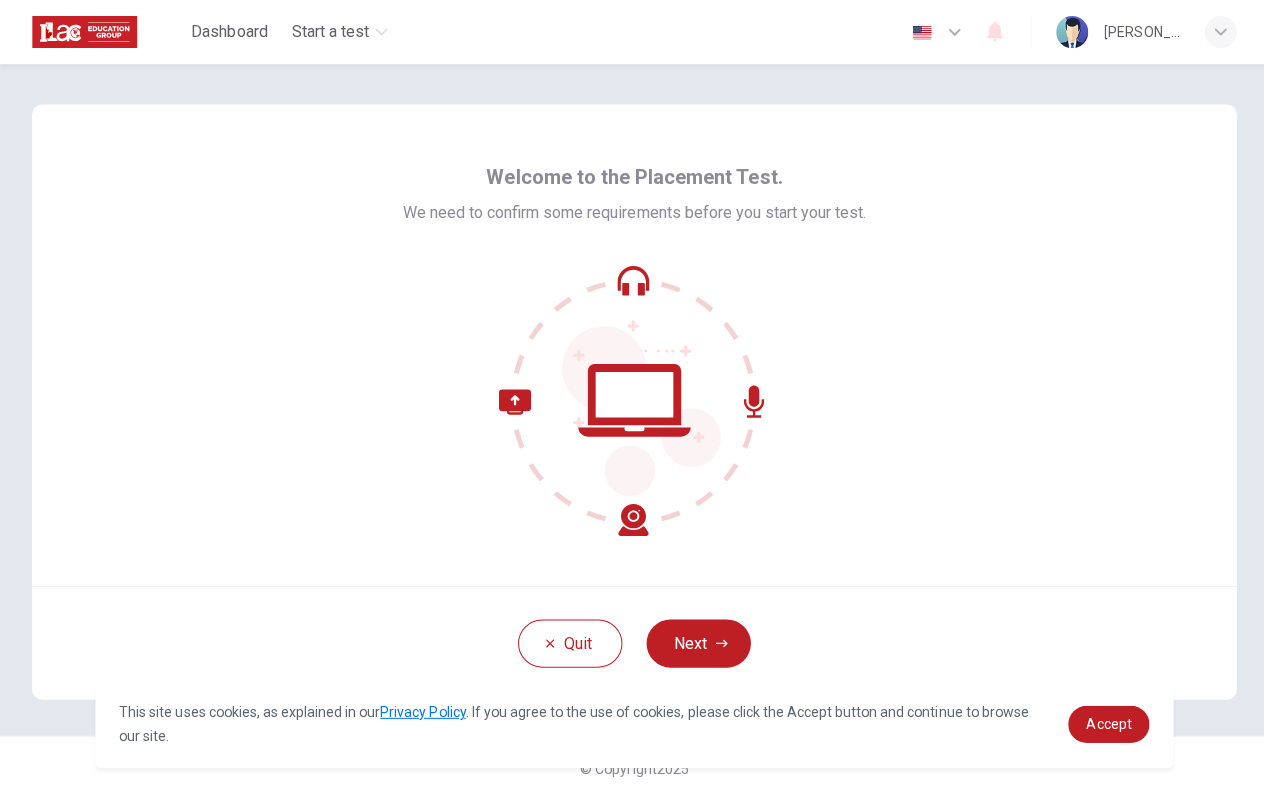 scroll, scrollTop: 0, scrollLeft: 0, axis: both 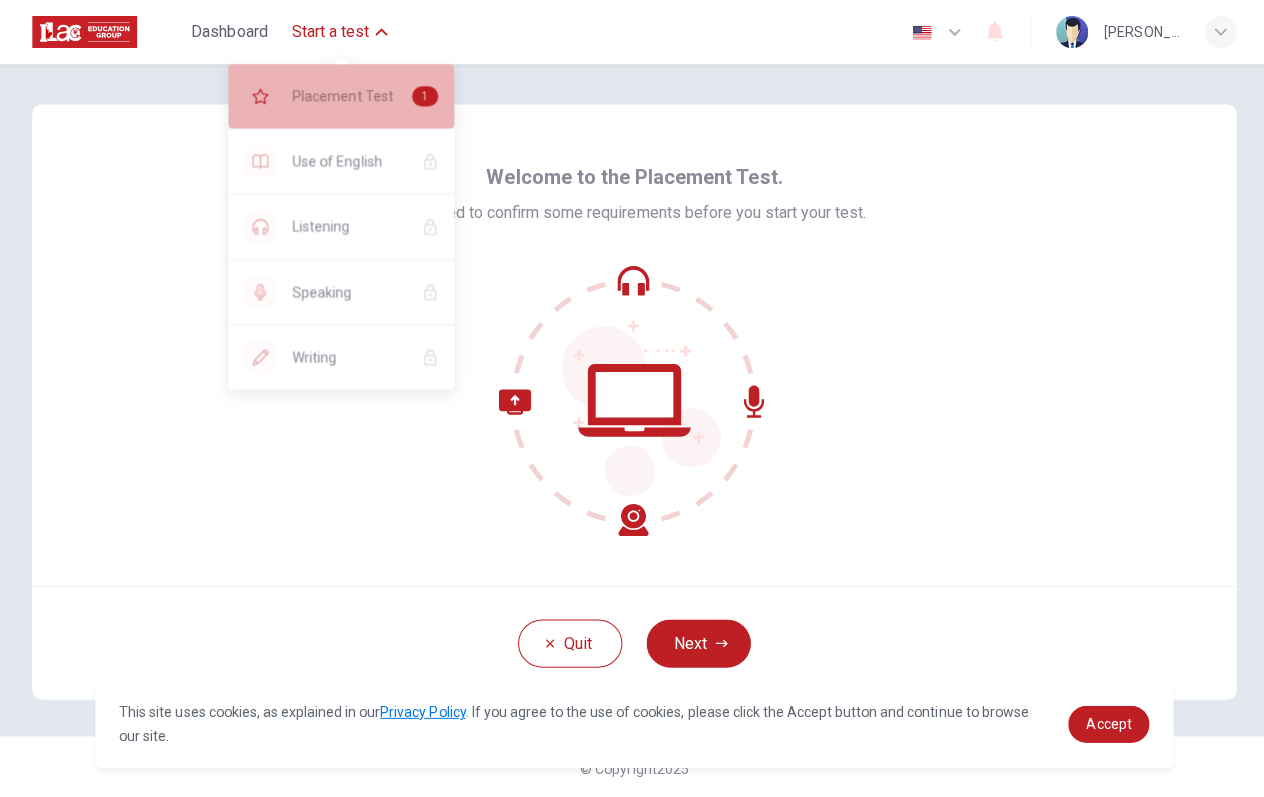 click on "Placement Test 1" at bounding box center (340, 96) 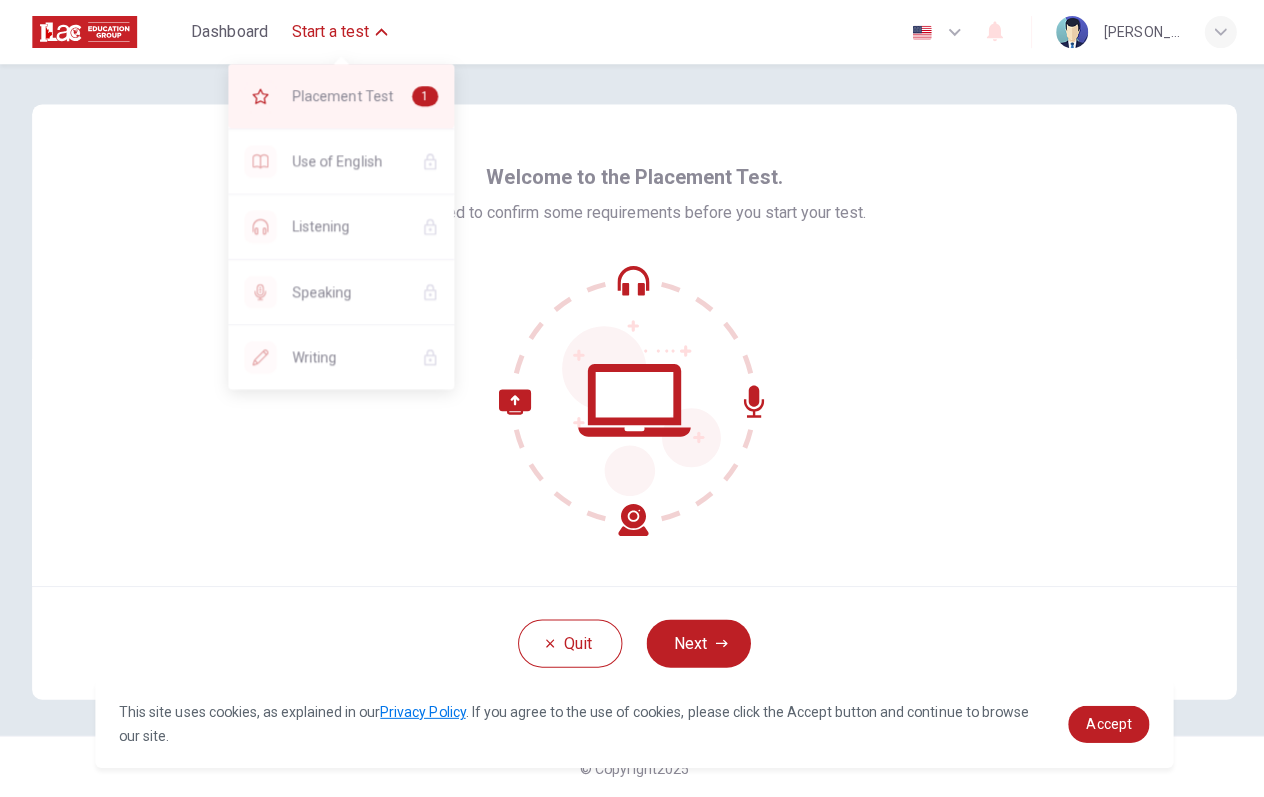 click on "Placement Test 1" at bounding box center [340, 96] 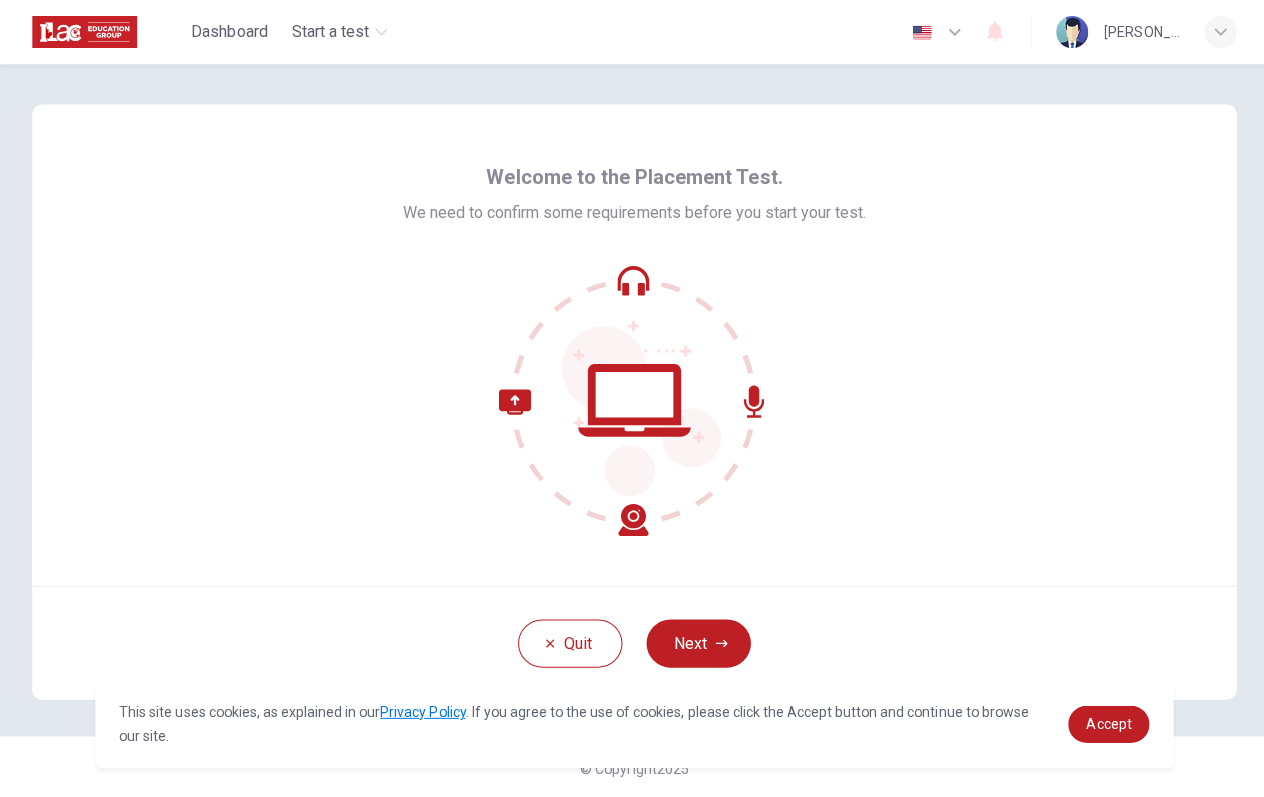 click on "Welcome to the Placement Test. We need to confirm some requirements before you start your test." at bounding box center [632, 344] 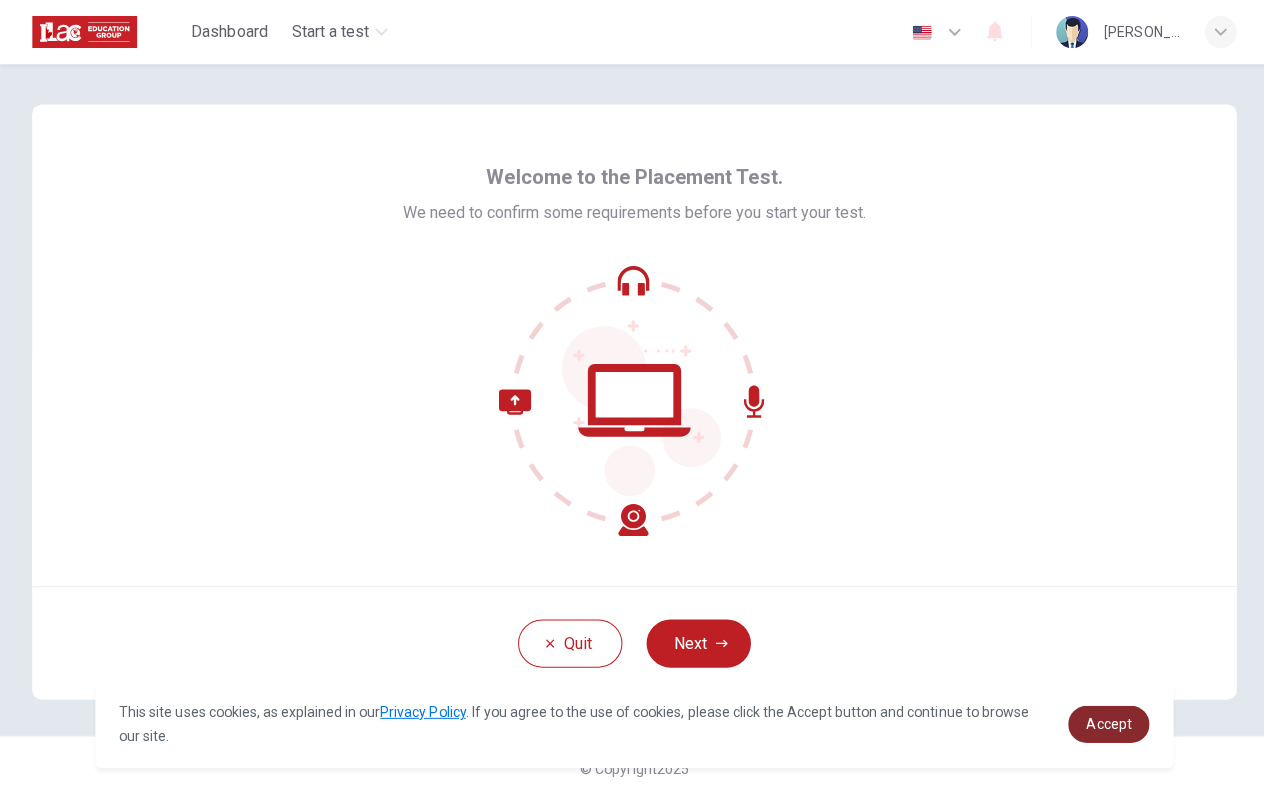 click on "Accept" at bounding box center (1104, 721) 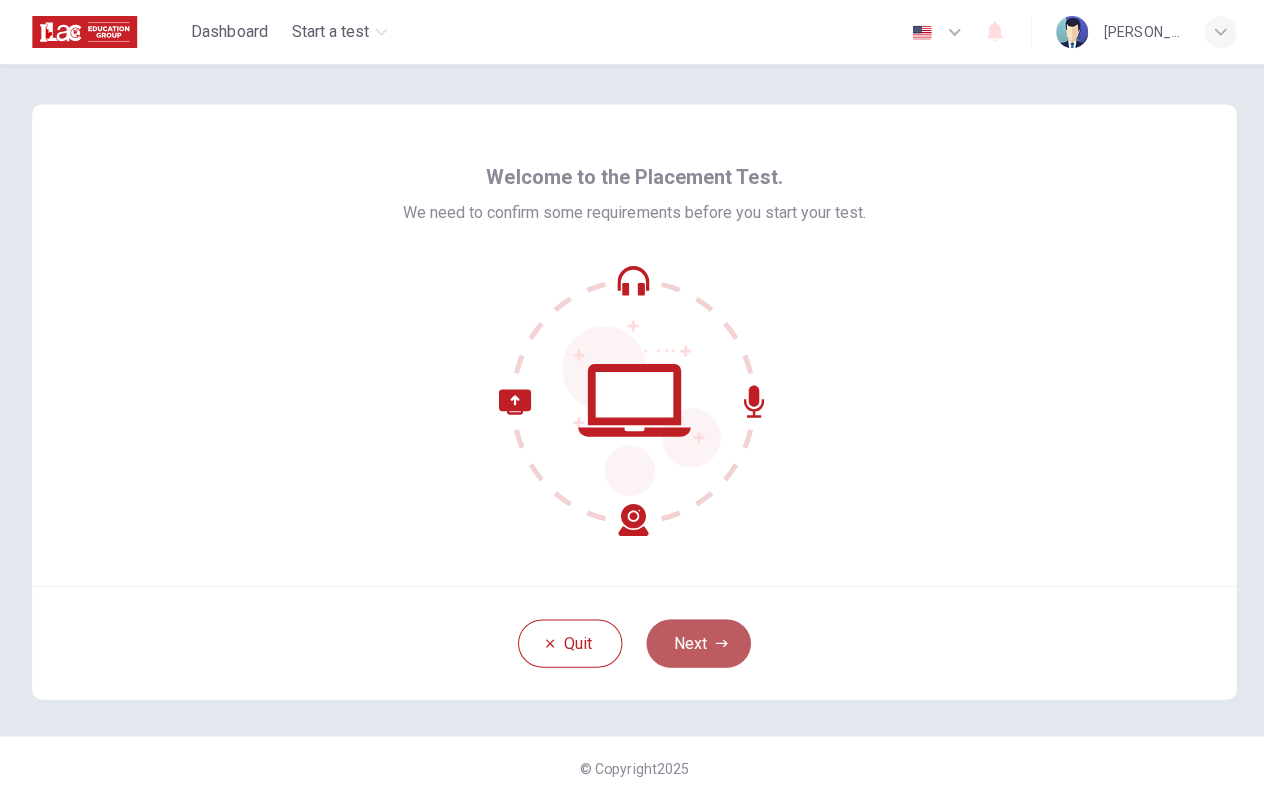 click 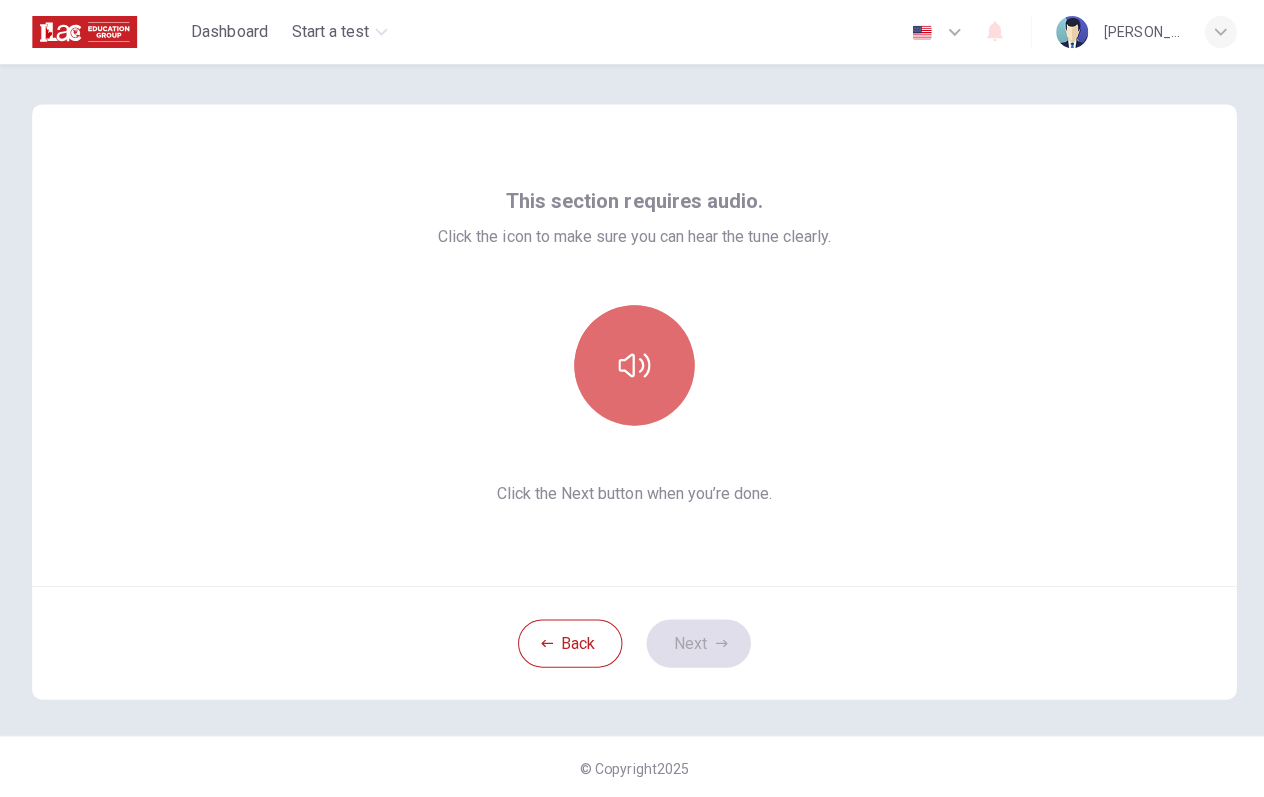 click at bounding box center [632, 364] 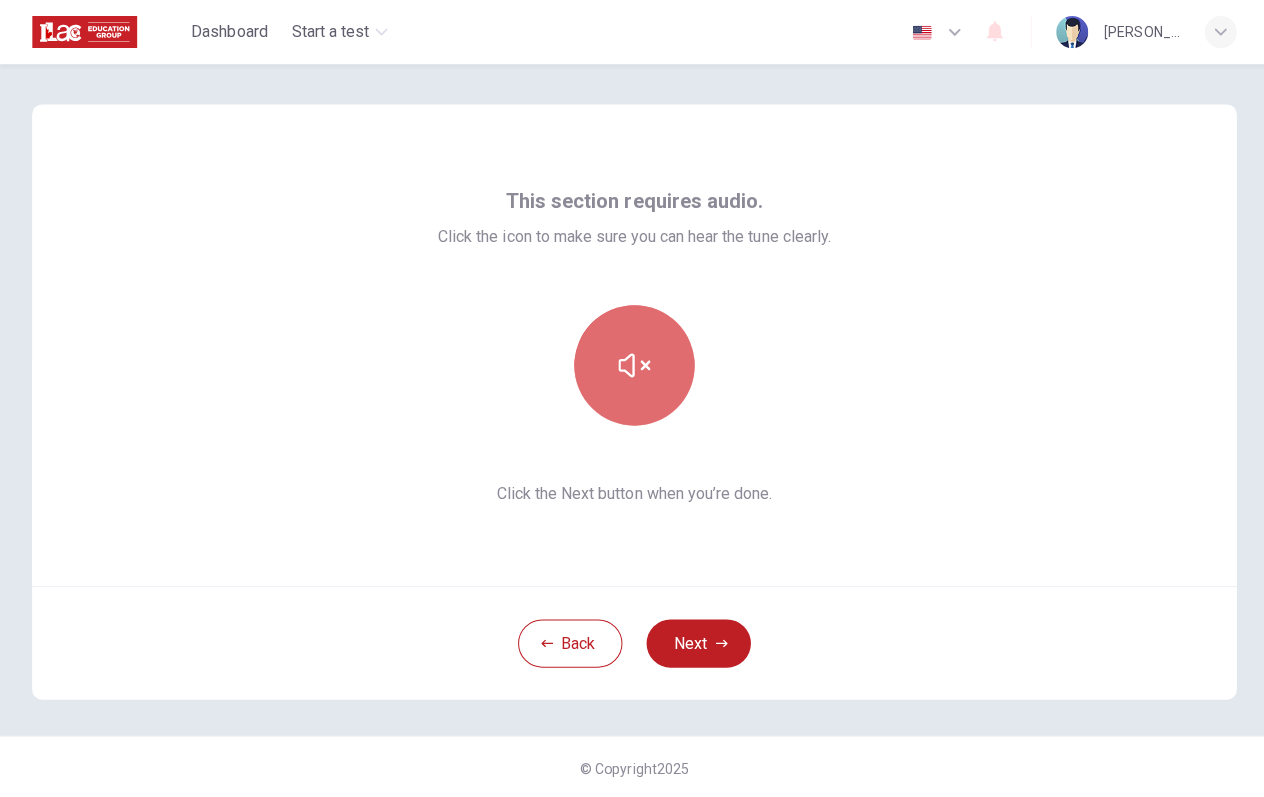 click at bounding box center (632, 364) 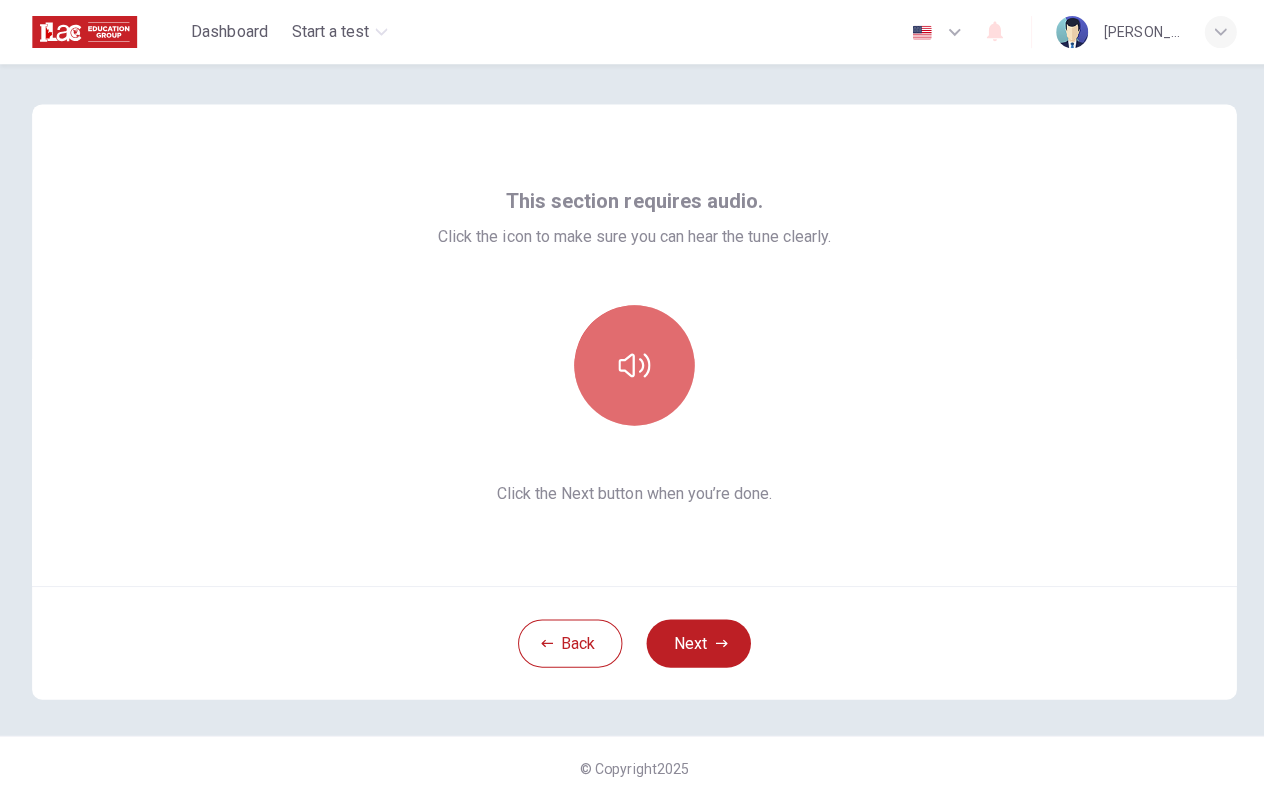 click at bounding box center [632, 364] 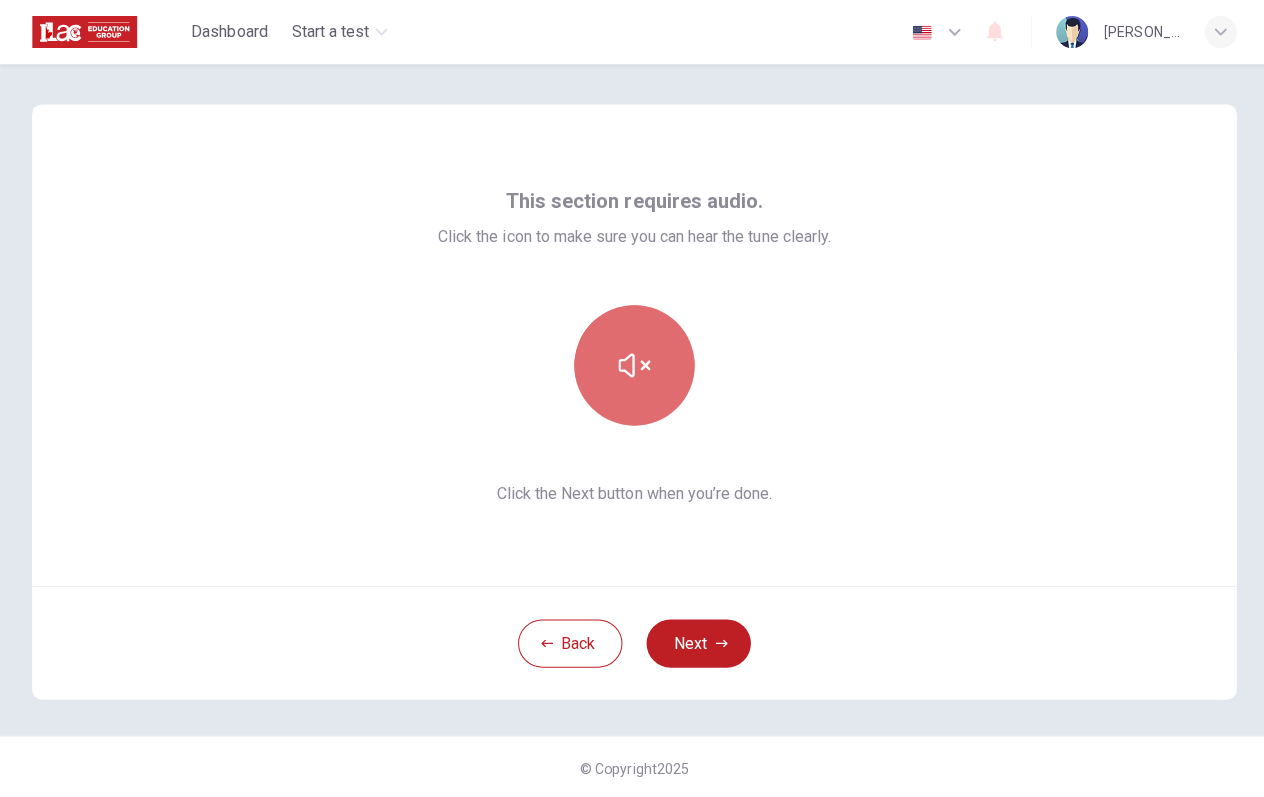 click 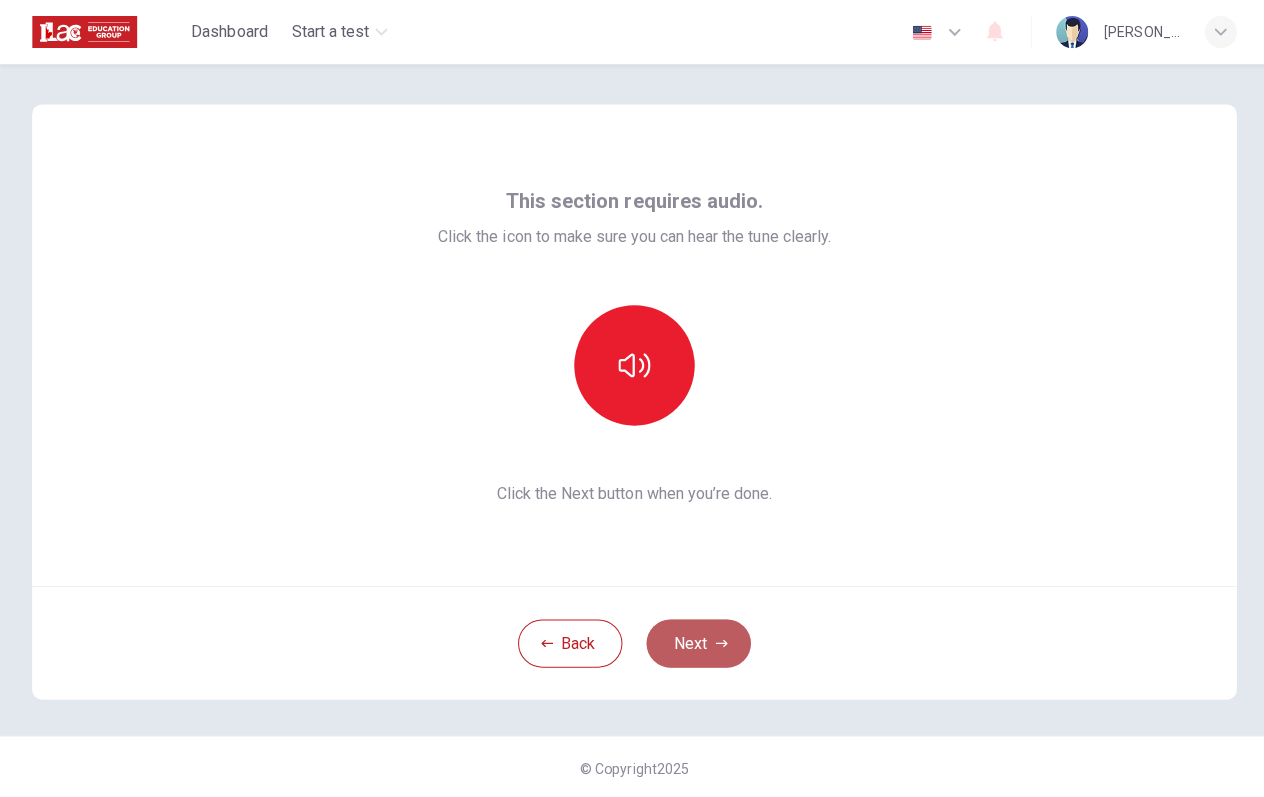 click on "Next" at bounding box center (696, 641) 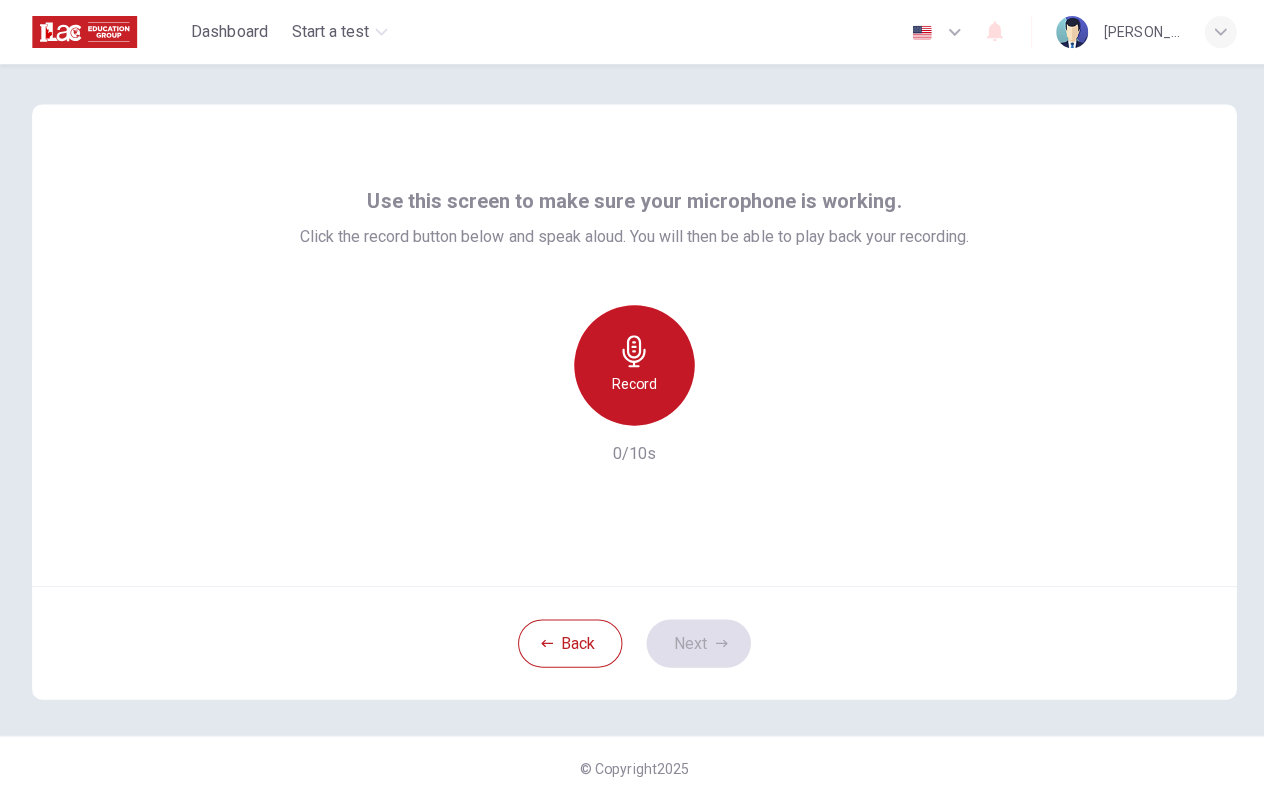 click on "Record" at bounding box center (632, 364) 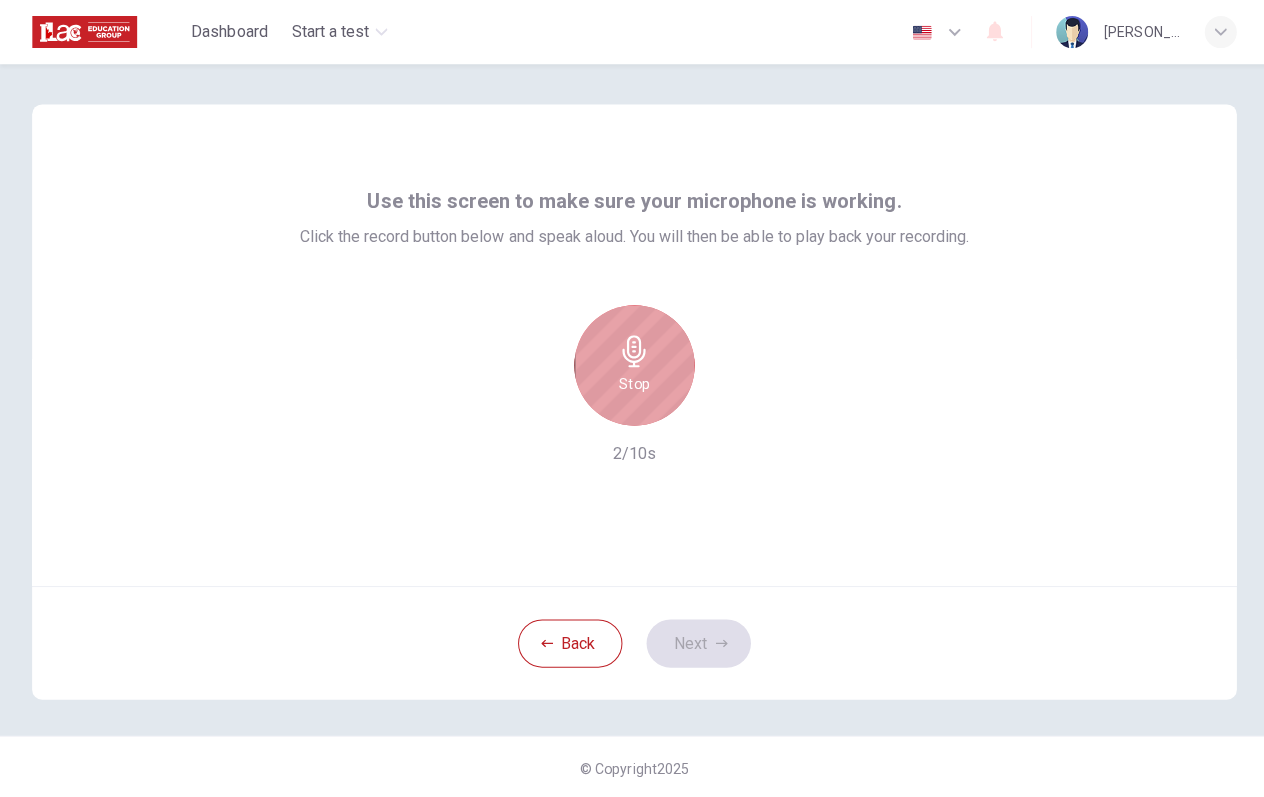 click on "Stop" at bounding box center (632, 364) 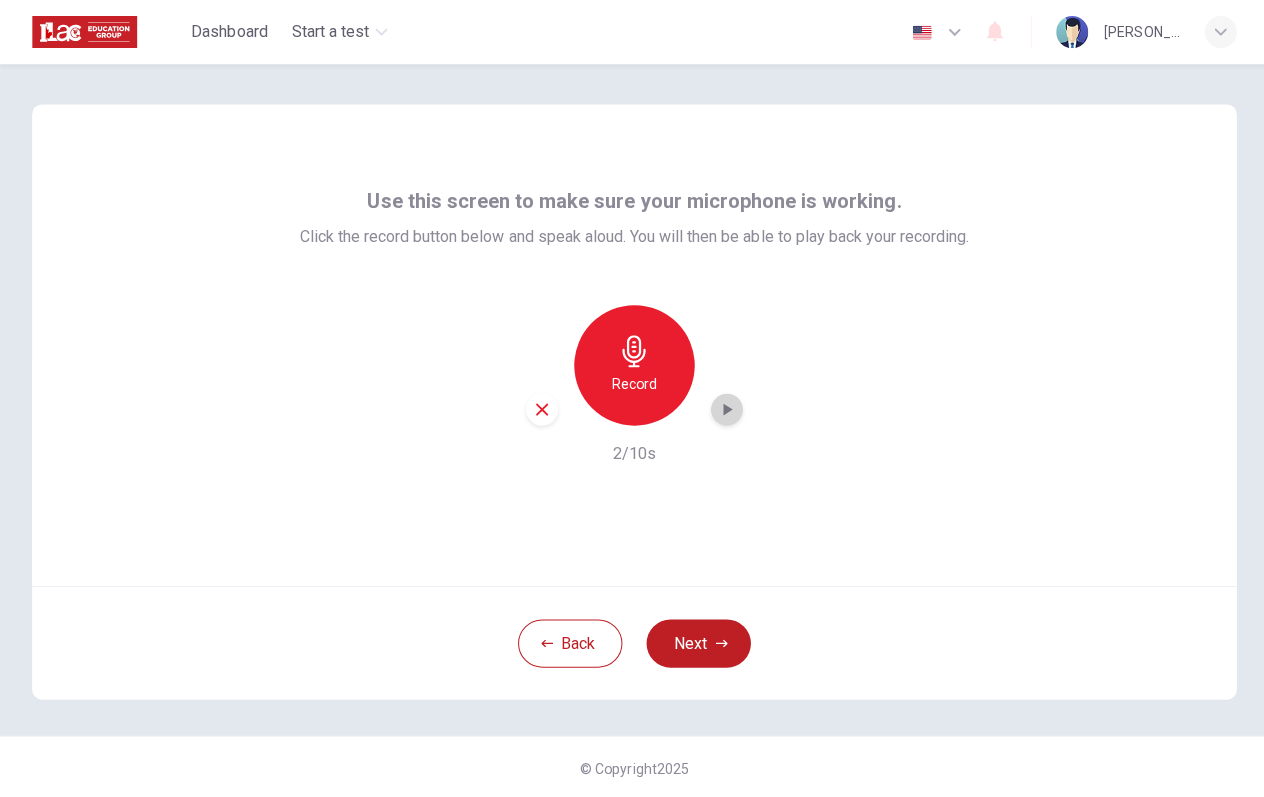 click 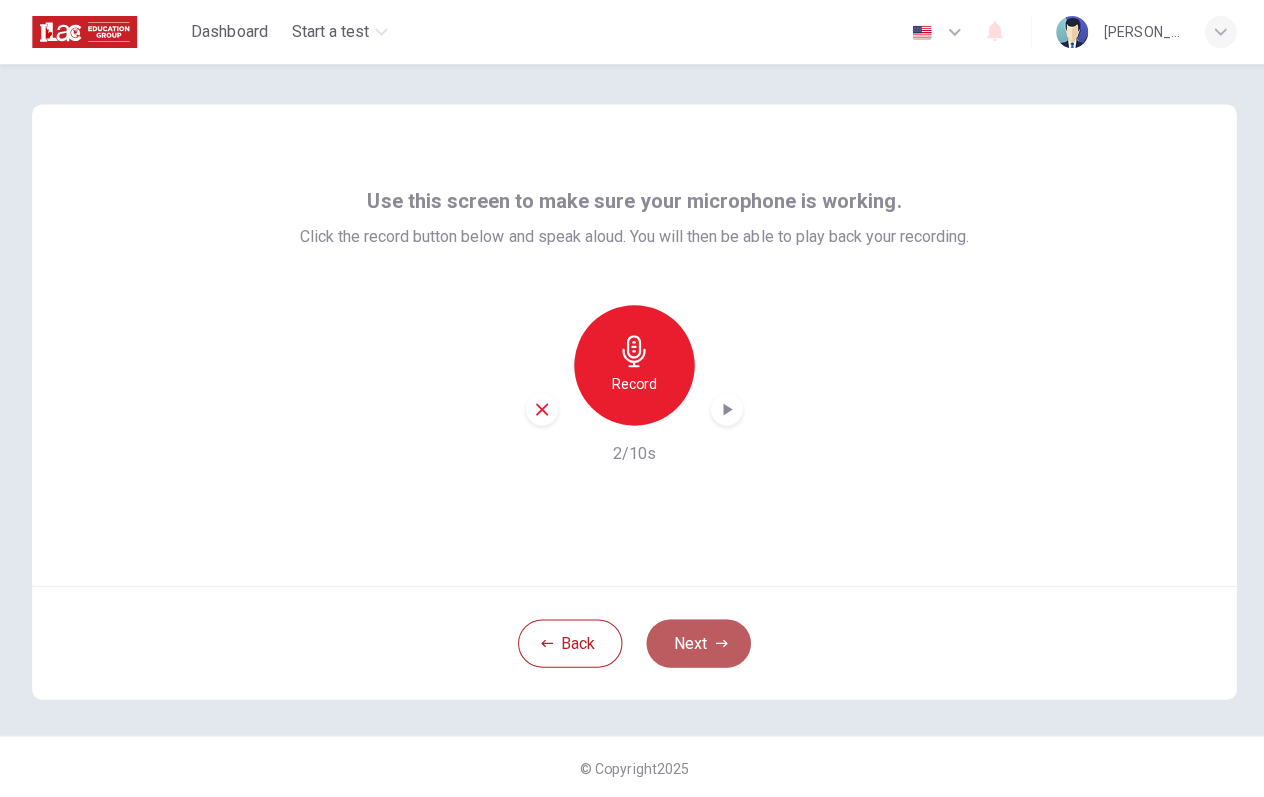 click on "Next" at bounding box center (696, 641) 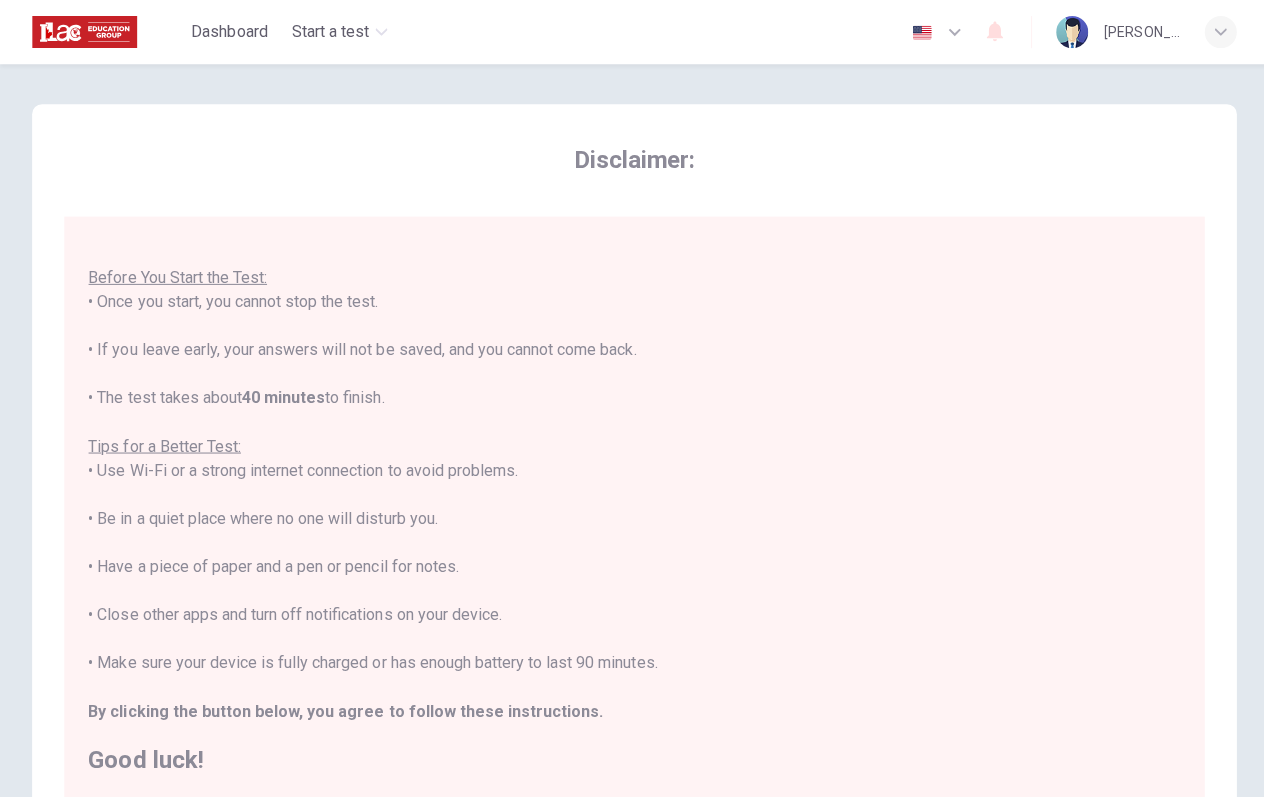 scroll, scrollTop: 21, scrollLeft: 0, axis: vertical 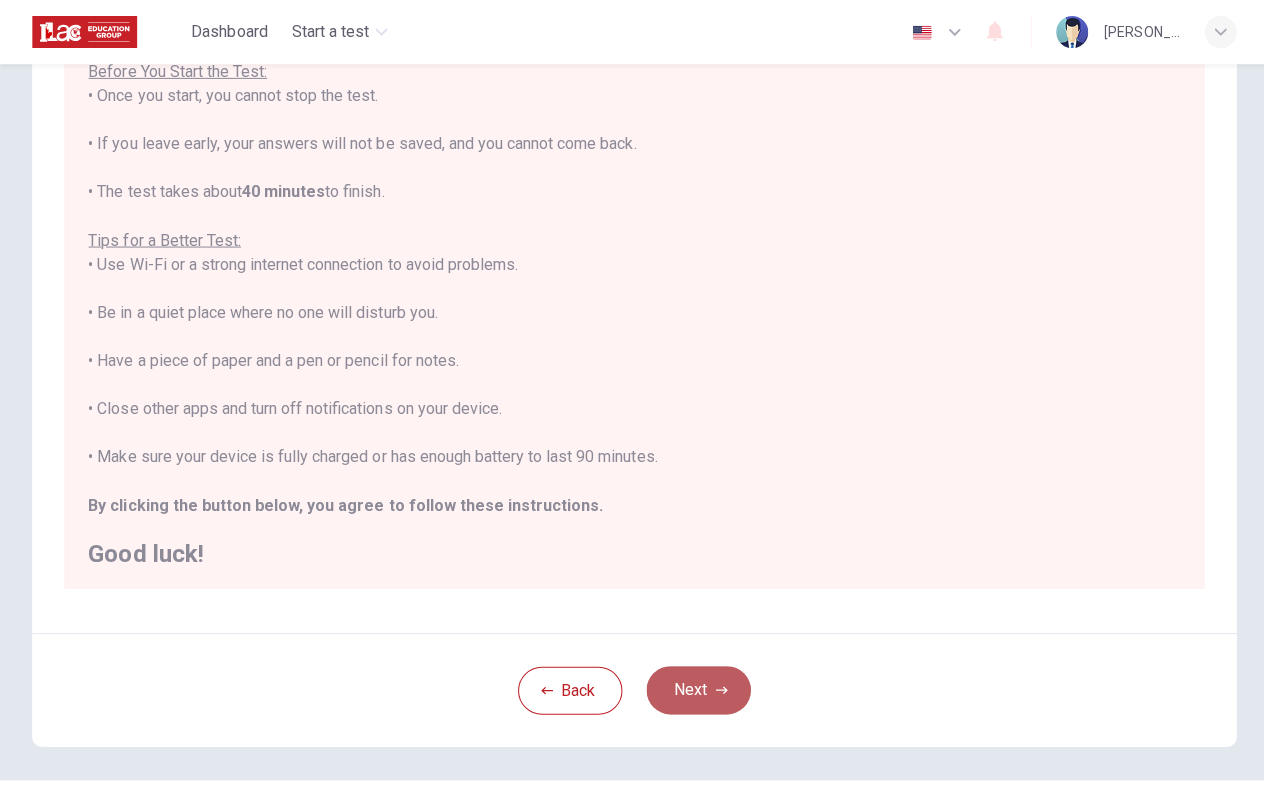 click on "Next" at bounding box center (696, 688) 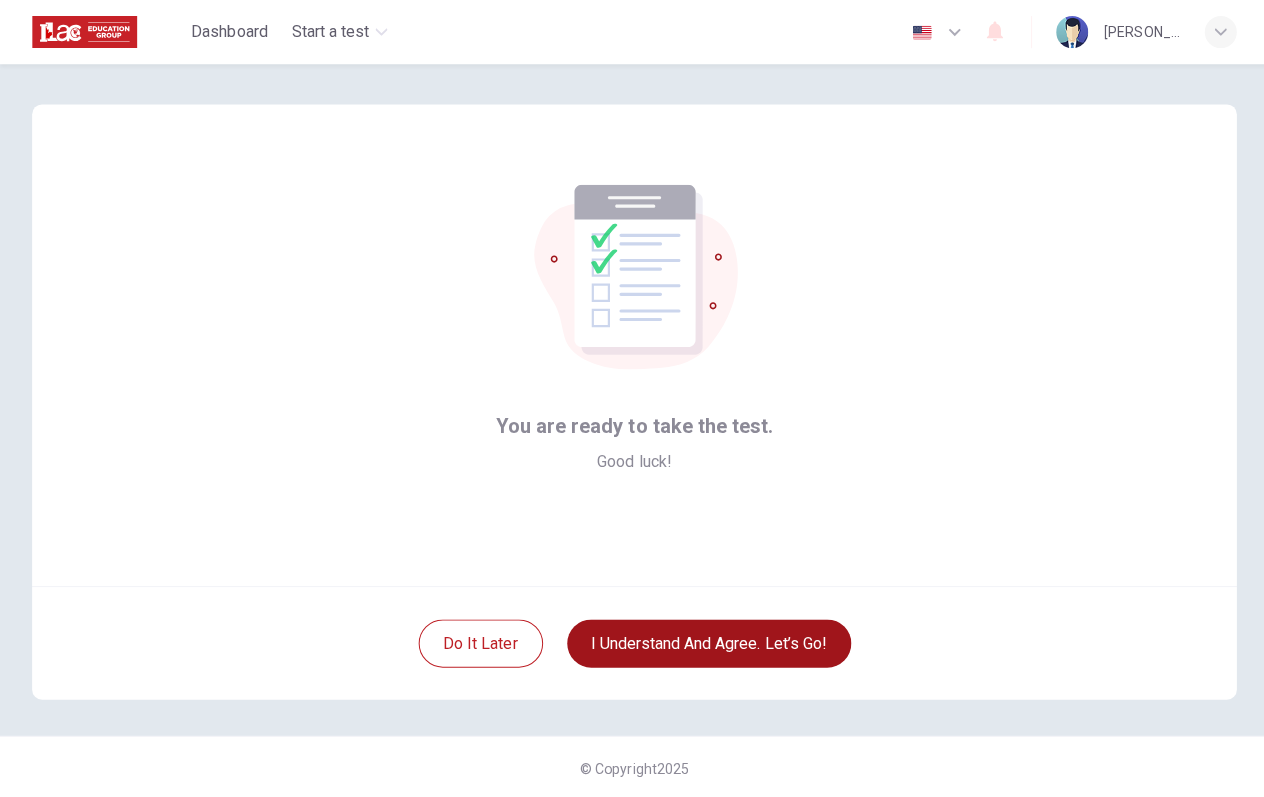 scroll, scrollTop: 0, scrollLeft: 0, axis: both 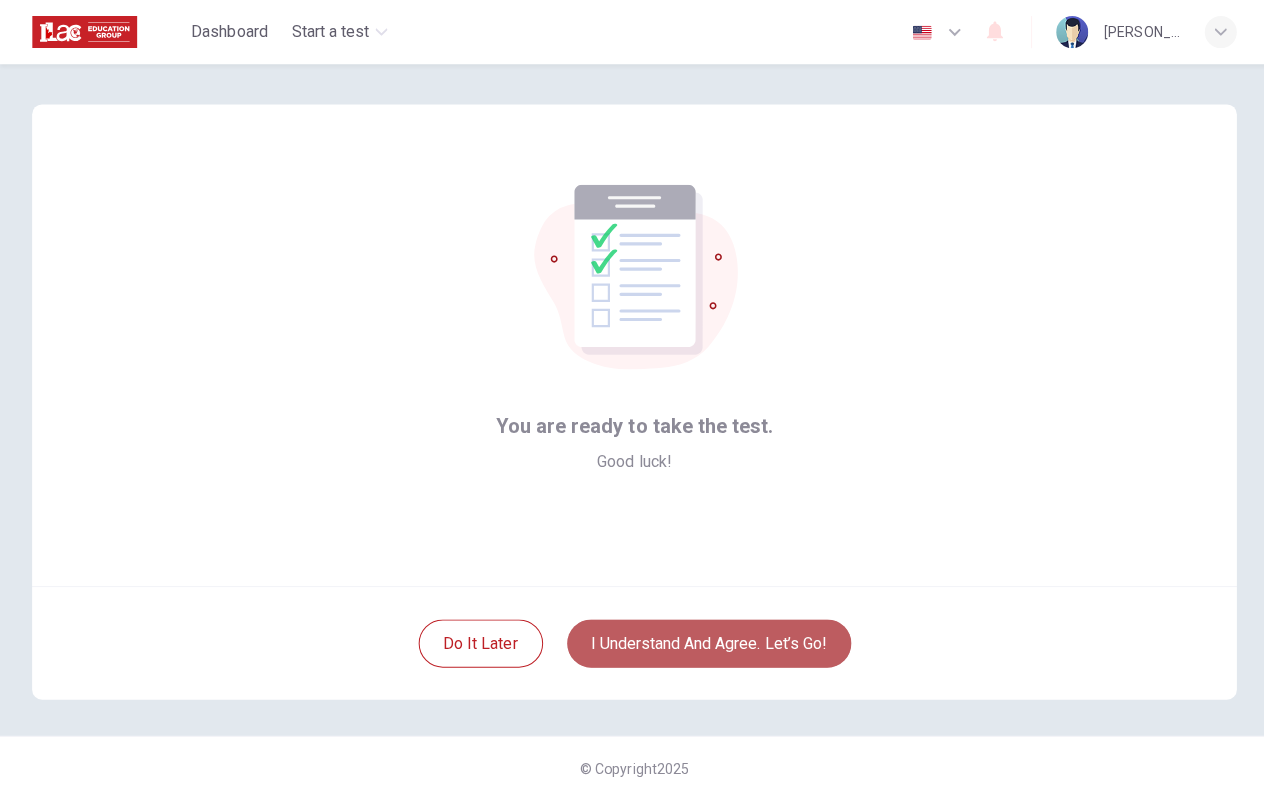 click on "I understand and agree. Let’s go!" at bounding box center [706, 641] 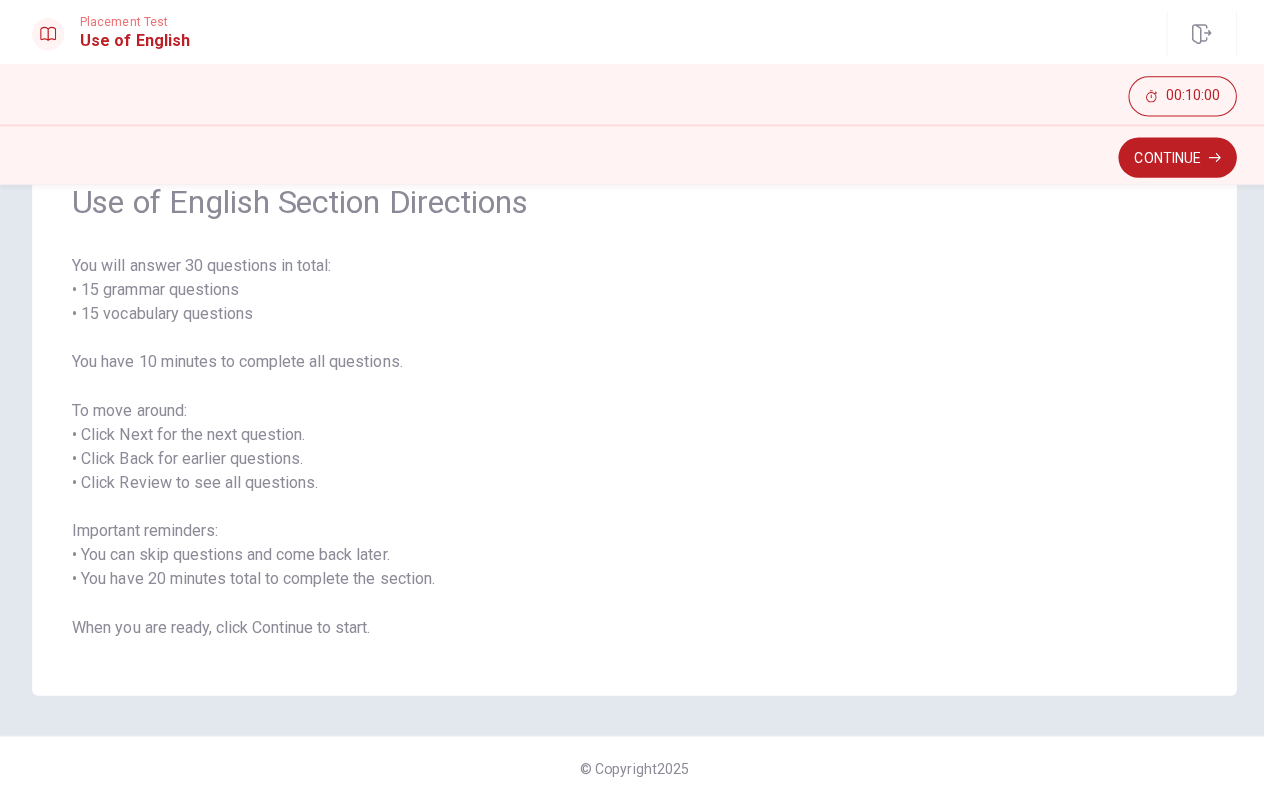 scroll, scrollTop: 99, scrollLeft: 0, axis: vertical 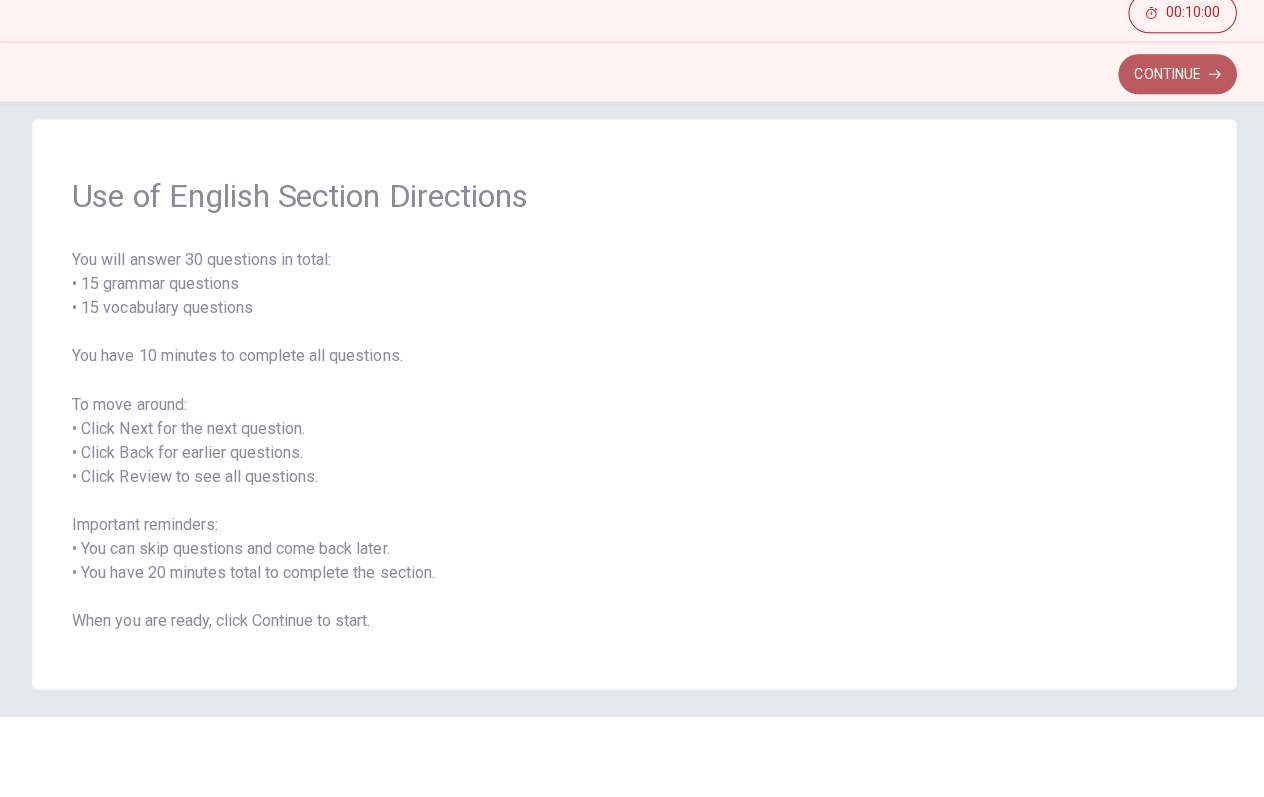 click on "Continue" at bounding box center [1173, 157] 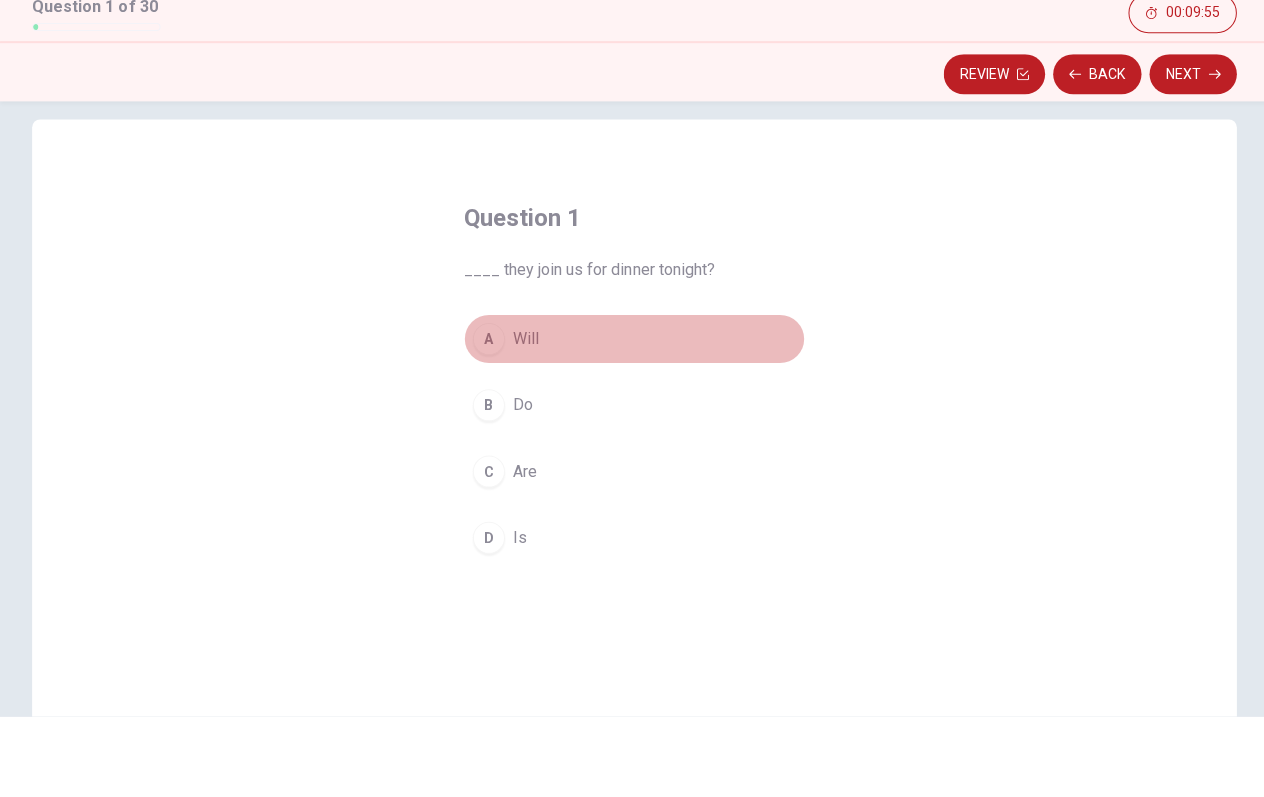 click on "A" at bounding box center (487, 421) 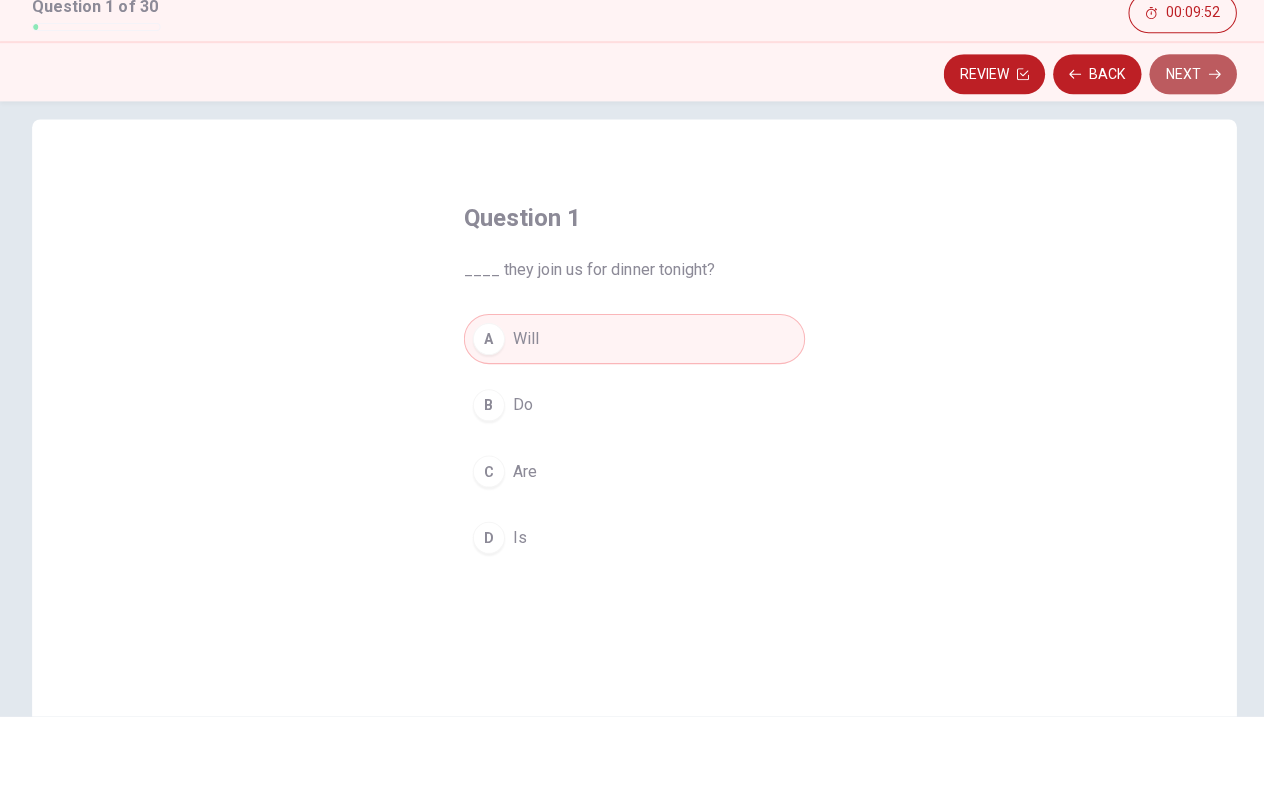 click on "Next" at bounding box center [1188, 157] 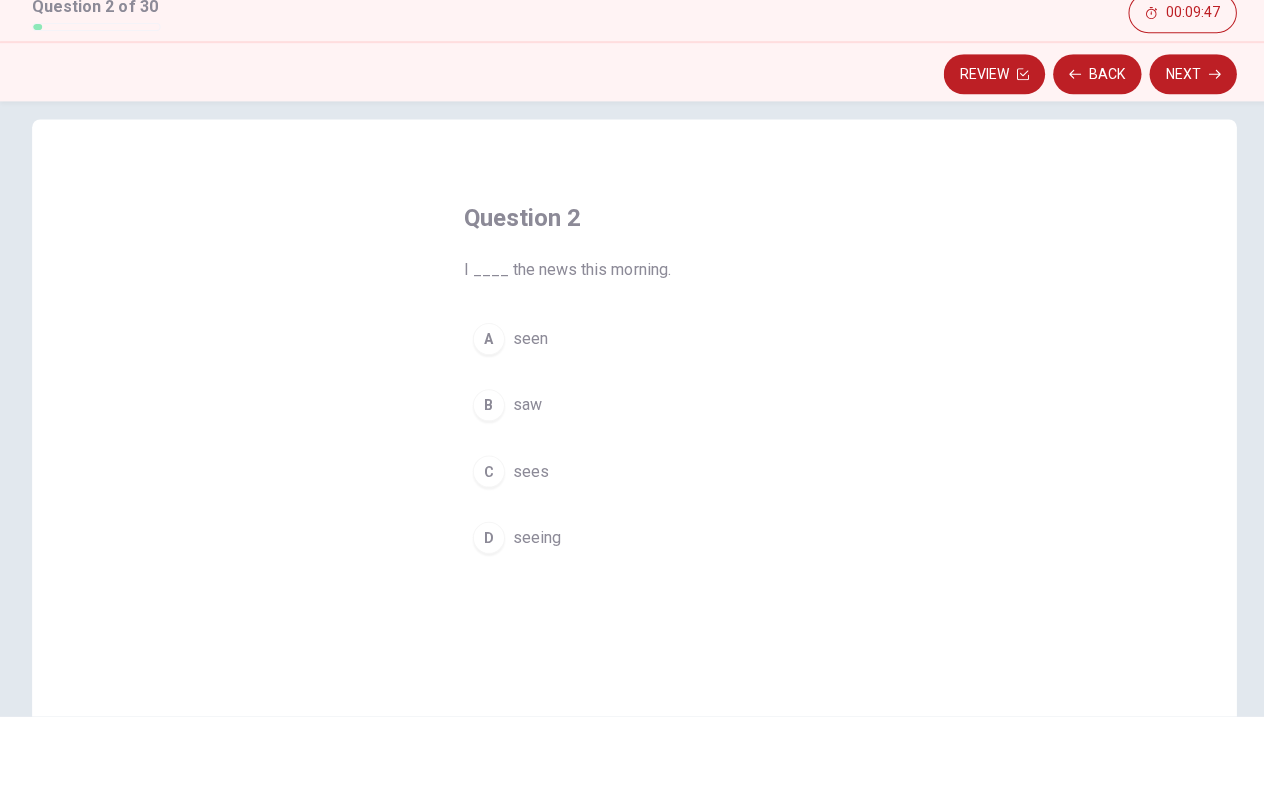 click on "B" at bounding box center [487, 487] 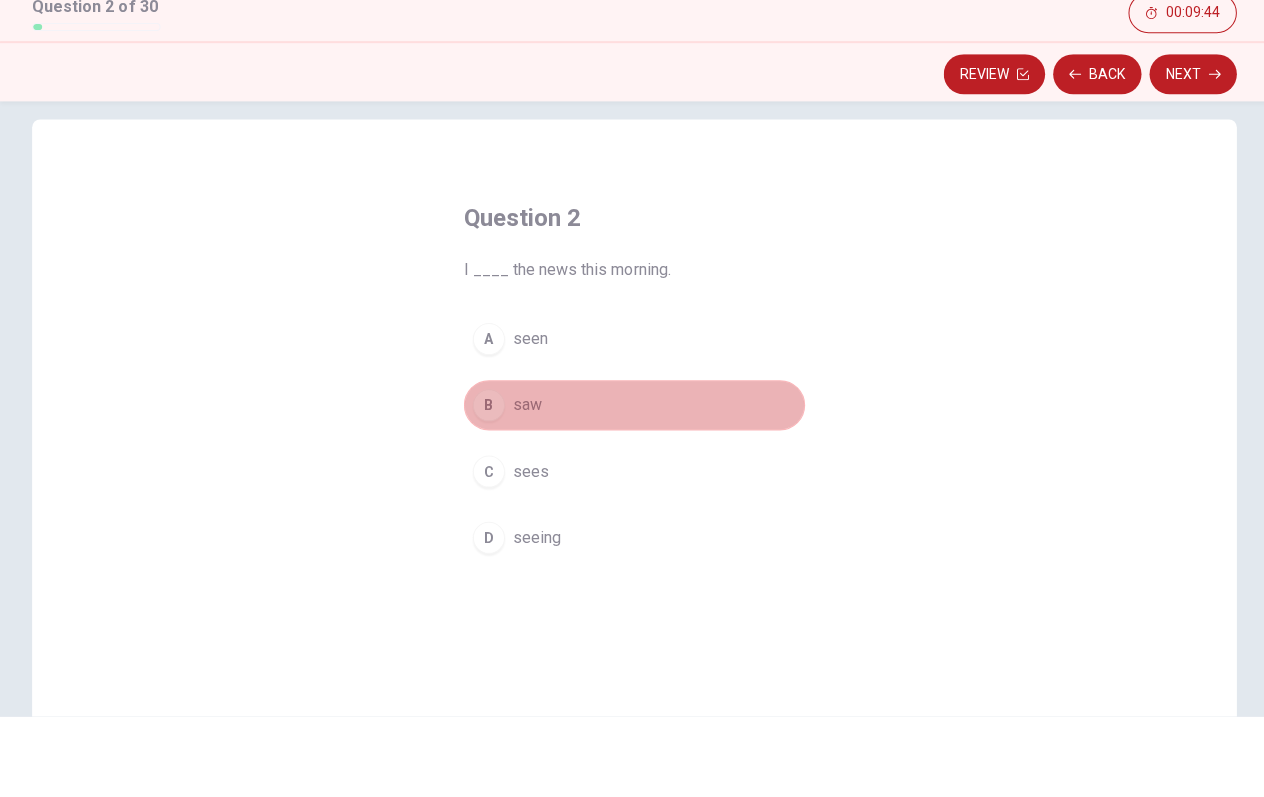 click on "B saw" at bounding box center (632, 487) 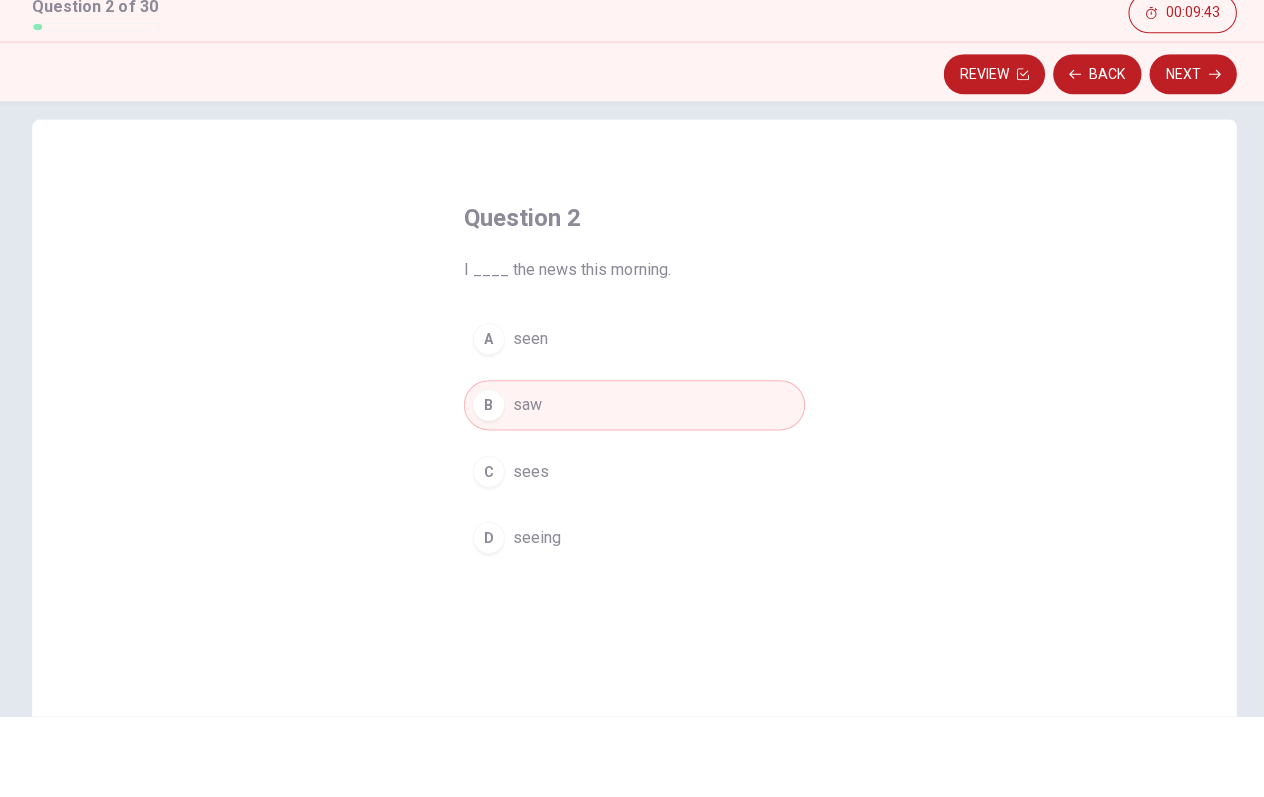 click on "B" at bounding box center [487, 487] 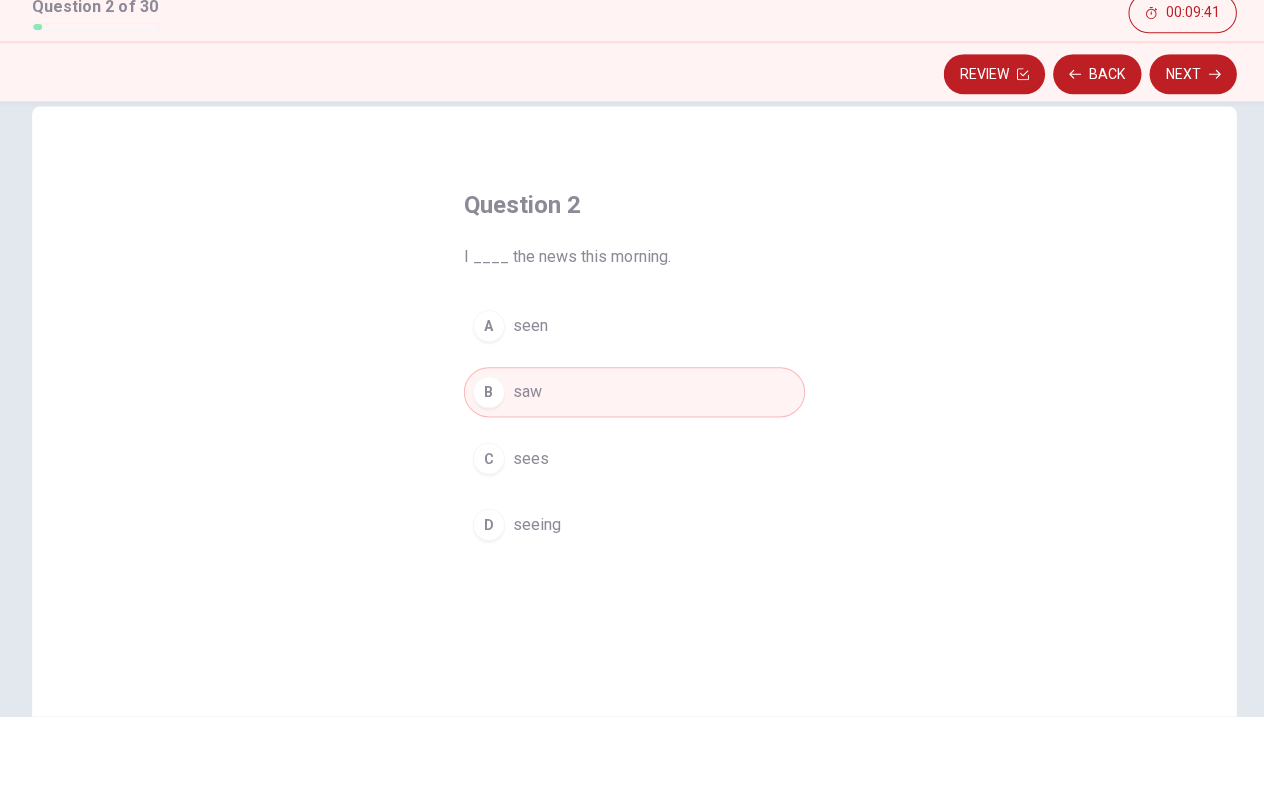 scroll, scrollTop: 29, scrollLeft: 0, axis: vertical 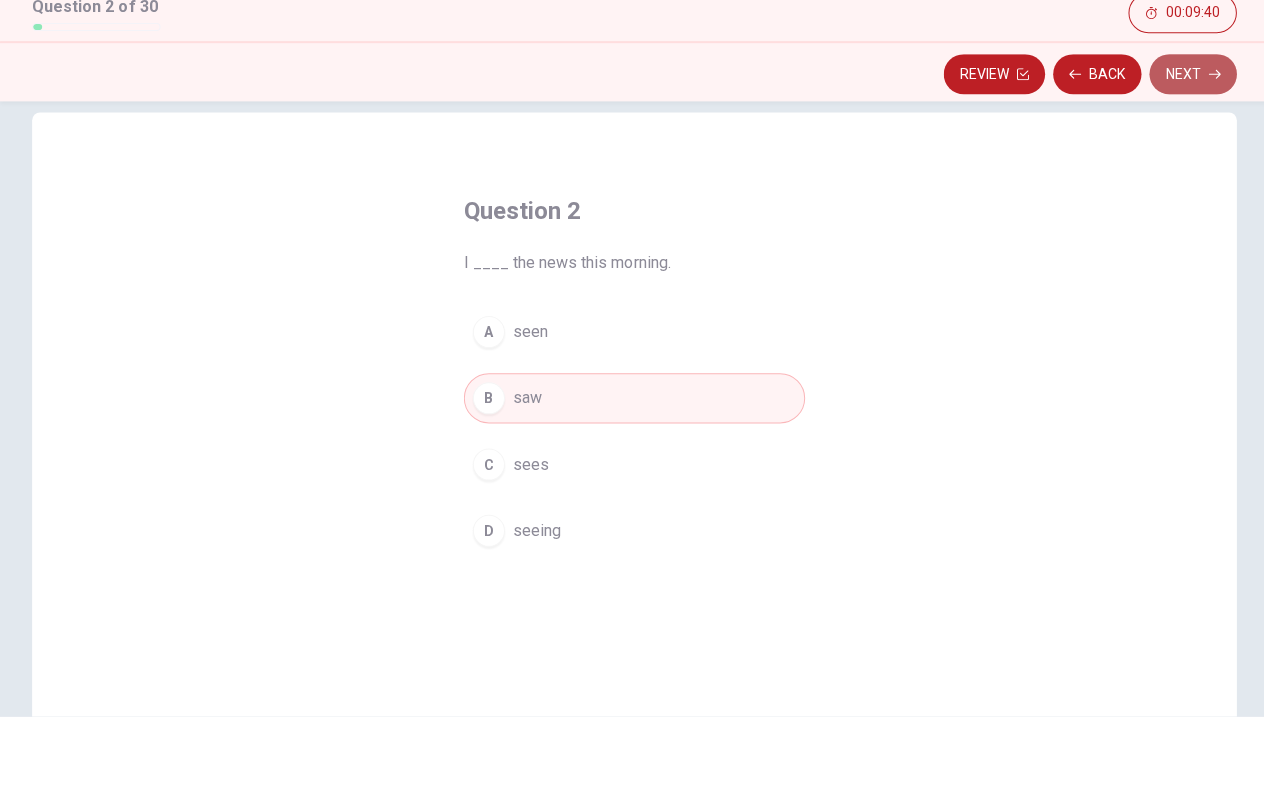 click on "Next" at bounding box center (1188, 157) 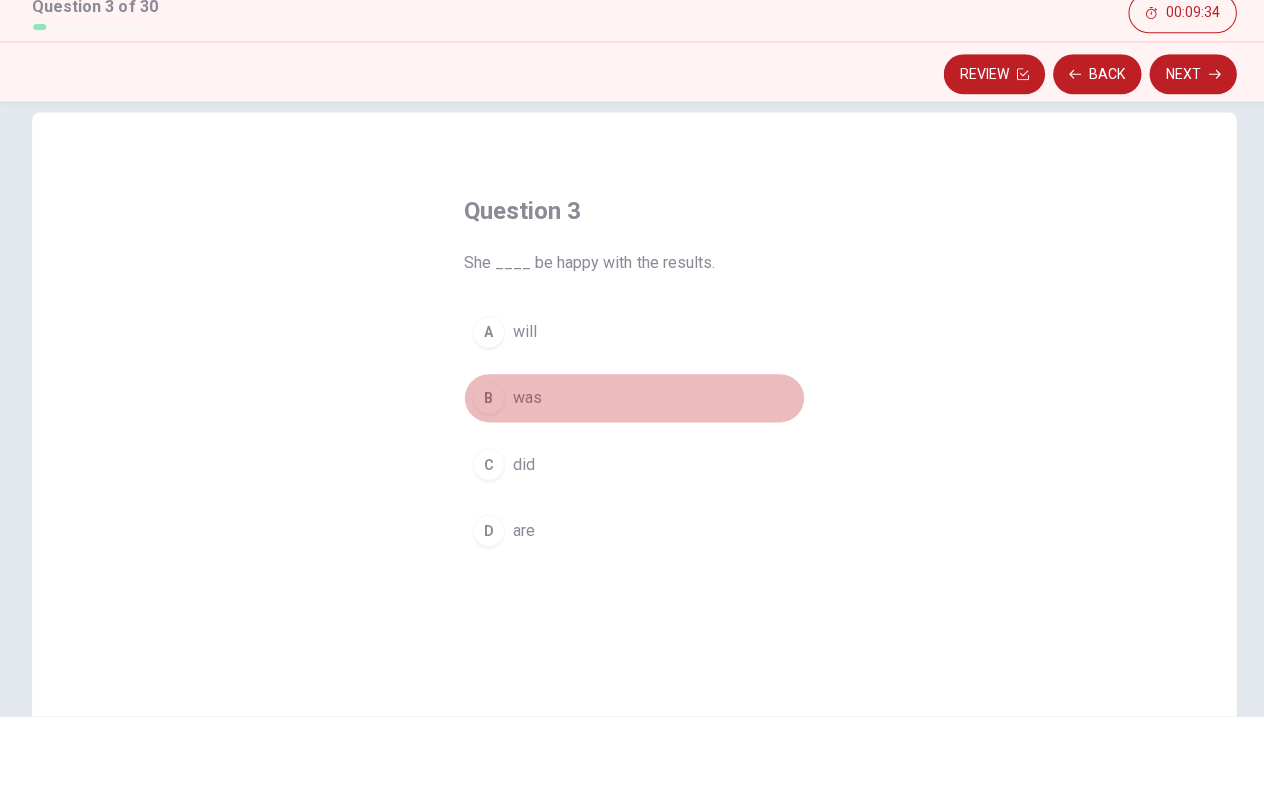 click on "B" at bounding box center (487, 480) 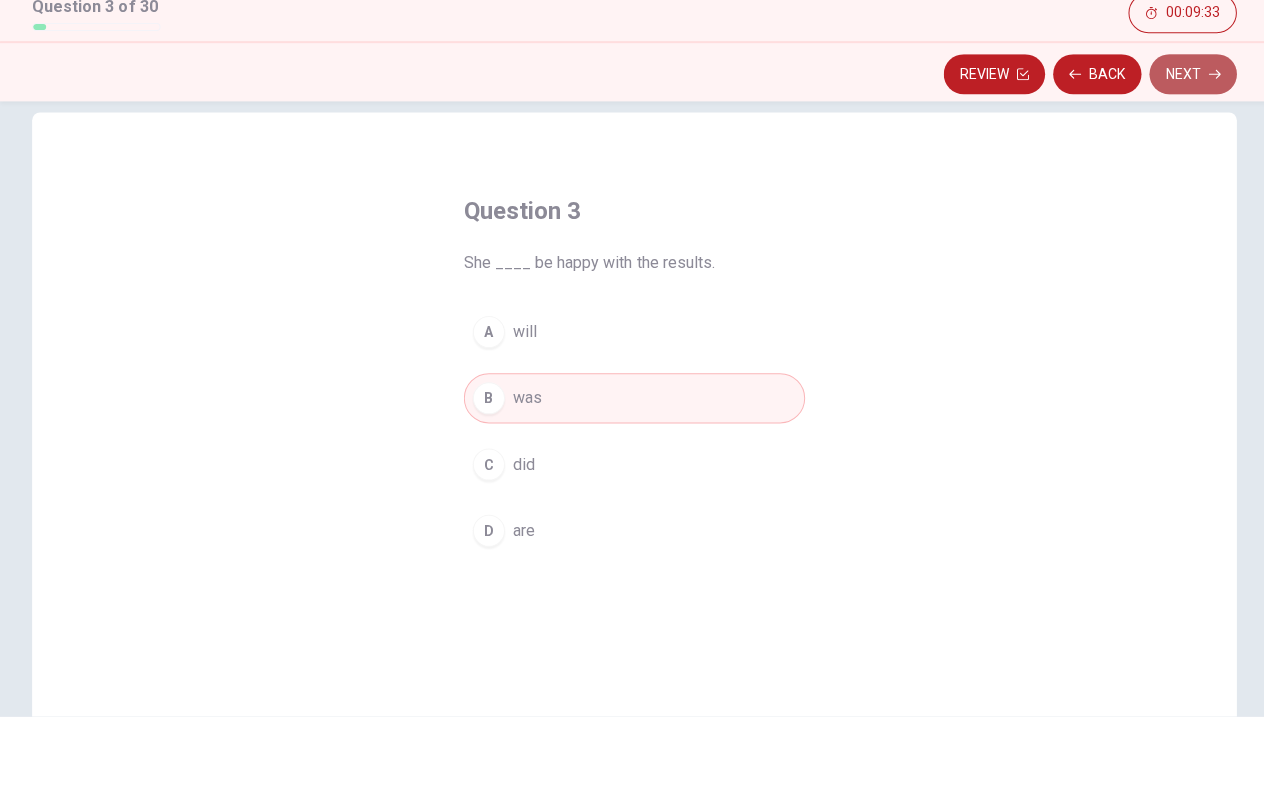 click on "Next" at bounding box center [1188, 157] 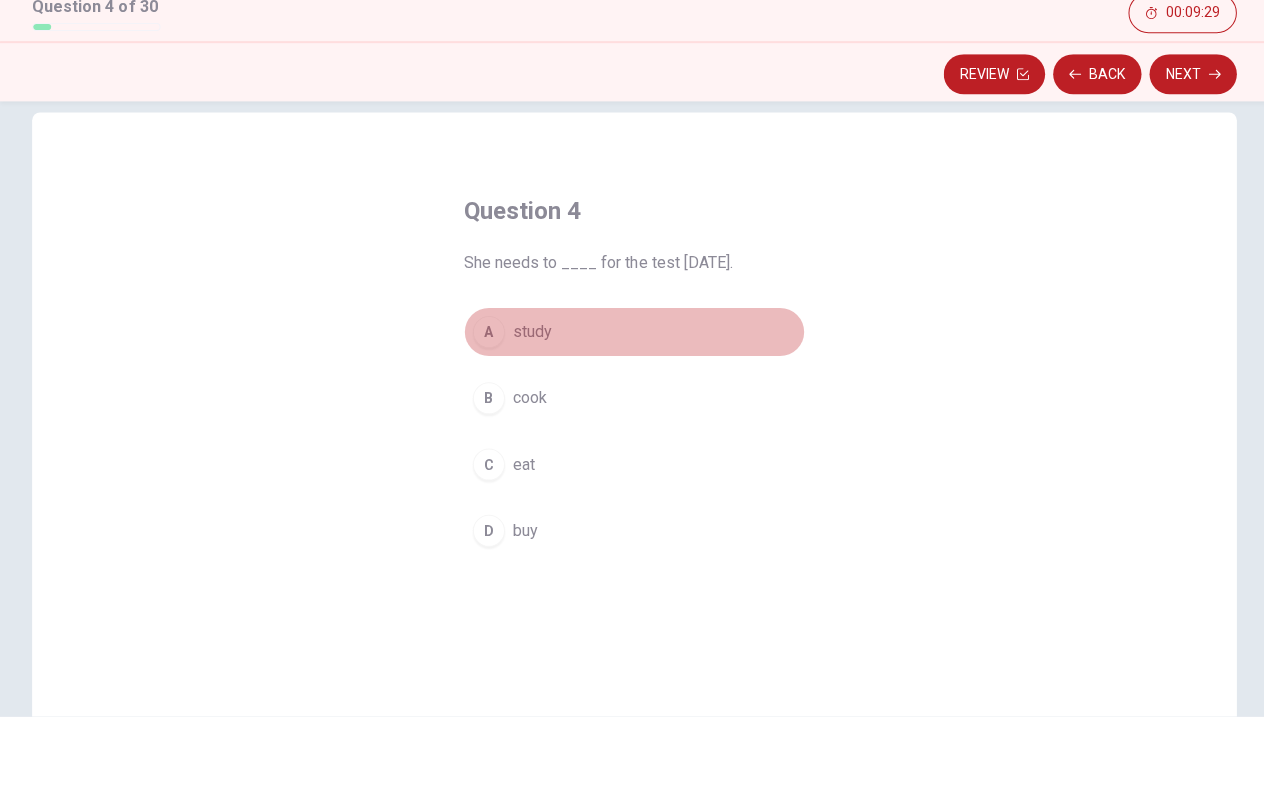 click on "A" at bounding box center (487, 414) 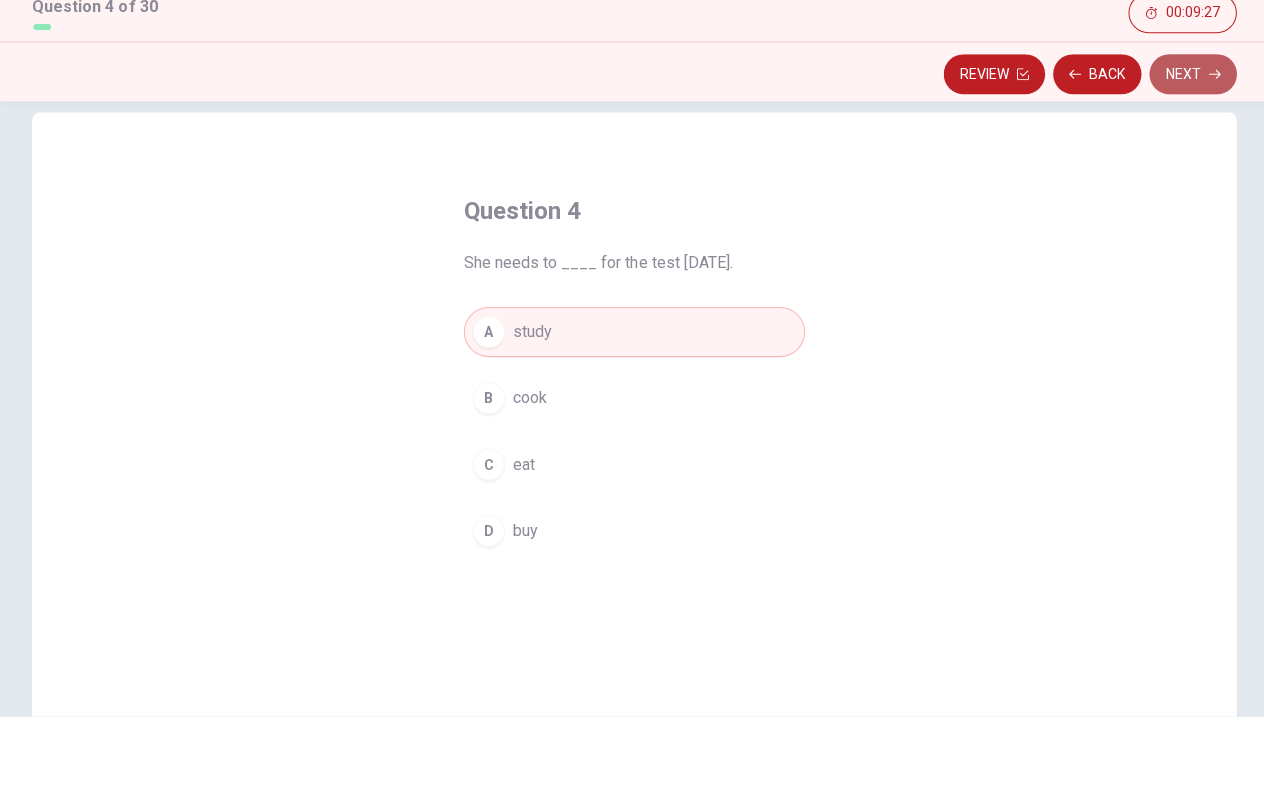 click on "Next" at bounding box center (1188, 157) 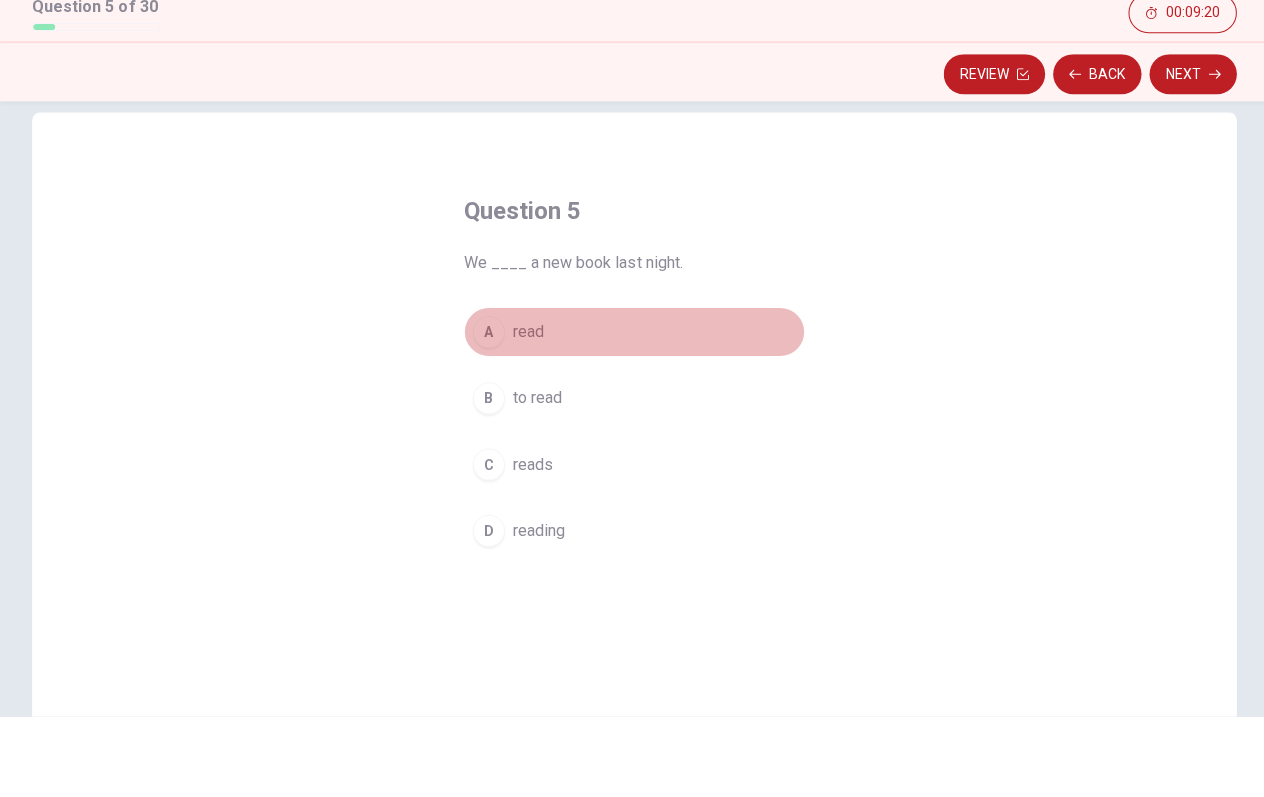 click on "A read" at bounding box center (632, 414) 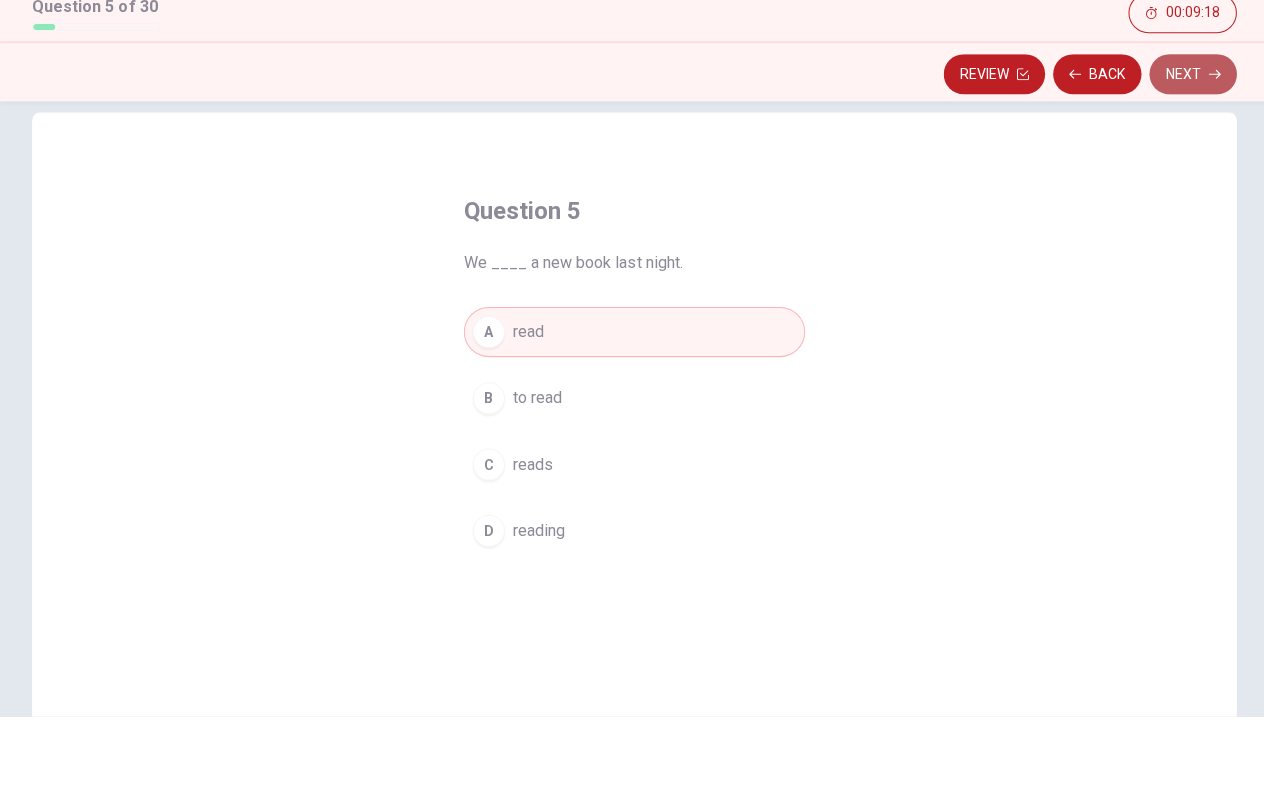 click on "Next" at bounding box center (1188, 157) 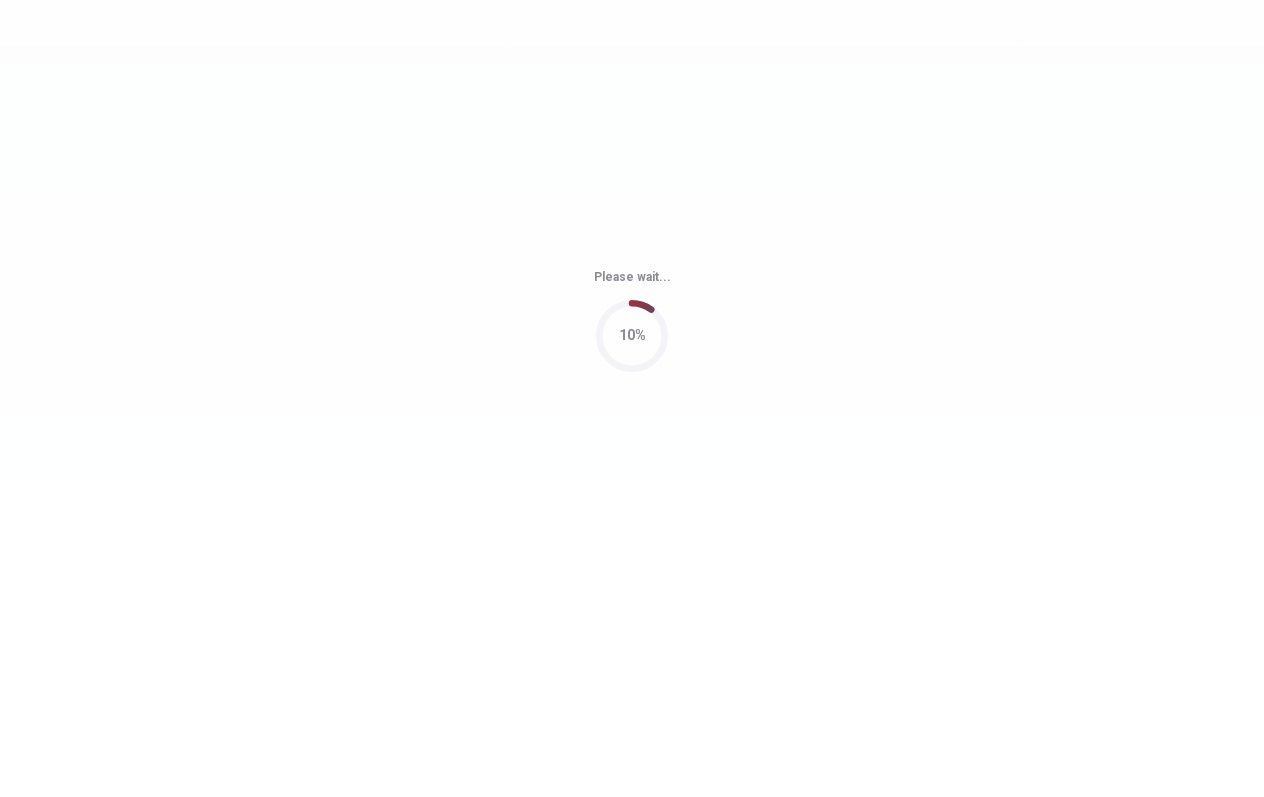 scroll, scrollTop: 0, scrollLeft: 0, axis: both 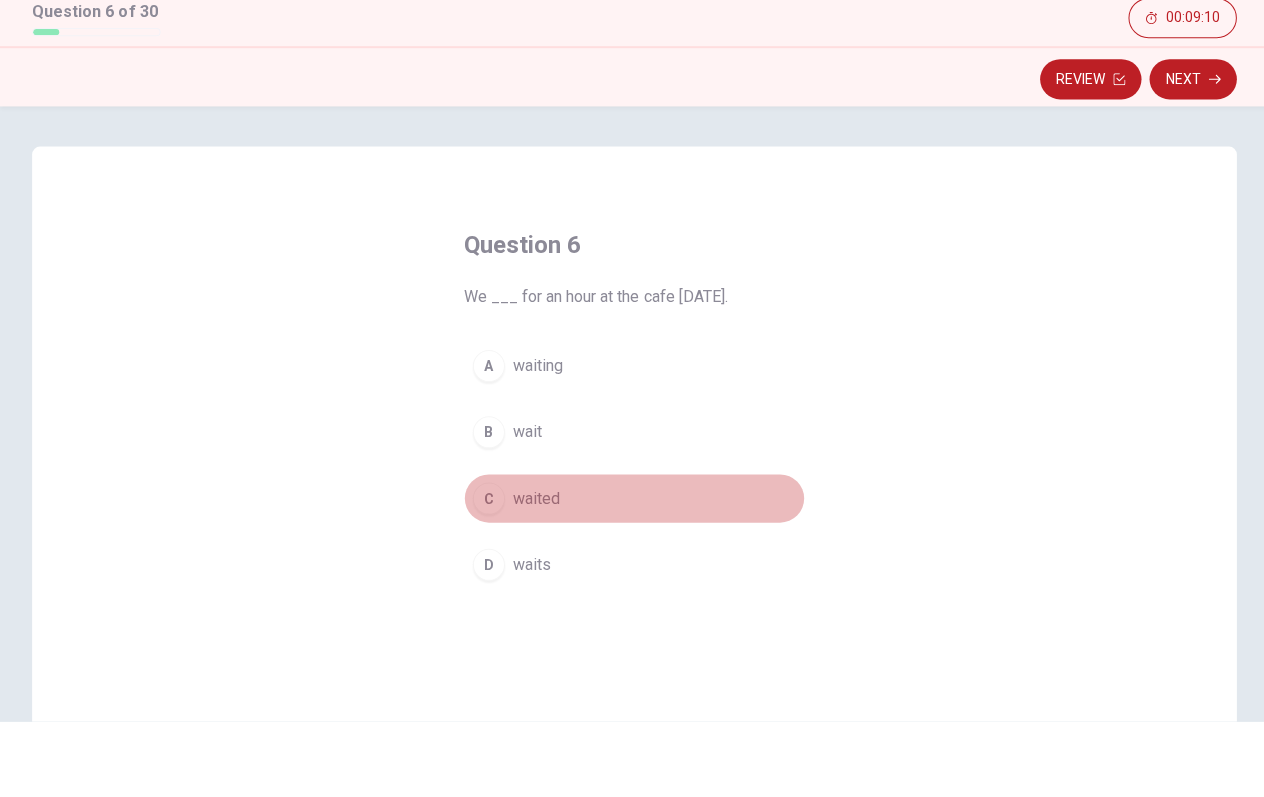 click on "C" at bounding box center (487, 575) 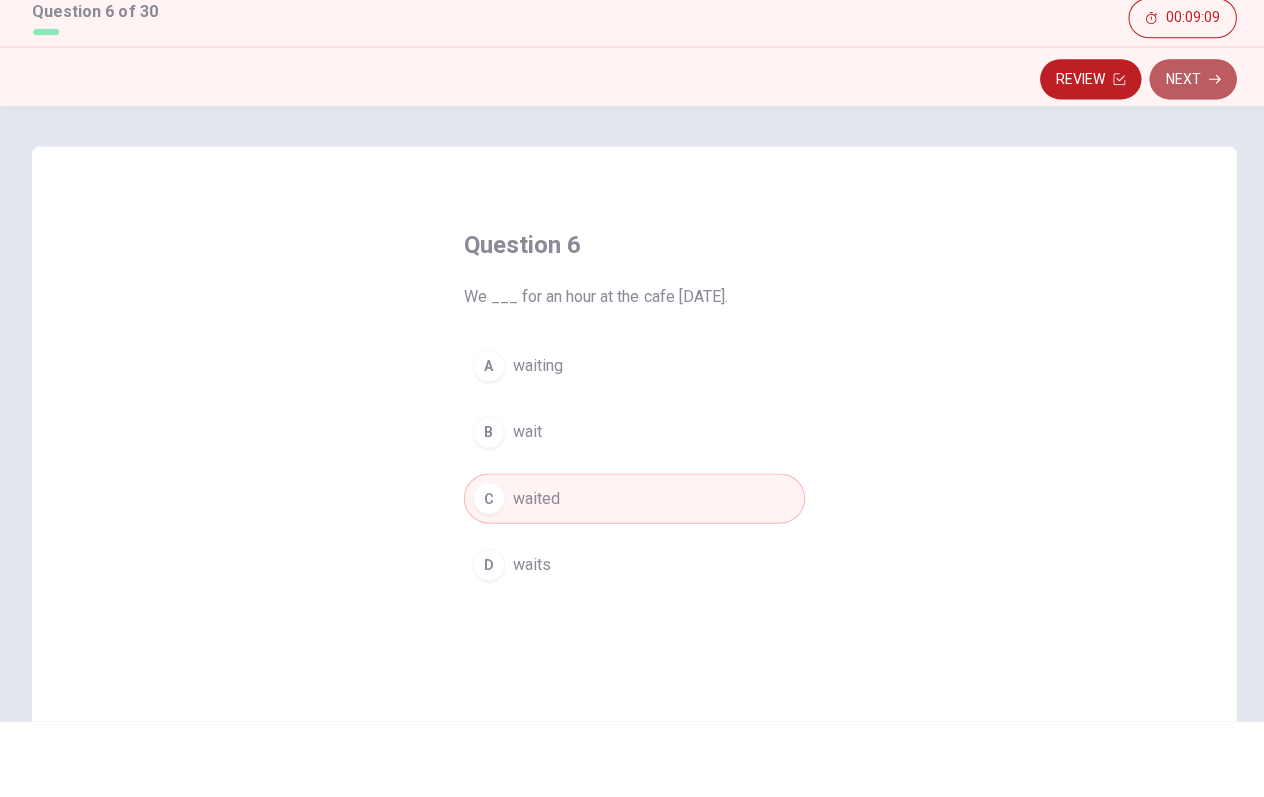 click on "Next" at bounding box center [1188, 157] 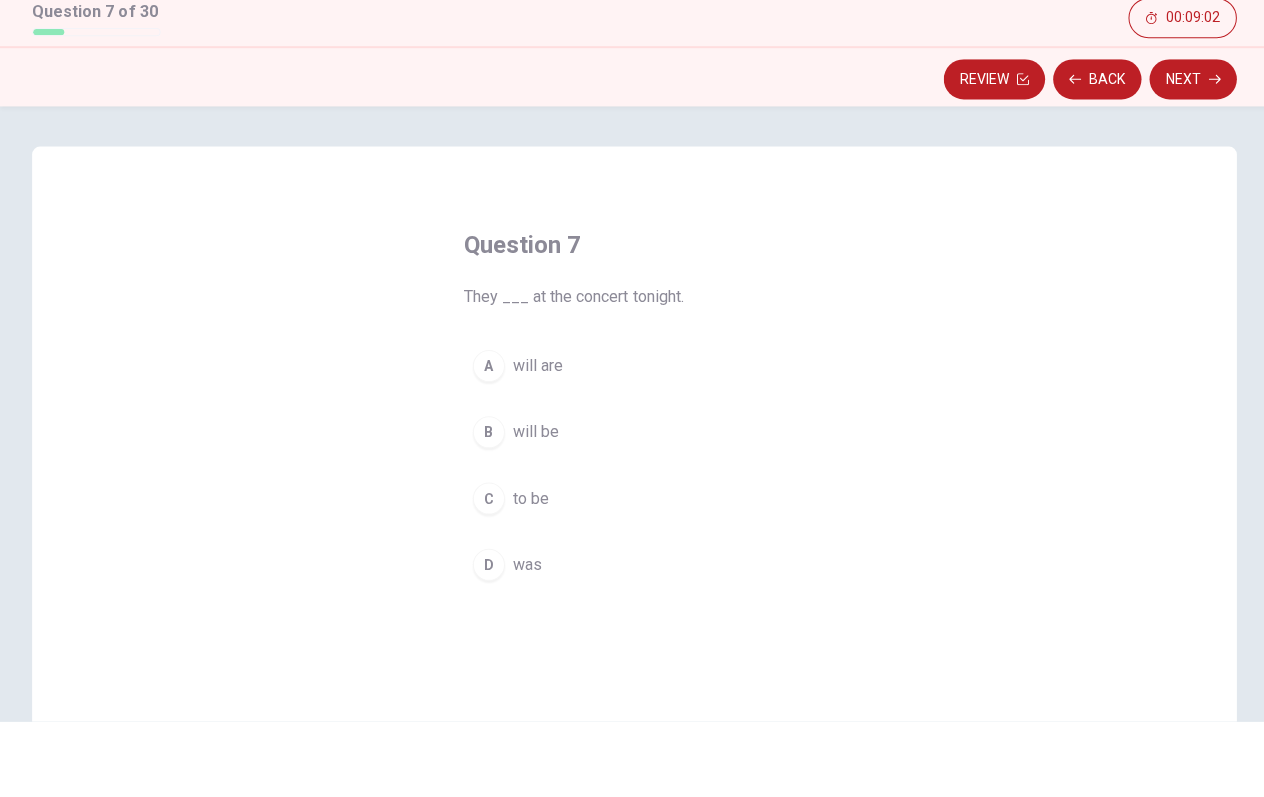 click on "B" at bounding box center (487, 509) 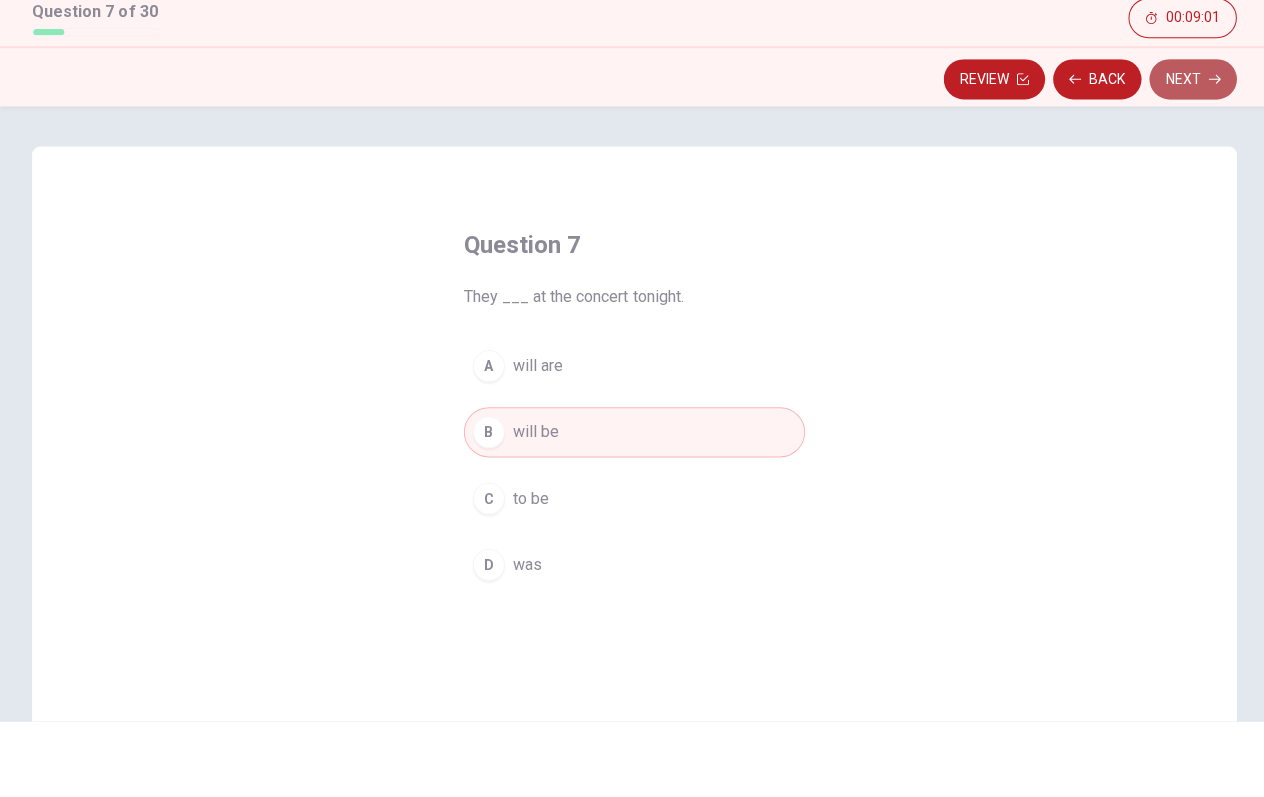click on "Next" at bounding box center (1188, 157) 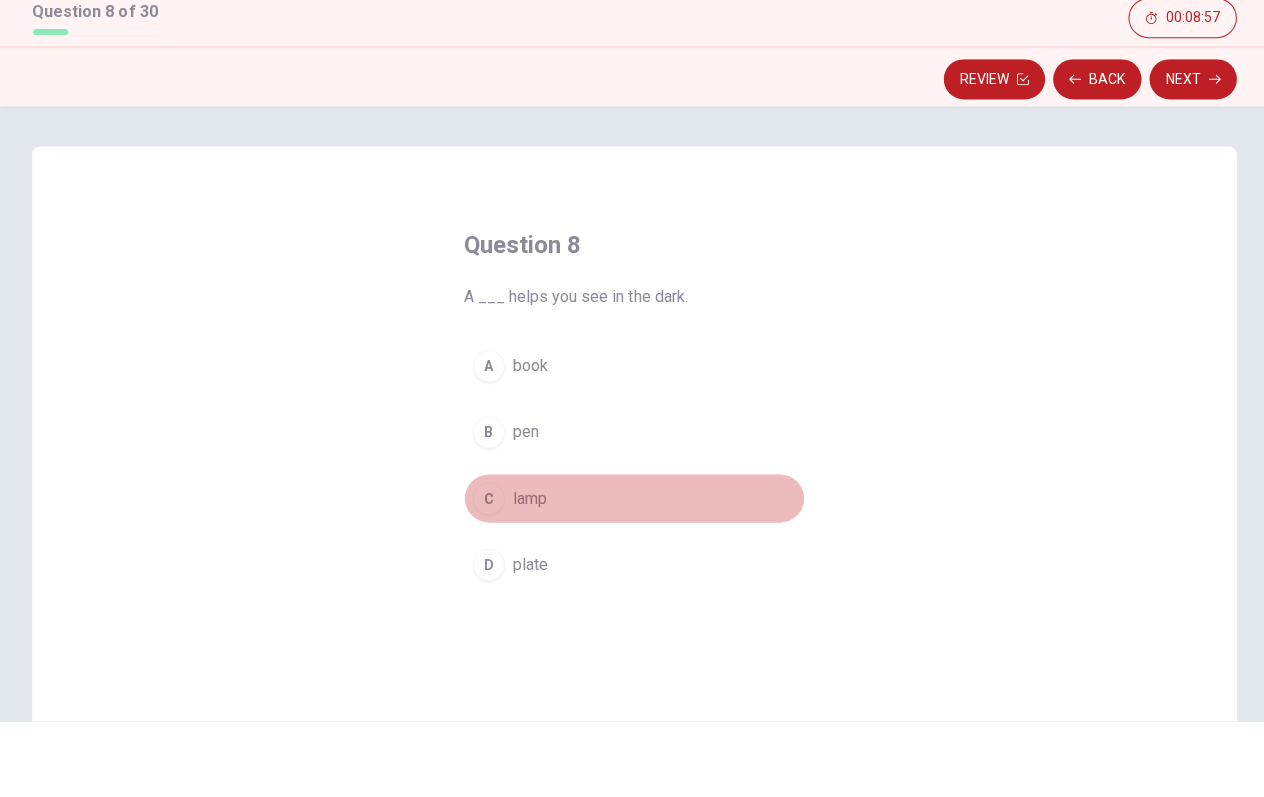 click on "C" at bounding box center (487, 575) 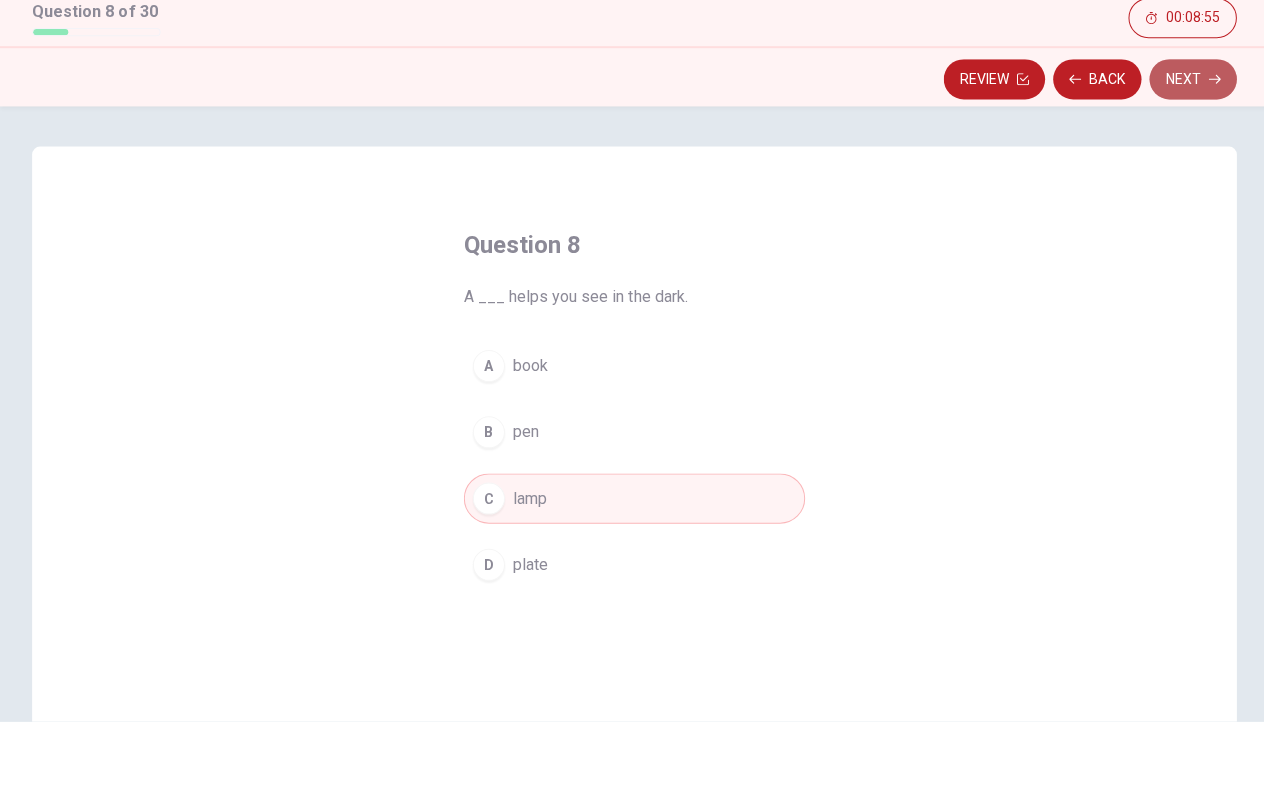 click on "Next" at bounding box center (1188, 157) 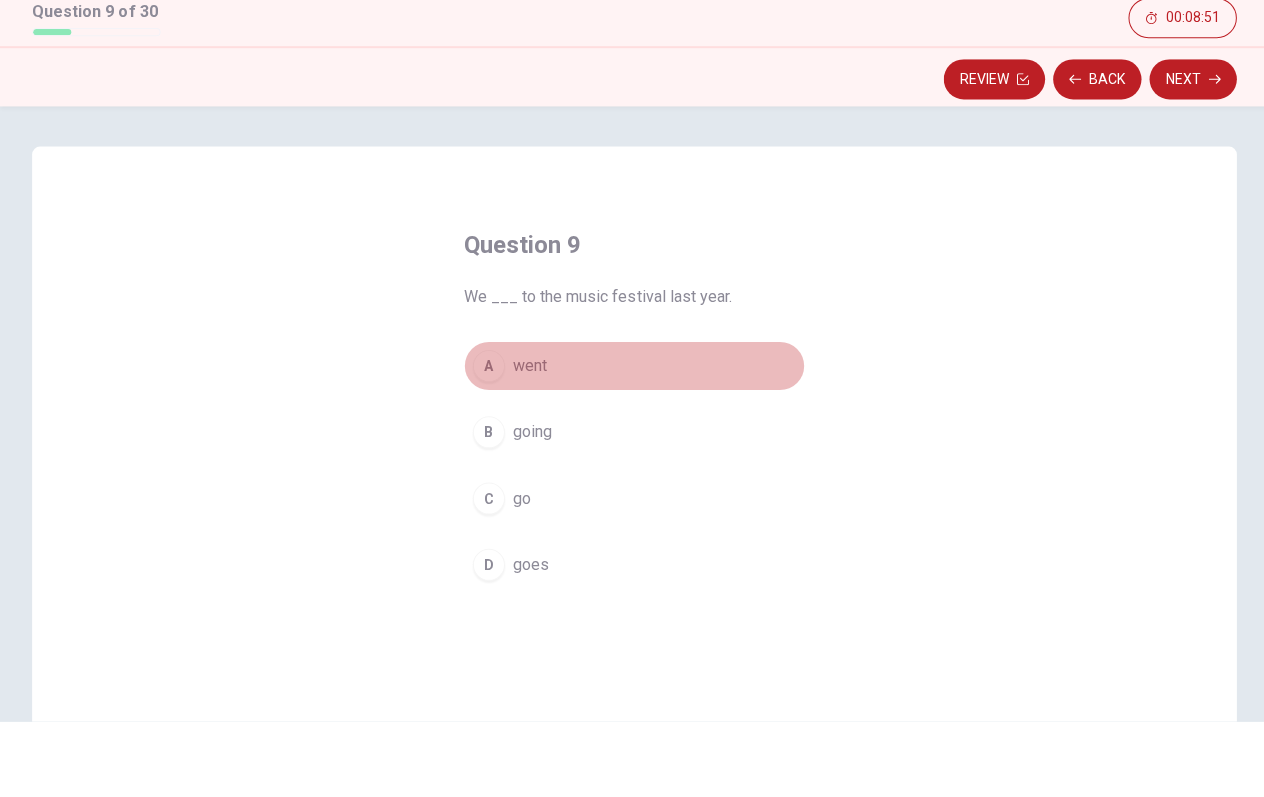 click on "A went" at bounding box center [632, 443] 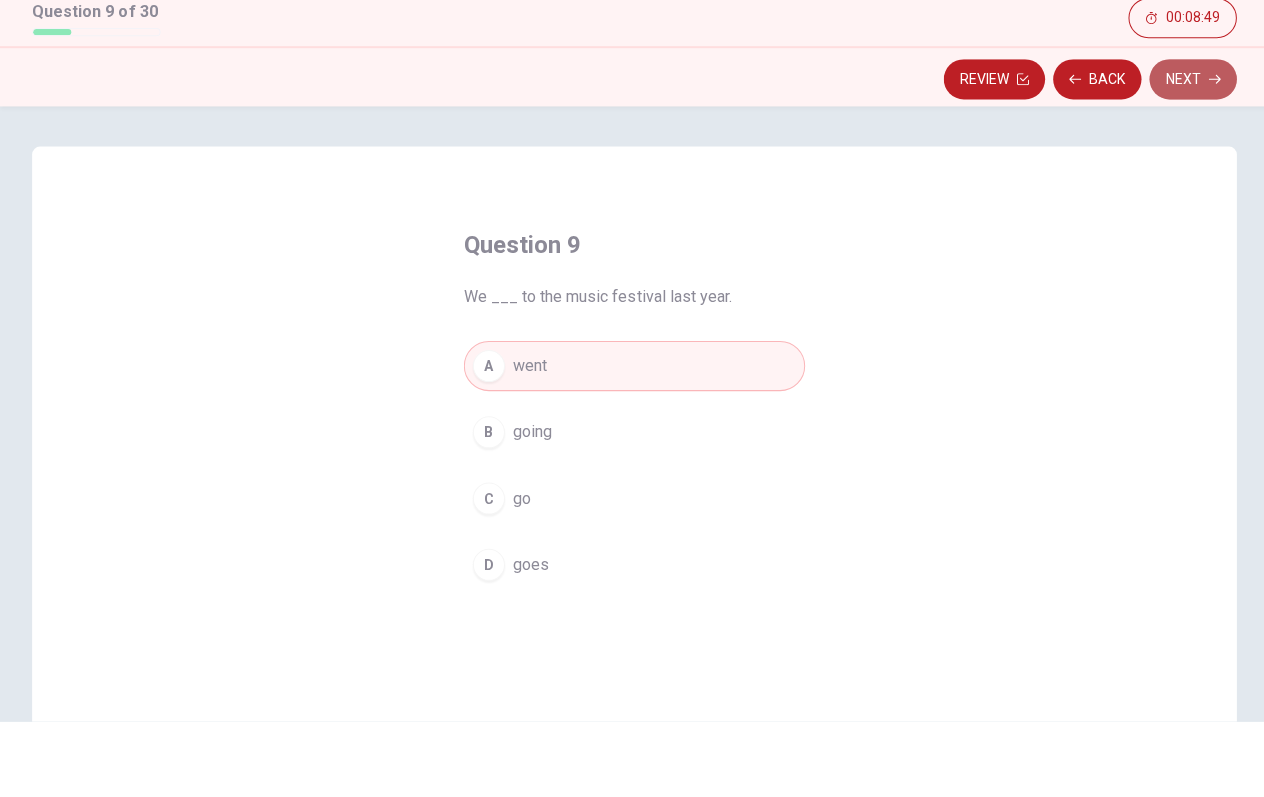 click on "Next" at bounding box center [1188, 157] 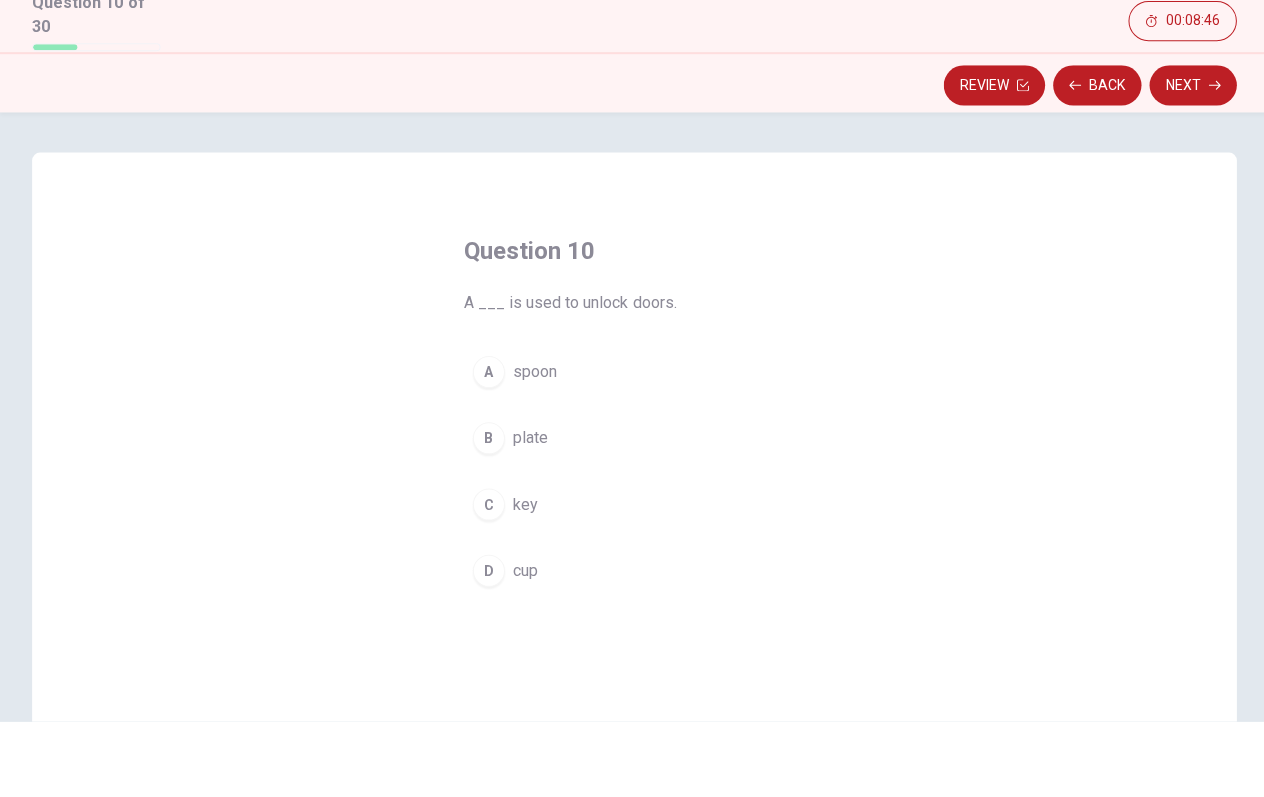 click on "C" at bounding box center (487, 581) 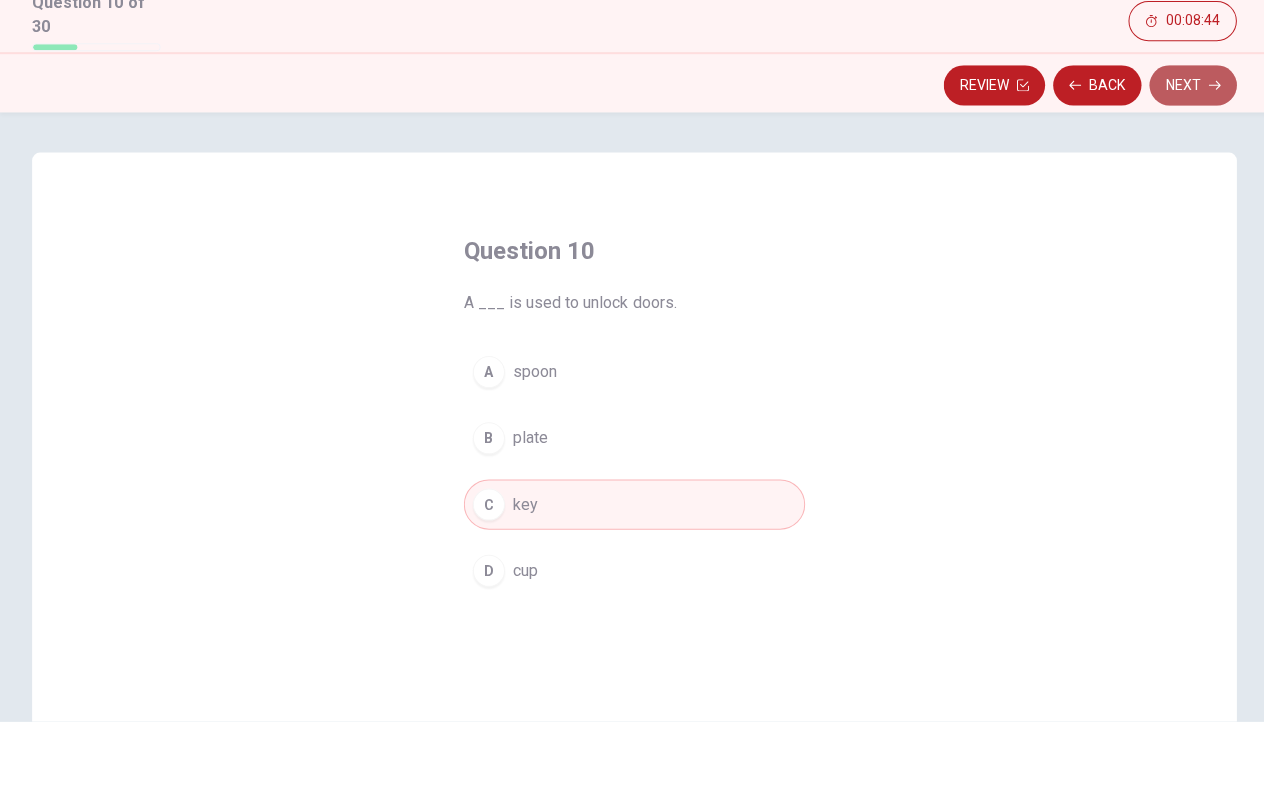 click on "Next" at bounding box center [1188, 163] 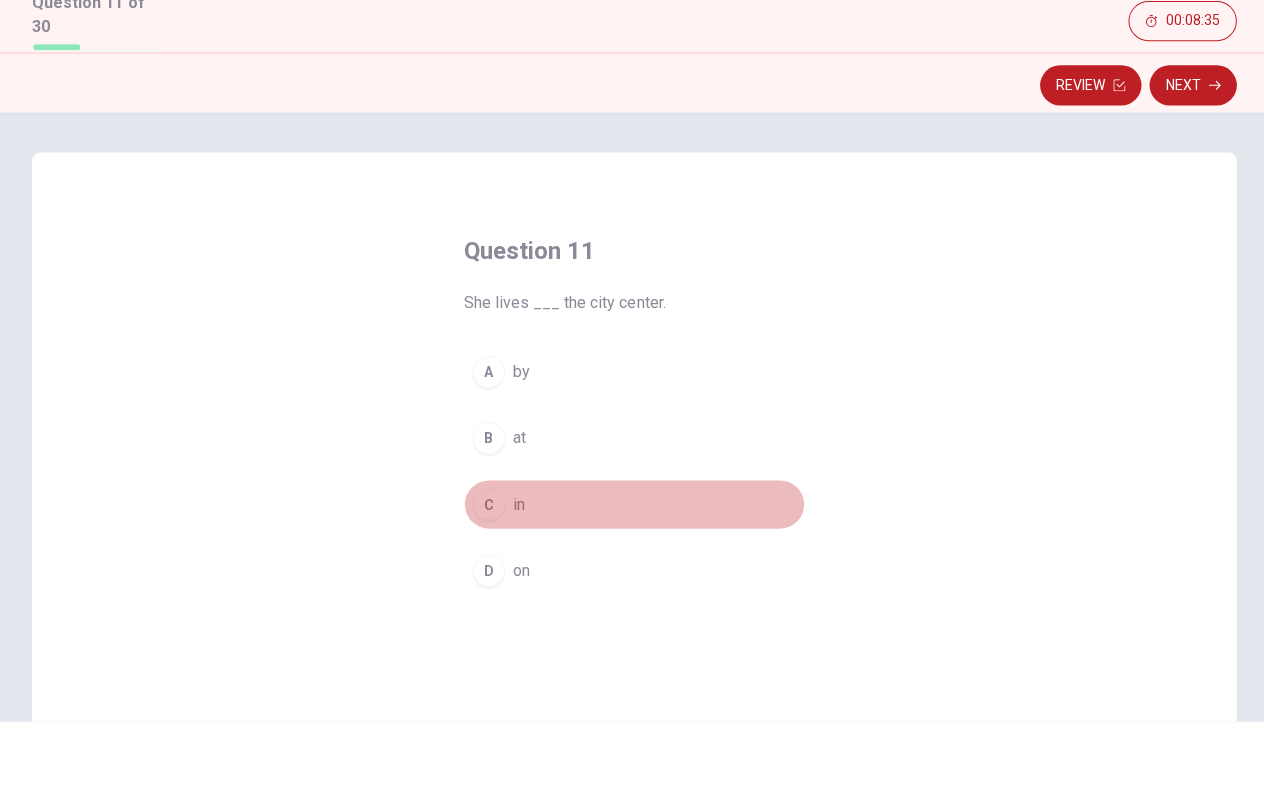 click on "C" at bounding box center [487, 581] 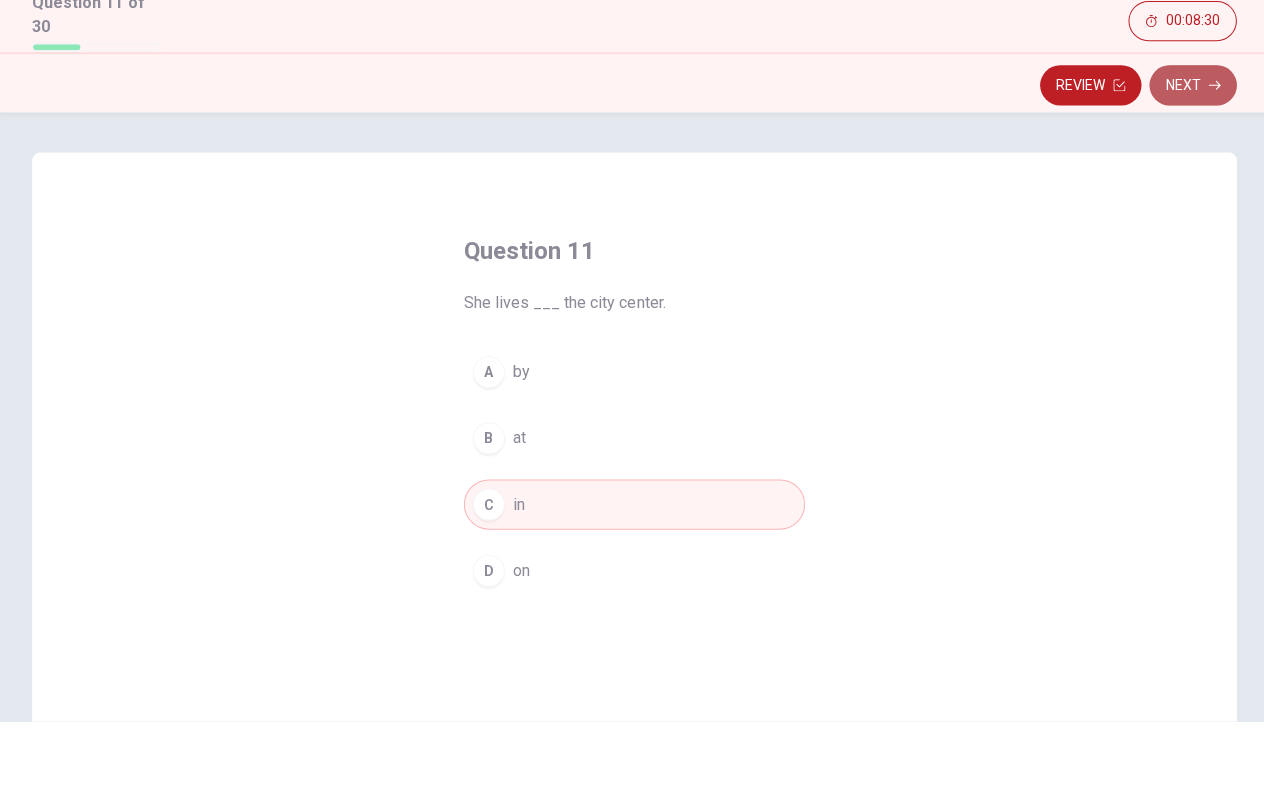 click on "Next" at bounding box center [1188, 163] 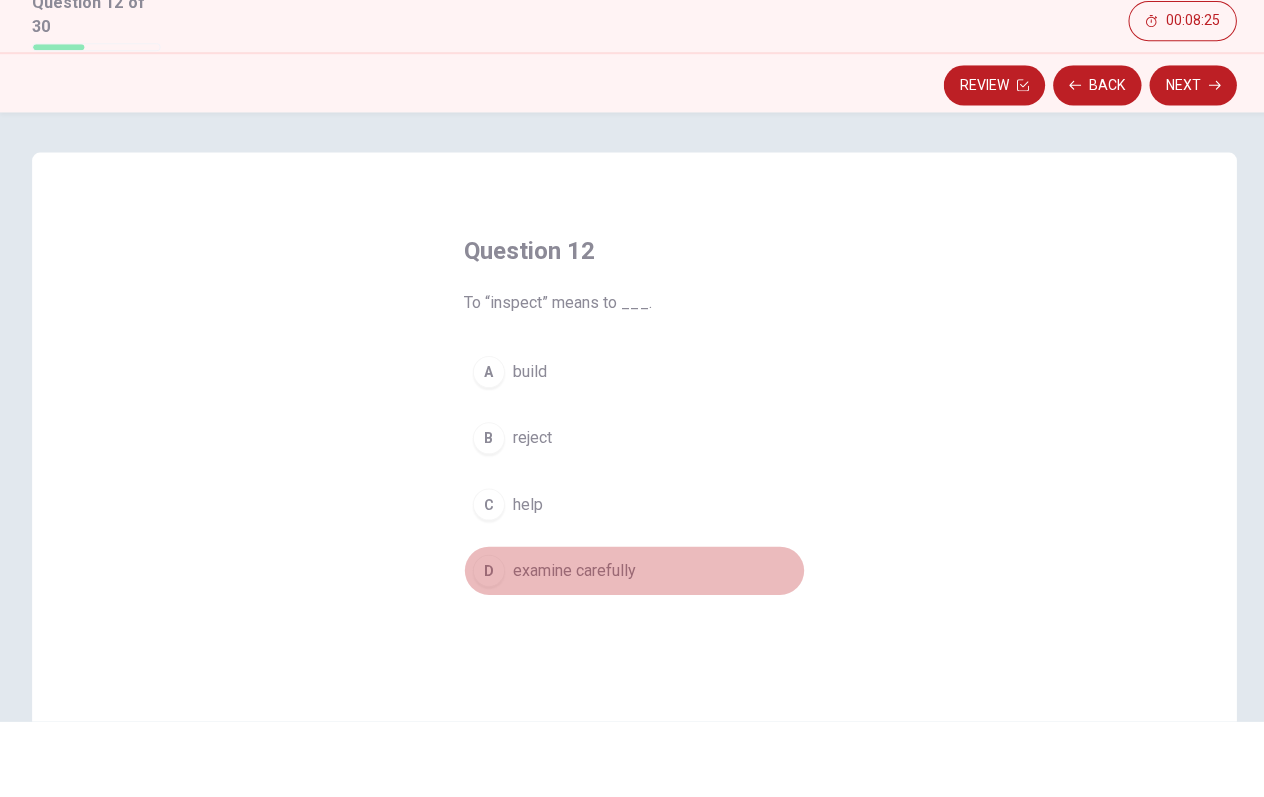 click on "D" at bounding box center [487, 647] 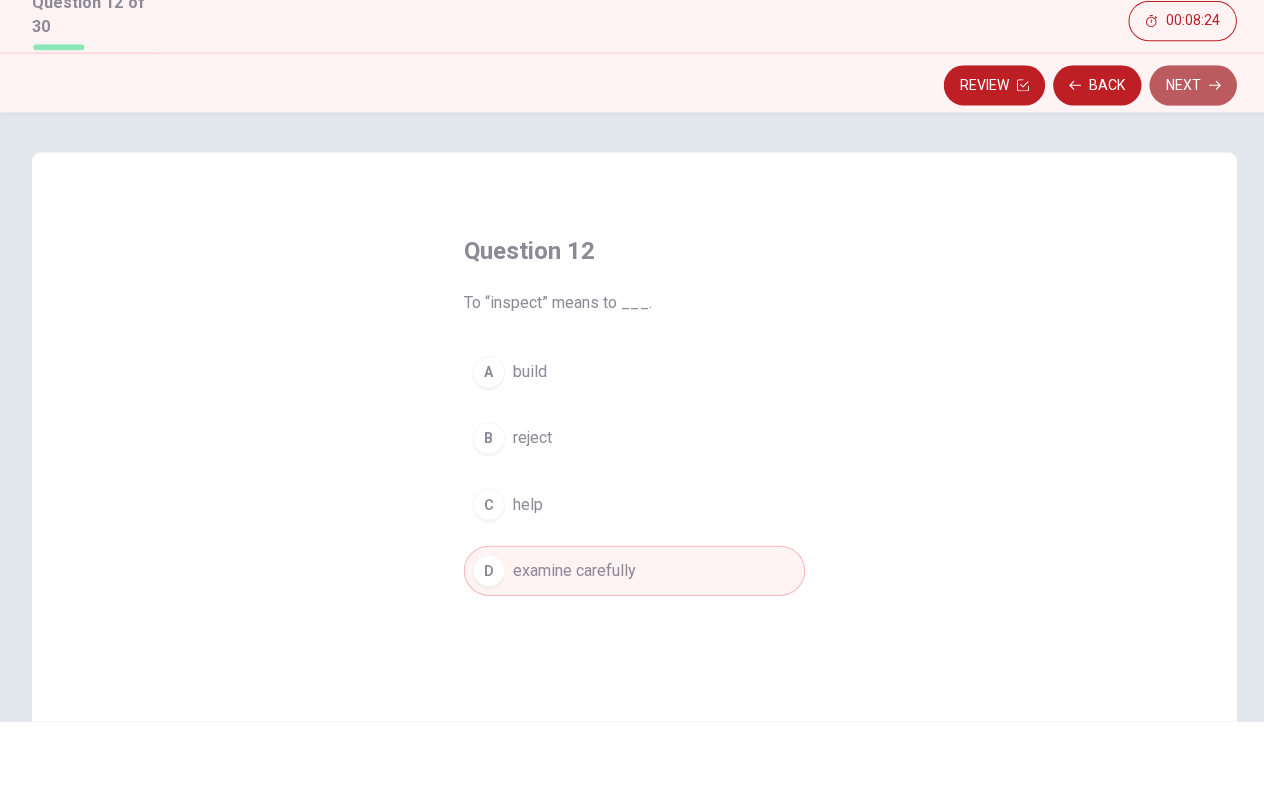 click 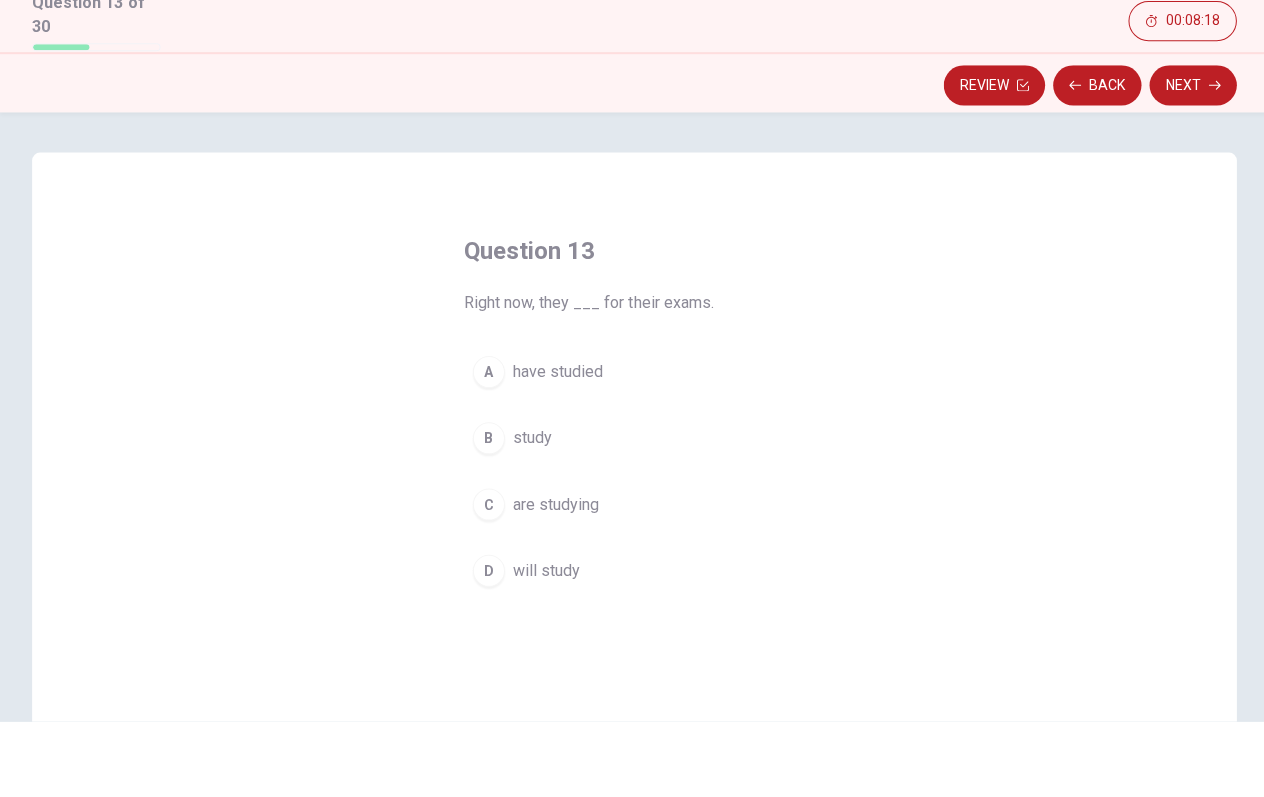 click on "C" at bounding box center [487, 581] 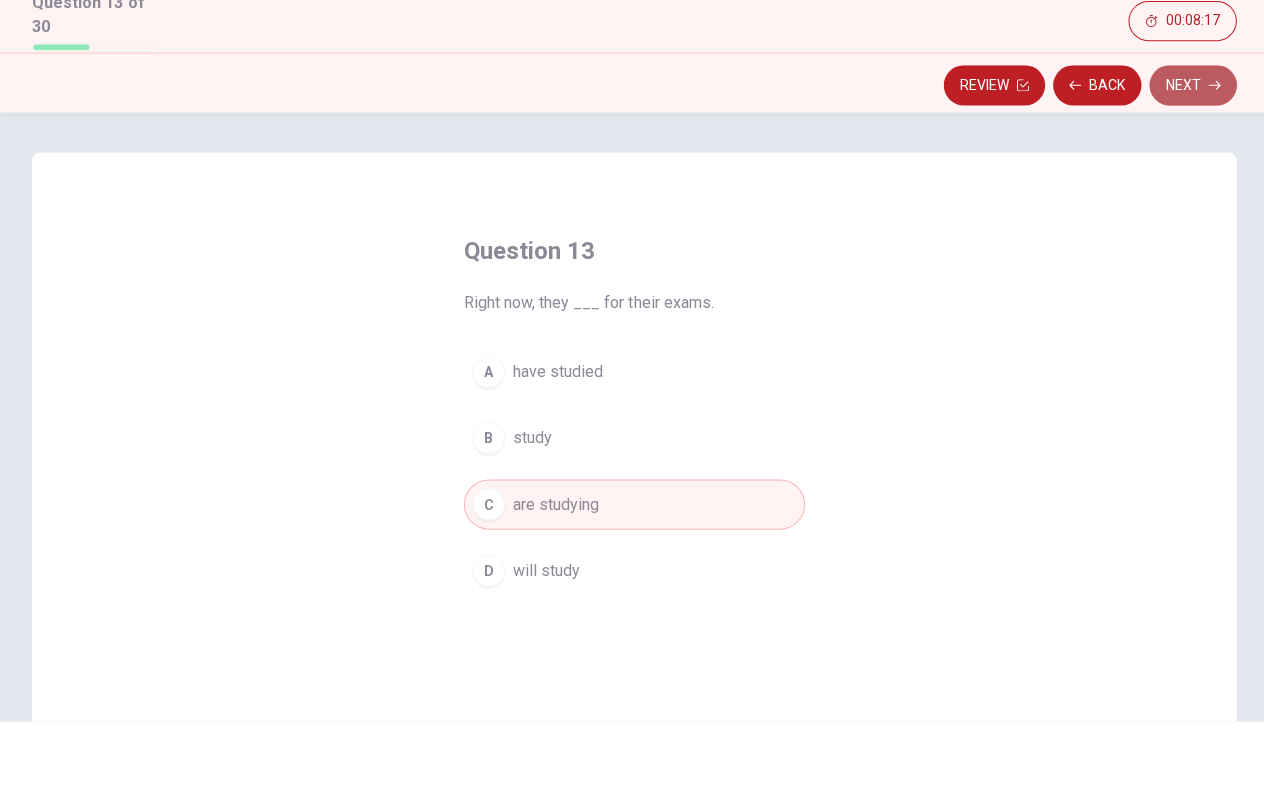 click on "Next" at bounding box center [1188, 163] 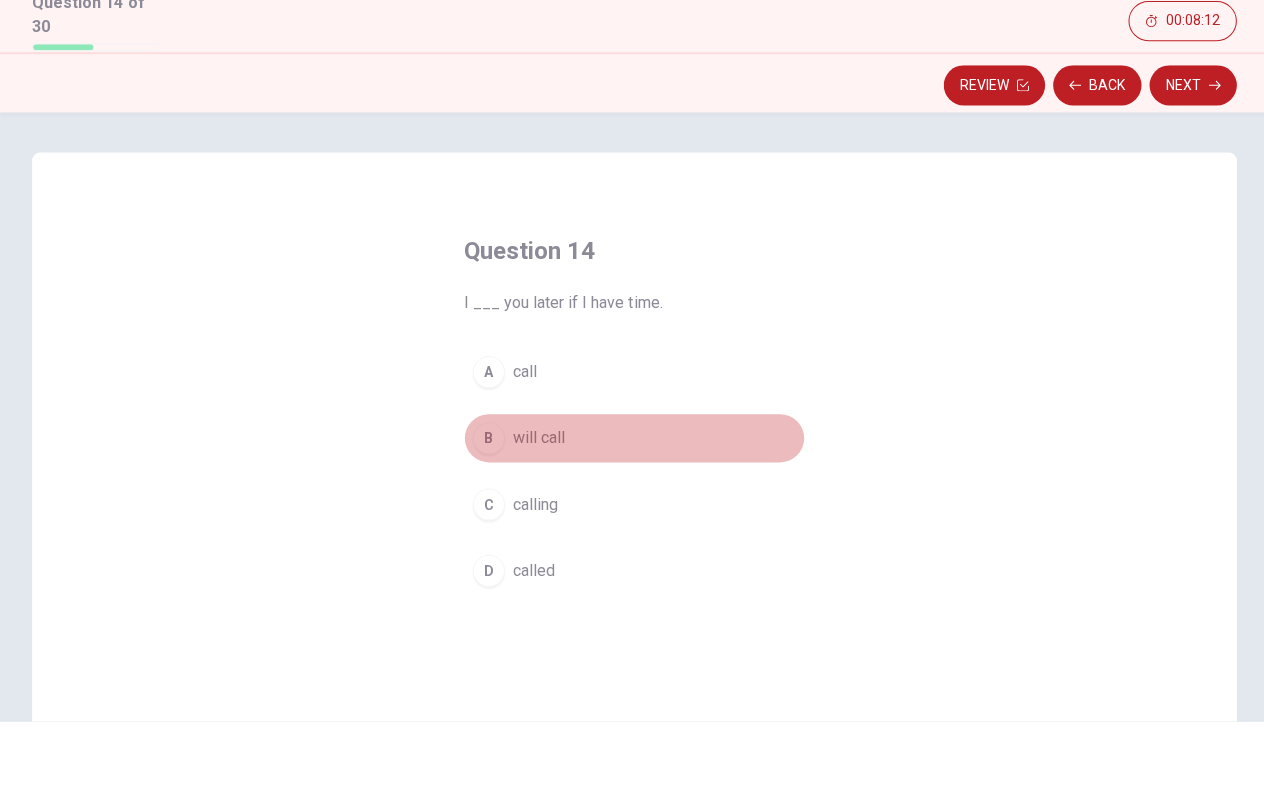 click on "B" at bounding box center (487, 515) 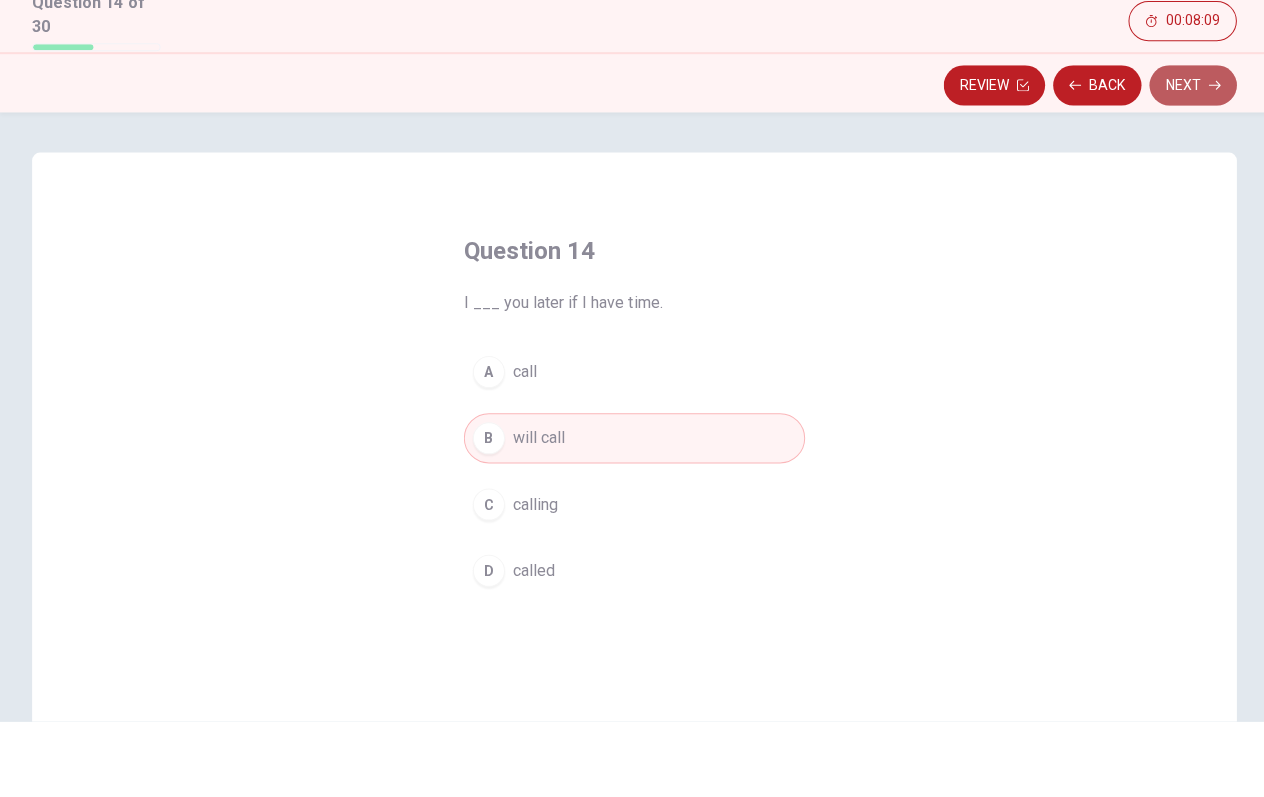 click on "Next" at bounding box center [1188, 163] 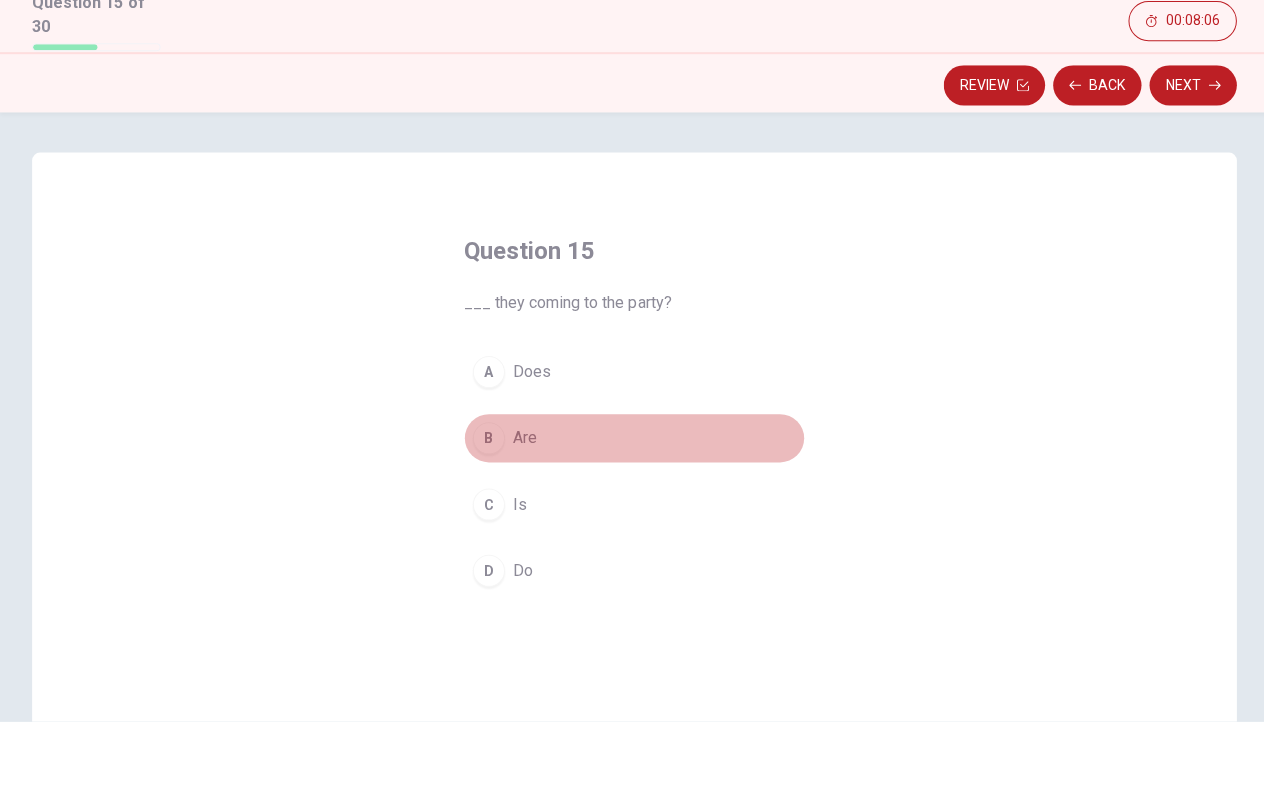 click on "B" at bounding box center [487, 515] 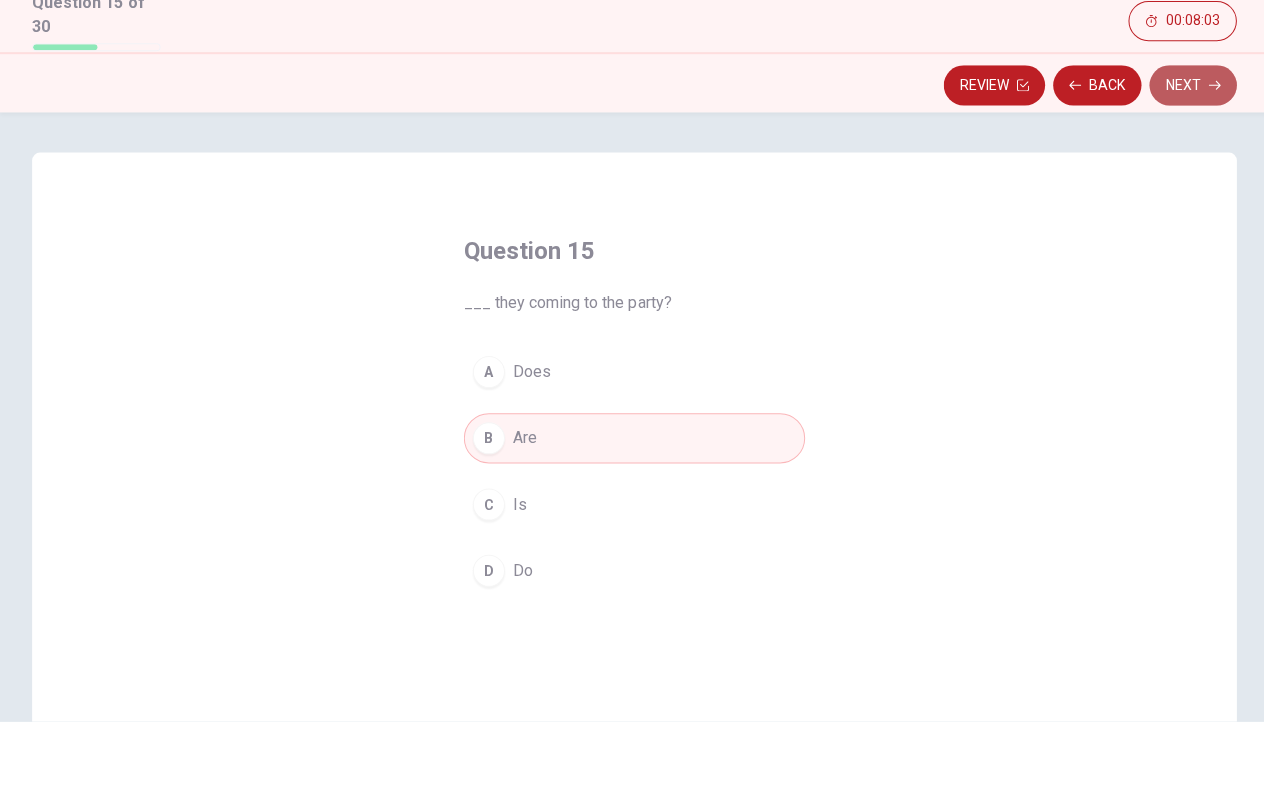 click on "Next" at bounding box center [1188, 163] 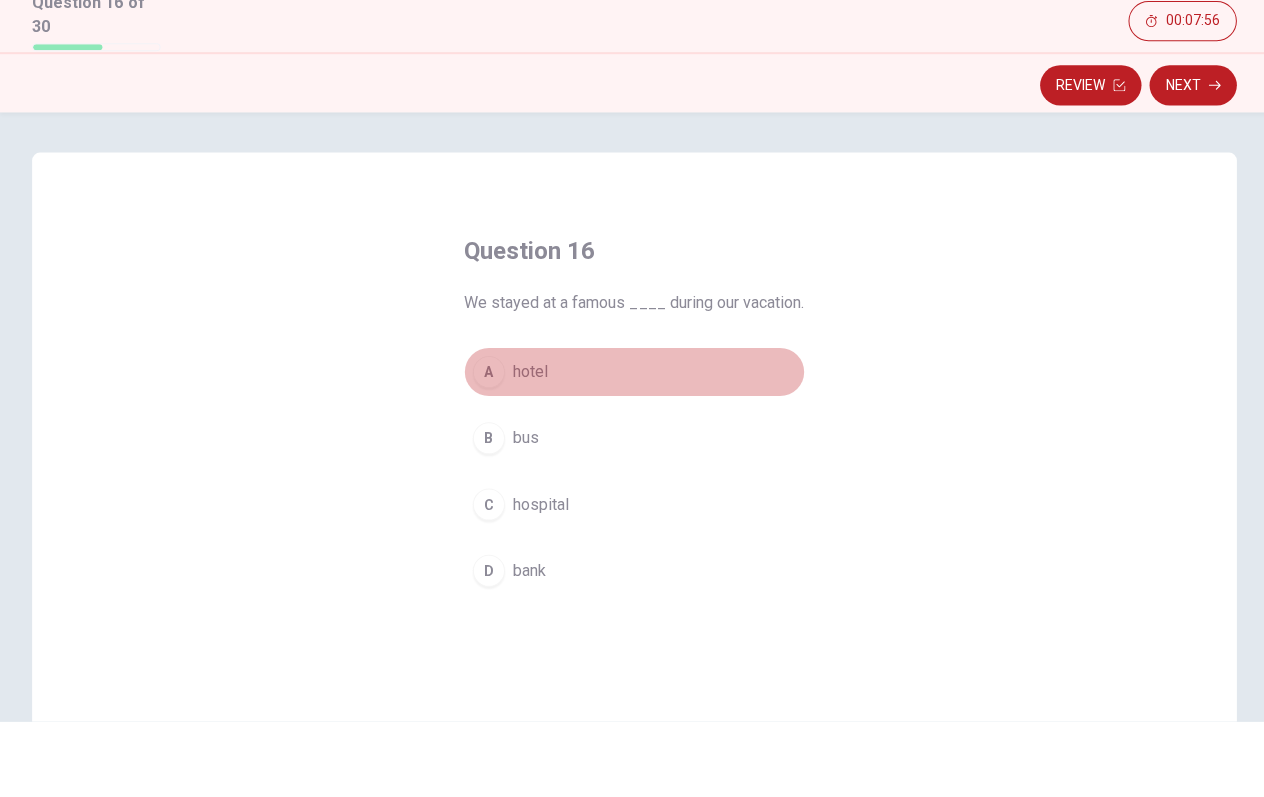 click on "A" at bounding box center [487, 449] 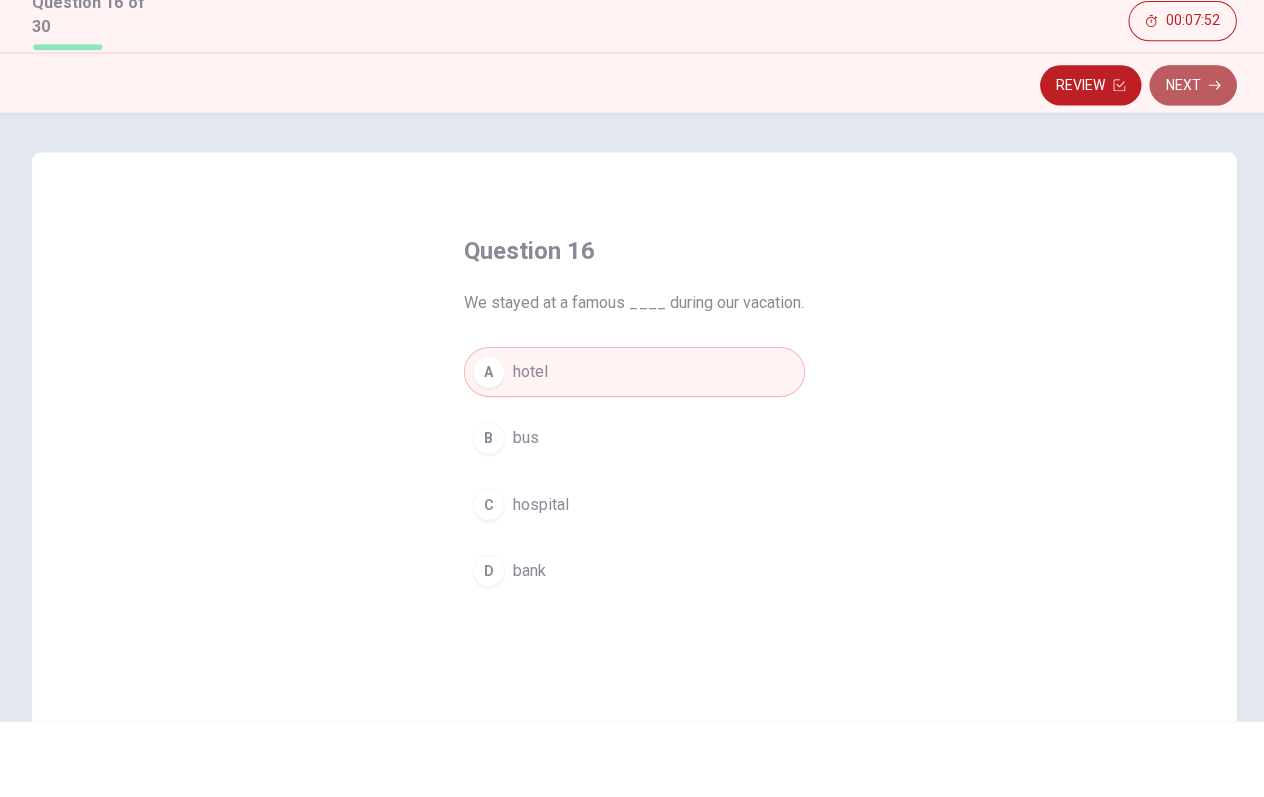 click on "Next" at bounding box center (1188, 163) 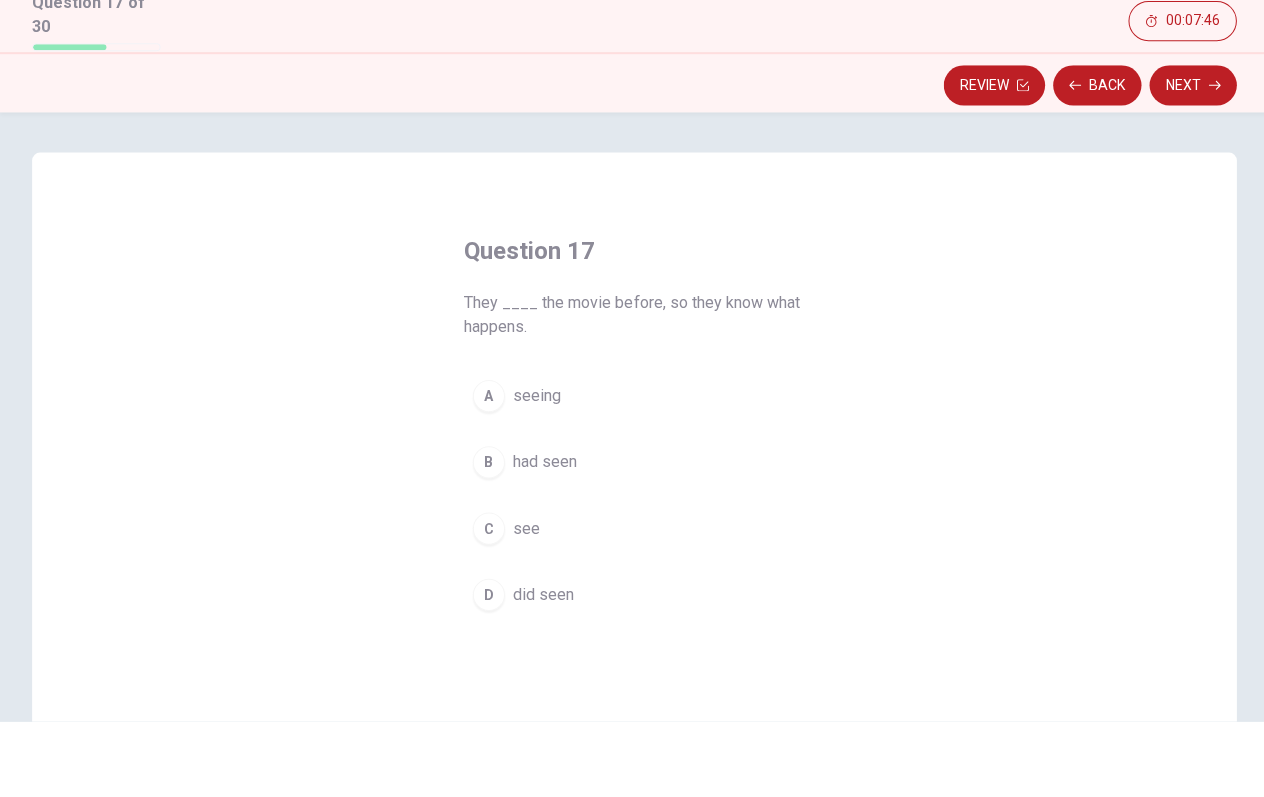 click on "B" at bounding box center (487, 539) 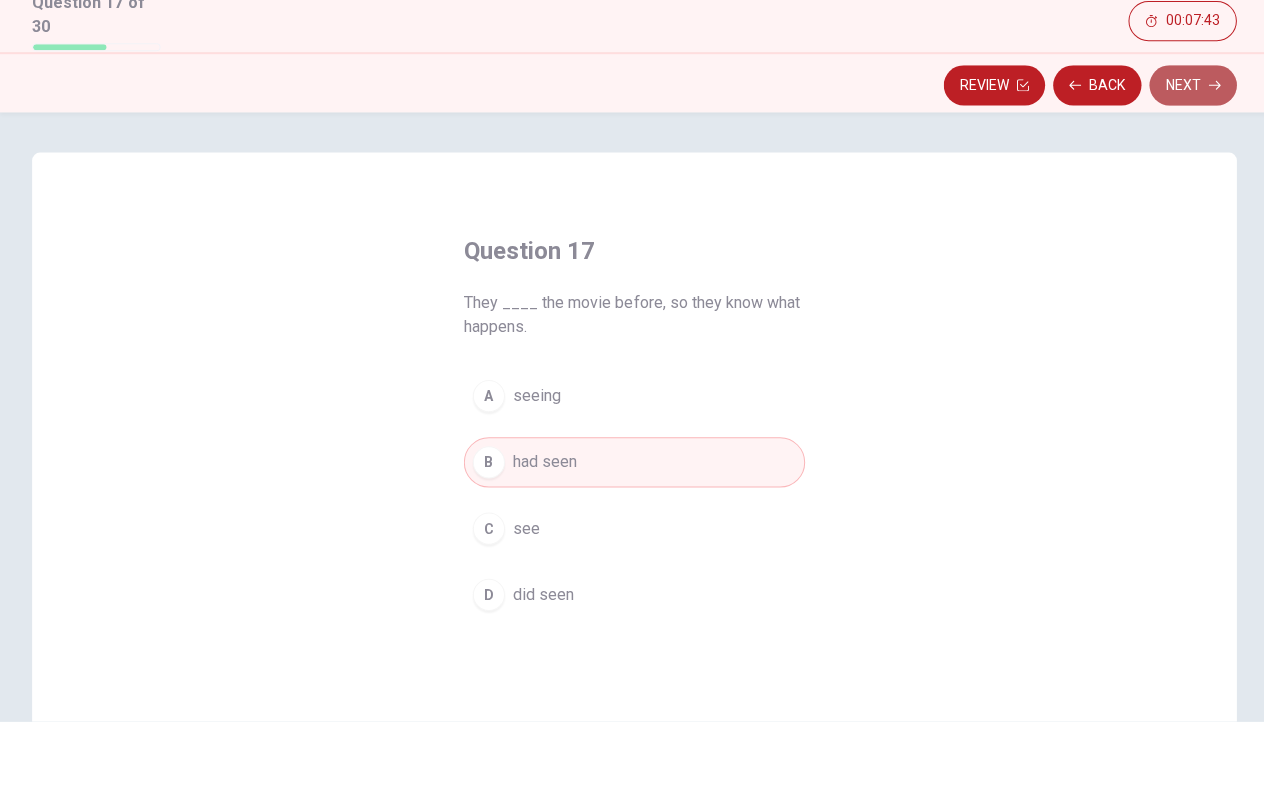 click on "Next" at bounding box center (1188, 163) 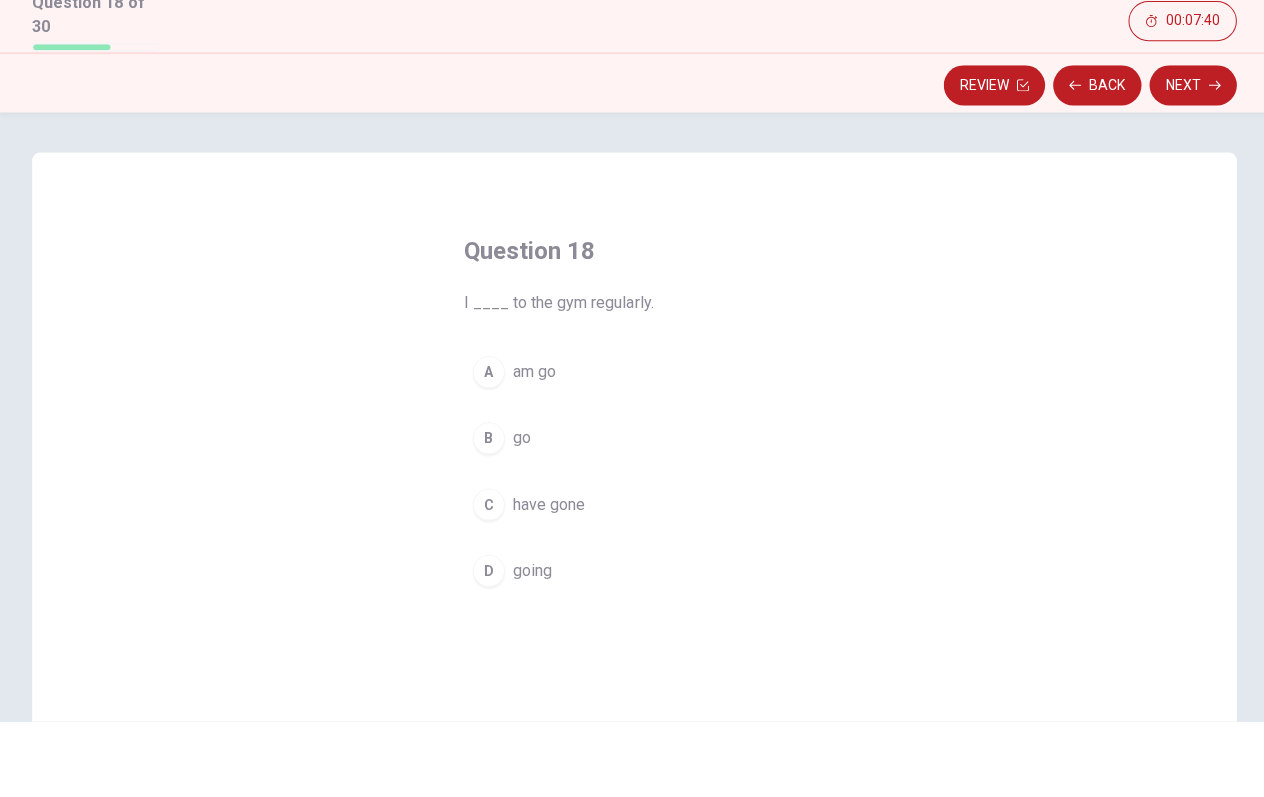 click on "B" at bounding box center (487, 515) 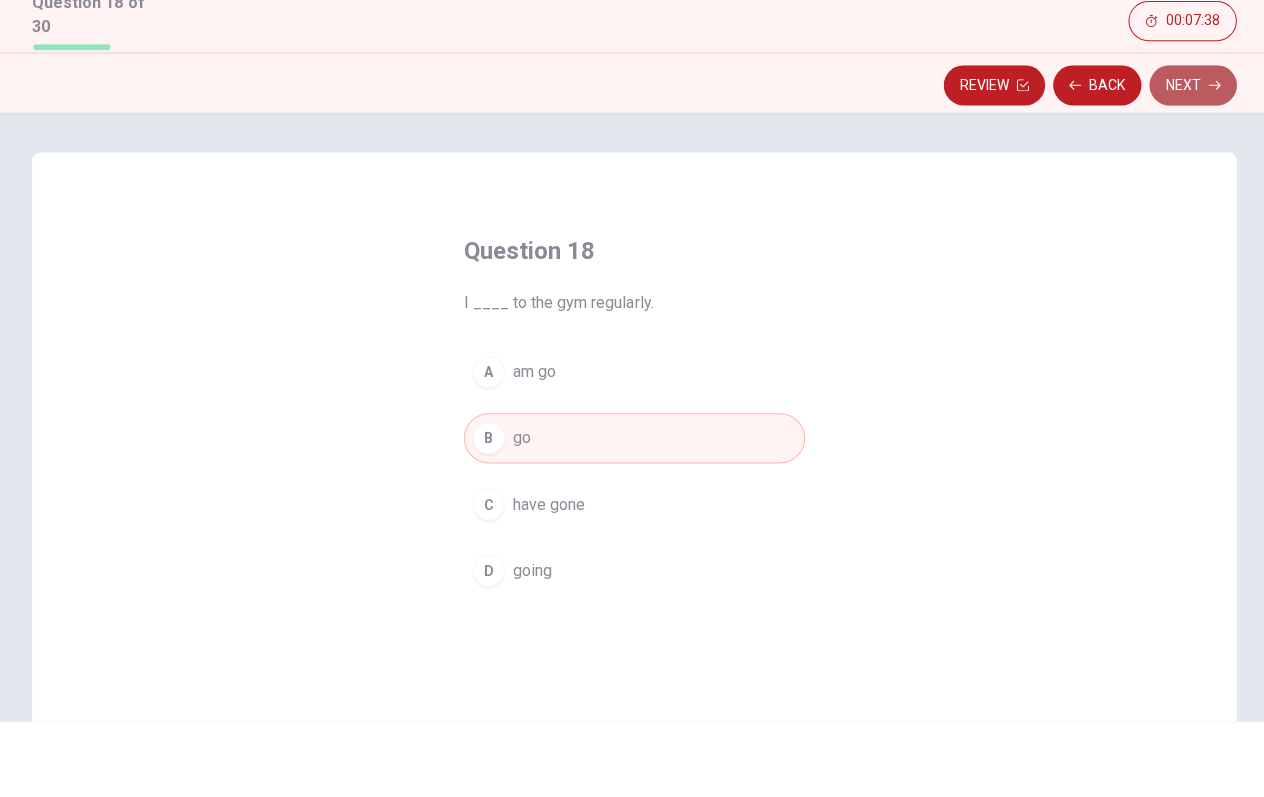 click on "Next" at bounding box center [1188, 163] 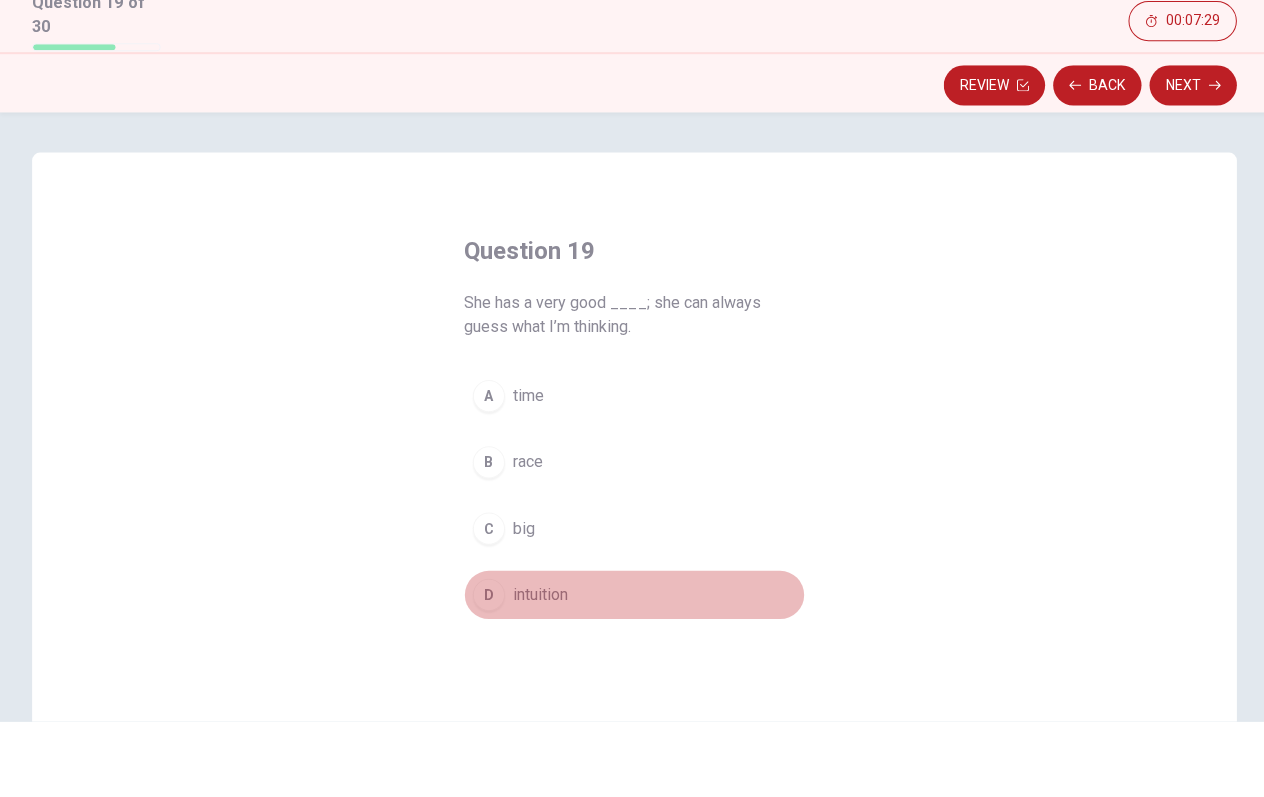 click on "D" at bounding box center (487, 671) 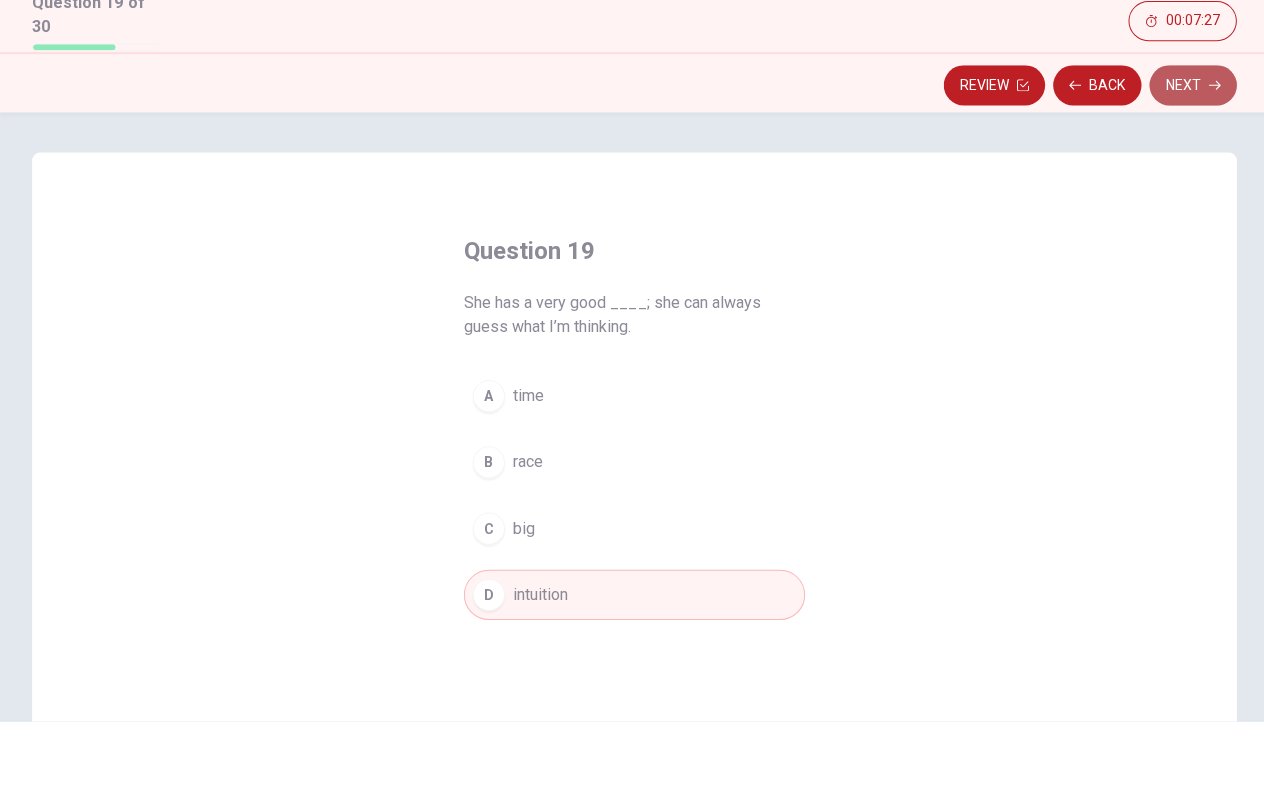click on "Next" at bounding box center [1188, 163] 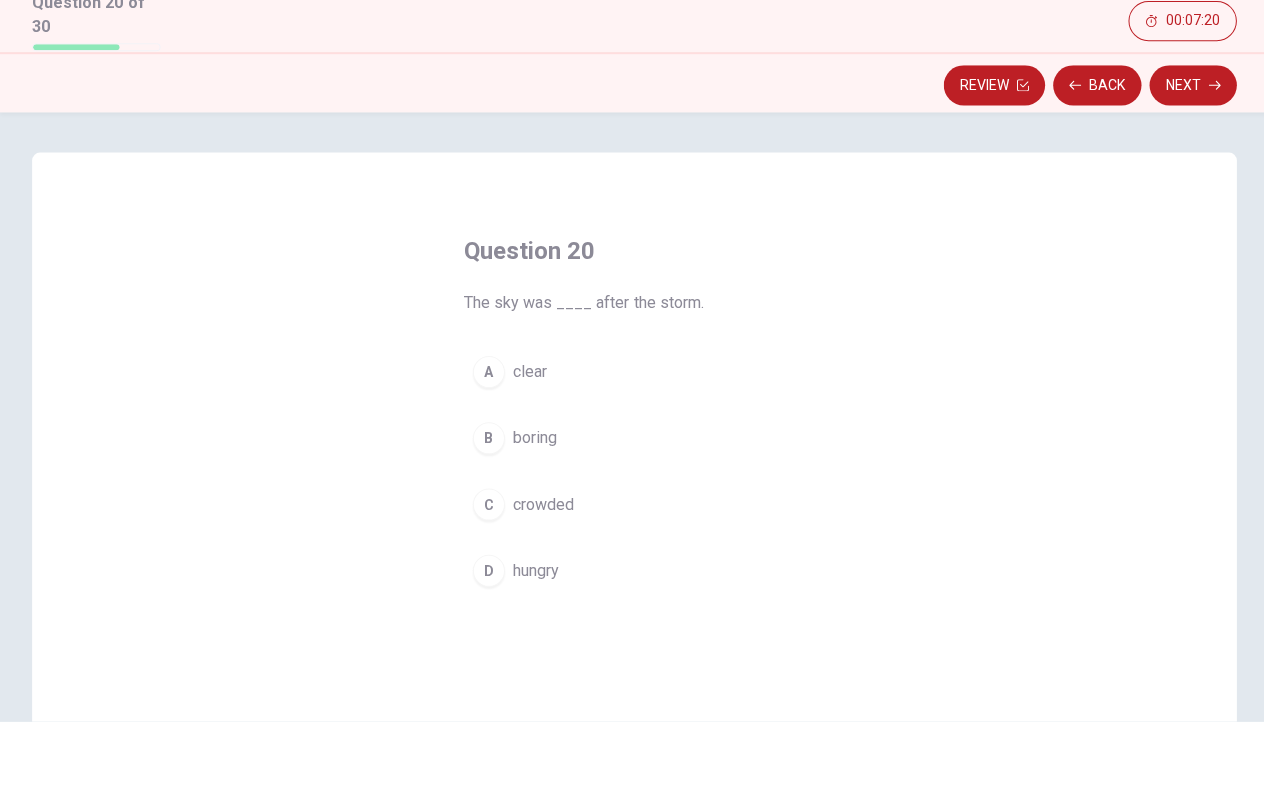 click on "A" at bounding box center (487, 449) 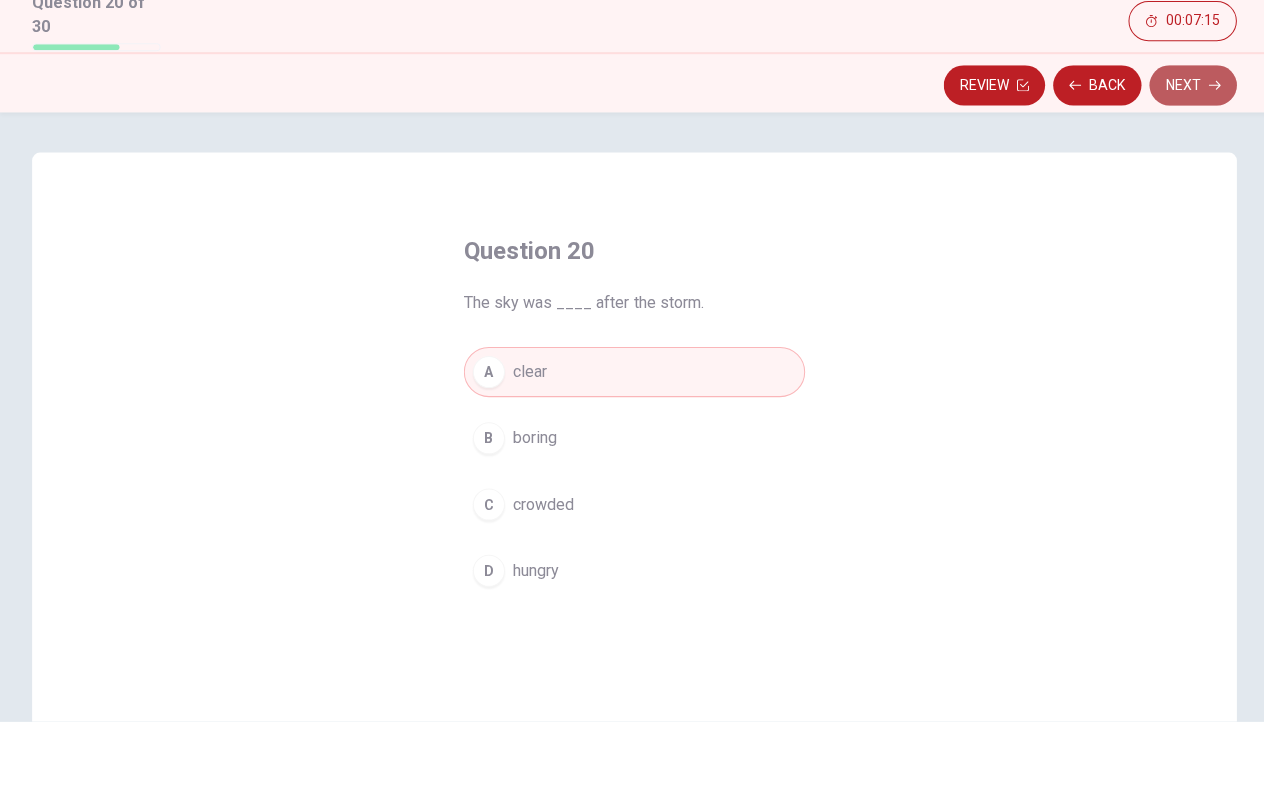 click on "Next" at bounding box center (1188, 163) 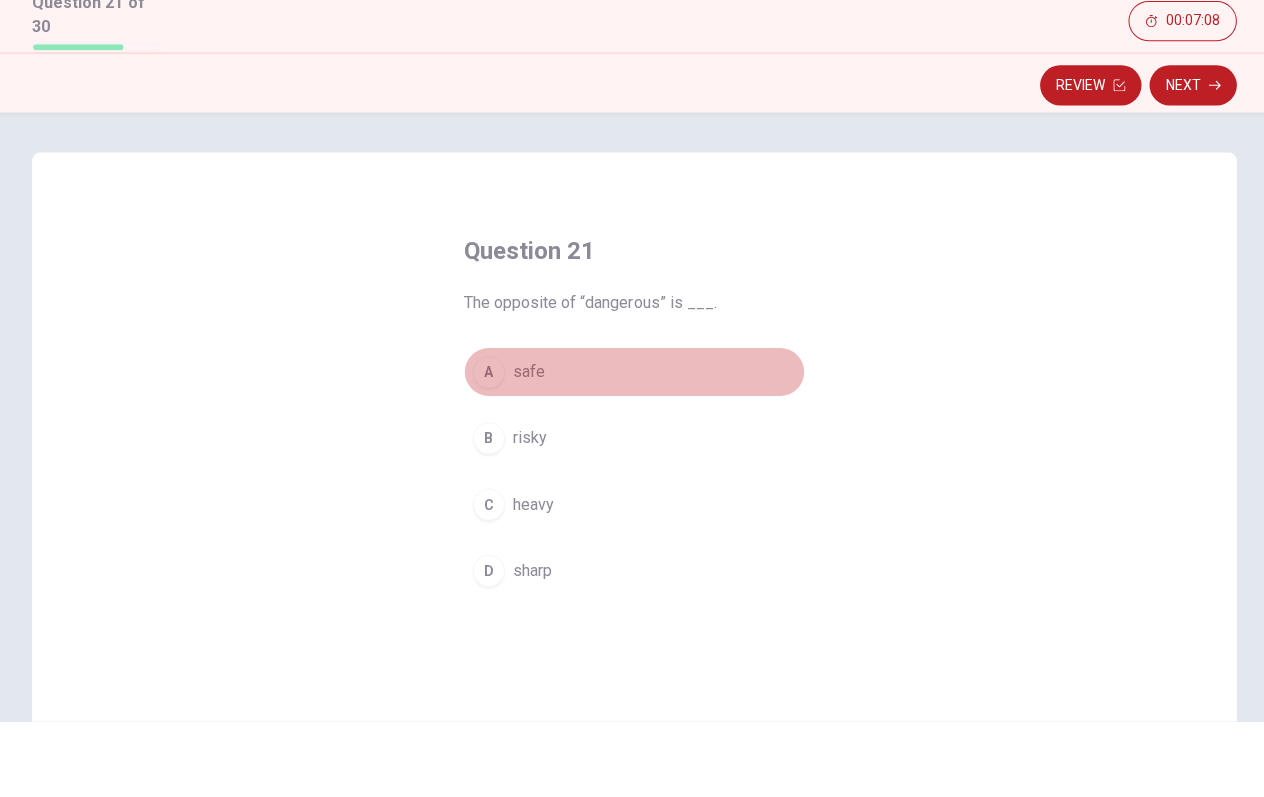 click on "A" at bounding box center [487, 449] 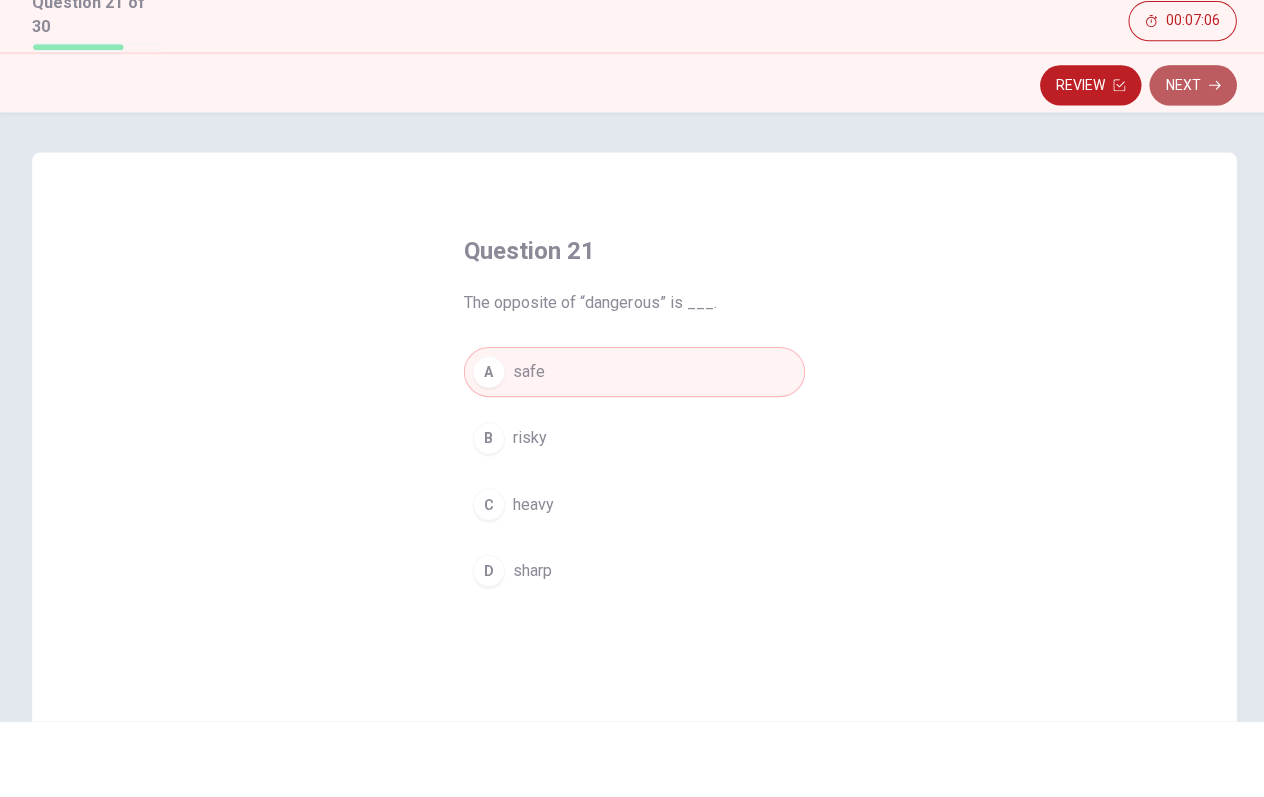 click on "Next" at bounding box center (1188, 163) 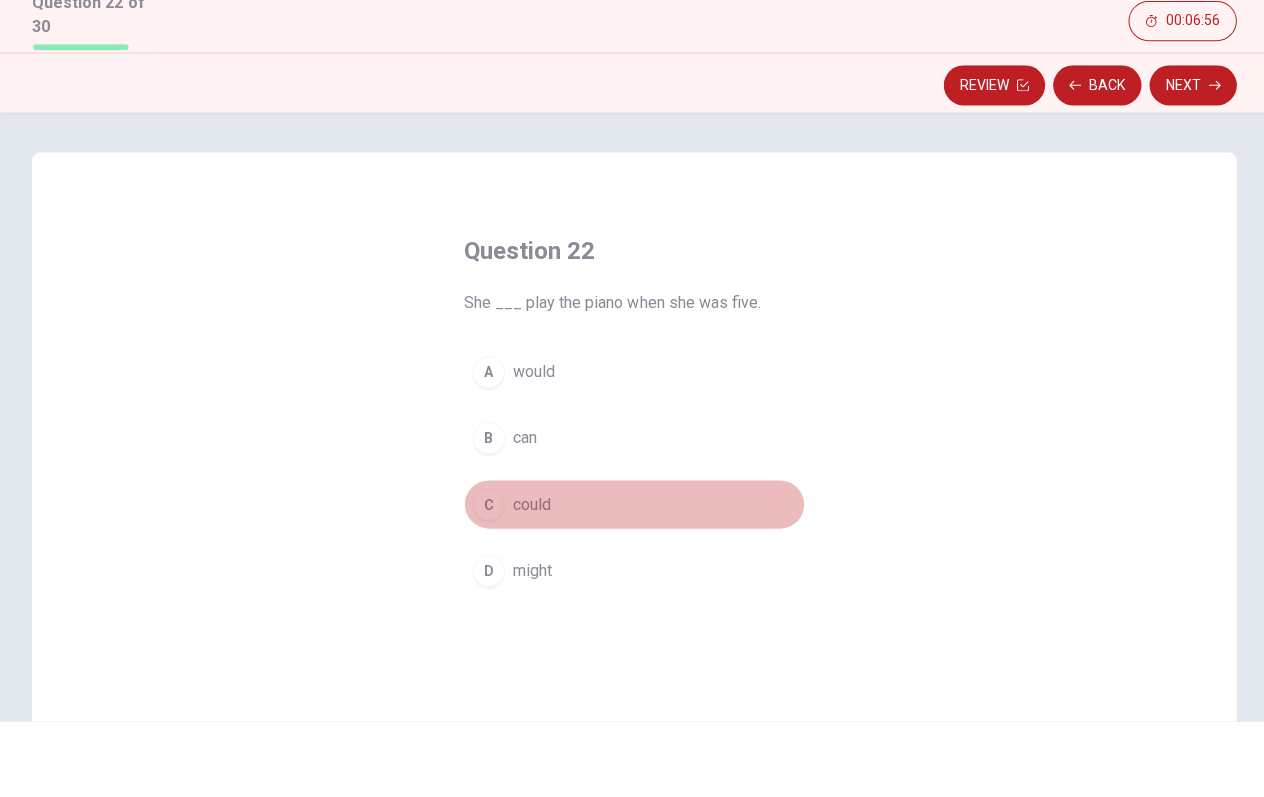 click on "C" at bounding box center [487, 581] 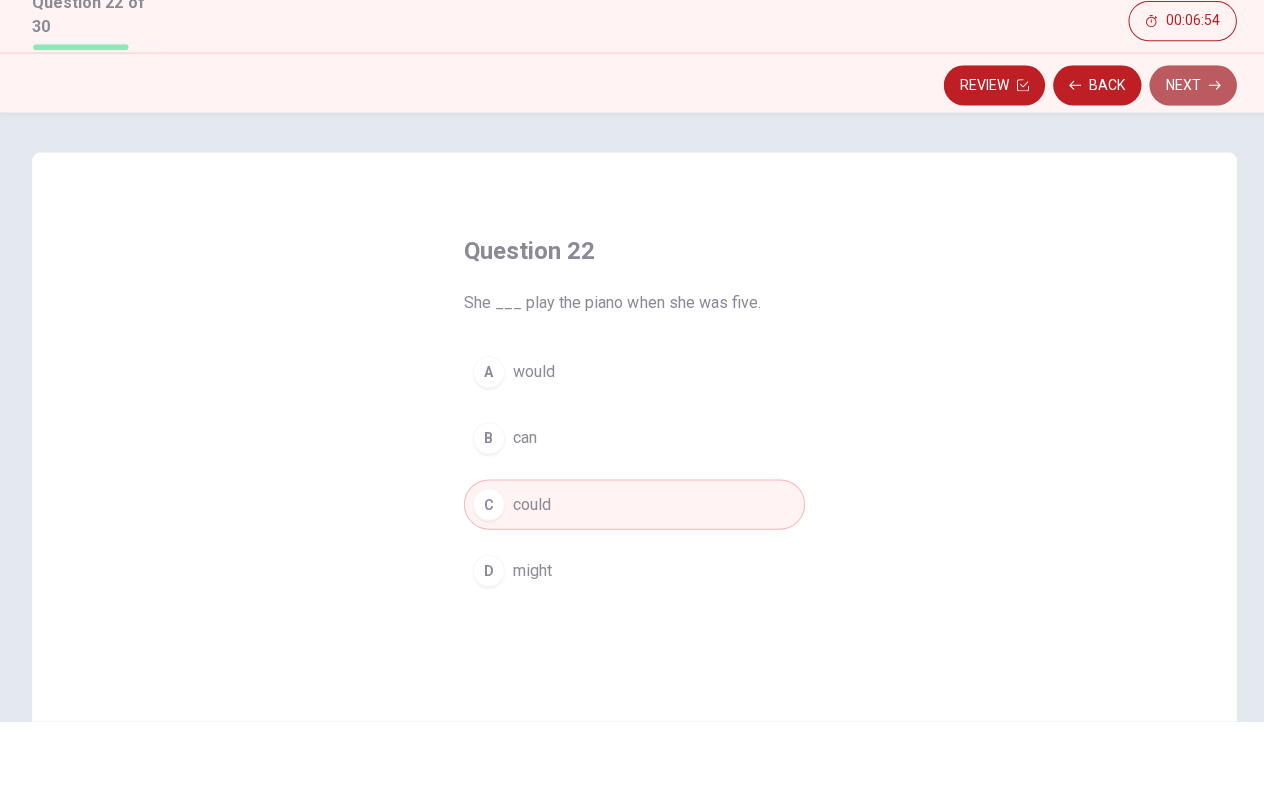 click on "Next" at bounding box center [1188, 163] 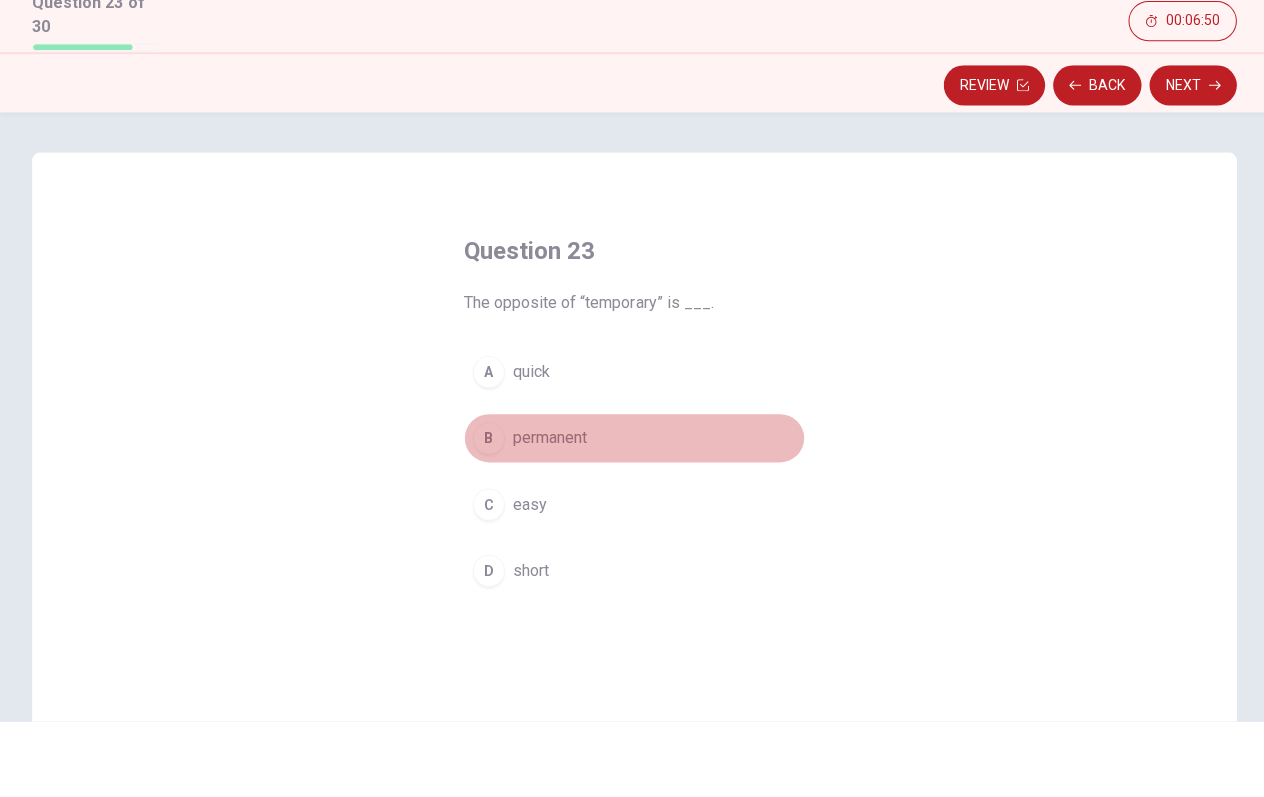 click on "B" at bounding box center (487, 515) 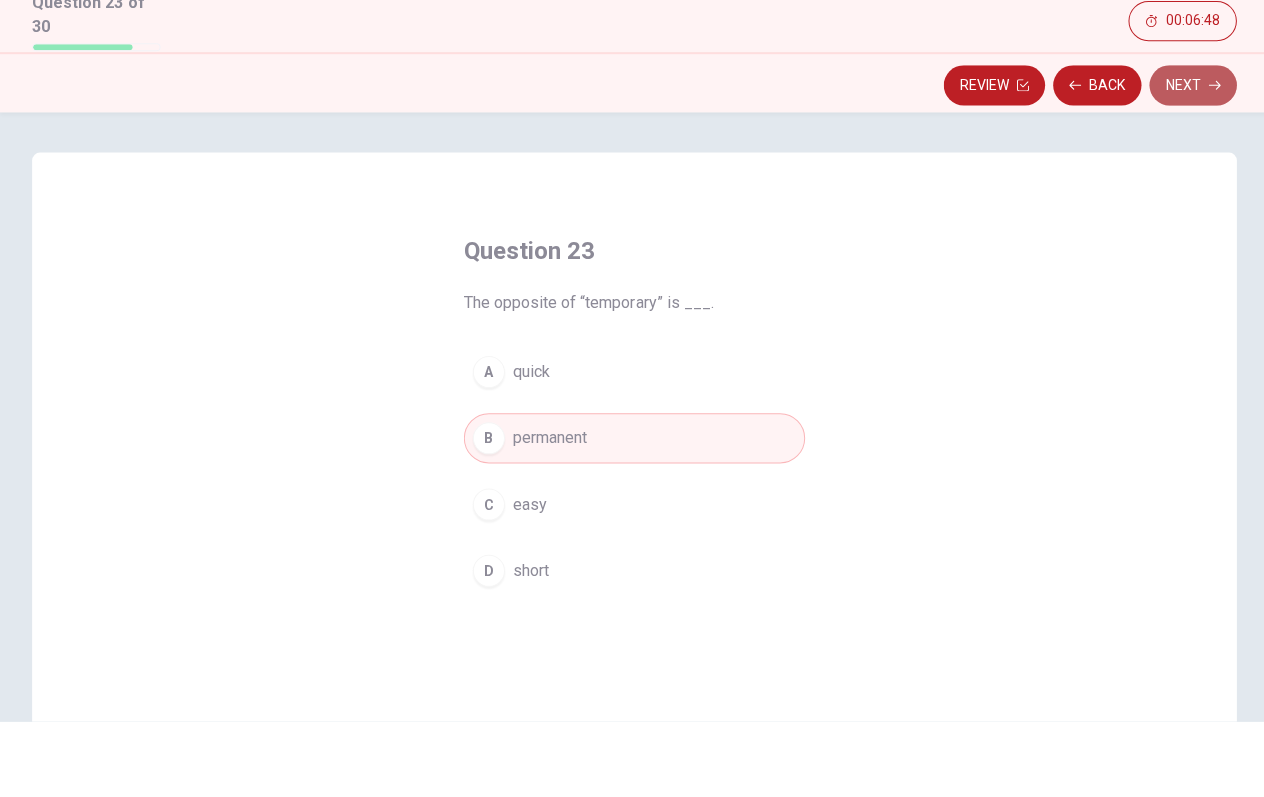 click on "Next" at bounding box center [1188, 163] 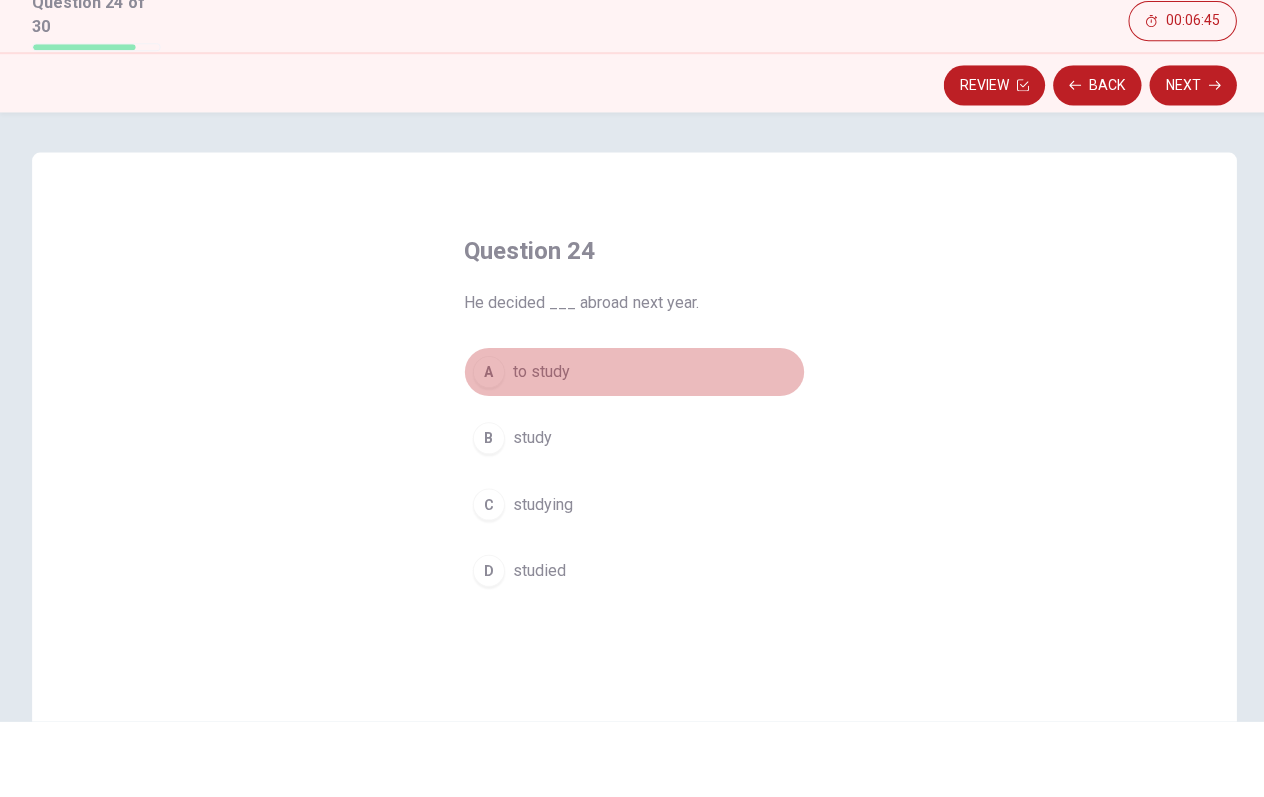 click on "A" at bounding box center [487, 449] 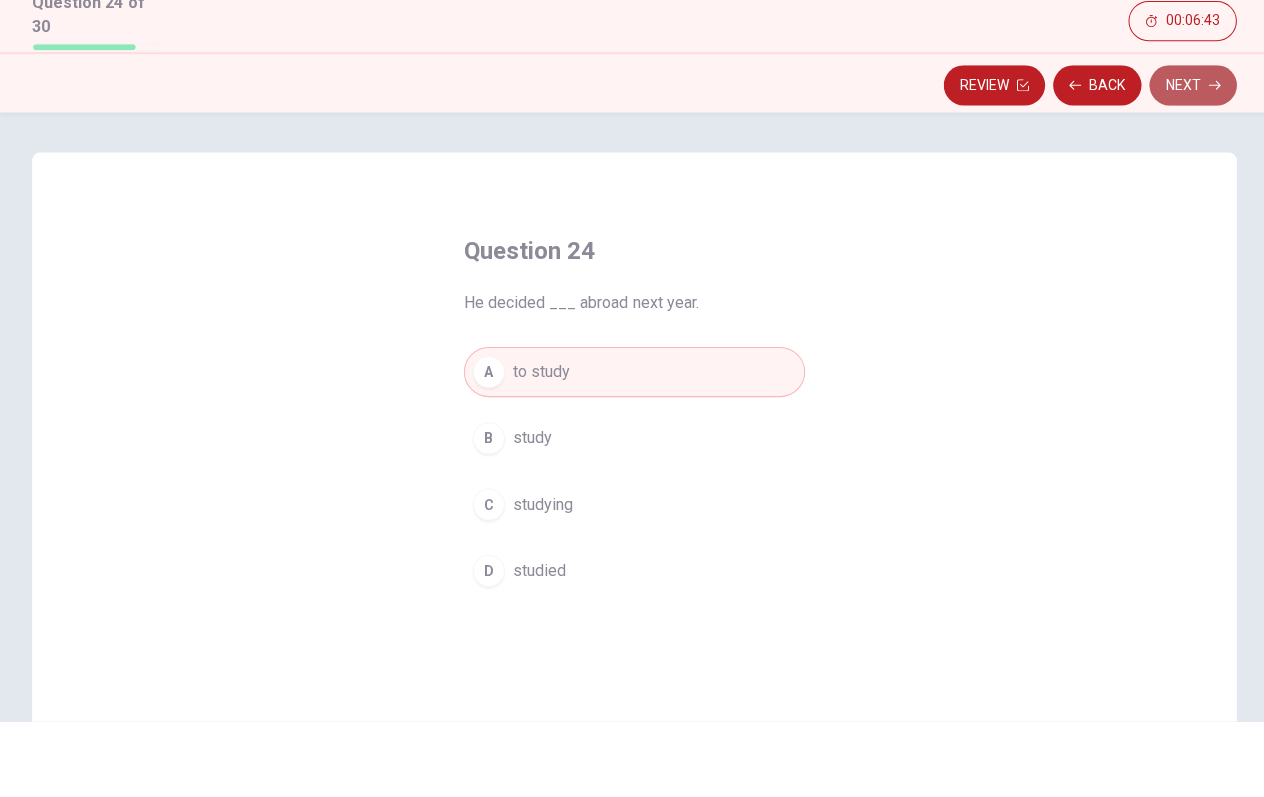 click on "Next" at bounding box center [1188, 163] 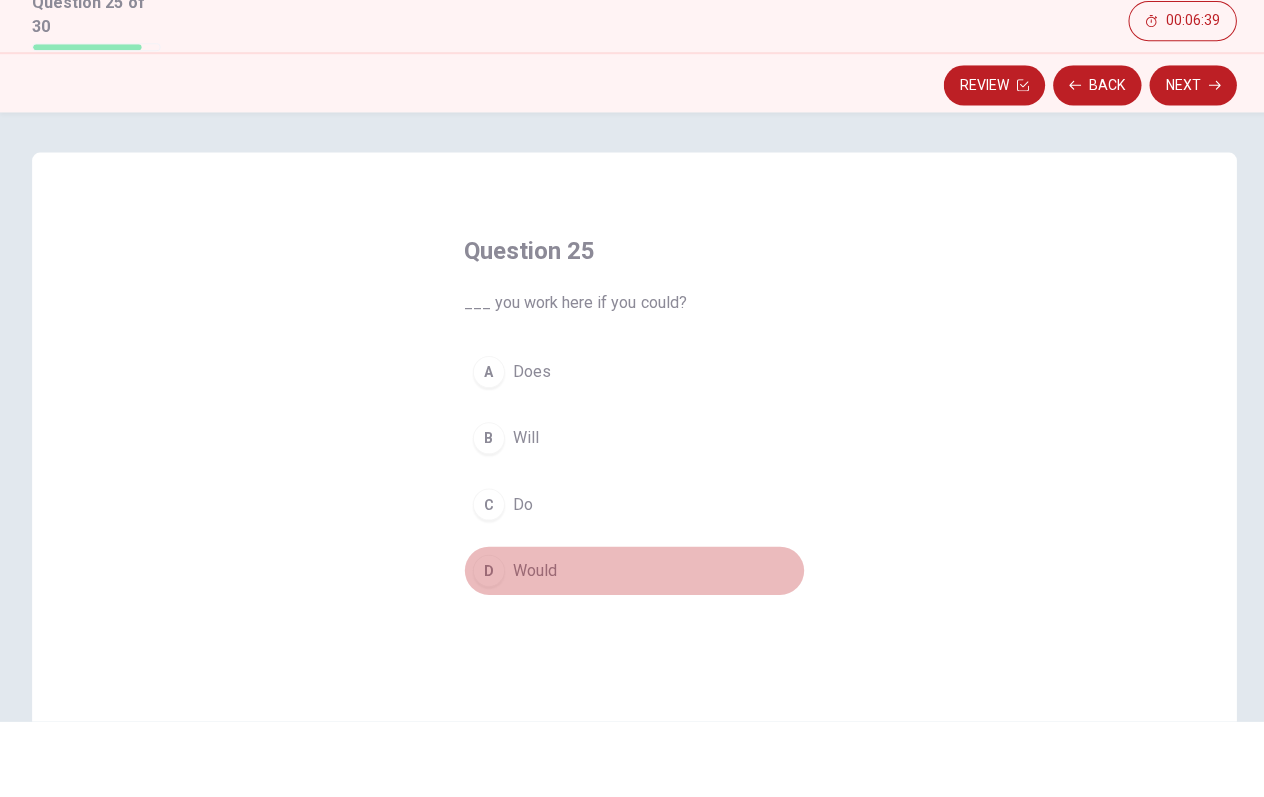 click on "D Would" at bounding box center [632, 647] 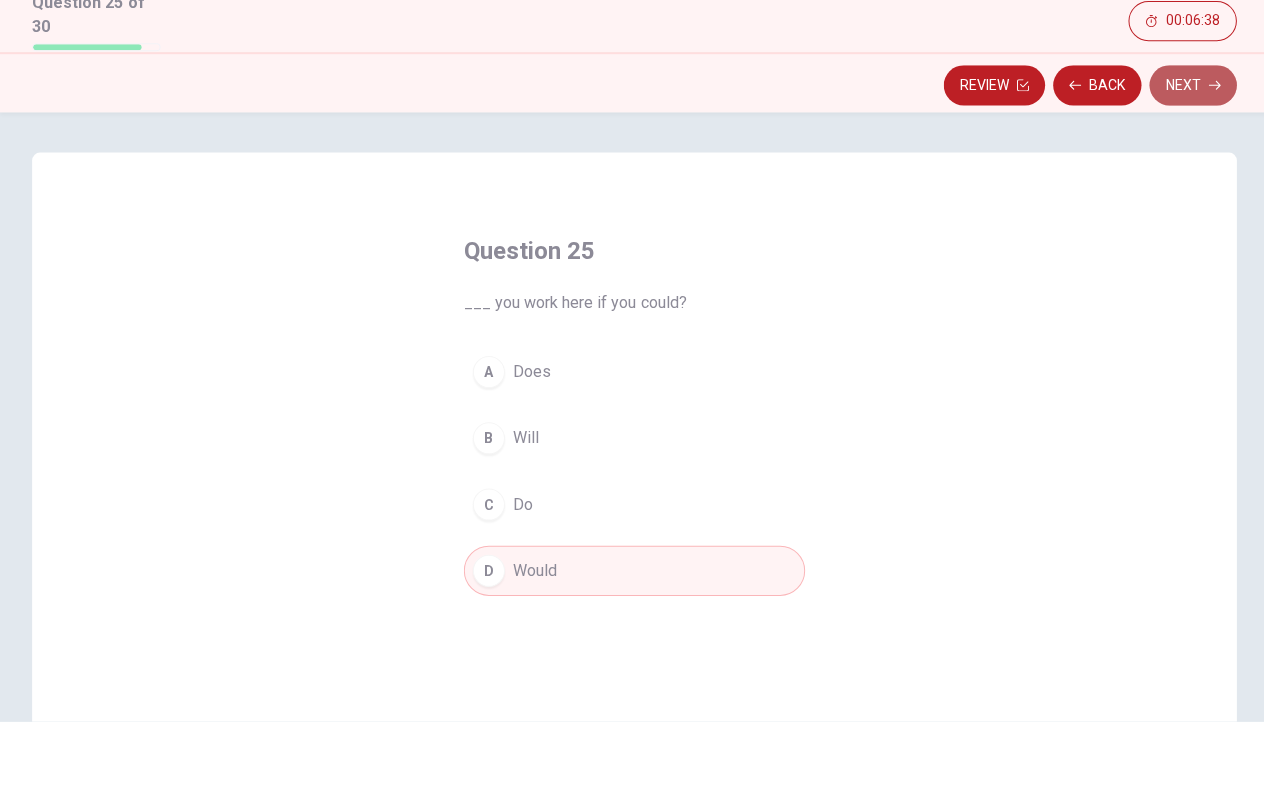 click on "Next" at bounding box center [1188, 163] 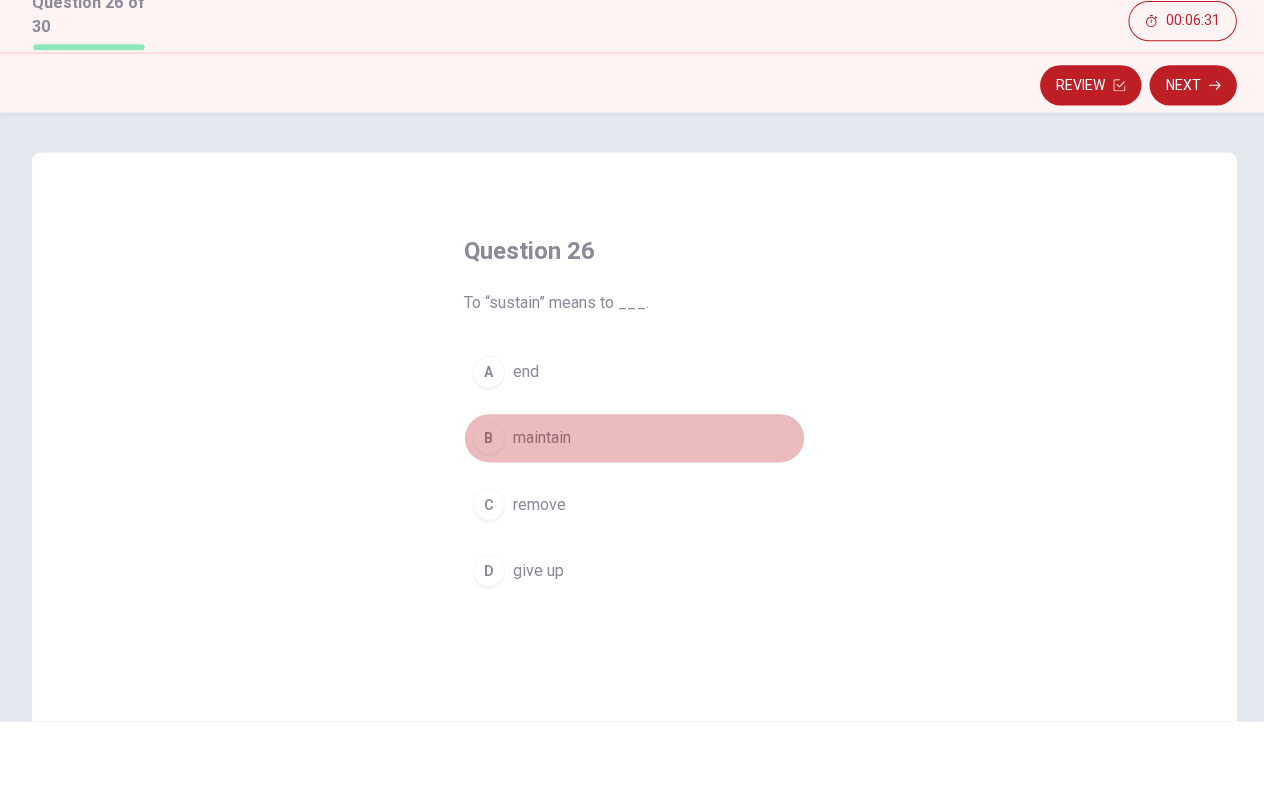 click on "B" at bounding box center (487, 515) 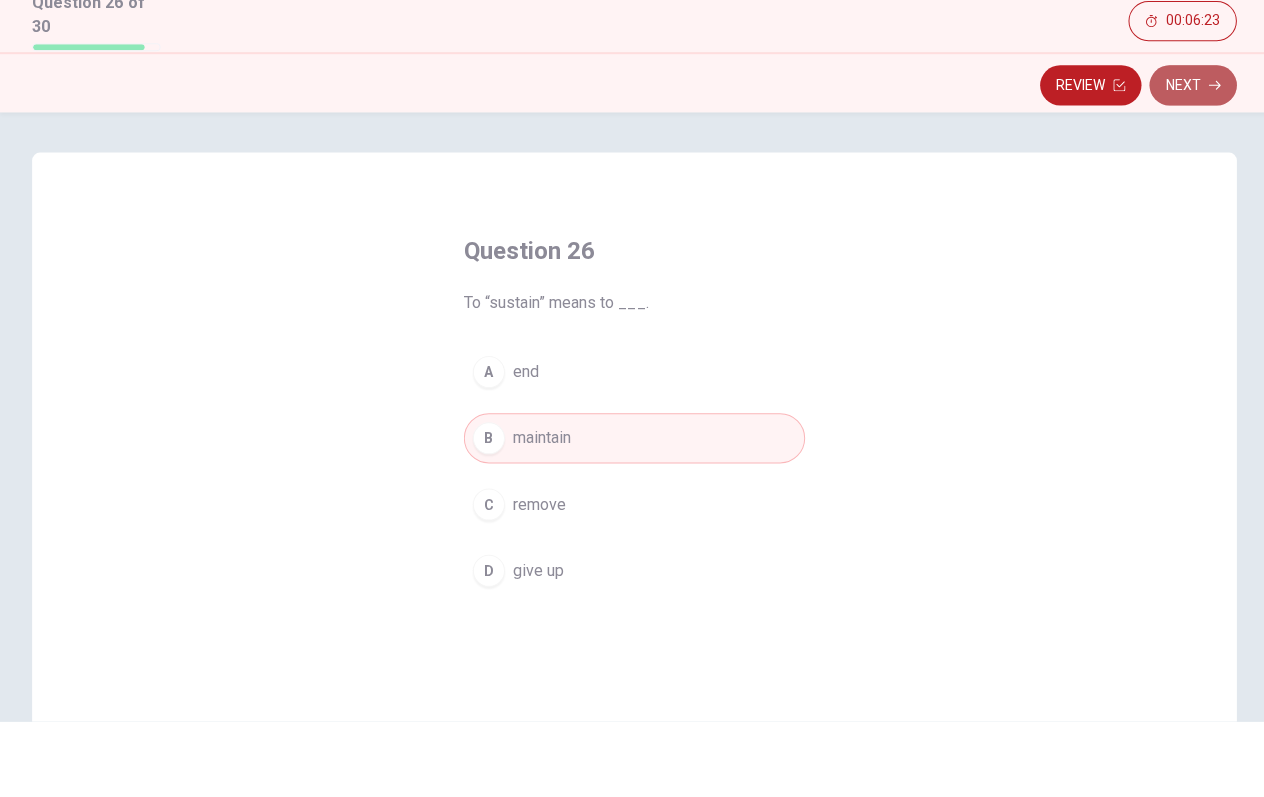 click on "Next" at bounding box center [1188, 163] 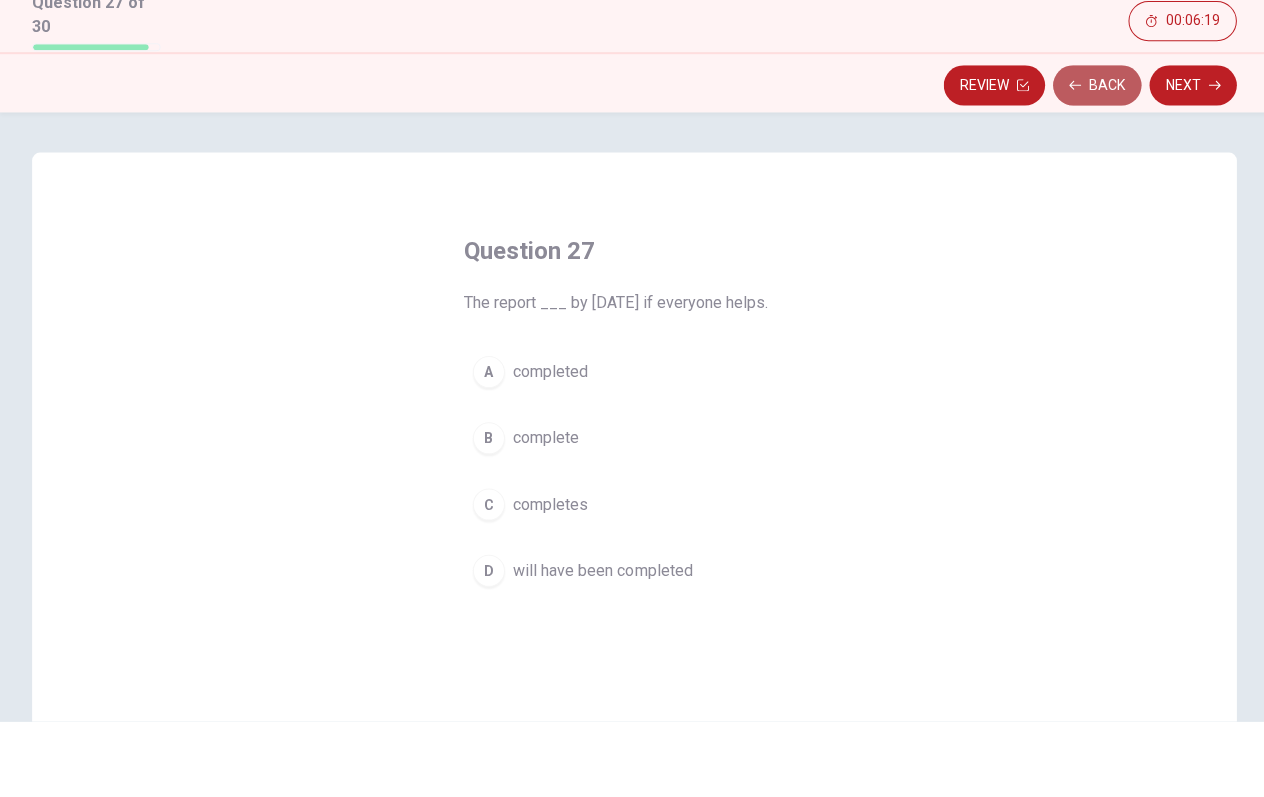 click on "Back" at bounding box center (1093, 163) 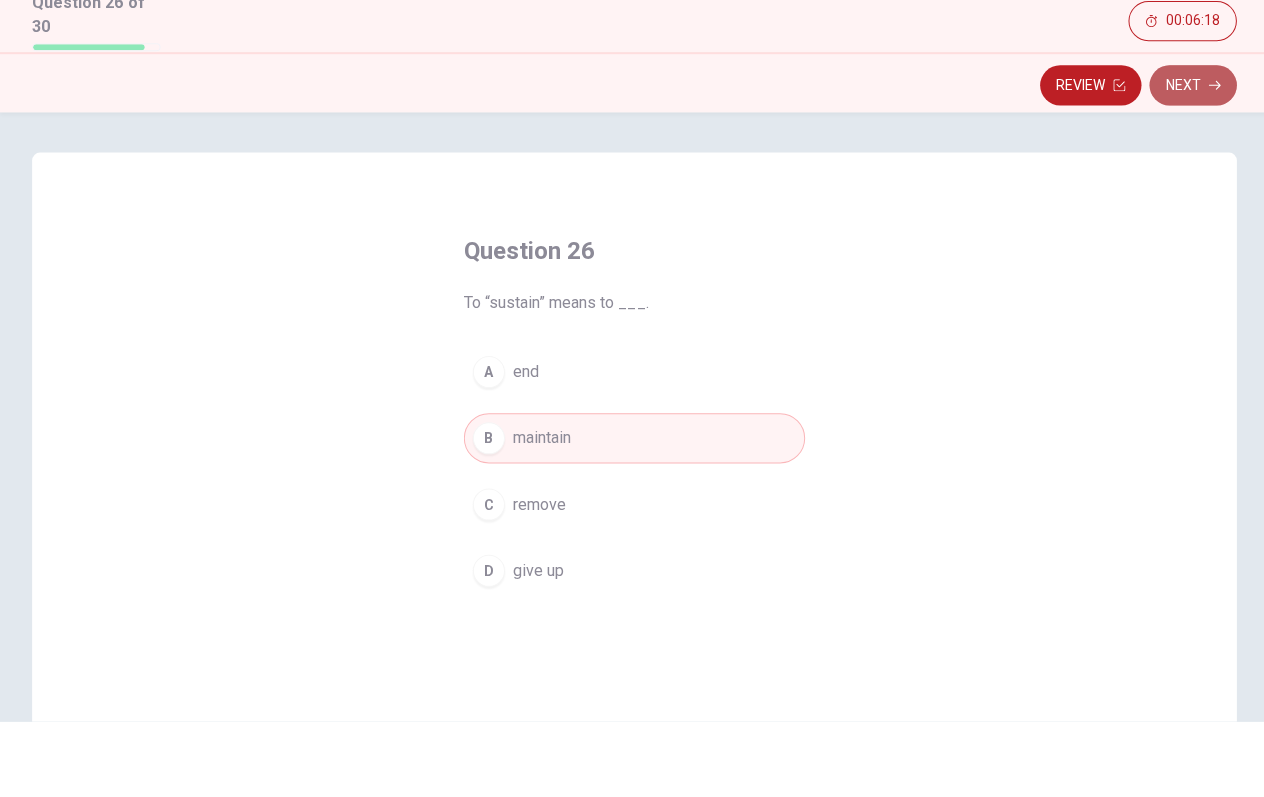 click on "Next" at bounding box center [1188, 163] 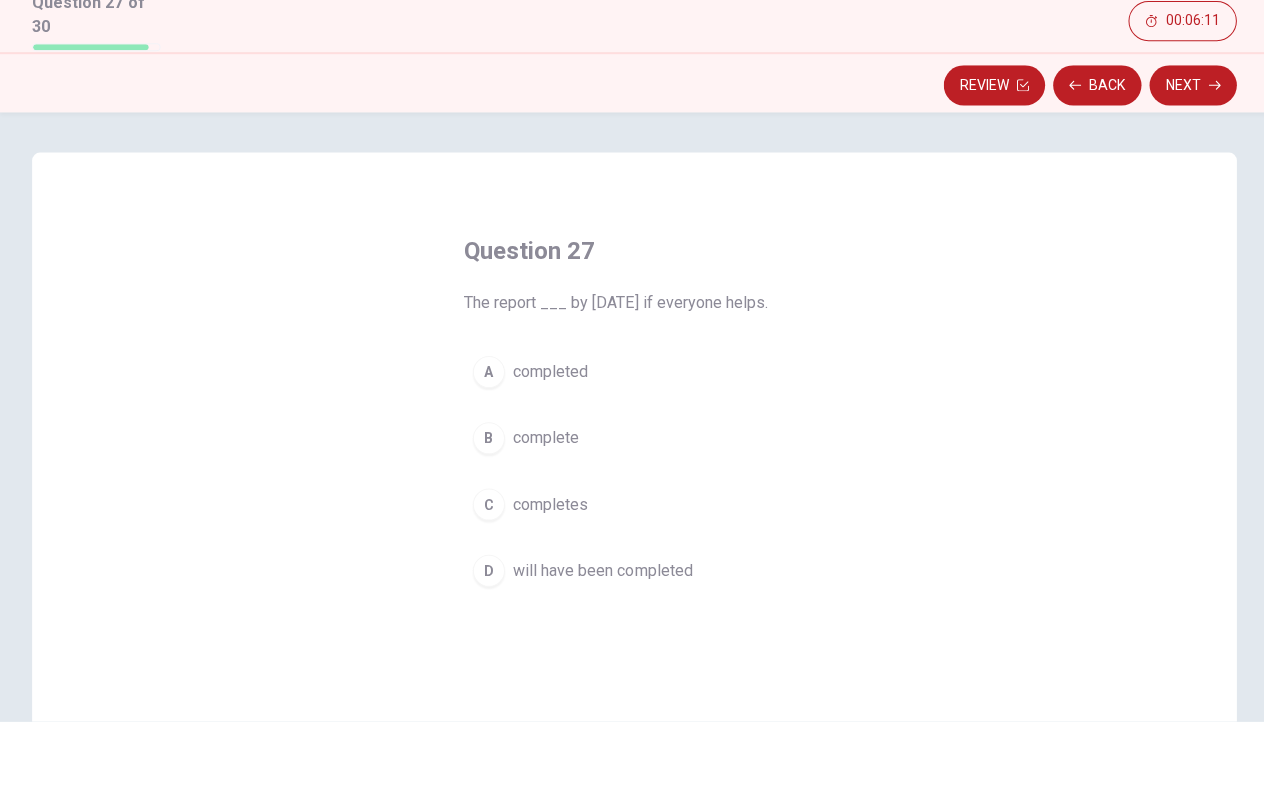 click on "D" at bounding box center [487, 647] 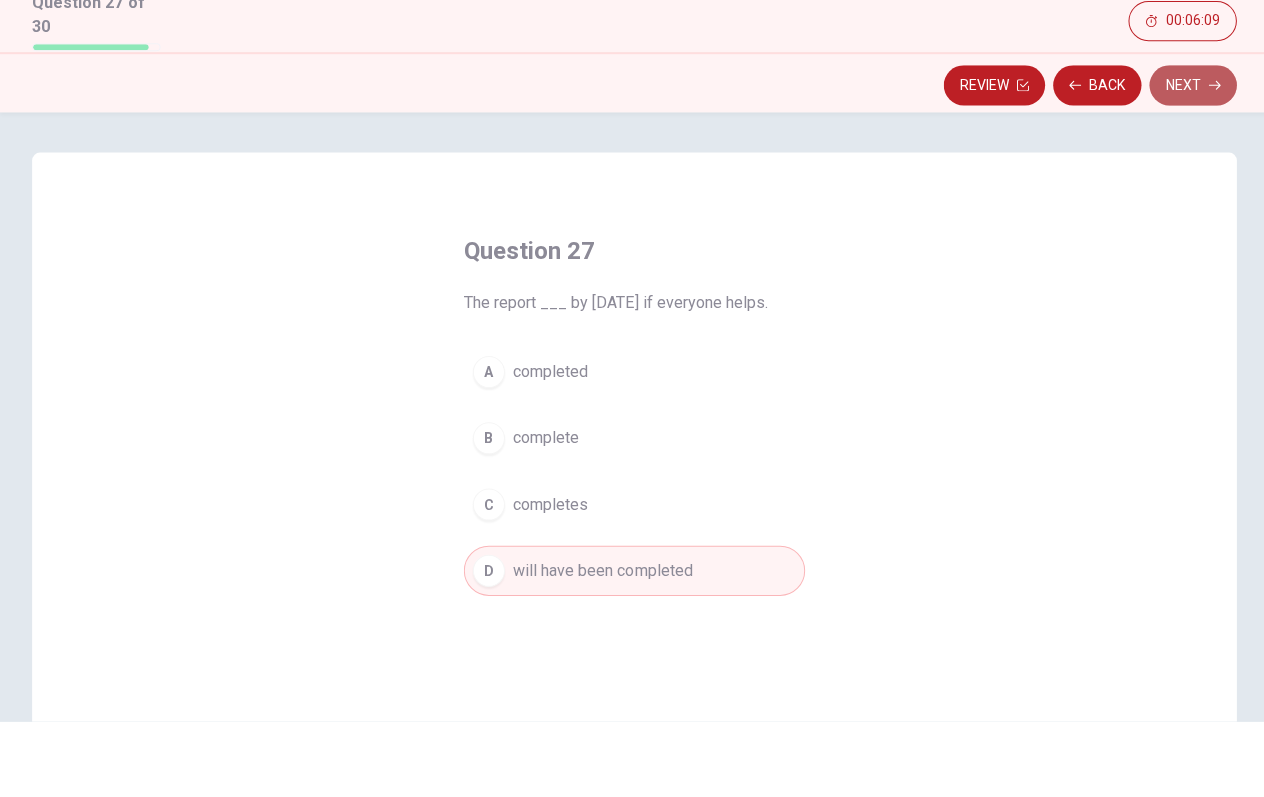 click on "Next" at bounding box center (1188, 163) 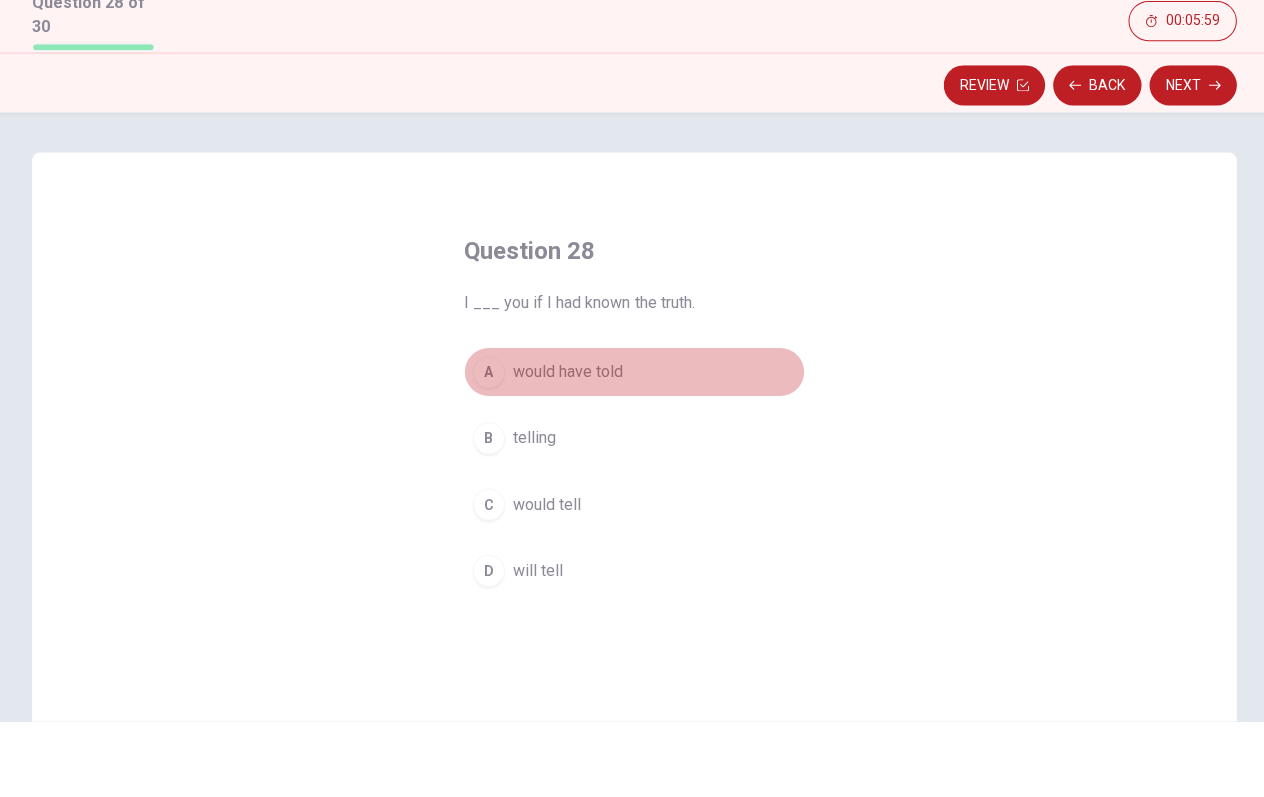 click on "A would have told" at bounding box center [632, 449] 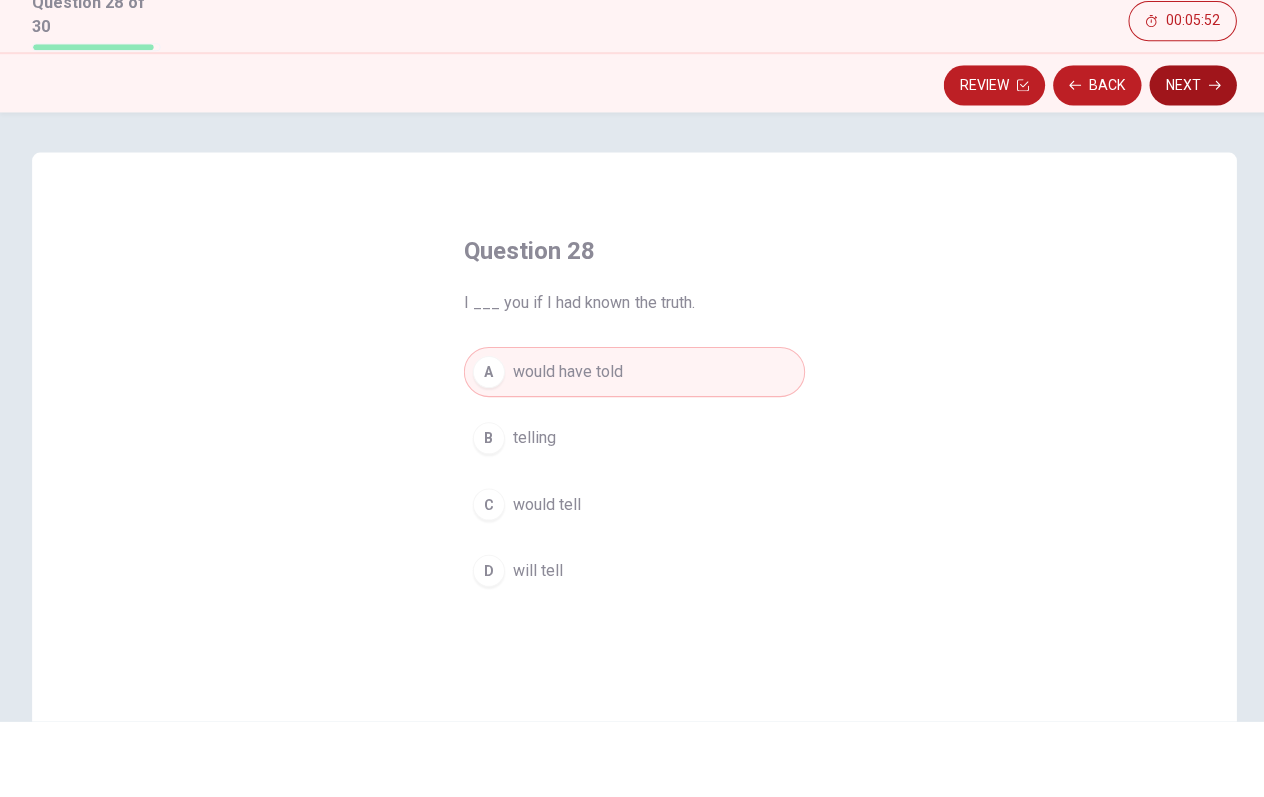 click on "Next" at bounding box center [1188, 163] 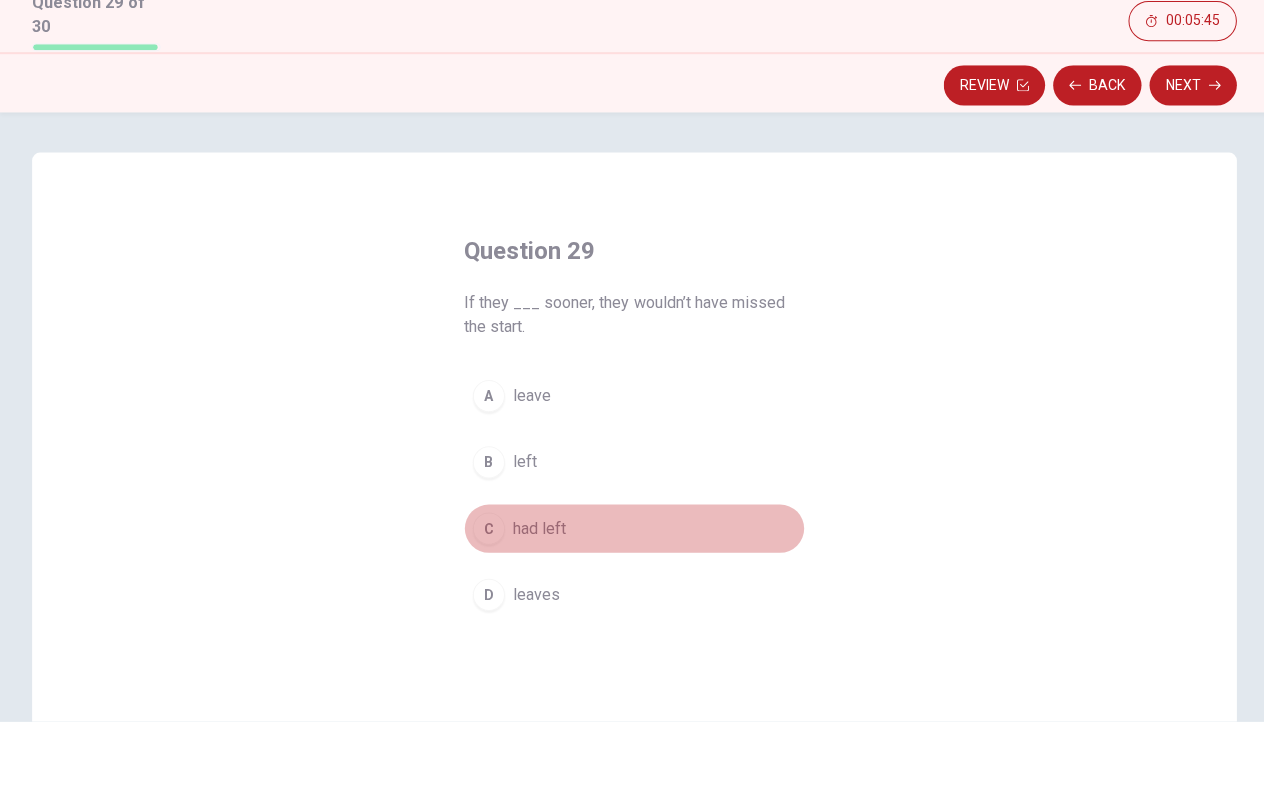 click on "C" at bounding box center (487, 605) 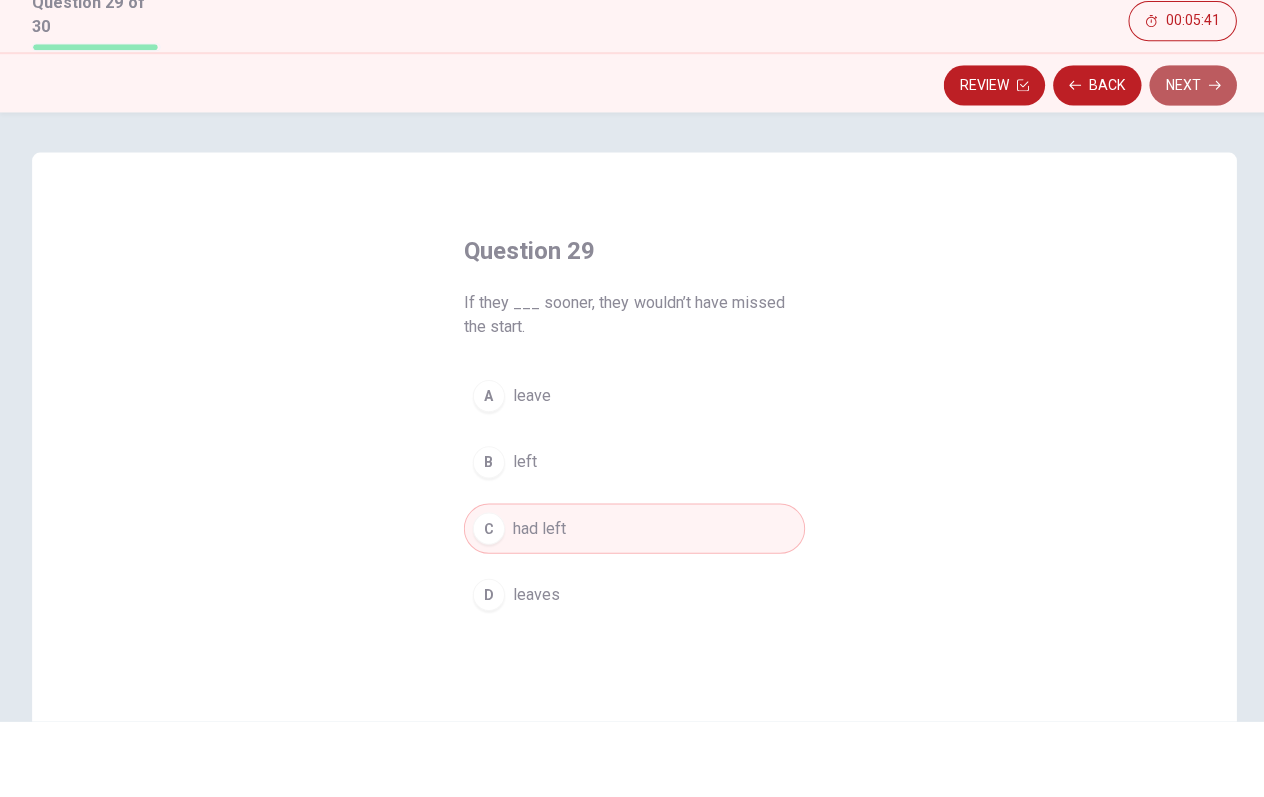 click on "Next" at bounding box center (1188, 163) 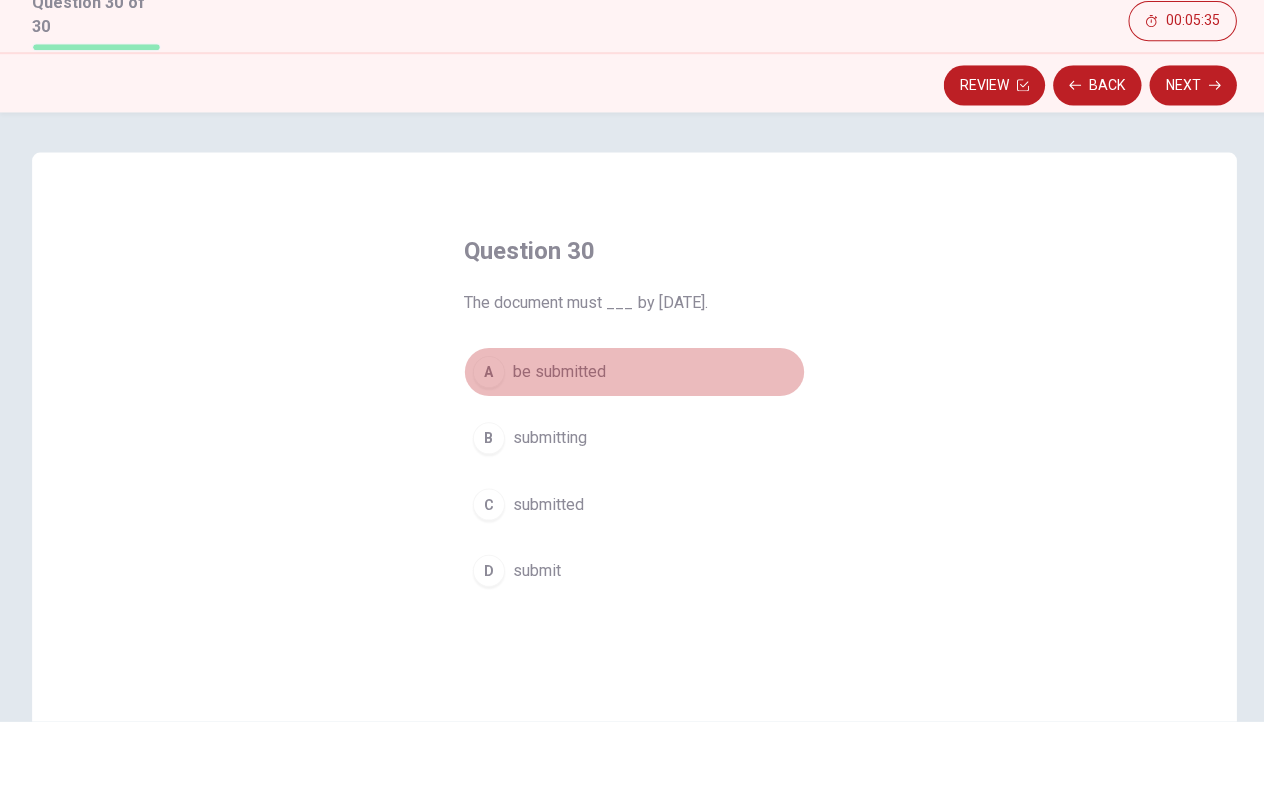 click on "A" at bounding box center (487, 449) 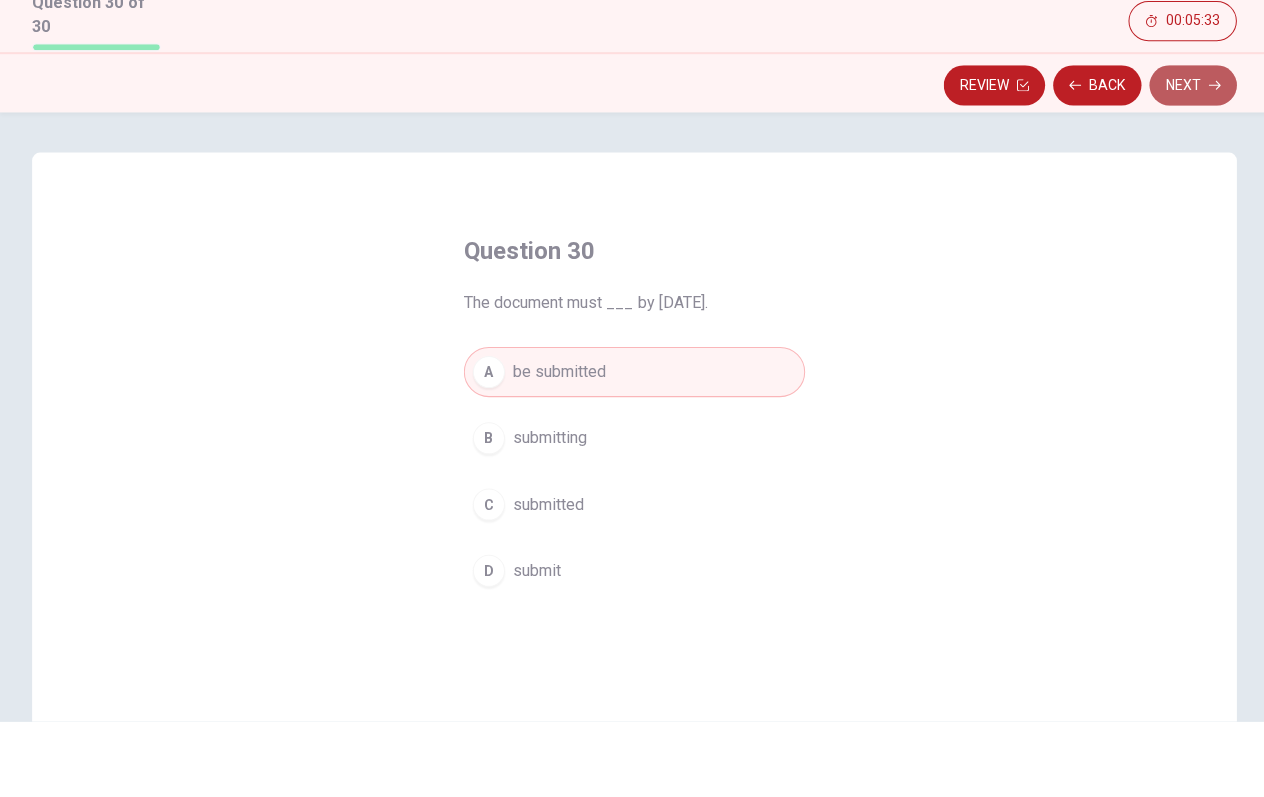 click on "Next" at bounding box center [1188, 163] 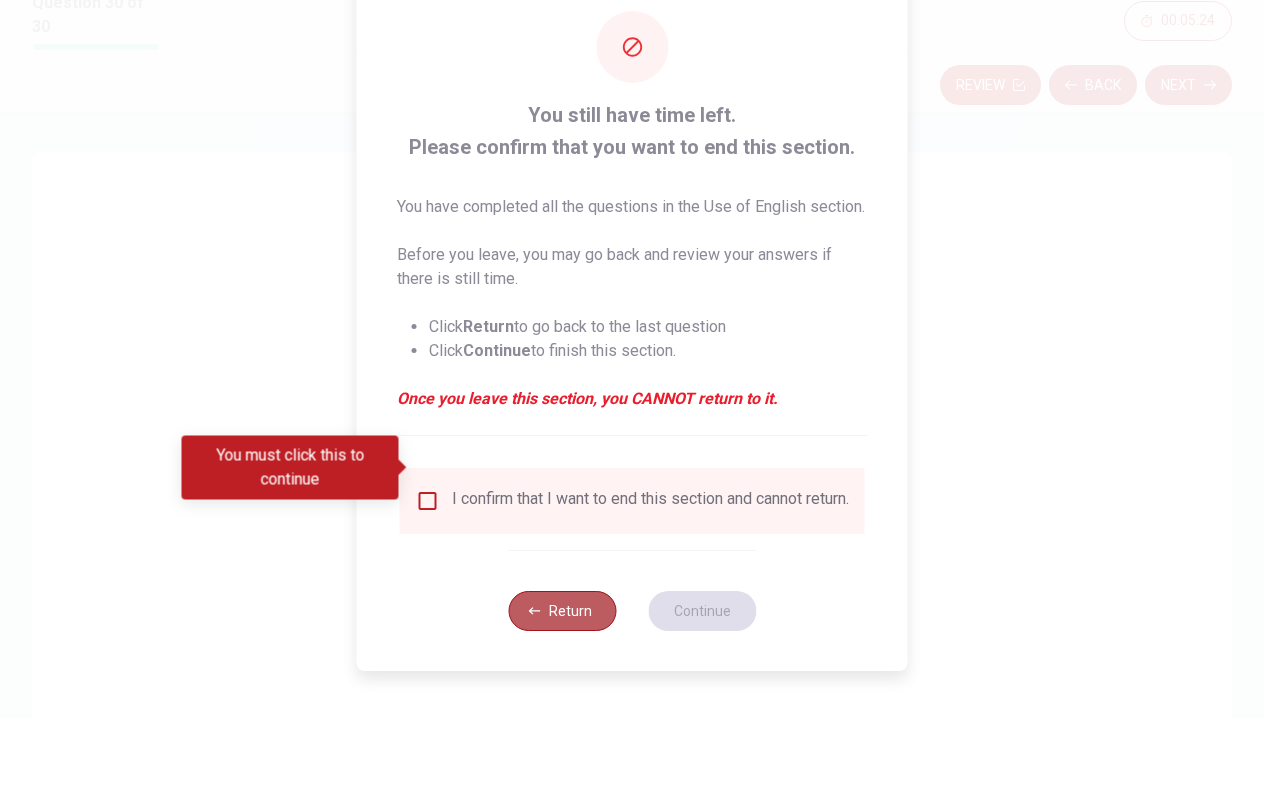 click 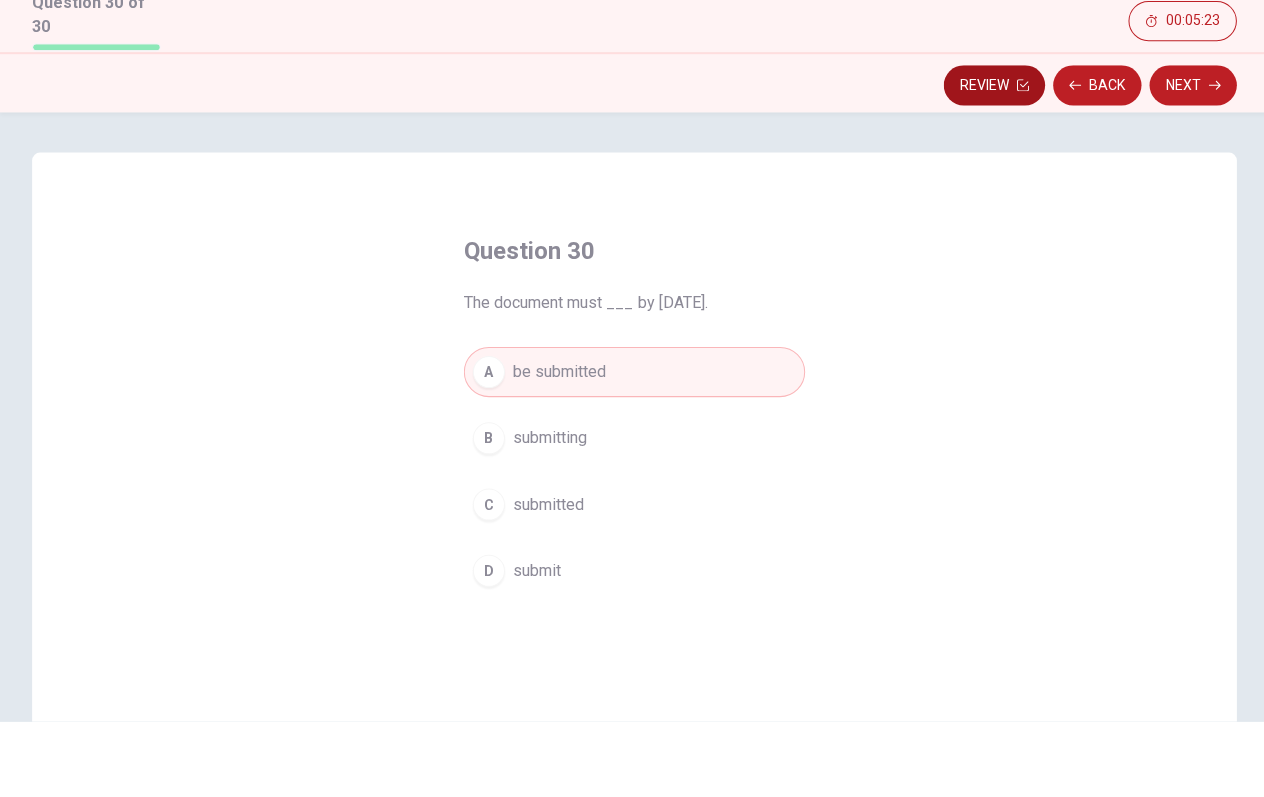 click on "Review" at bounding box center (990, 163) 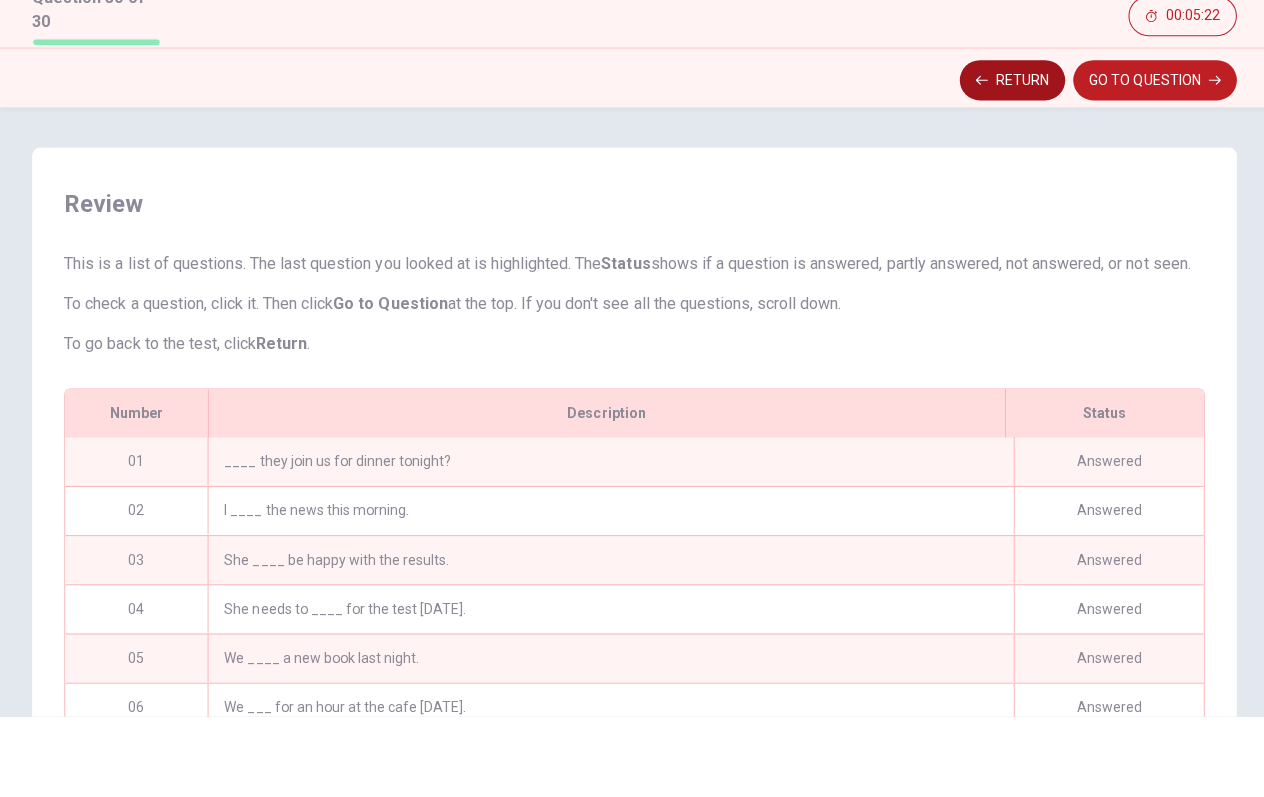scroll, scrollTop: 327, scrollLeft: 0, axis: vertical 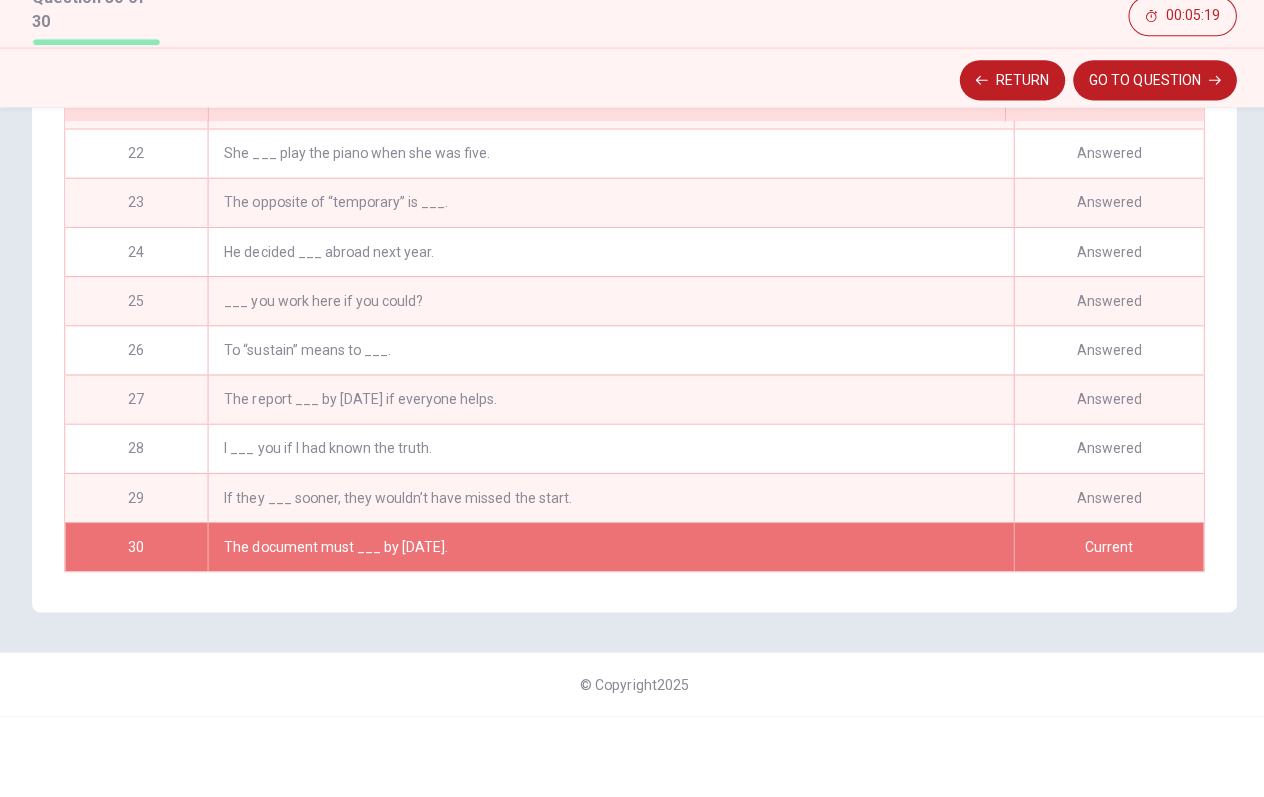 click on "___ you work here if you could?" at bounding box center [608, 383] 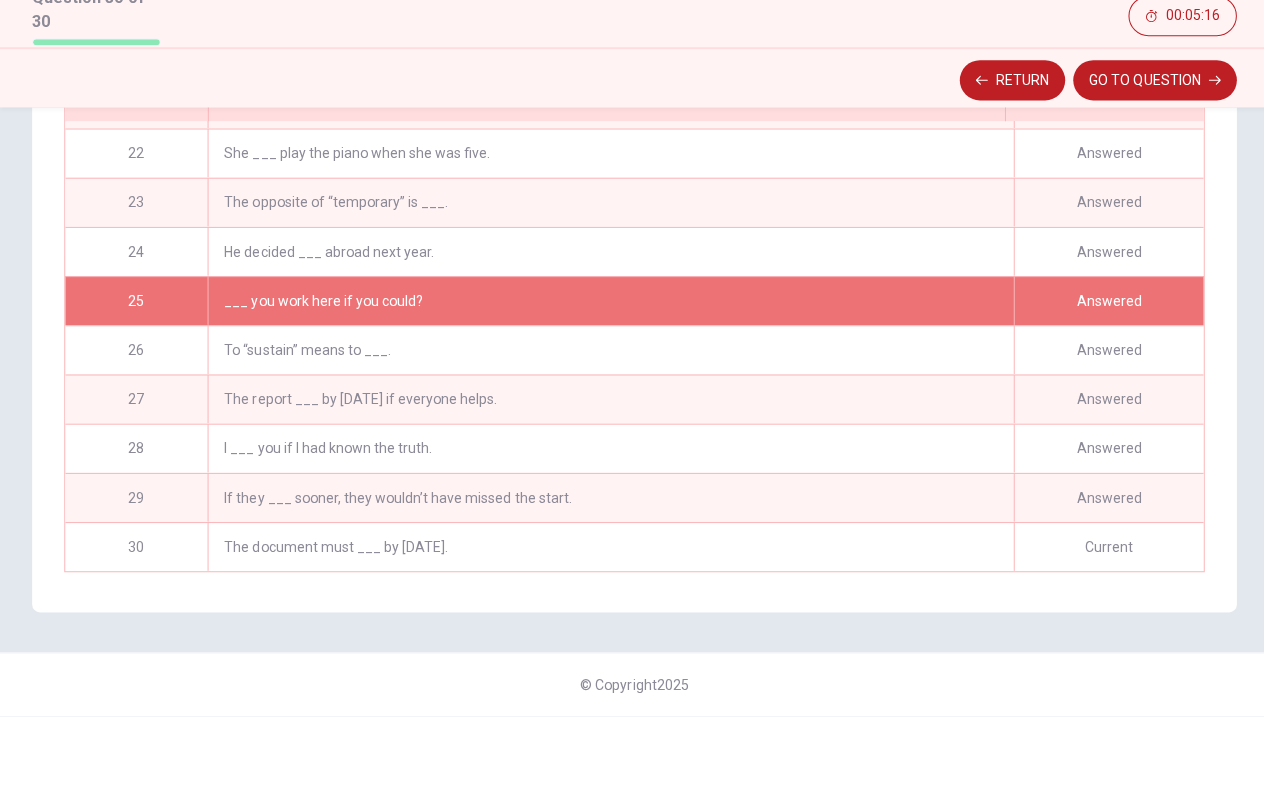 click on "Review This is a list of questions. The last question you looked at is highlighted. The  Status  shows if a question is answered, partly answered, not answered, or not seen. To check a question, click it. Then click  Go to Question  at the top. If you don't see all the questions, scroll down. To go back to the test, click  Return . # 01 Status Answered Description ____ they join us for dinner tonight? # 02 Status Answered Description I ____ the news this morning. # 03 Status Answered Description She ____ be happy with the results. # 04 Status Answered Description She needs to ____ for the test [DATE]. # 05 Status Answered Description We ____ a new book last night. # 06 Status Answered Description We ___ for an hour at the cafe [DATE]. # 07 Status Answered Description They ___ at the concert tonight. # 08 Status Answered Description A ___ helps you see in the dark. # 09 Status Answered Description We ___ to the music festival last year. # 10 Status Answered Description A ___ is used to unlock doors. # 11" at bounding box center (632, 304) 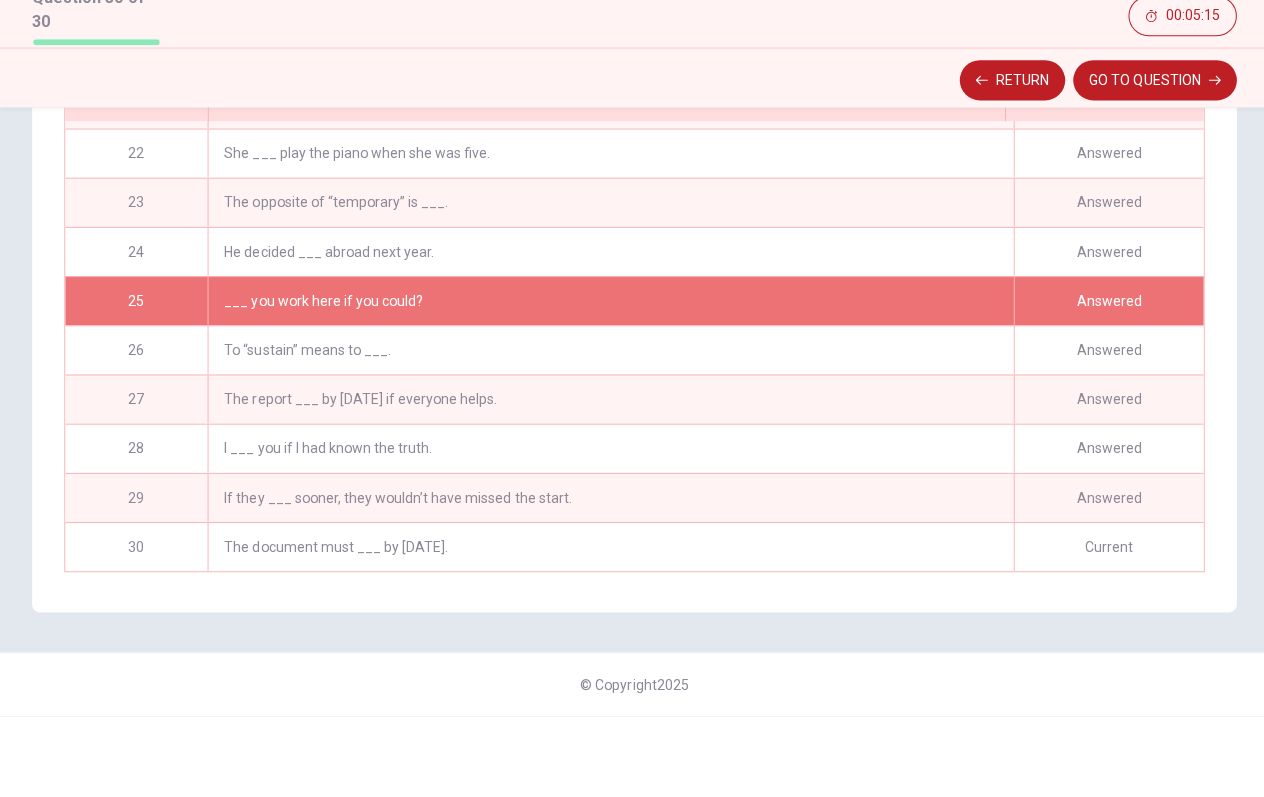 click on "The document must ___ by [DATE]." at bounding box center (608, 628) 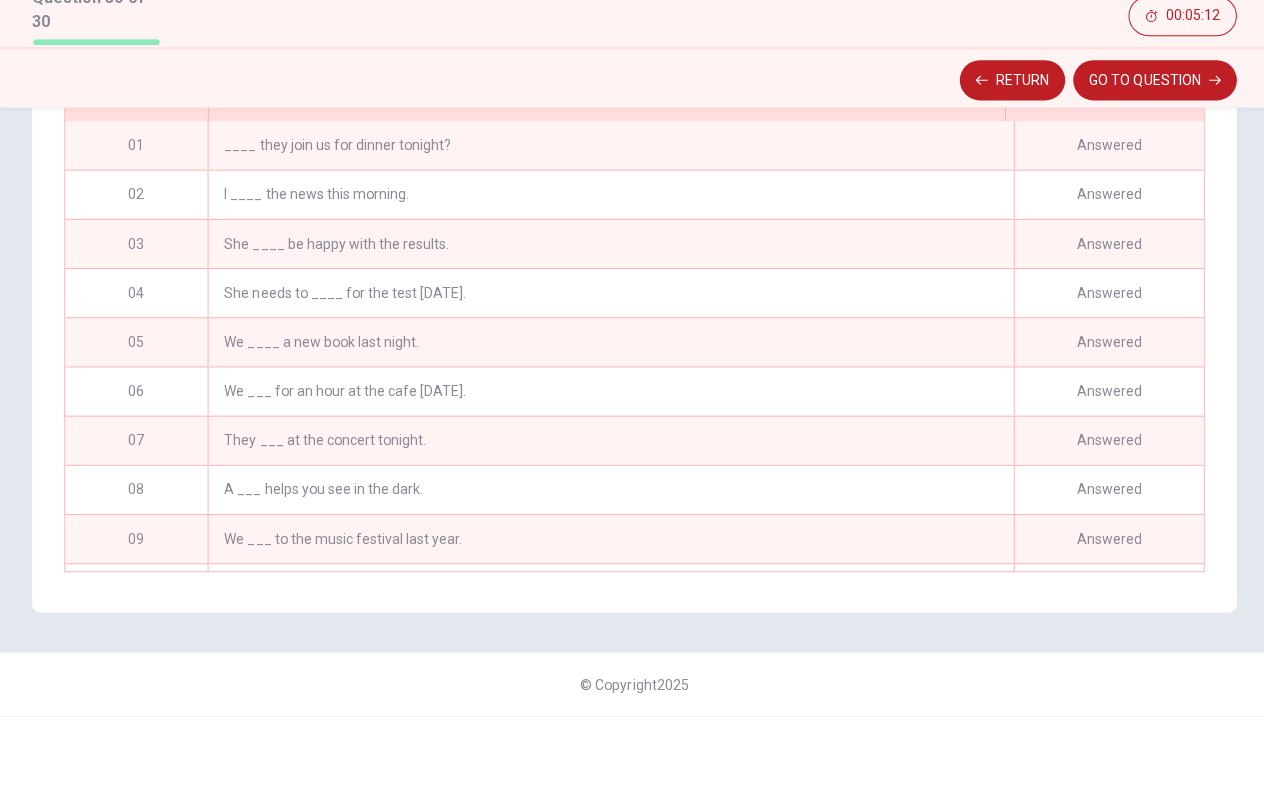 scroll, scrollTop: 0, scrollLeft: 0, axis: both 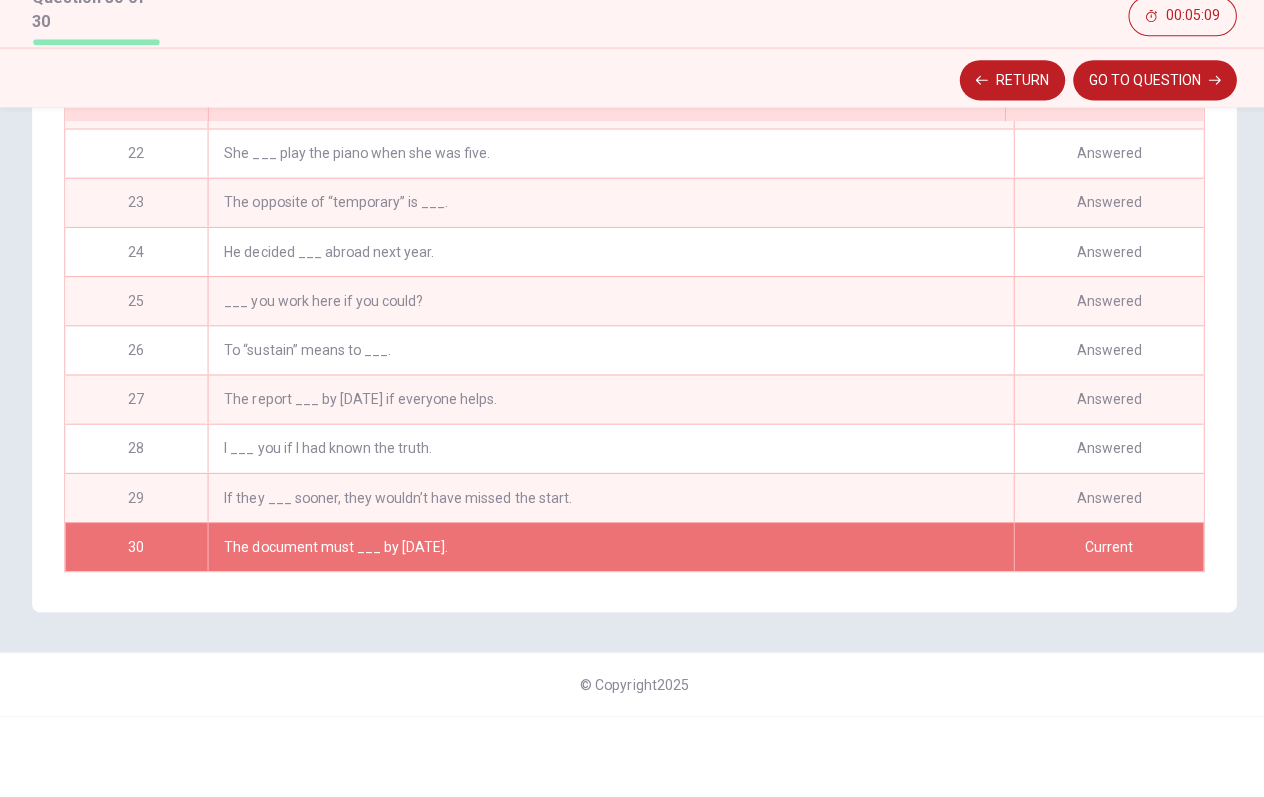 click on "The document must ___ by [DATE]." at bounding box center [608, 628] 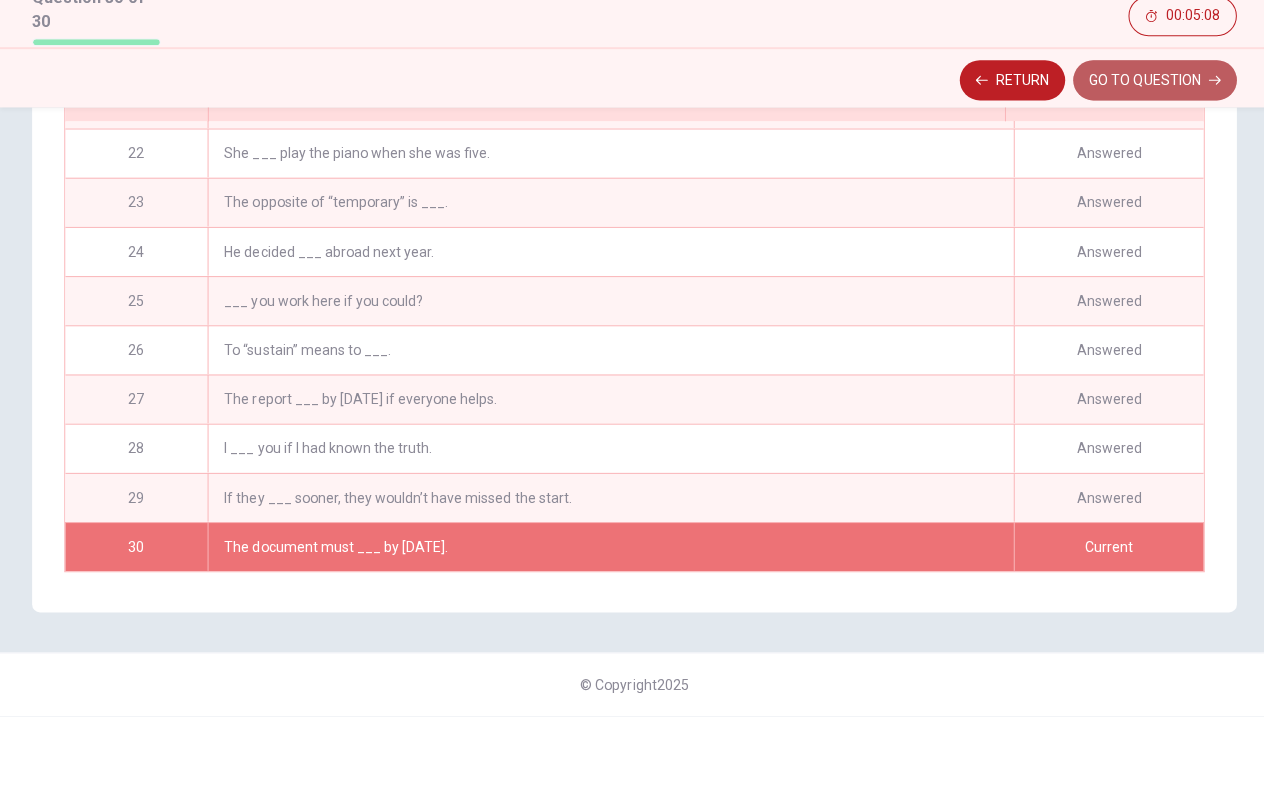 click on "GO TO QUESTION" at bounding box center [1150, 163] 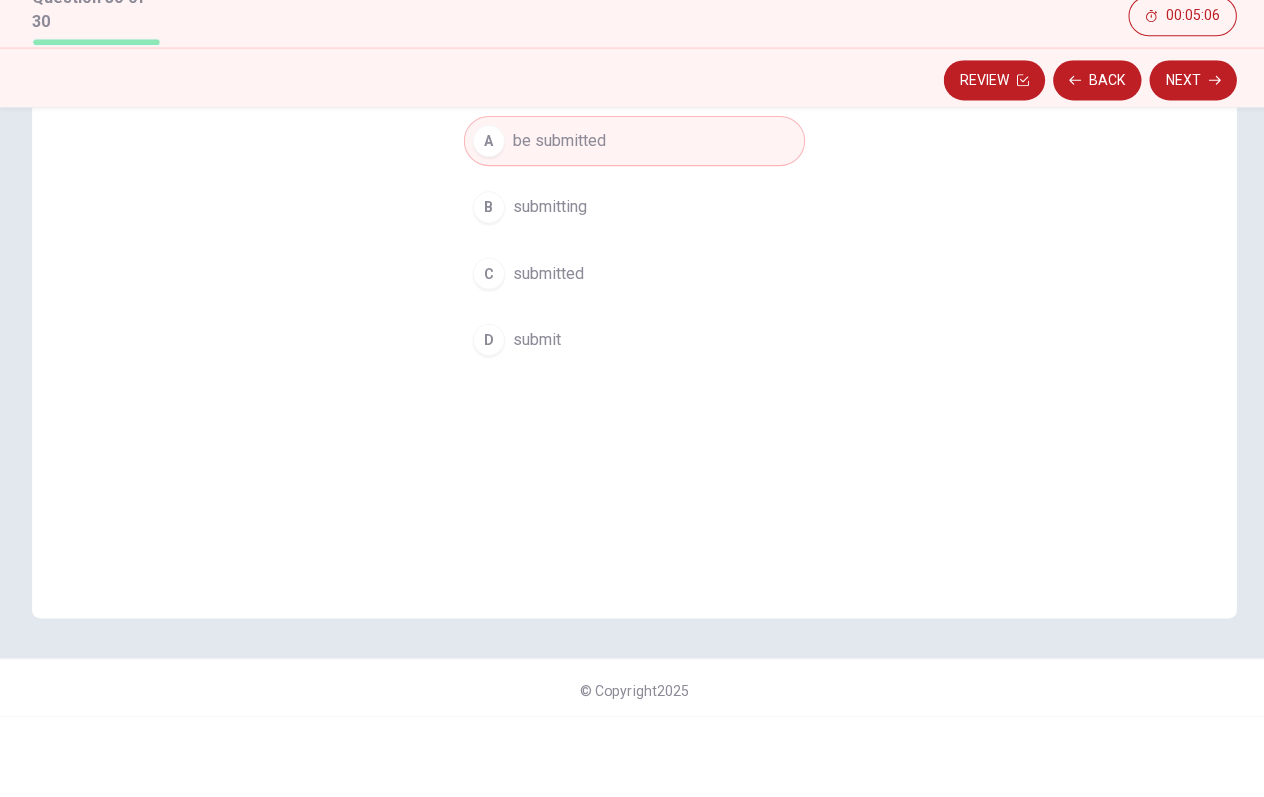 click on "Question 30 The document must ___ by [DATE]. A be submitted B submitting C submitted D submit" at bounding box center [632, 351] 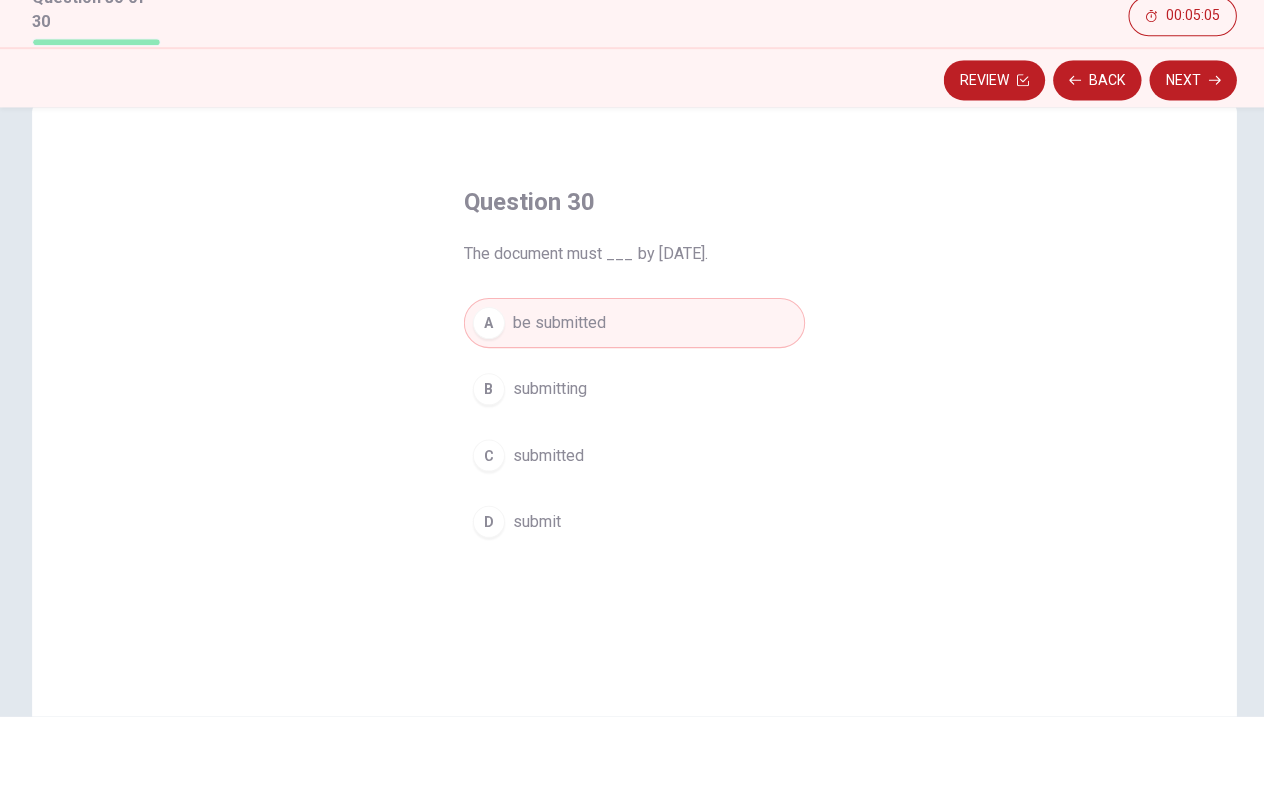 scroll, scrollTop: 41, scrollLeft: 0, axis: vertical 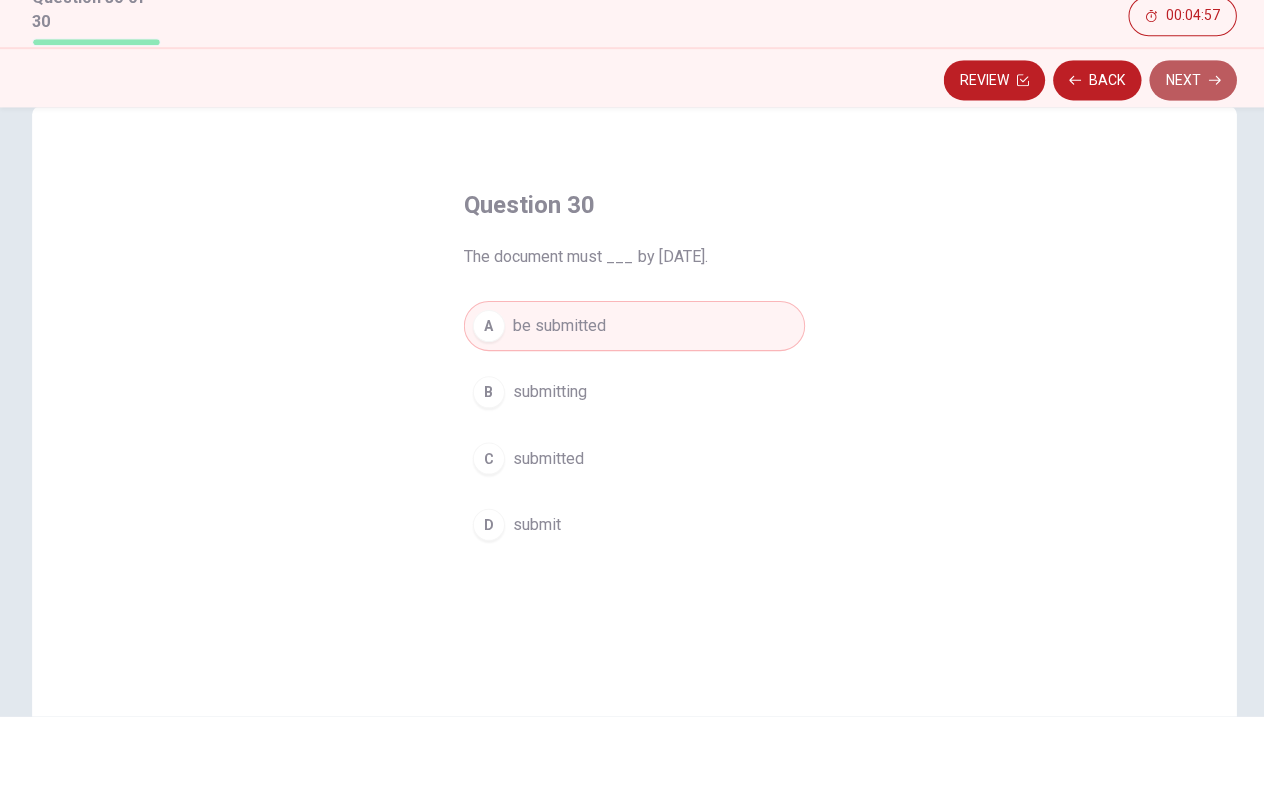 click 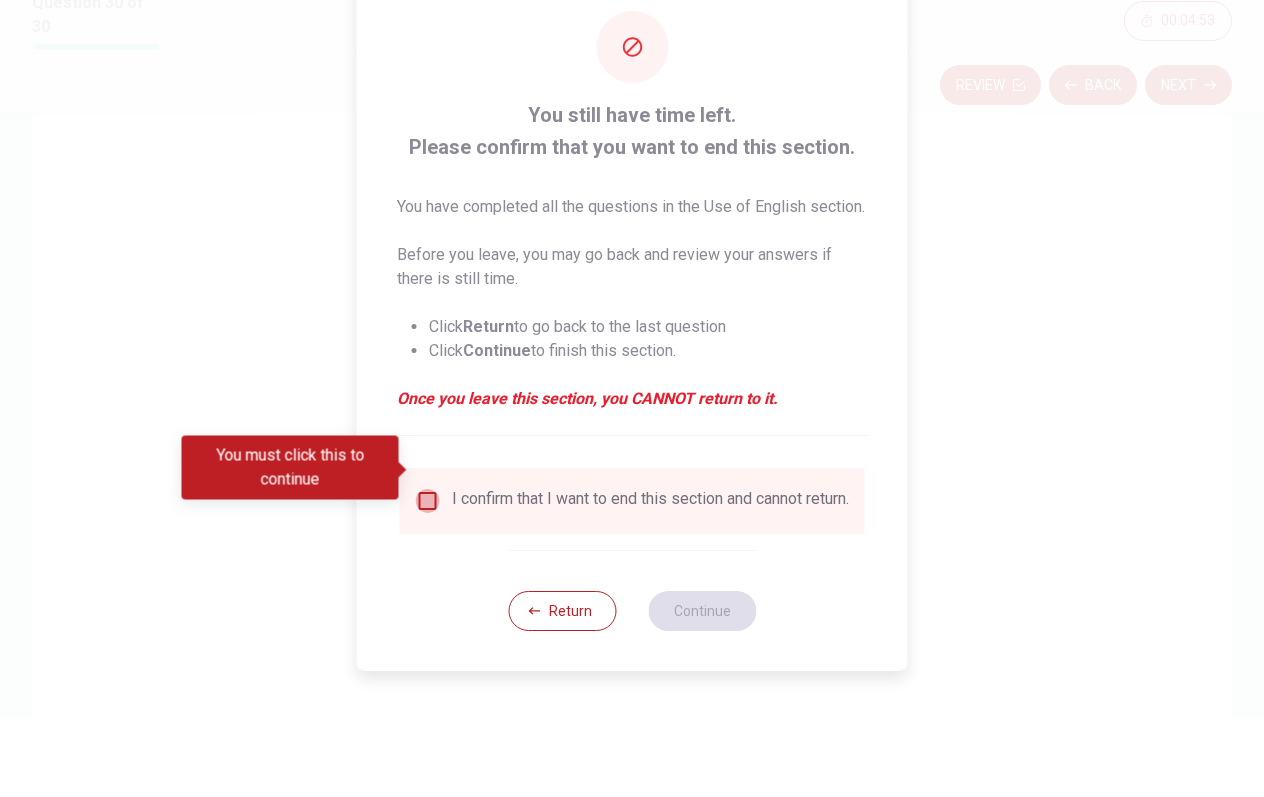 click at bounding box center [428, 579] 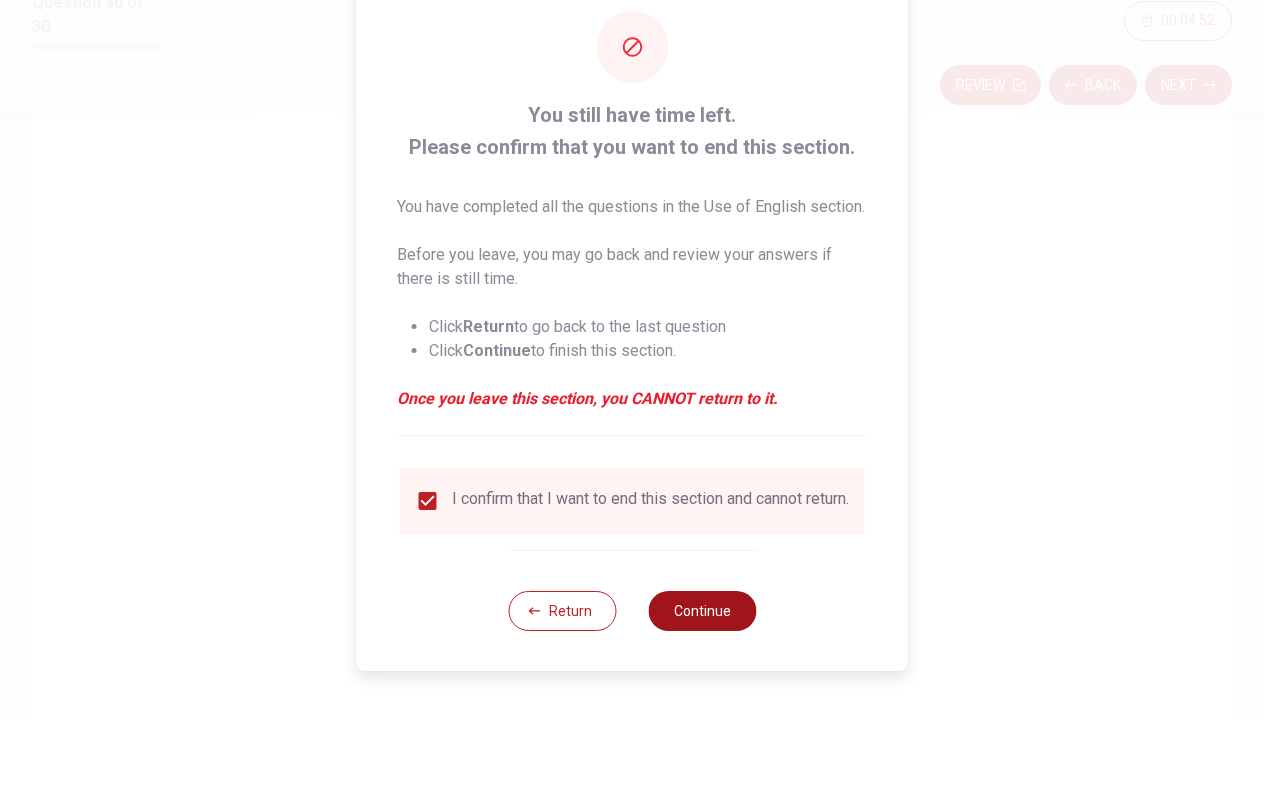 click on "Continue" at bounding box center [702, 689] 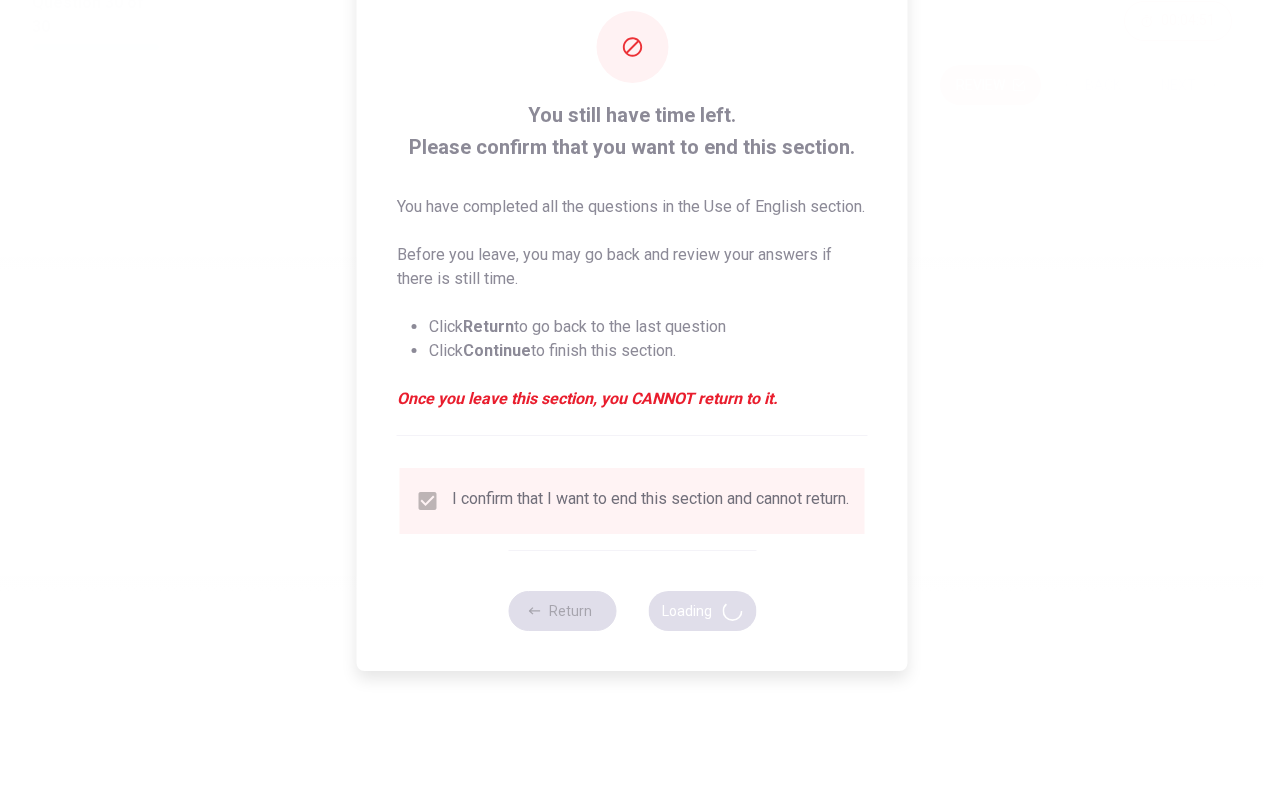 scroll, scrollTop: 0, scrollLeft: 0, axis: both 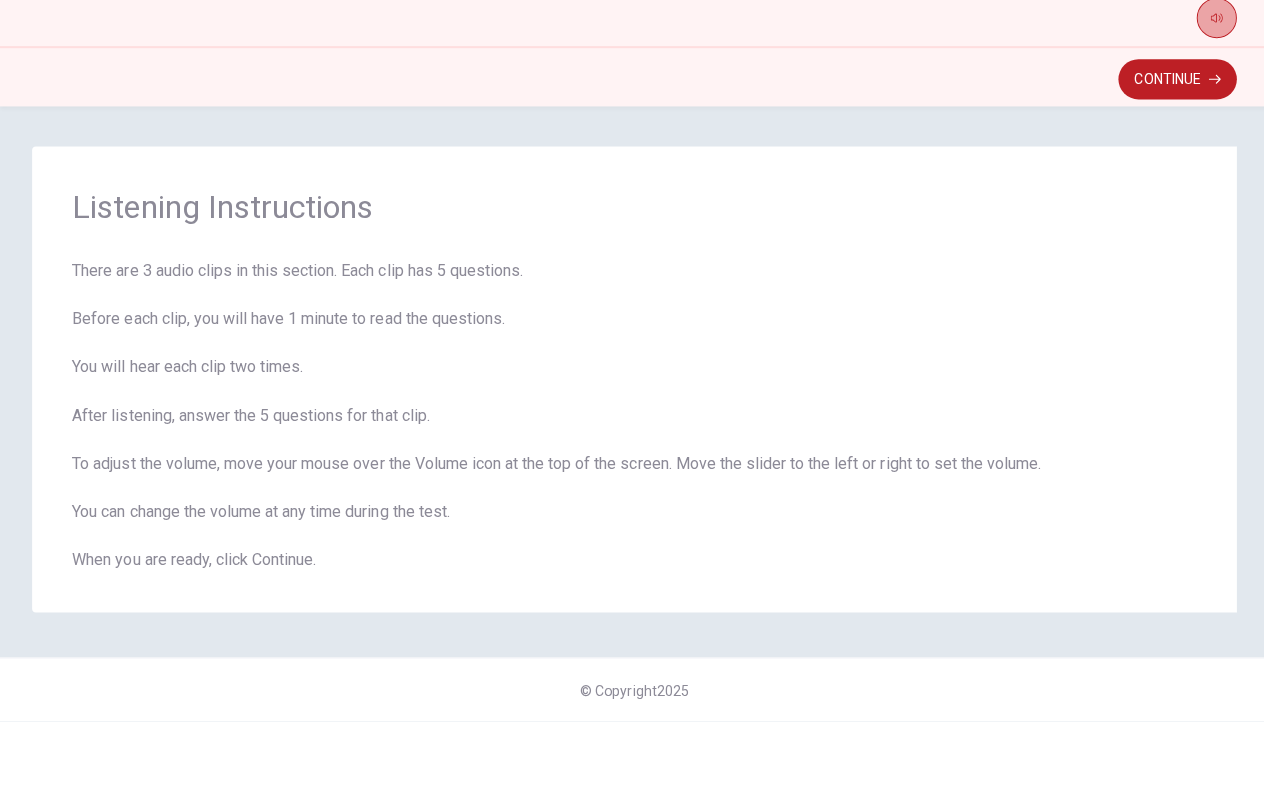 click at bounding box center (1212, 96) 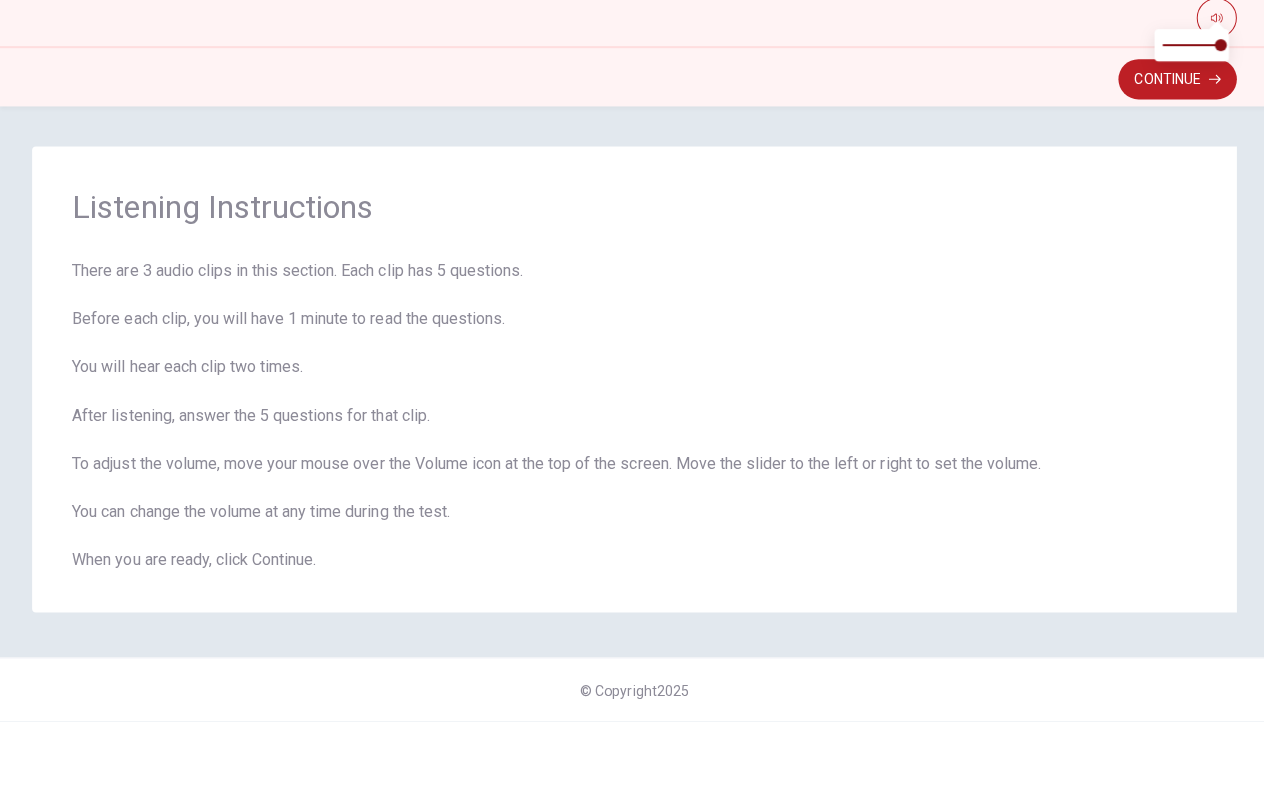 click at bounding box center (632, 96) 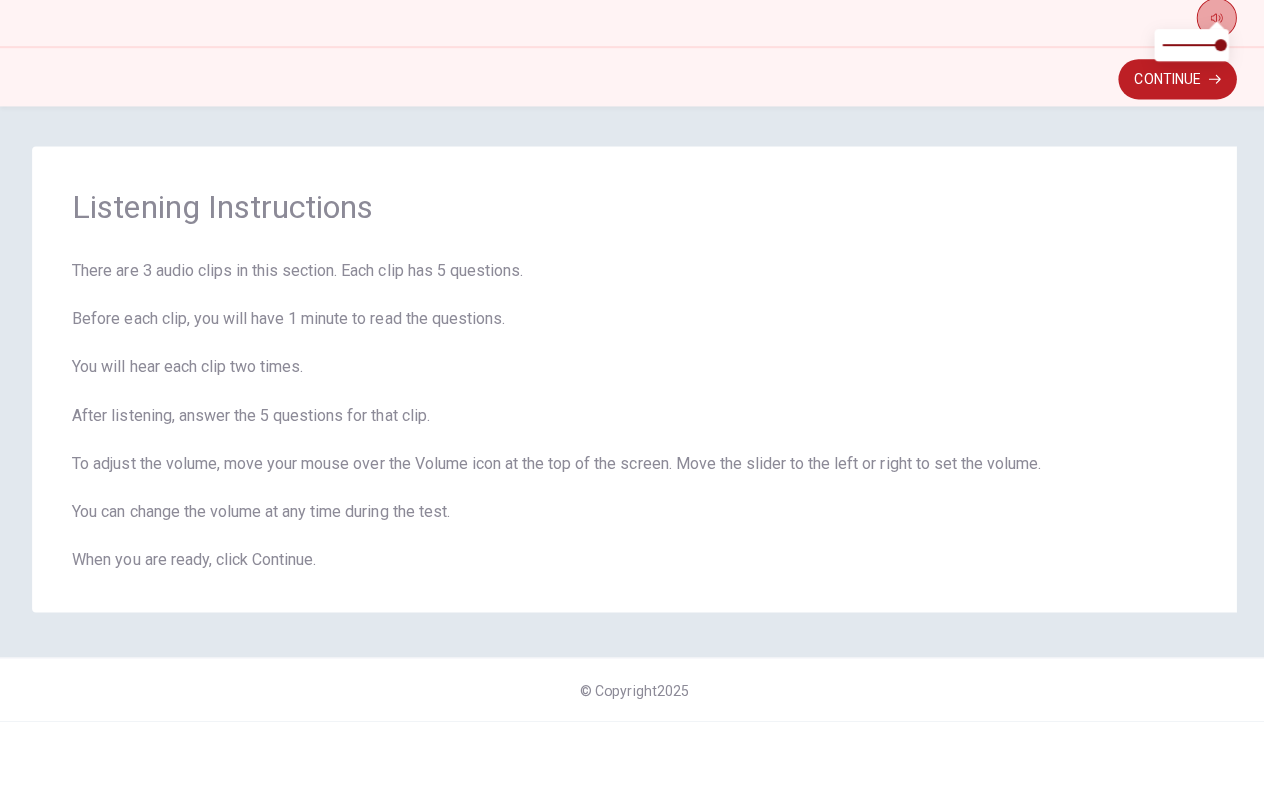 click 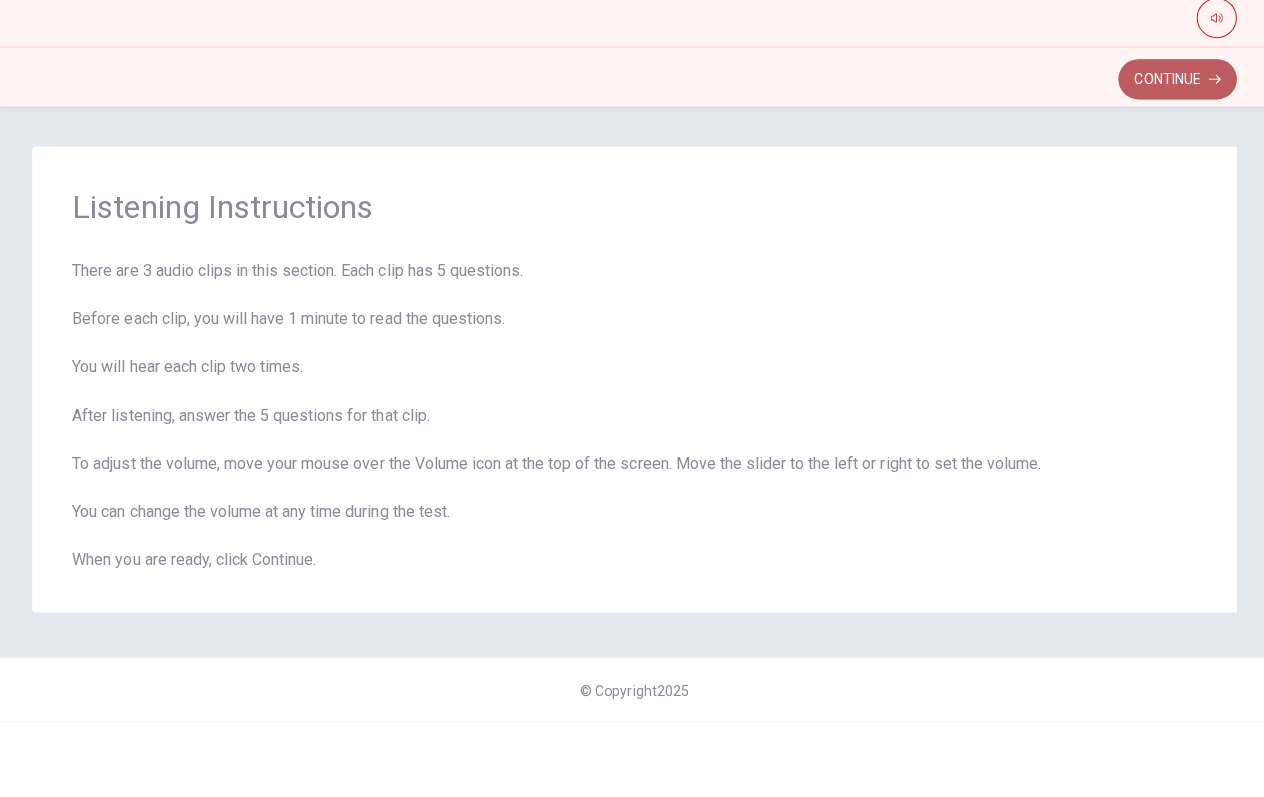 click on "Continue" at bounding box center [1173, 157] 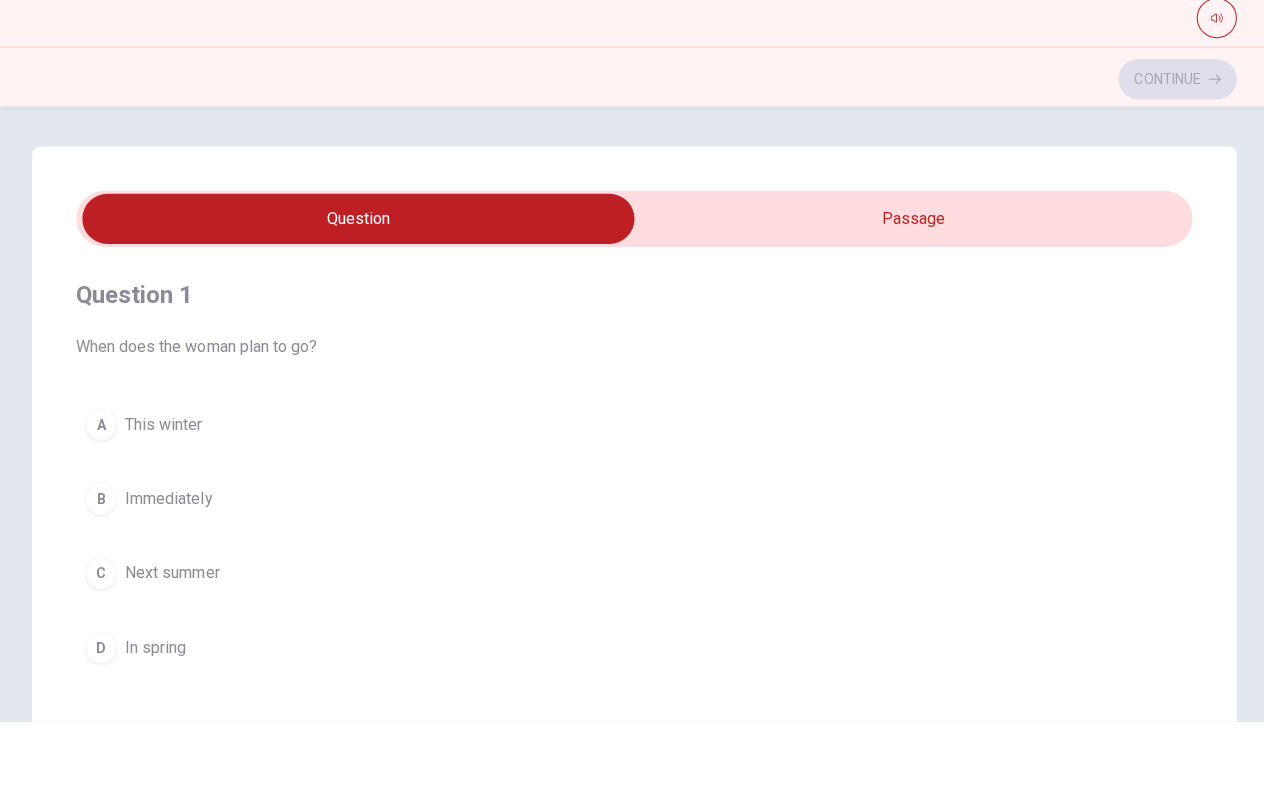 type on "1" 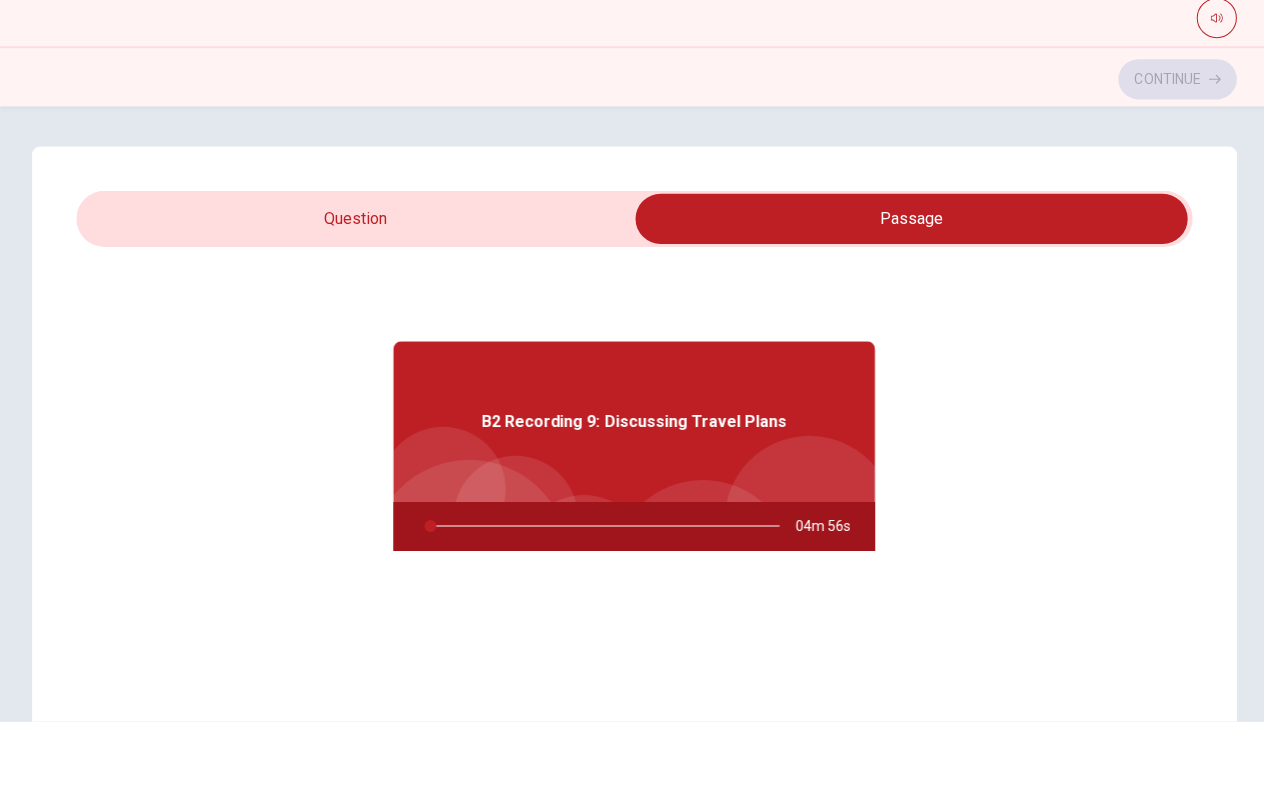 type on "2" 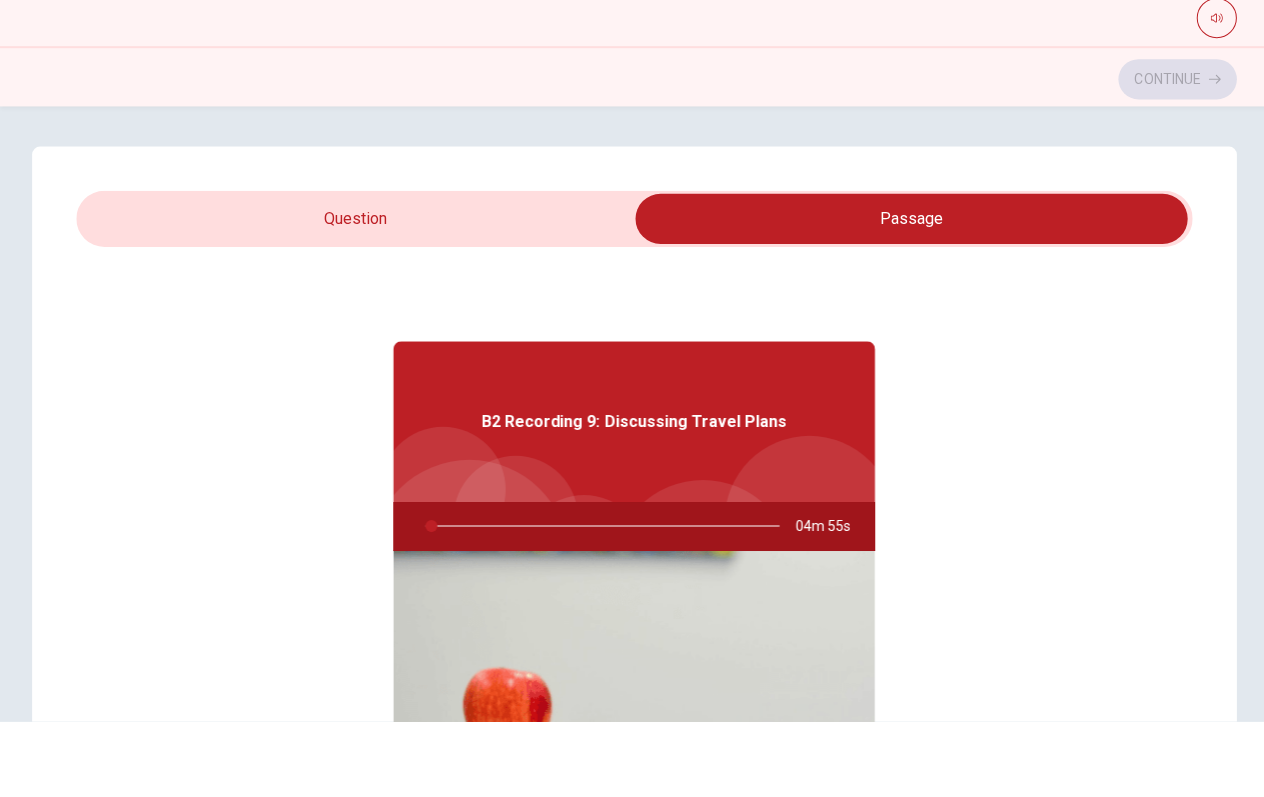 click at bounding box center (908, 296) 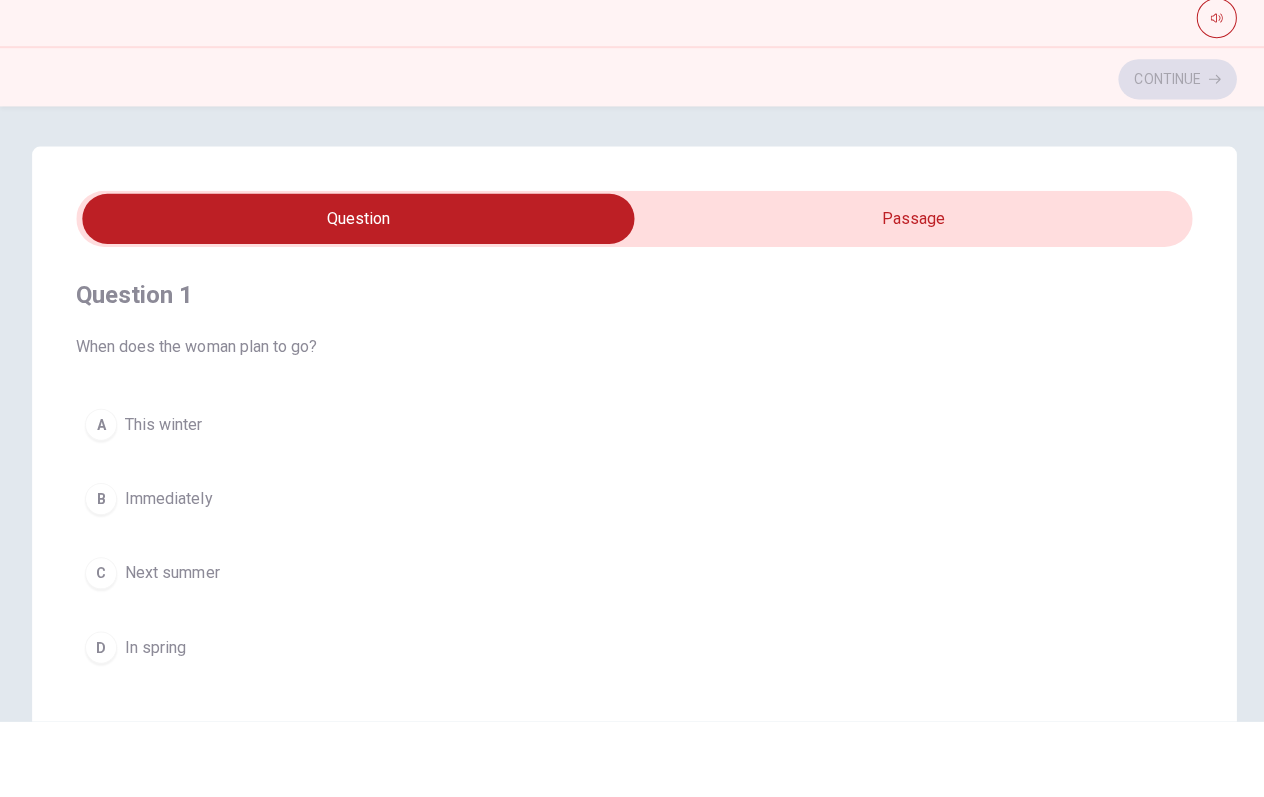 click on "Question 1 When does the woman plan to go?" at bounding box center [632, 396] 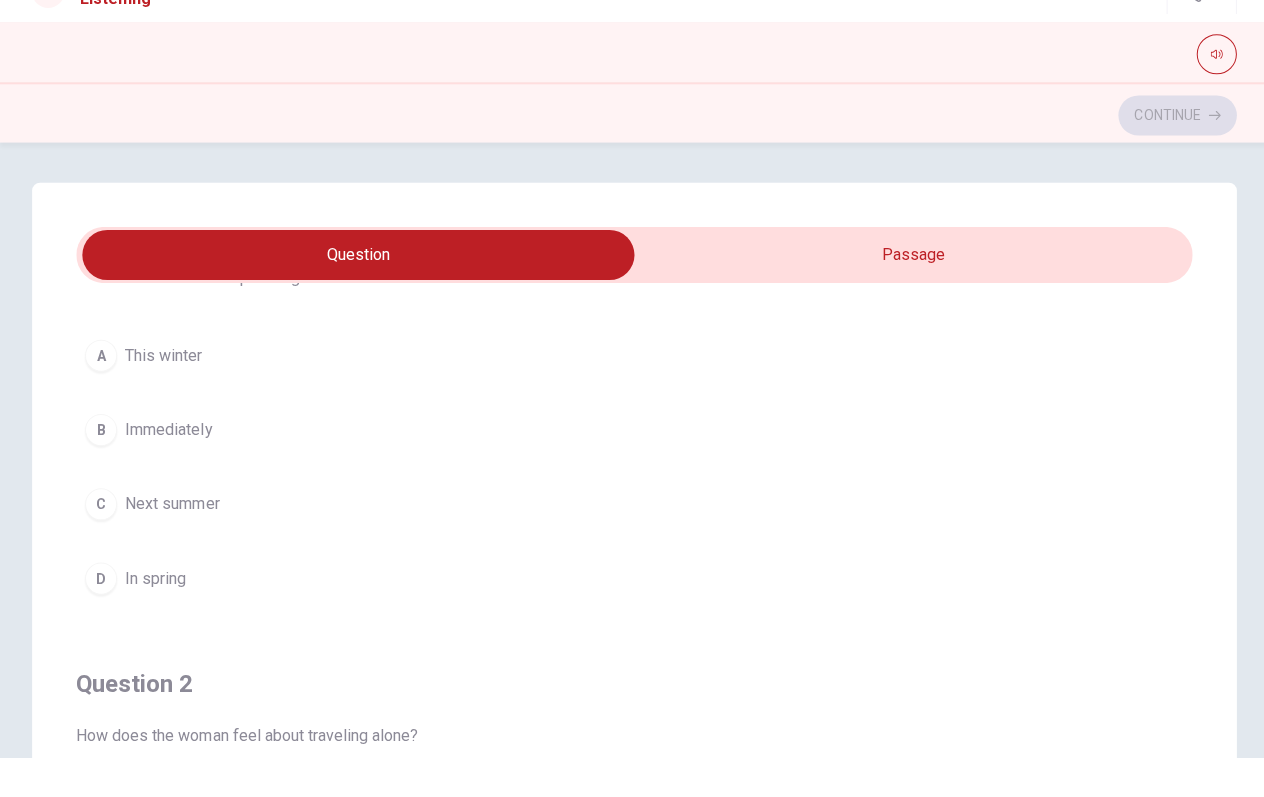 scroll, scrollTop: 114, scrollLeft: 0, axis: vertical 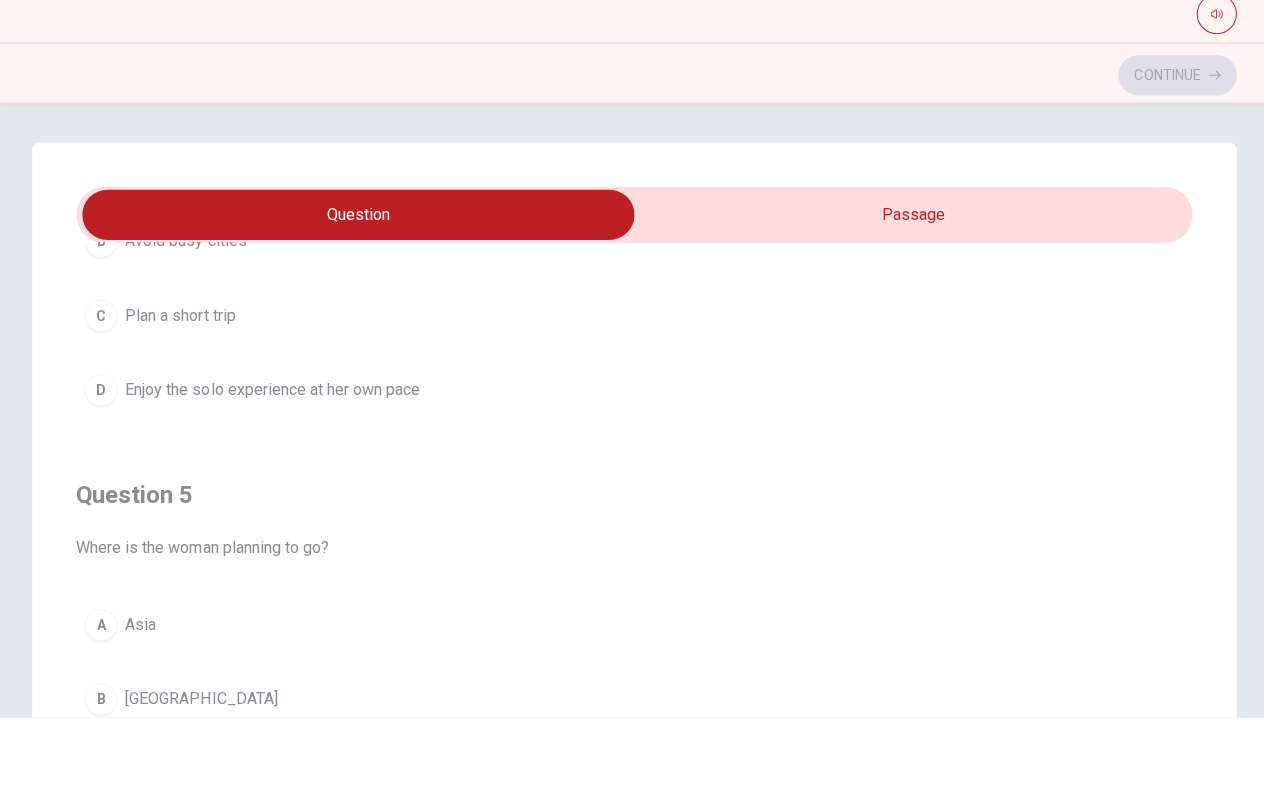 drag, startPoint x: 529, startPoint y: 365, endPoint x: 525, endPoint y: 430, distance: 65.12296 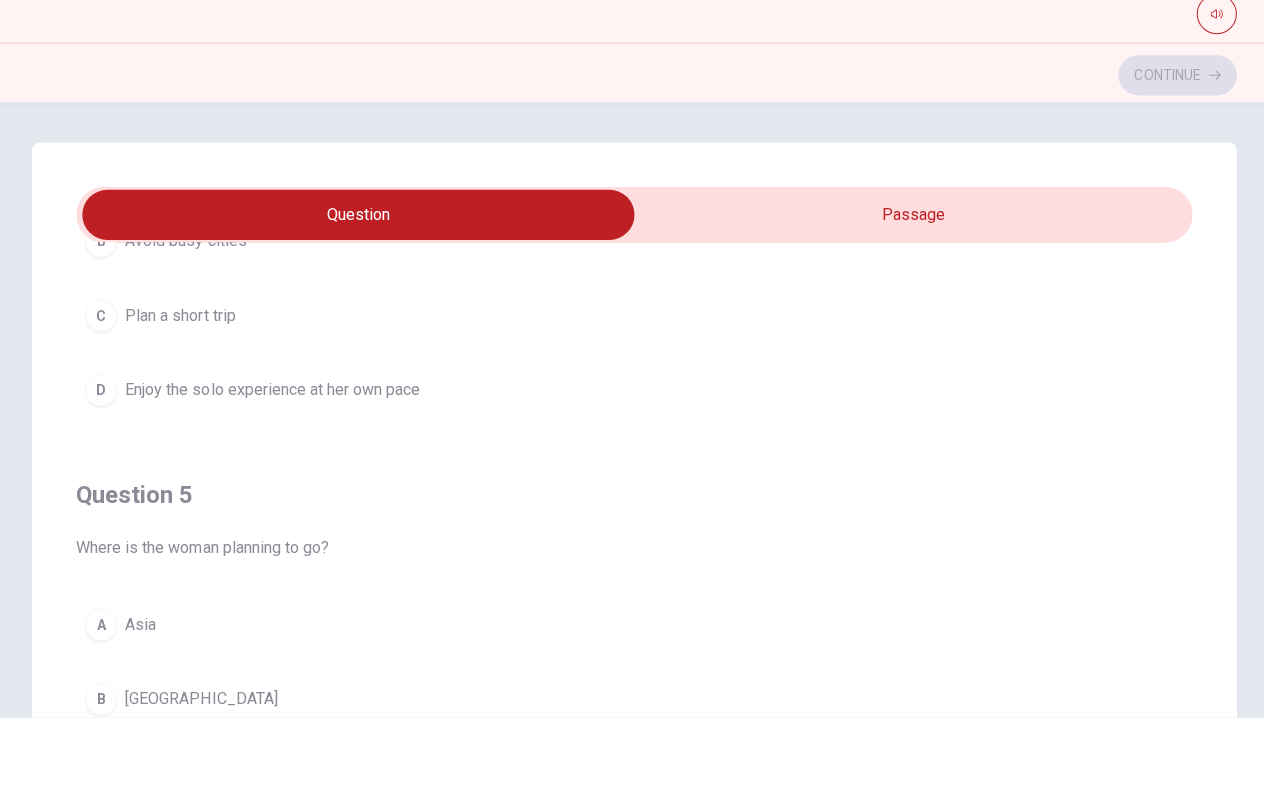 scroll, scrollTop: 1620, scrollLeft: 0, axis: vertical 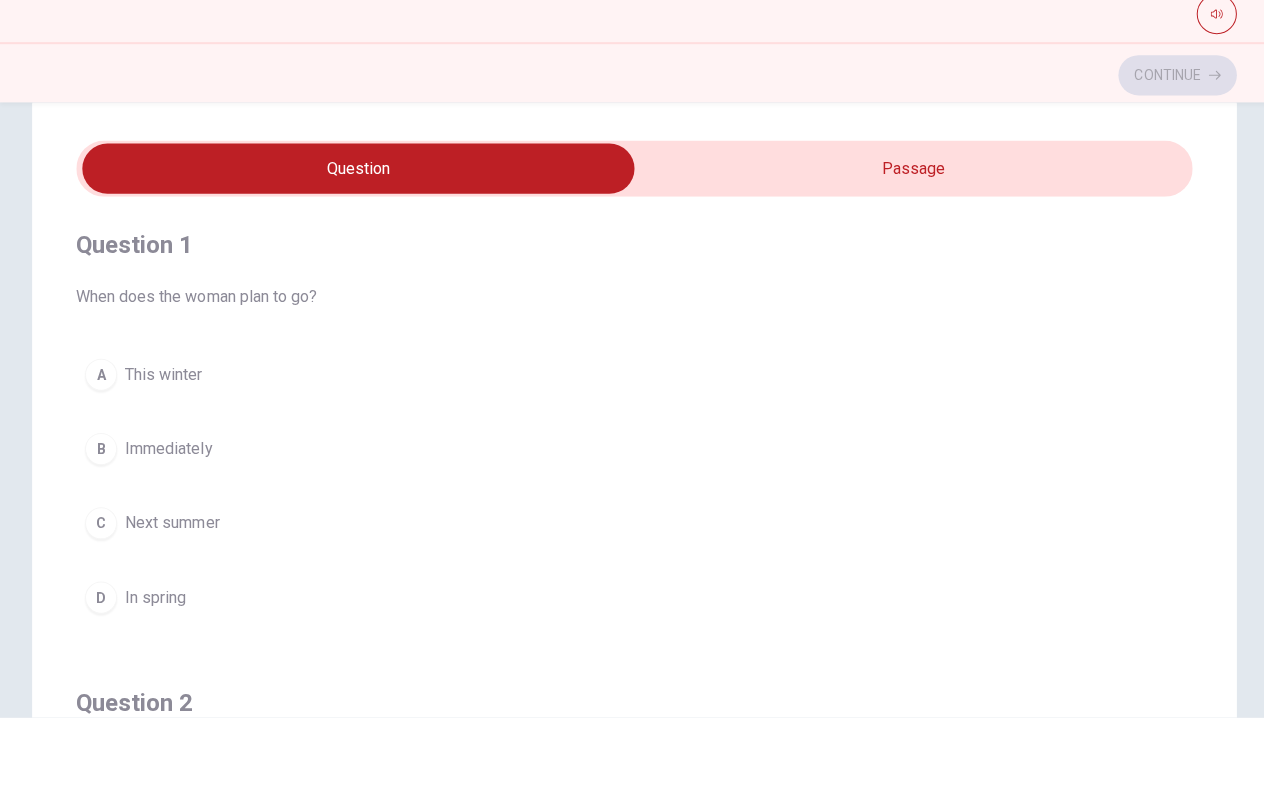 click at bounding box center [357, 250] 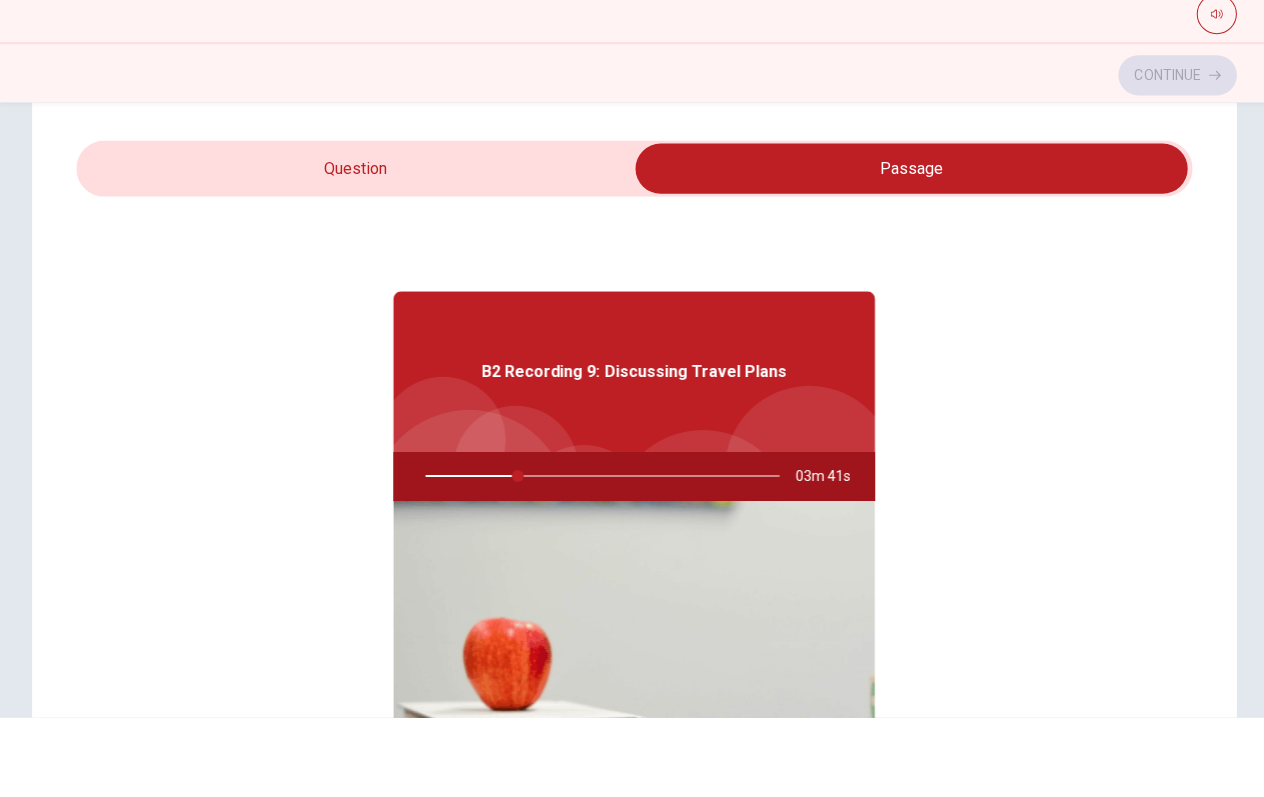 type on "26" 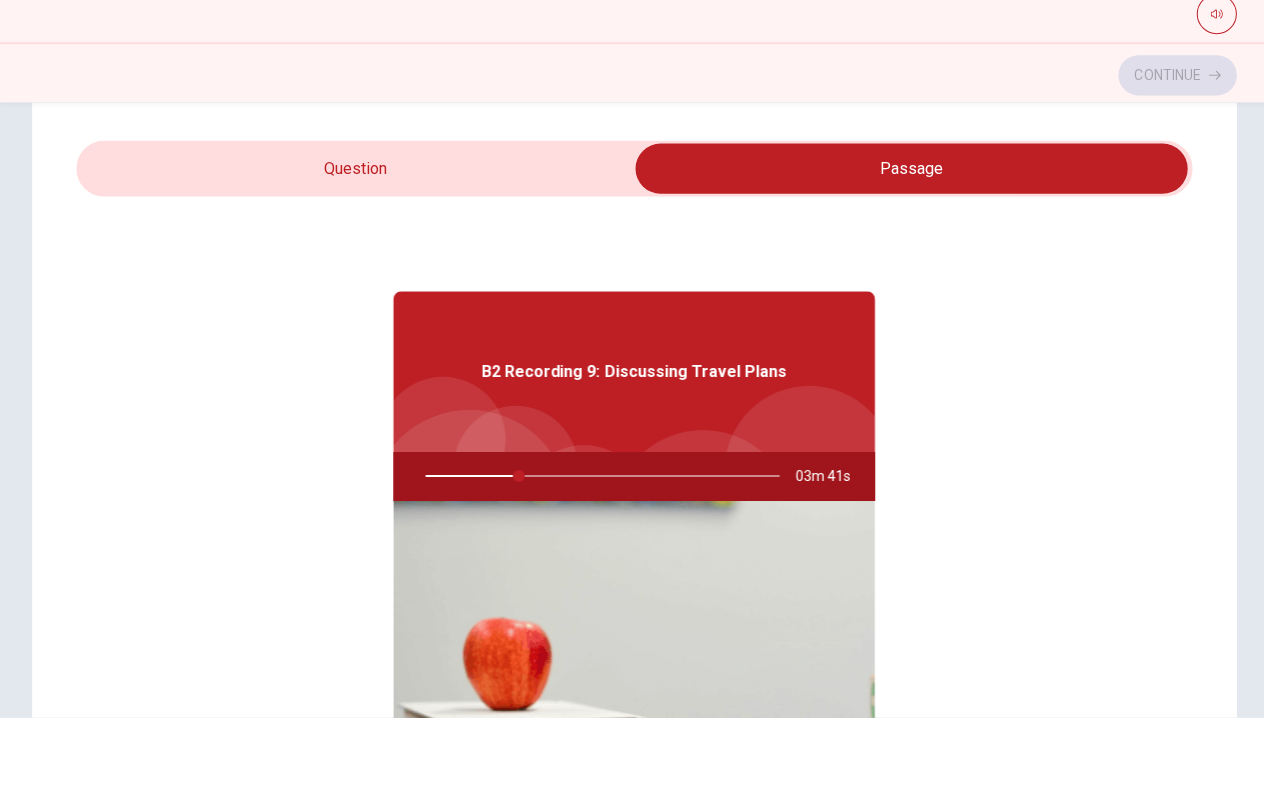 click at bounding box center [908, 250] 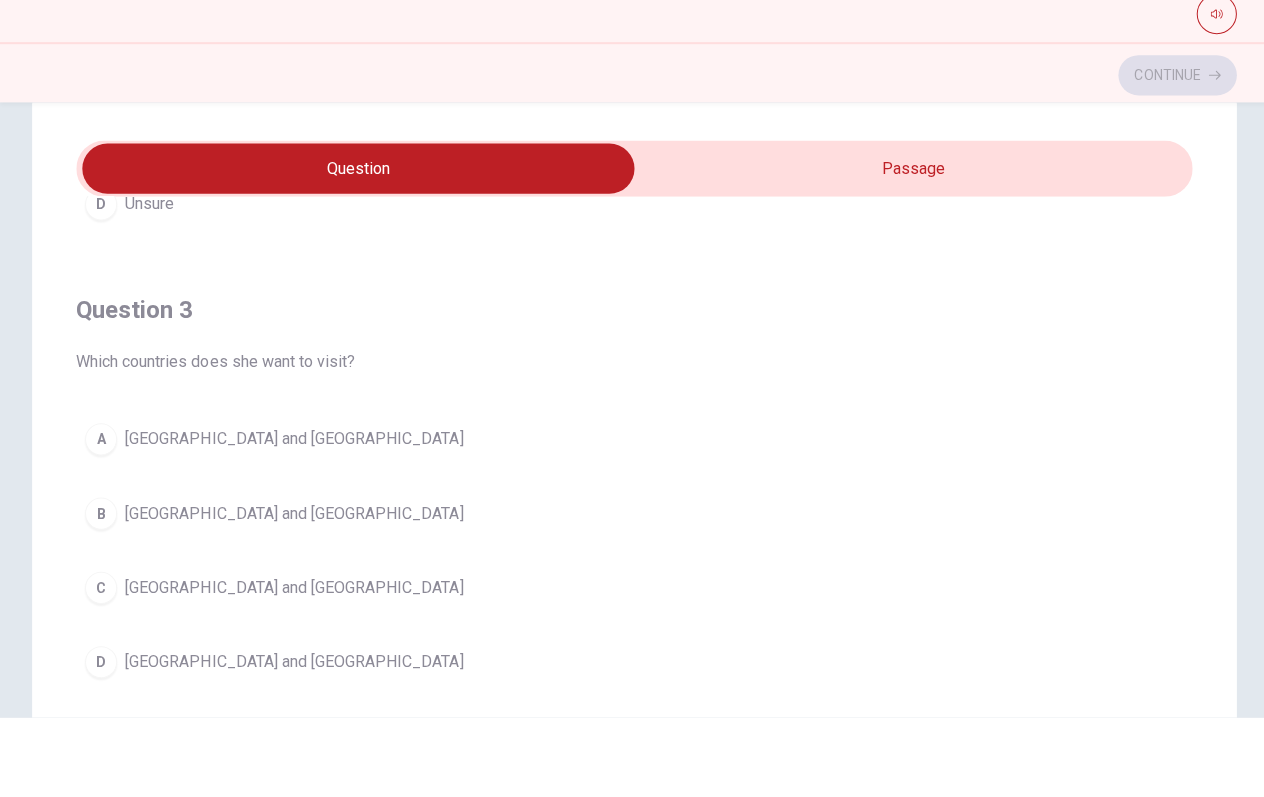 scroll, scrollTop: 854, scrollLeft: 0, axis: vertical 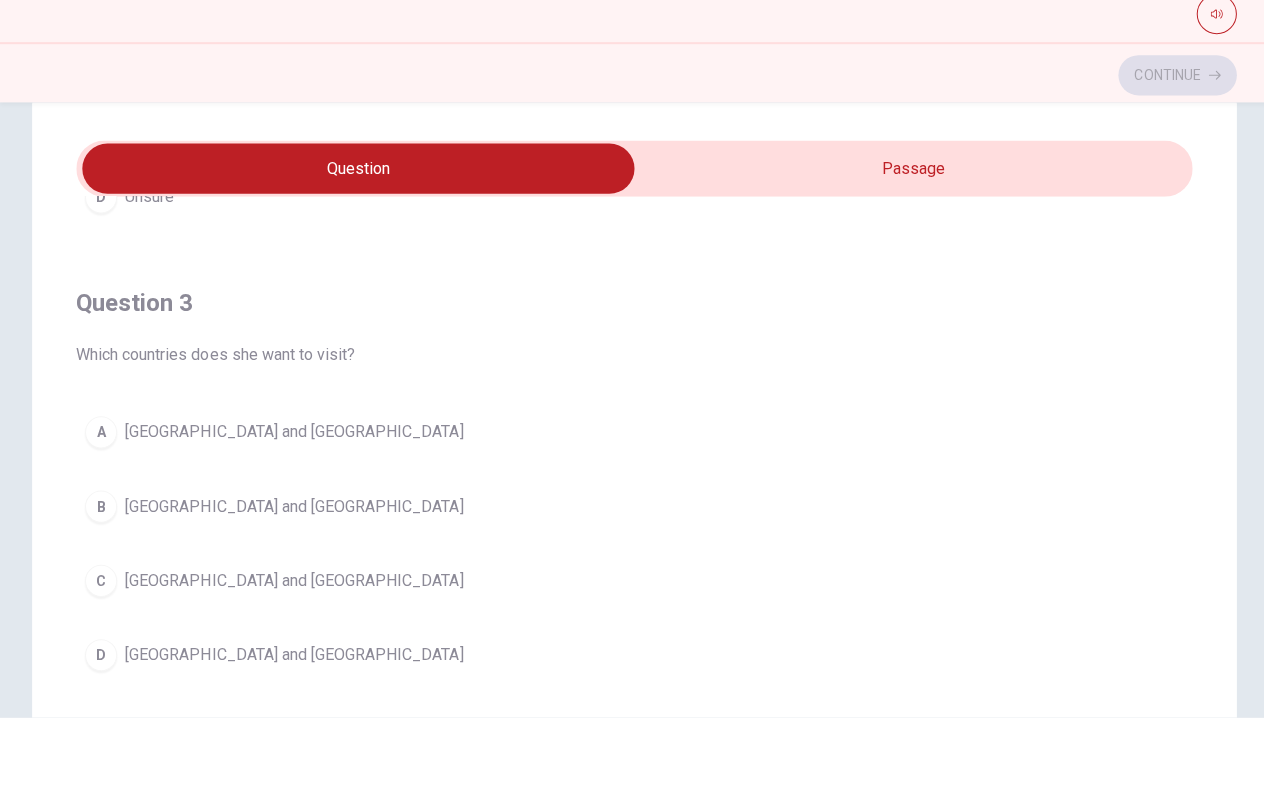 click on "D" at bounding box center (101, 735) 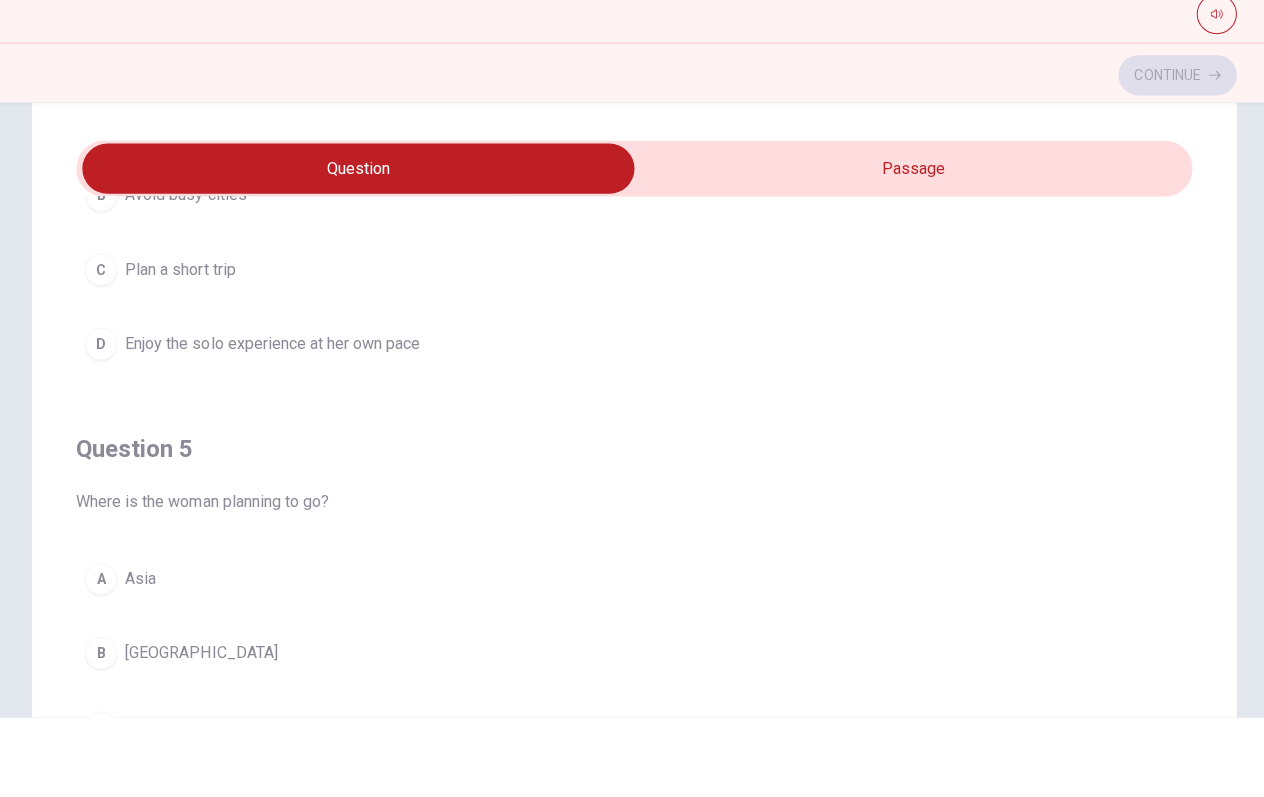 scroll, scrollTop: 1620, scrollLeft: 0, axis: vertical 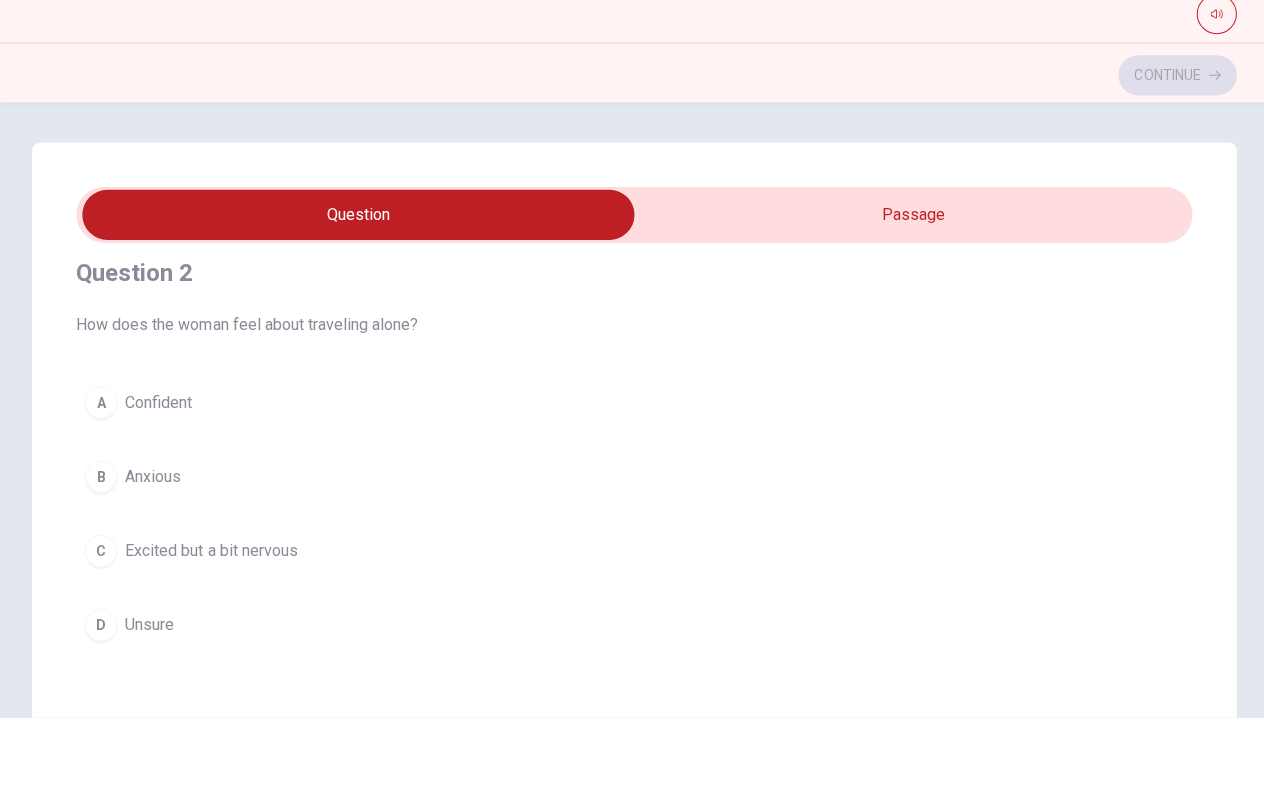 click on "C" at bounding box center (101, 631) 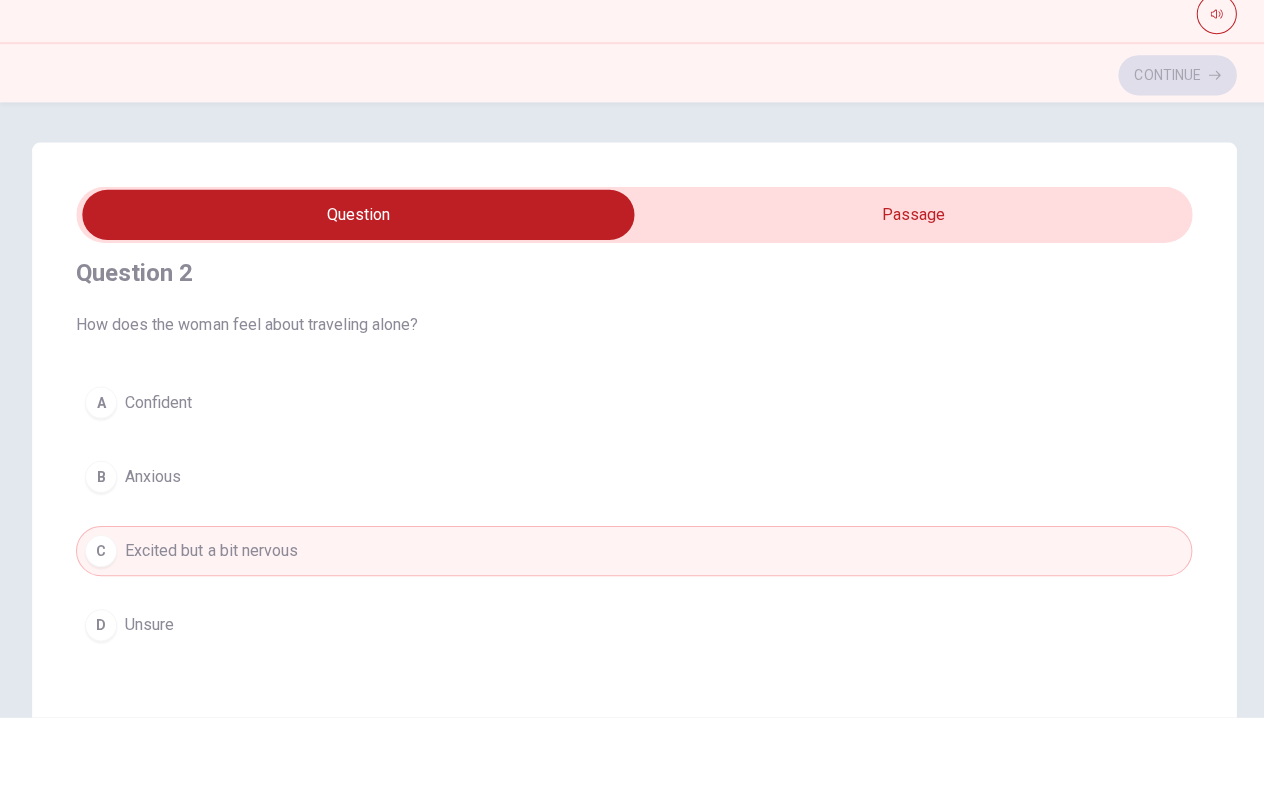 drag, startPoint x: 576, startPoint y: 389, endPoint x: 574, endPoint y: 479, distance: 90.02222 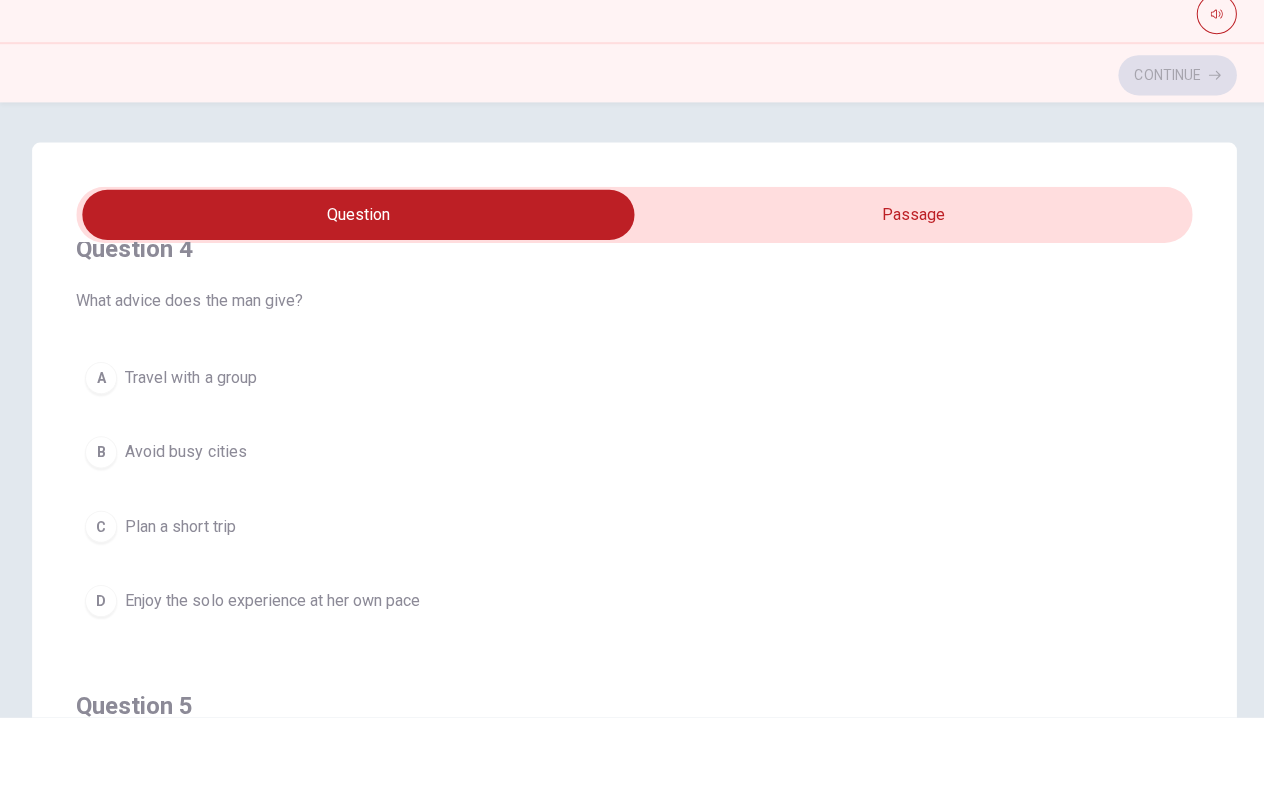 scroll, scrollTop: 1419, scrollLeft: 0, axis: vertical 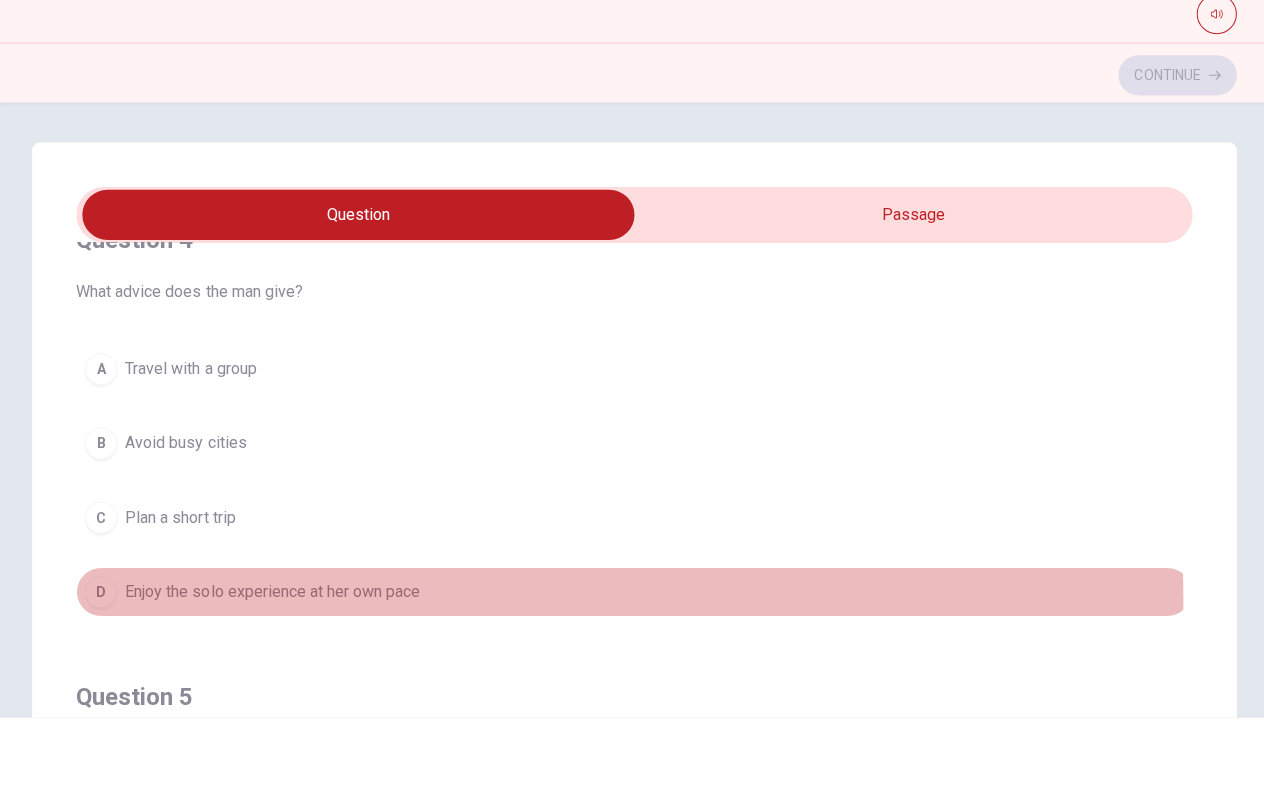 click on "Enjoy the solo experience at her own pace" at bounding box center [272, 672] 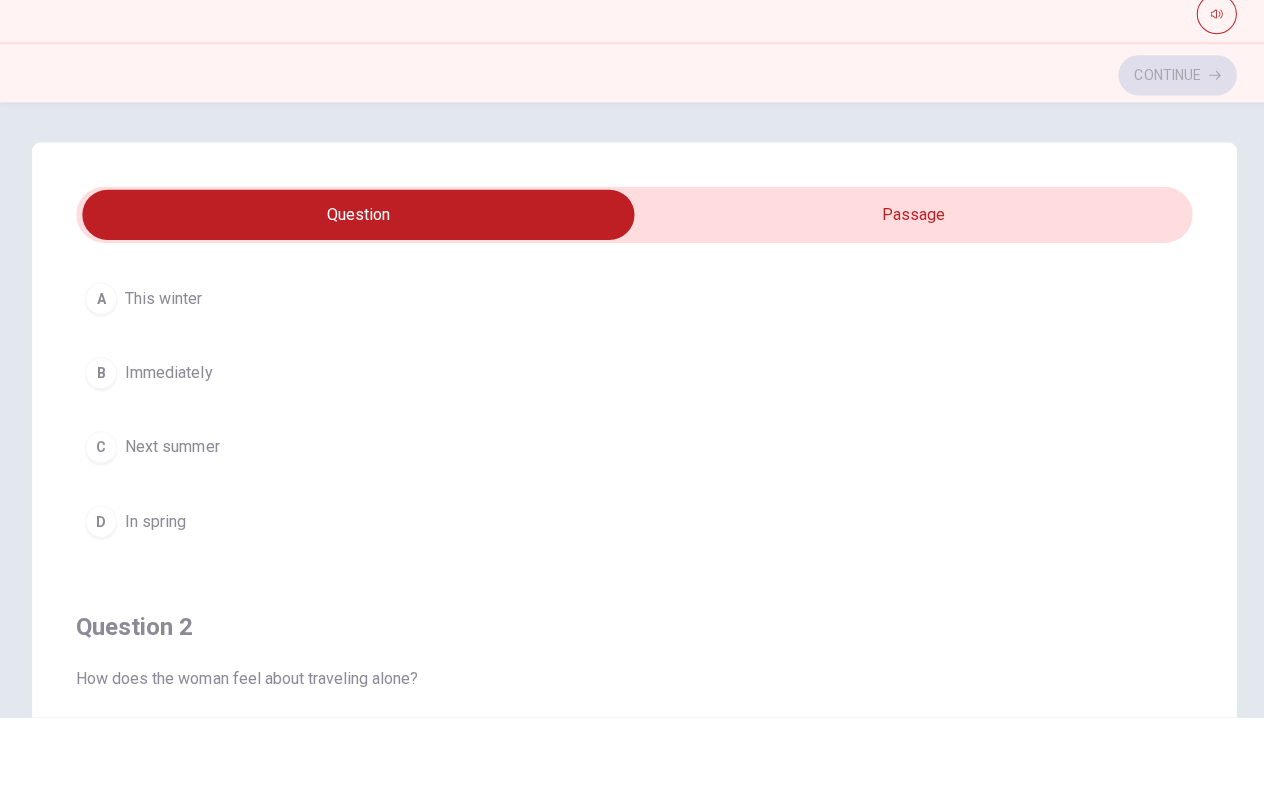 scroll, scrollTop: 120, scrollLeft: 0, axis: vertical 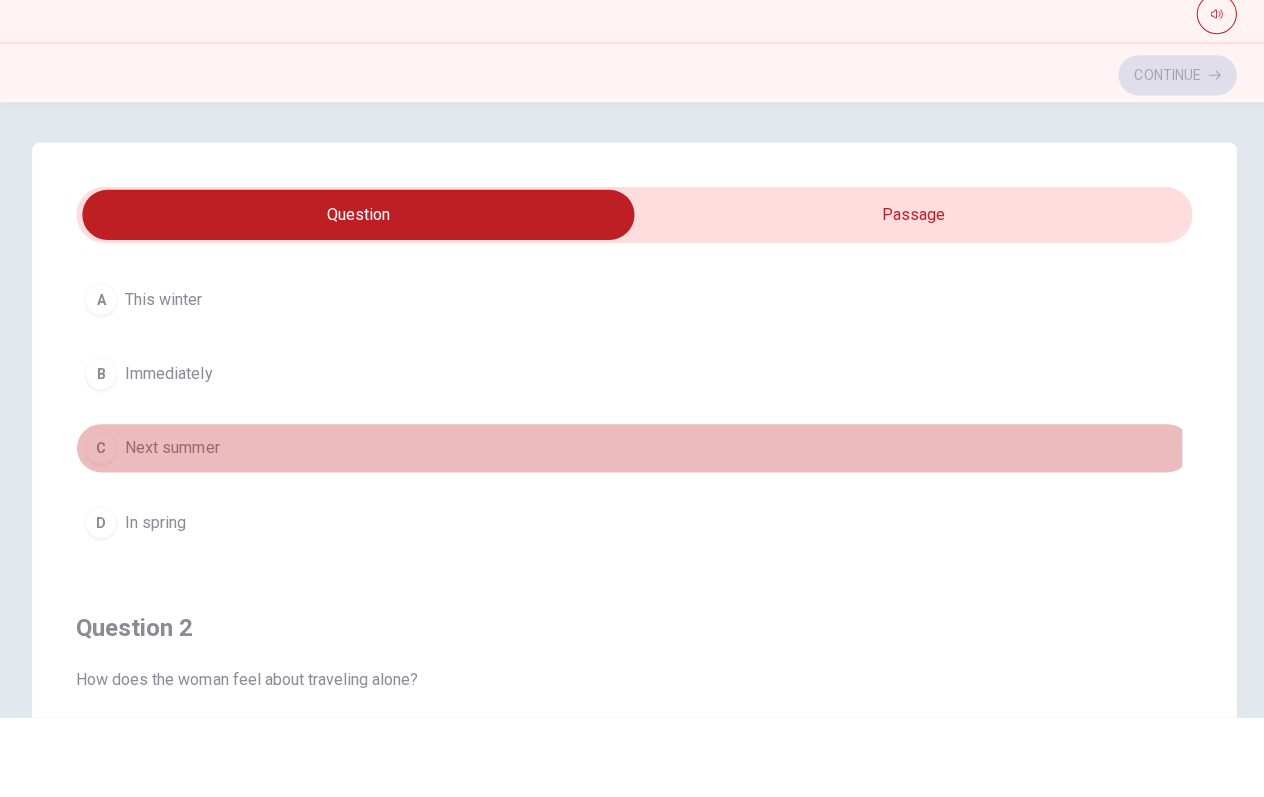 click on "C" at bounding box center [101, 529] 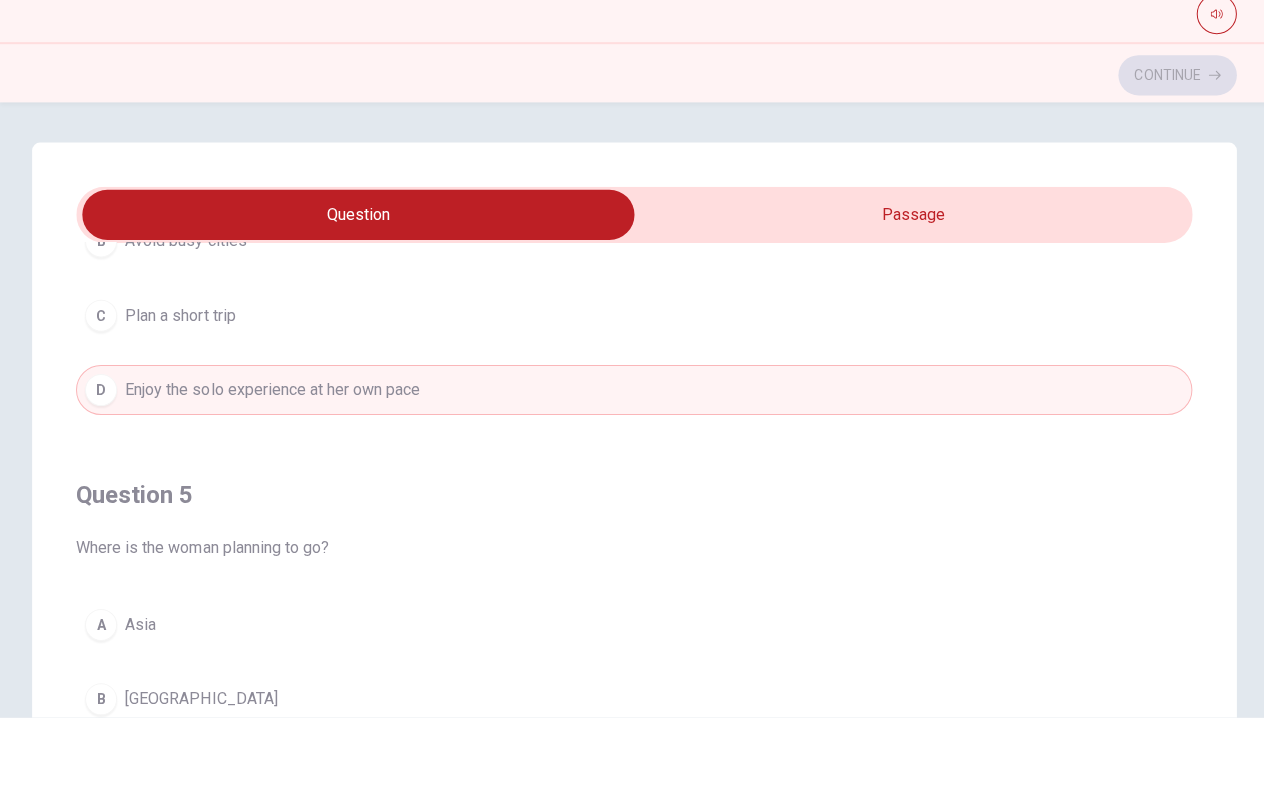 scroll, scrollTop: 1620, scrollLeft: 0, axis: vertical 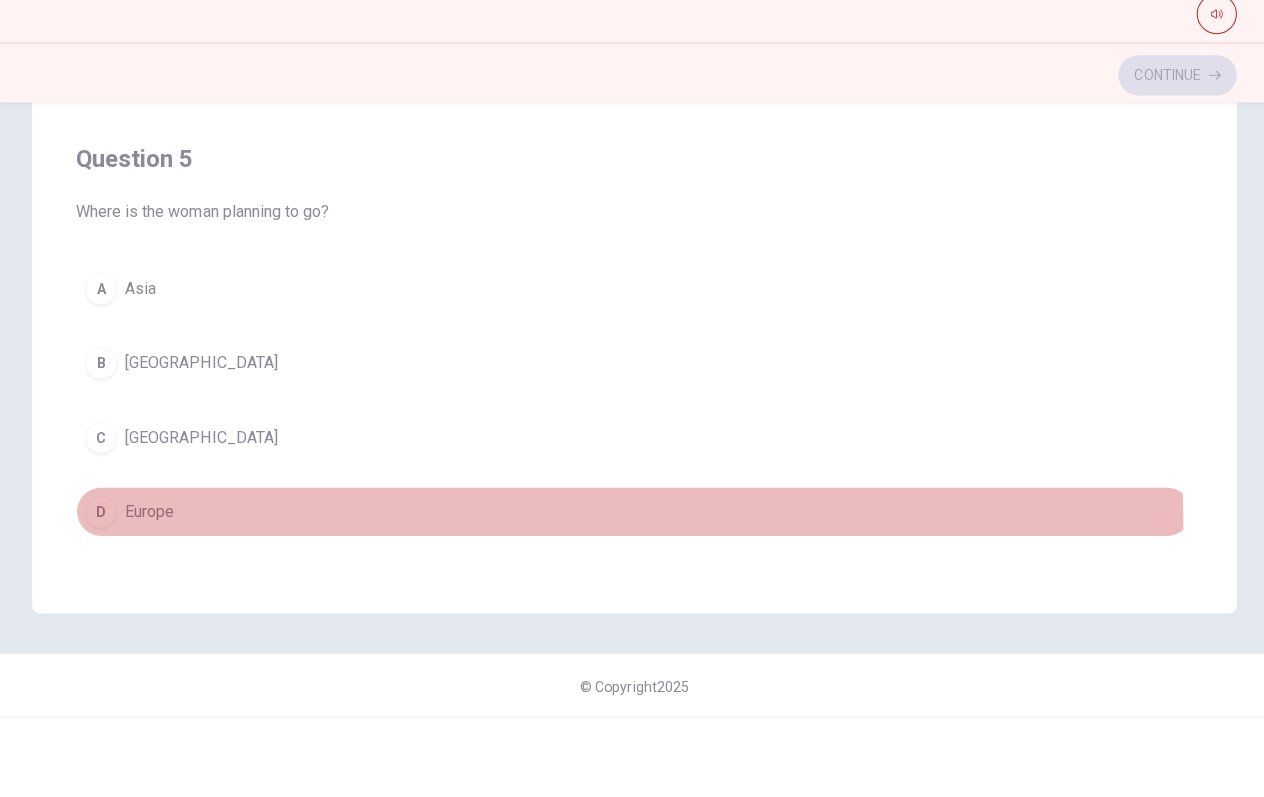 click on "D Europe" at bounding box center (632, 592) 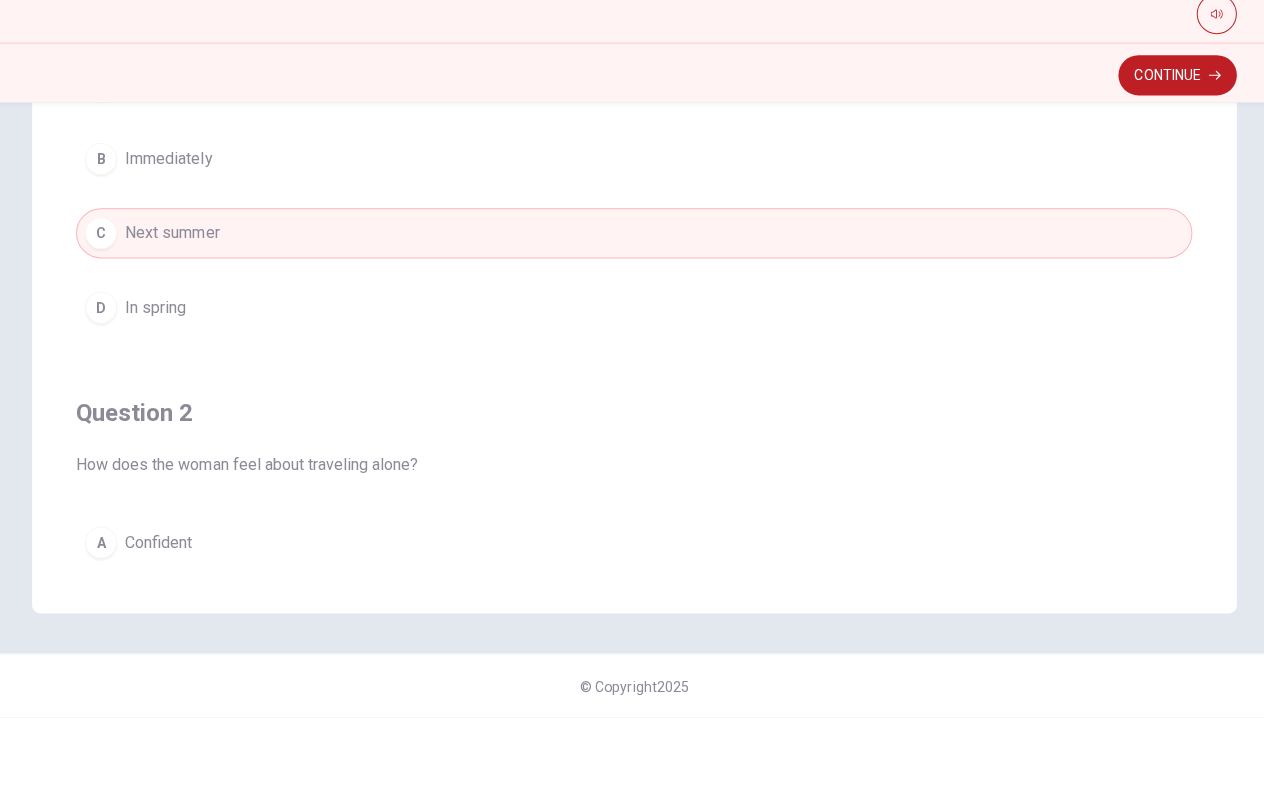 scroll, scrollTop: 0, scrollLeft: 0, axis: both 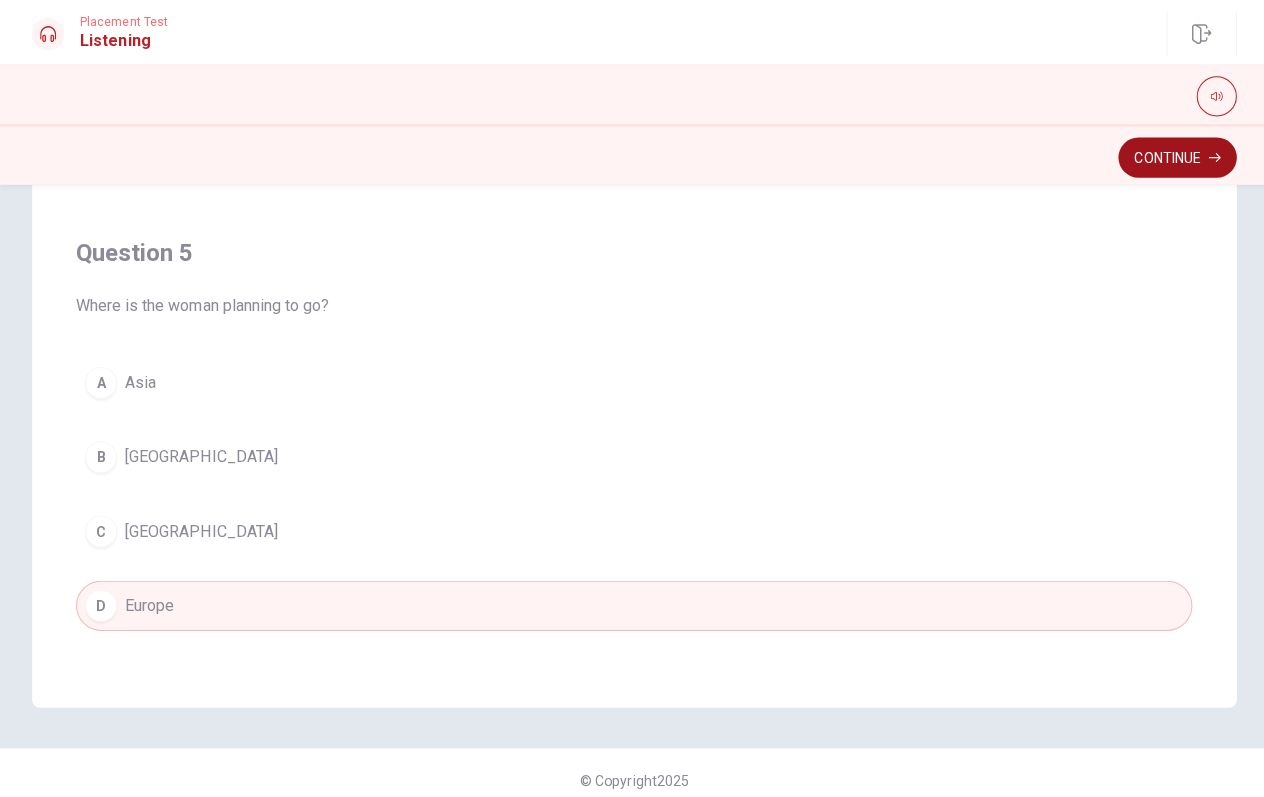 click on "Continue" at bounding box center (1173, 157) 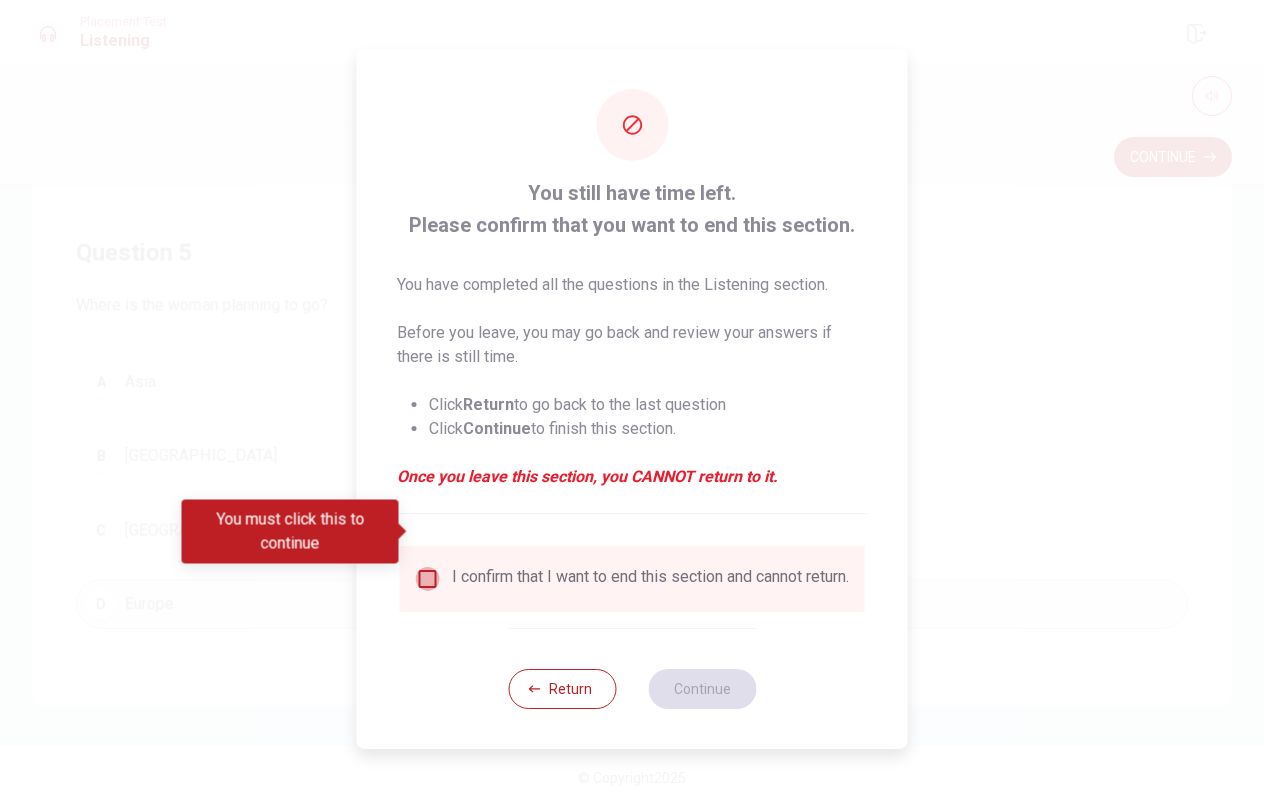 click at bounding box center (428, 579) 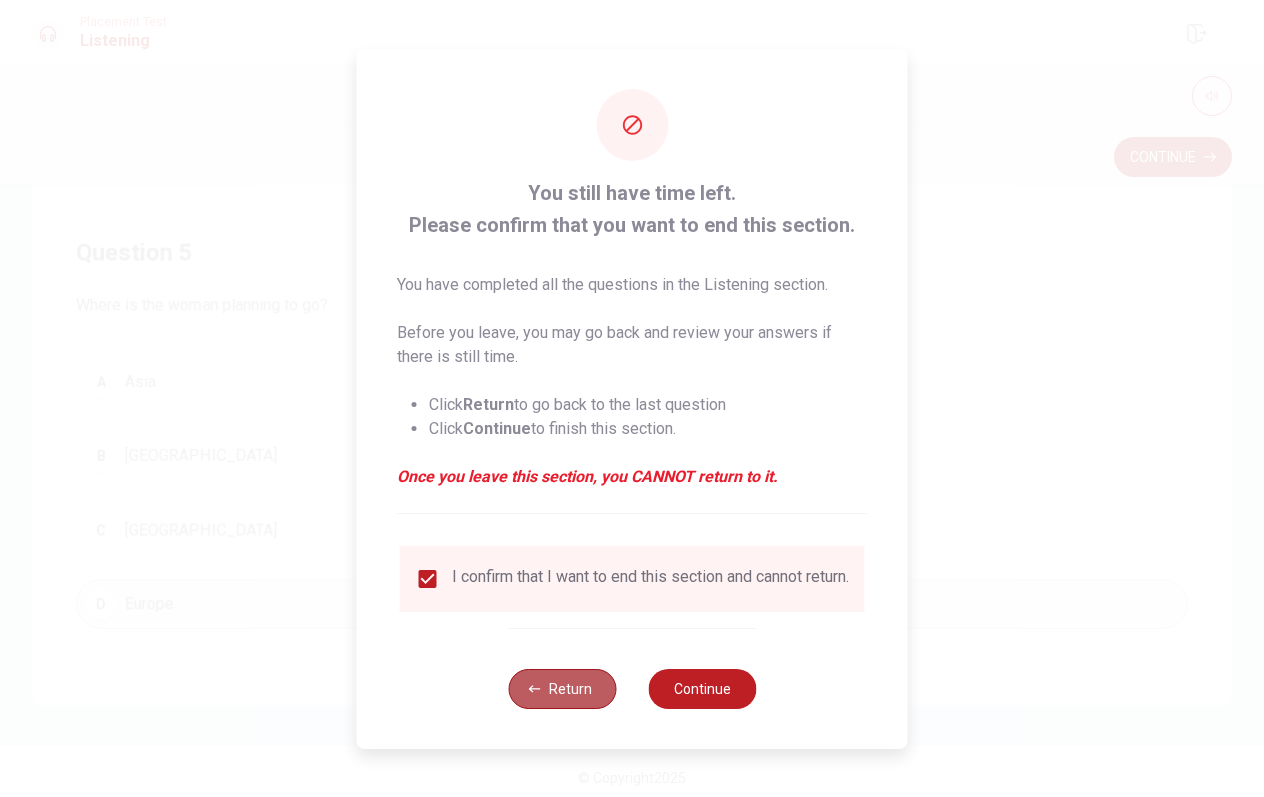 click on "Return" at bounding box center (562, 689) 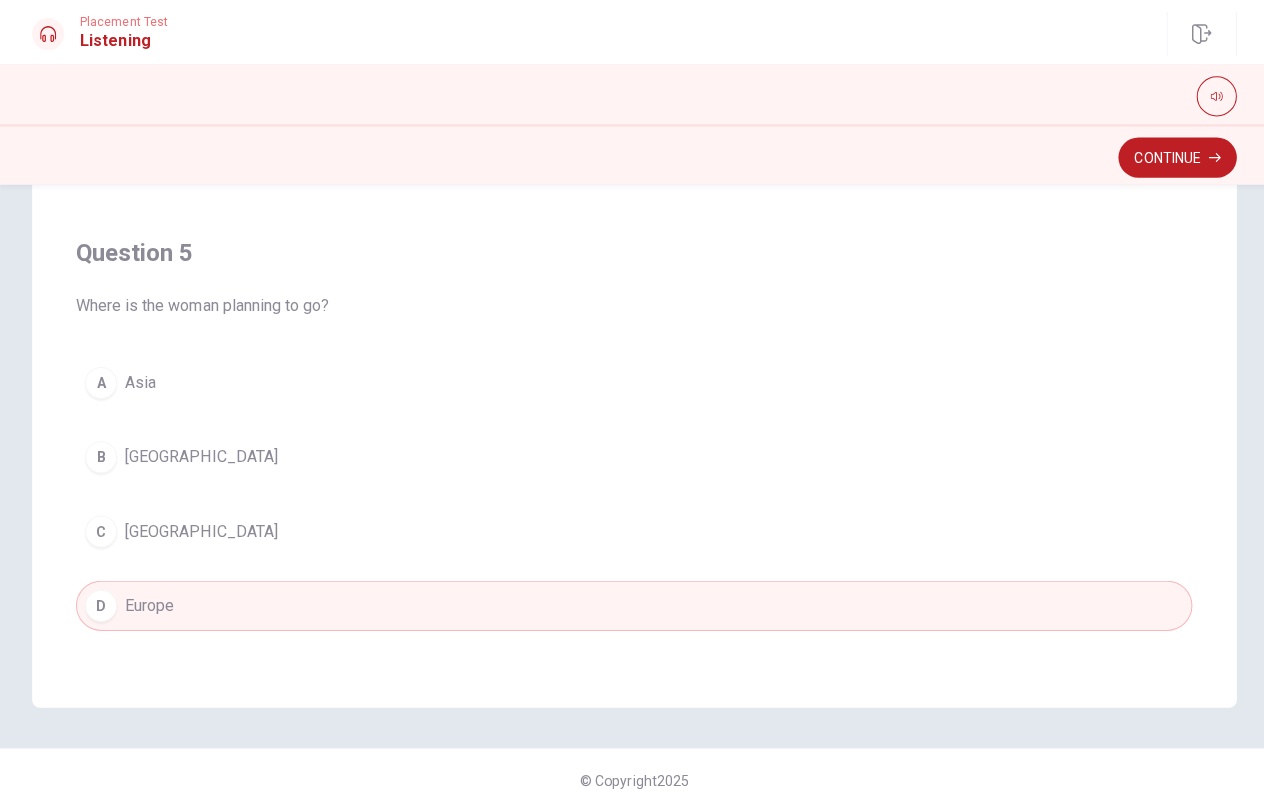 scroll, scrollTop: 1620, scrollLeft: 0, axis: vertical 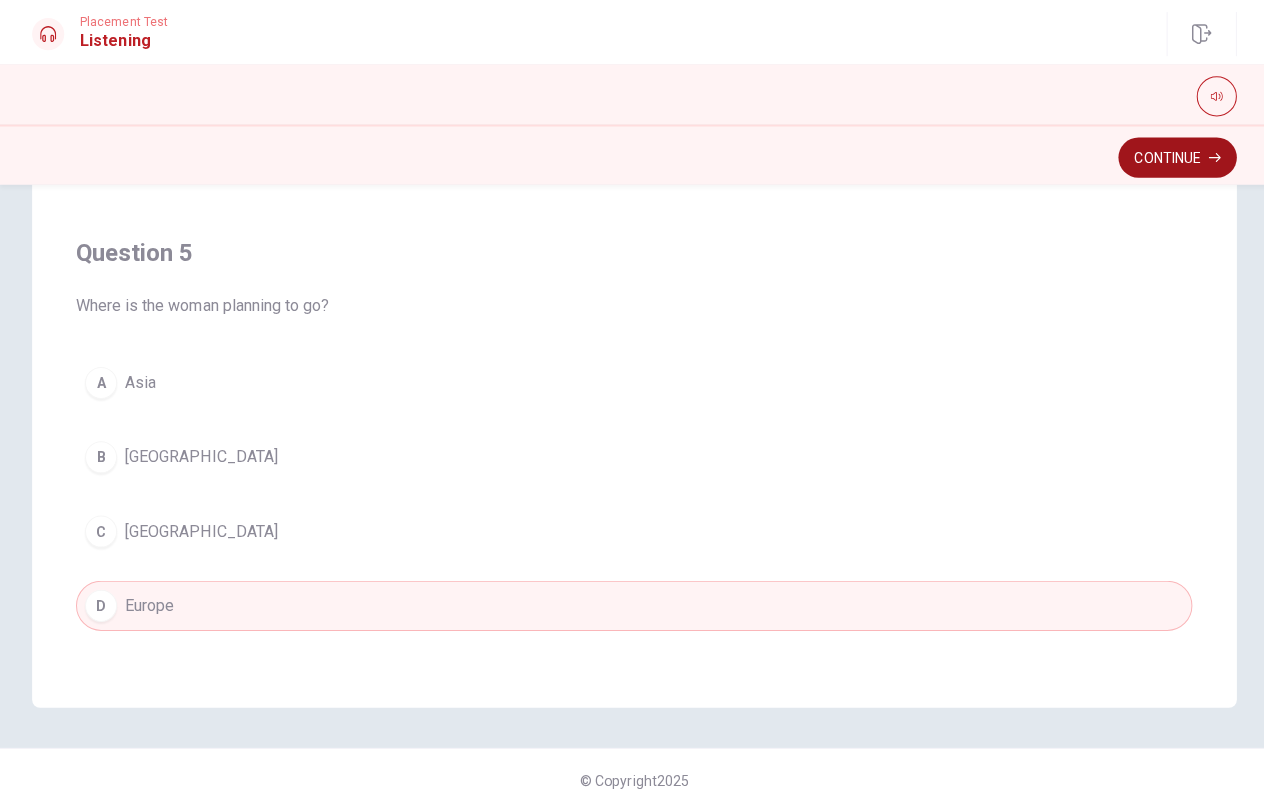 click on "Continue" at bounding box center (1173, 157) 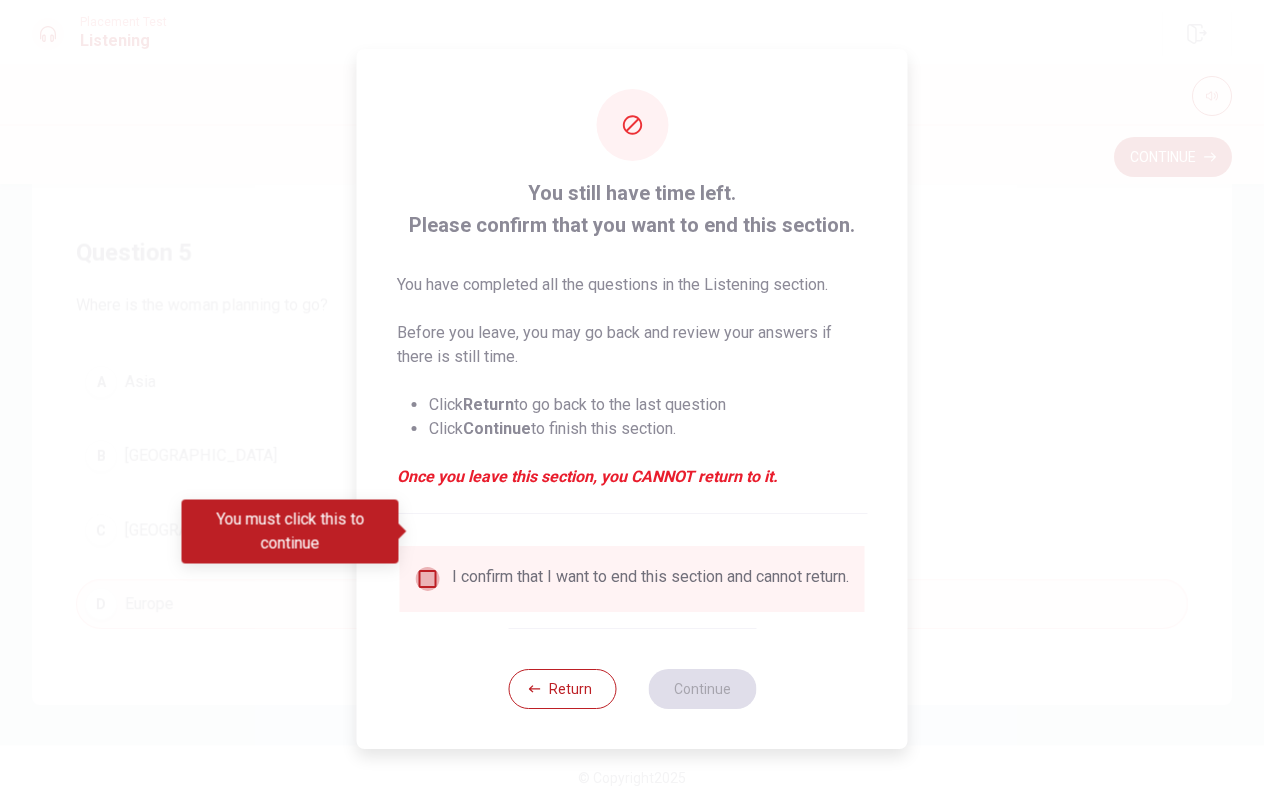 click at bounding box center (428, 579) 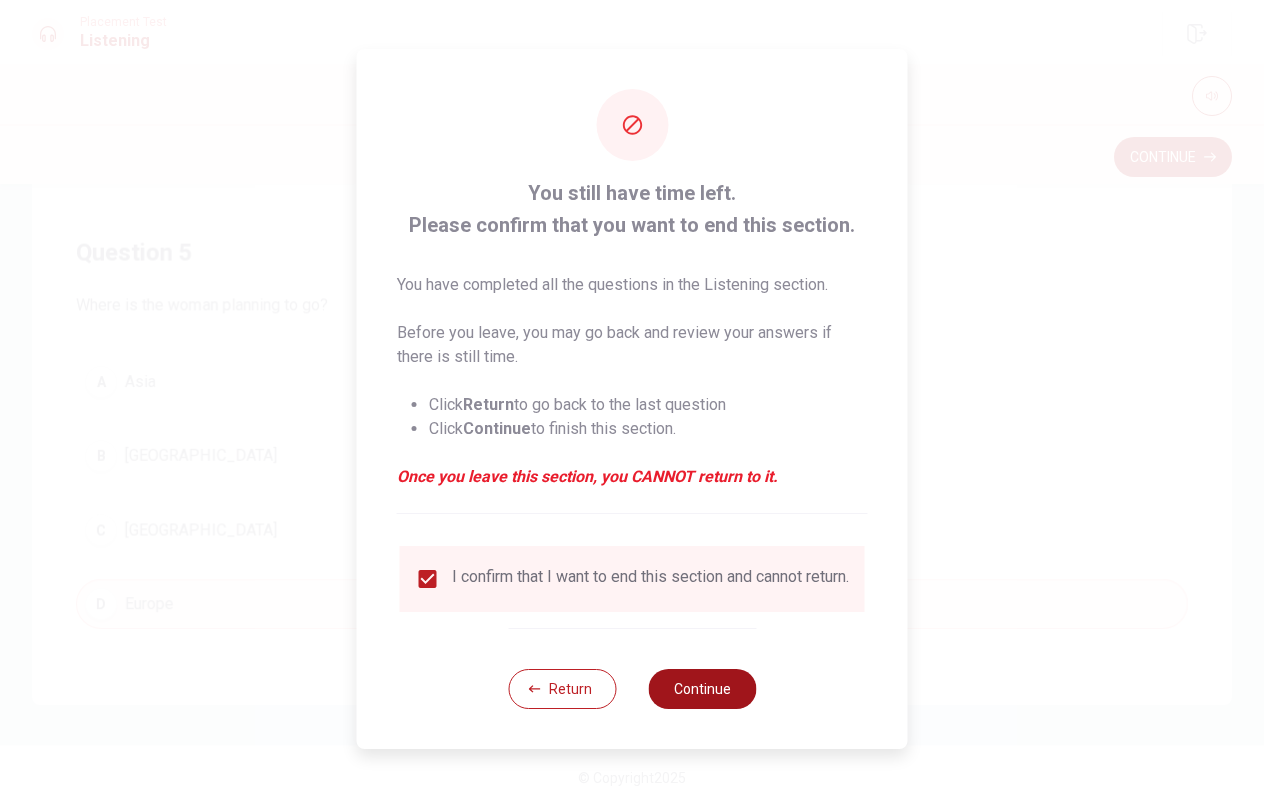 click on "Continue" at bounding box center [702, 689] 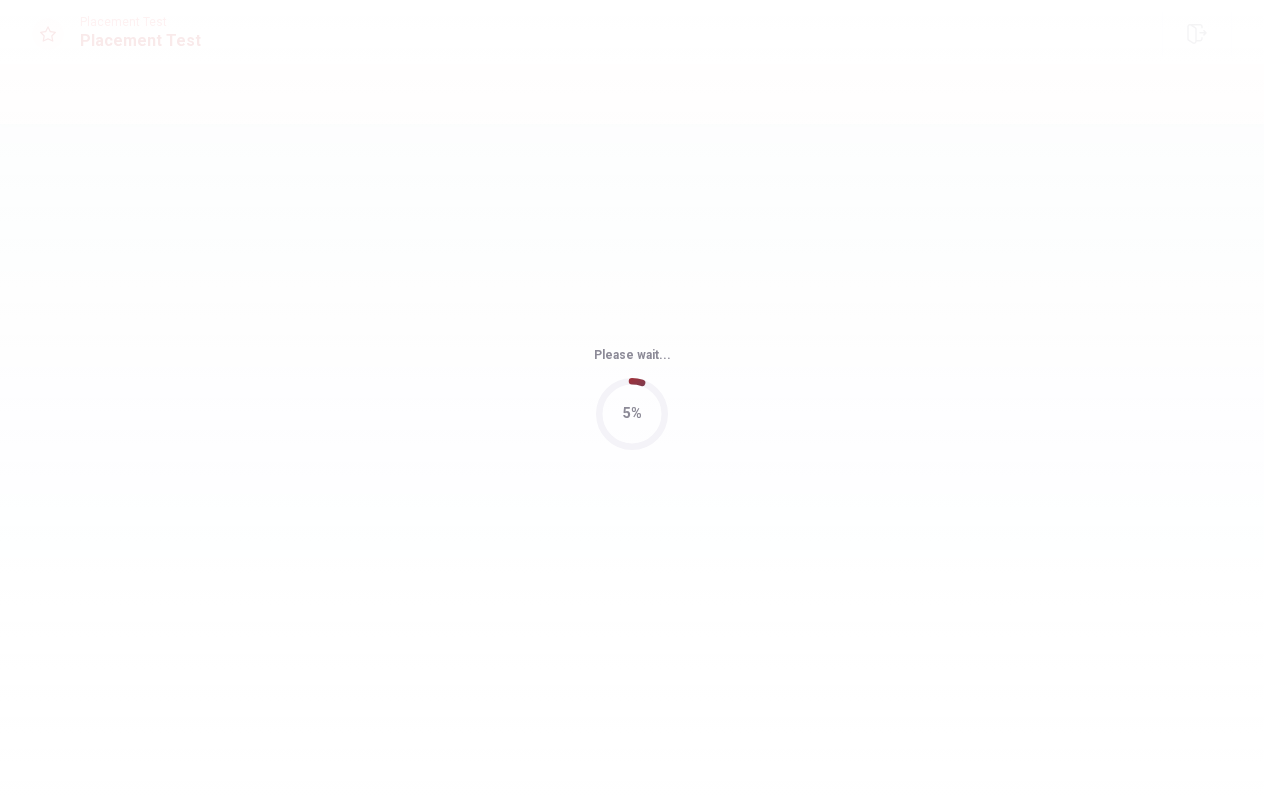 scroll, scrollTop: 0, scrollLeft: 0, axis: both 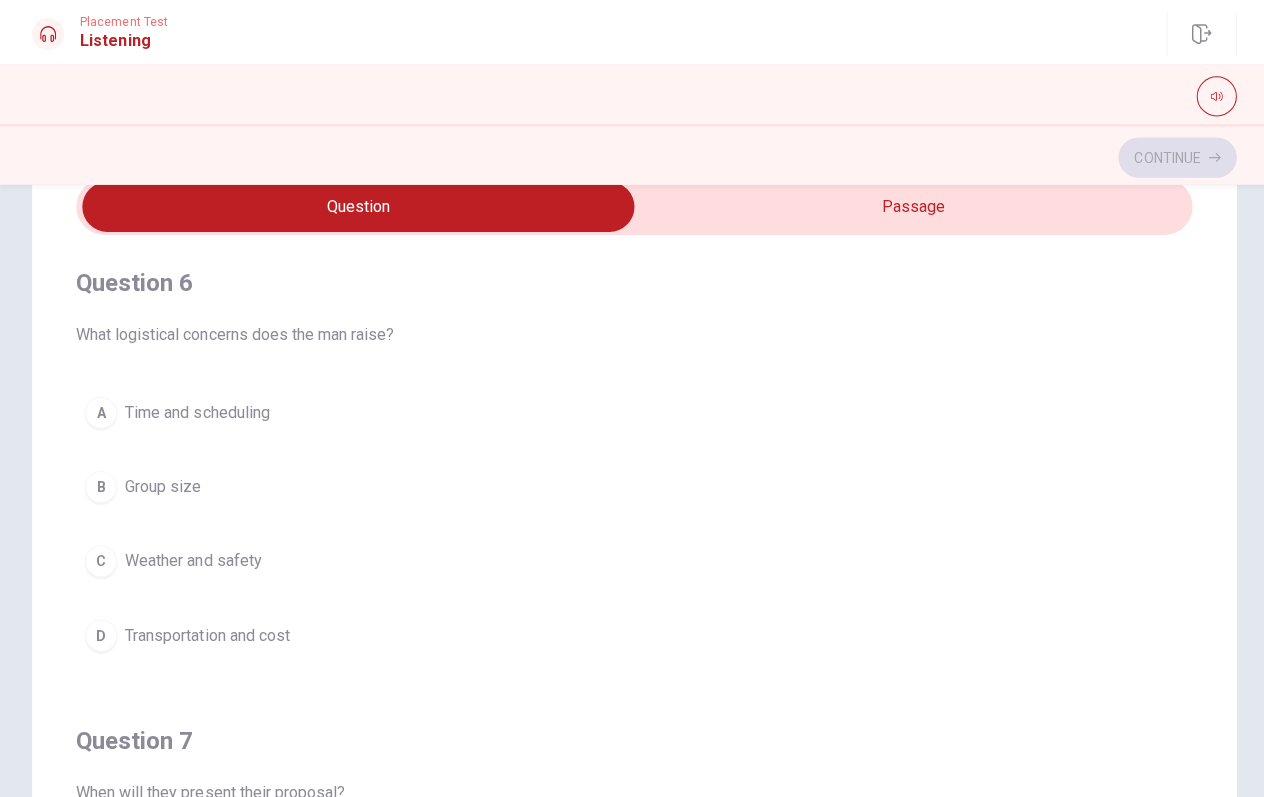 click on "D" at bounding box center (101, 633) 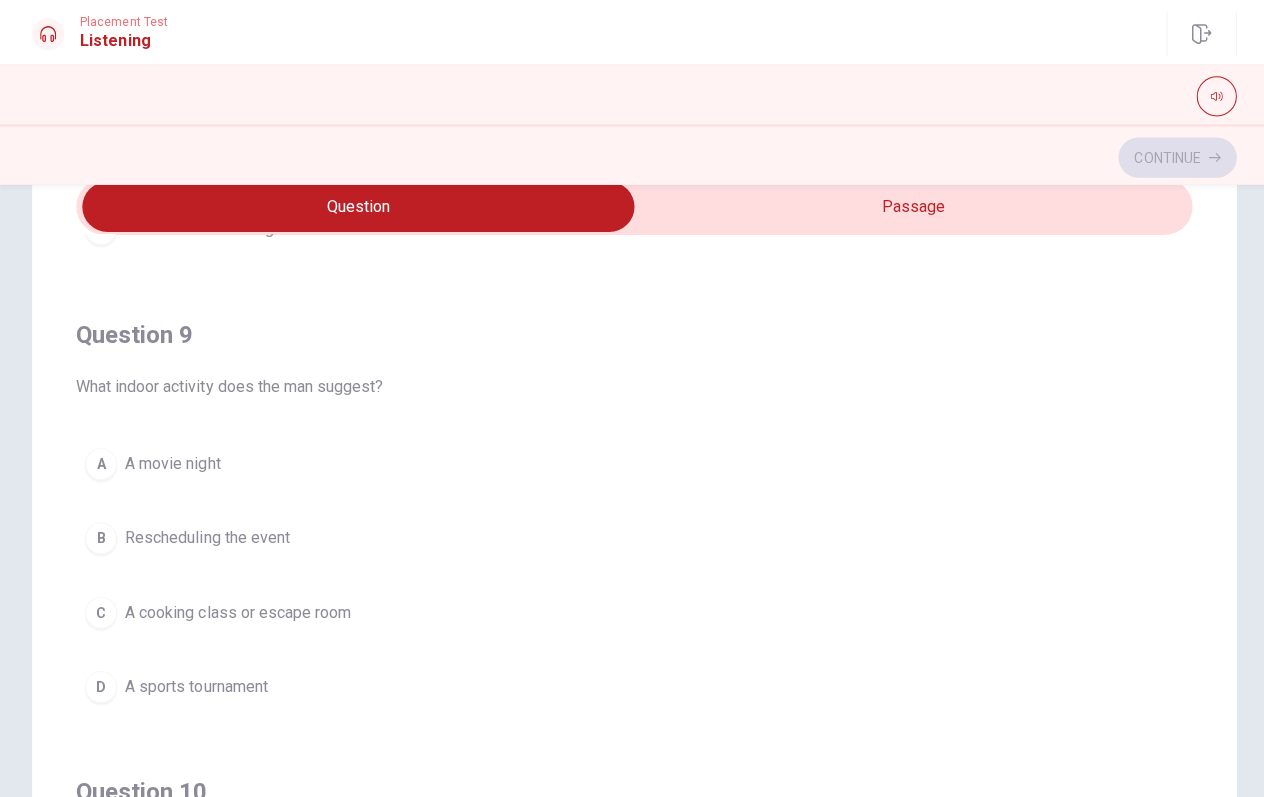 scroll, scrollTop: 1335, scrollLeft: 0, axis: vertical 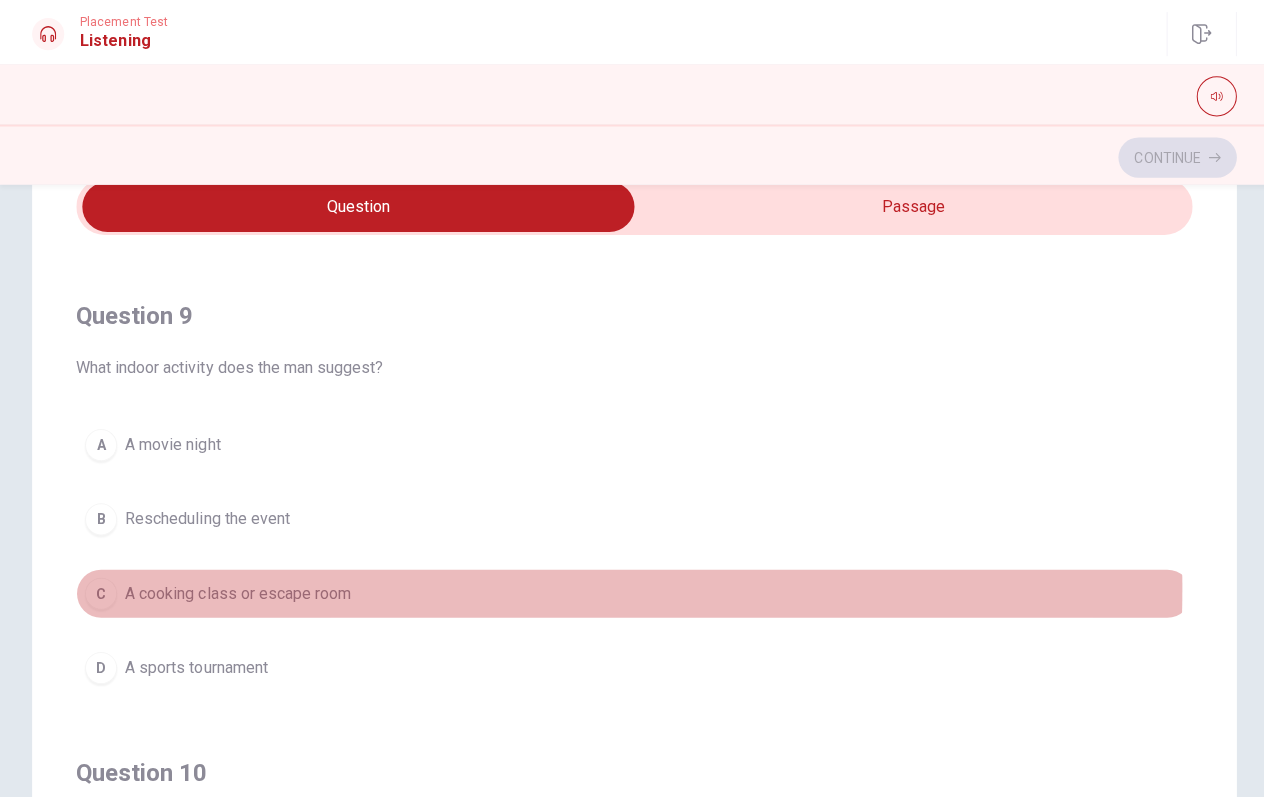 click on "C" at bounding box center (101, 592) 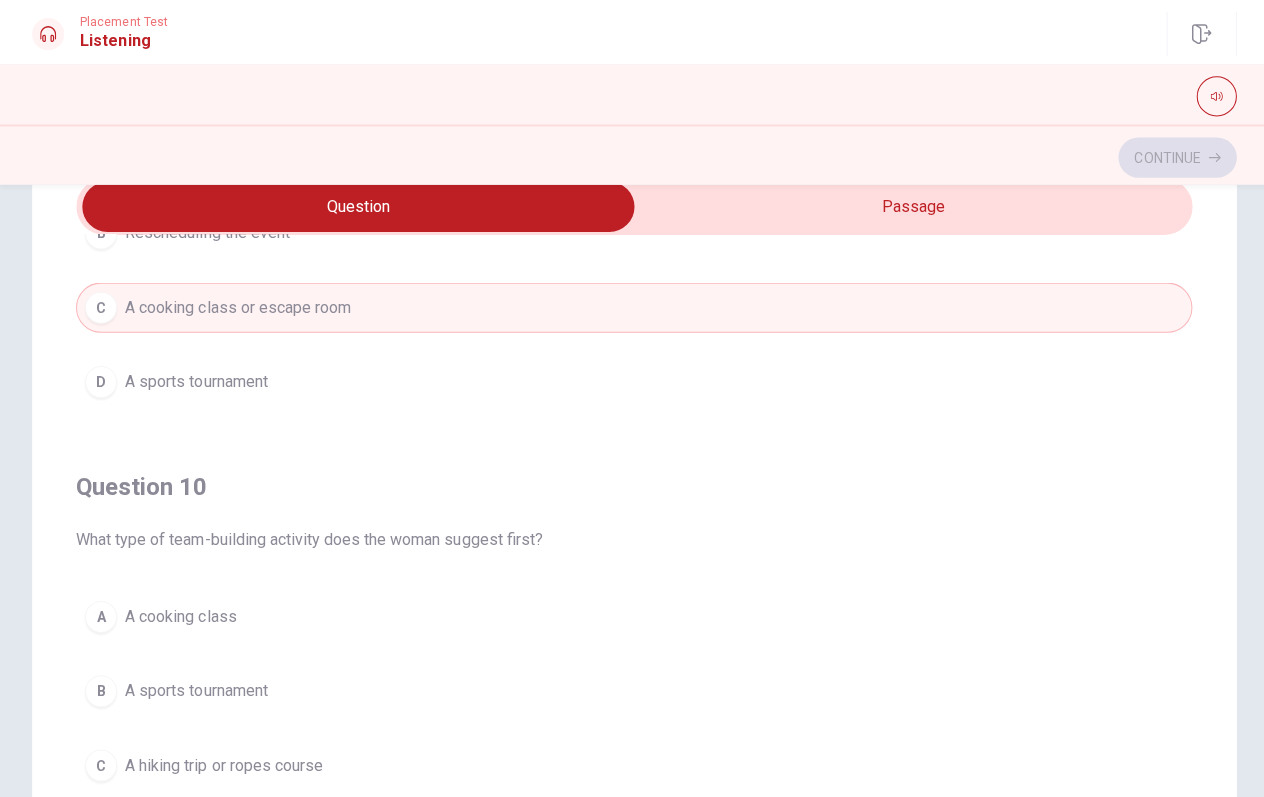 scroll, scrollTop: 1620, scrollLeft: 0, axis: vertical 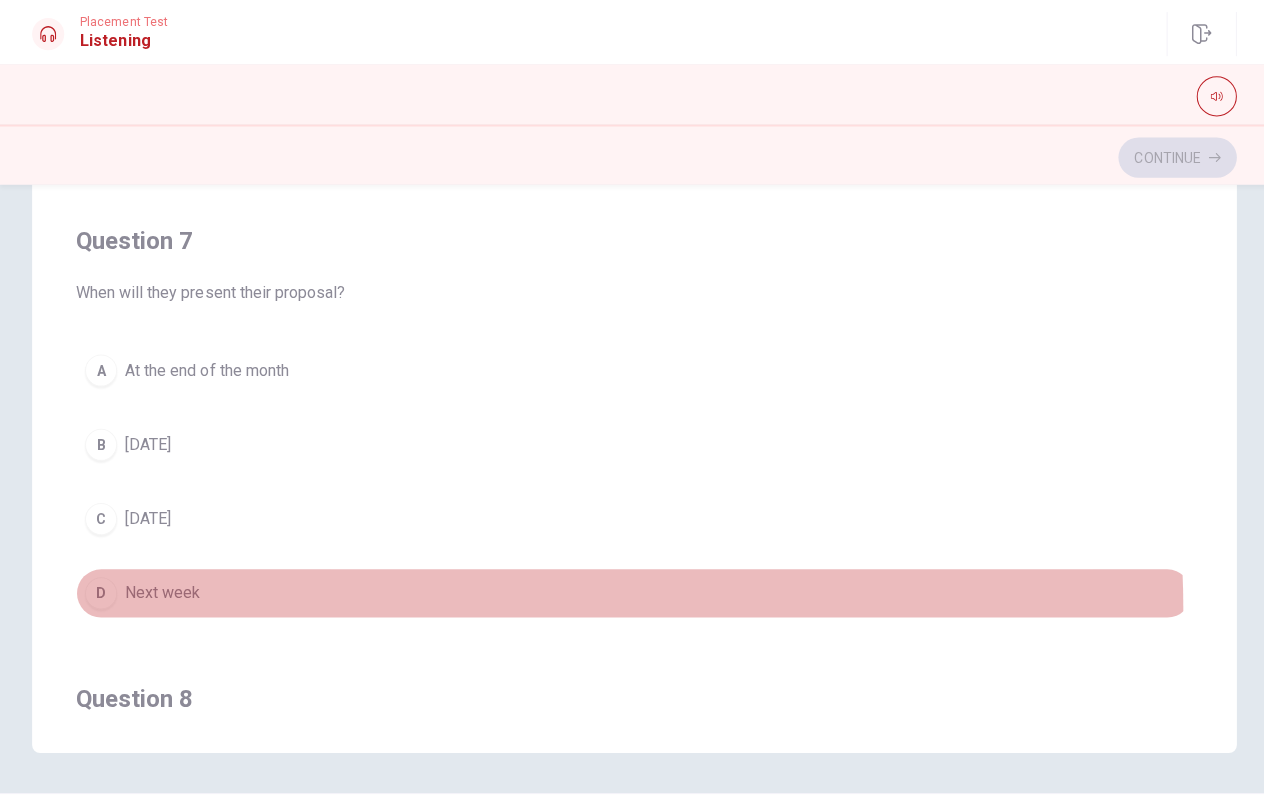 click on "D Next week" at bounding box center [632, 591] 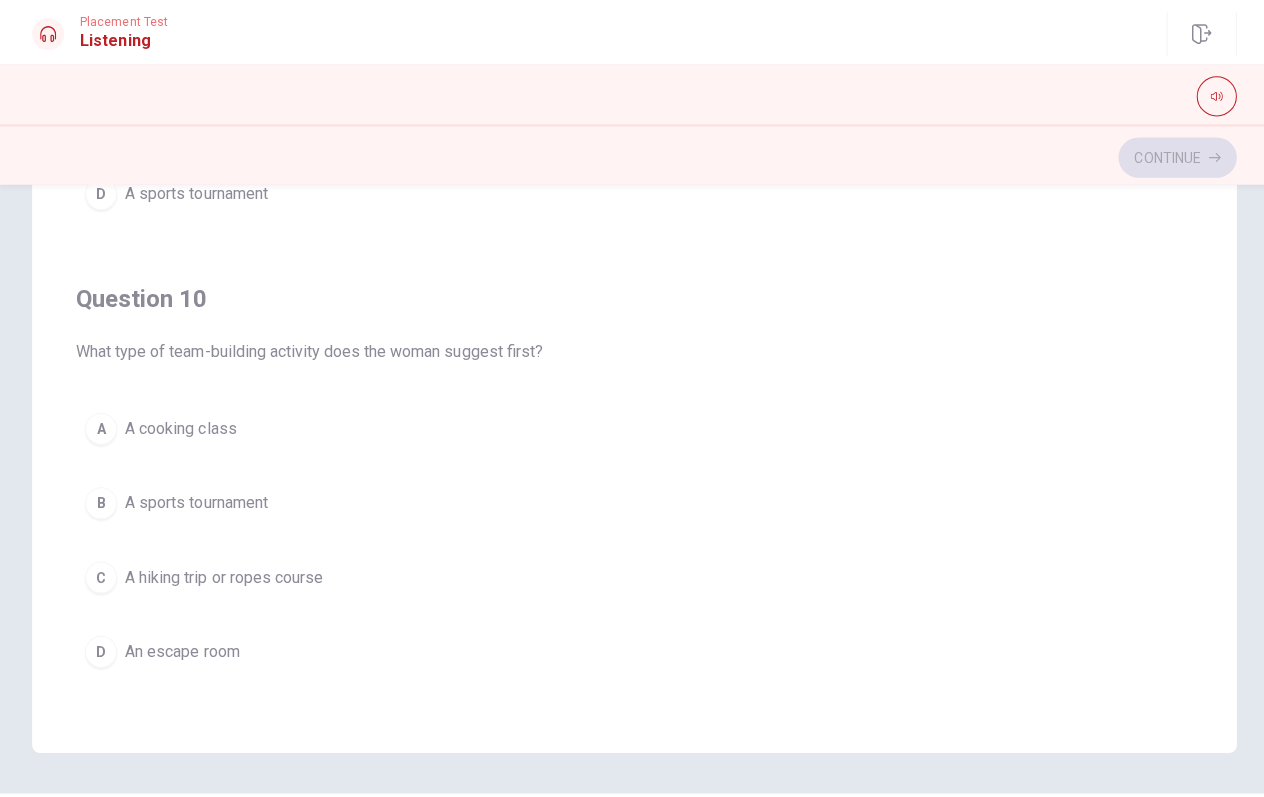 scroll, scrollTop: 1620, scrollLeft: 0, axis: vertical 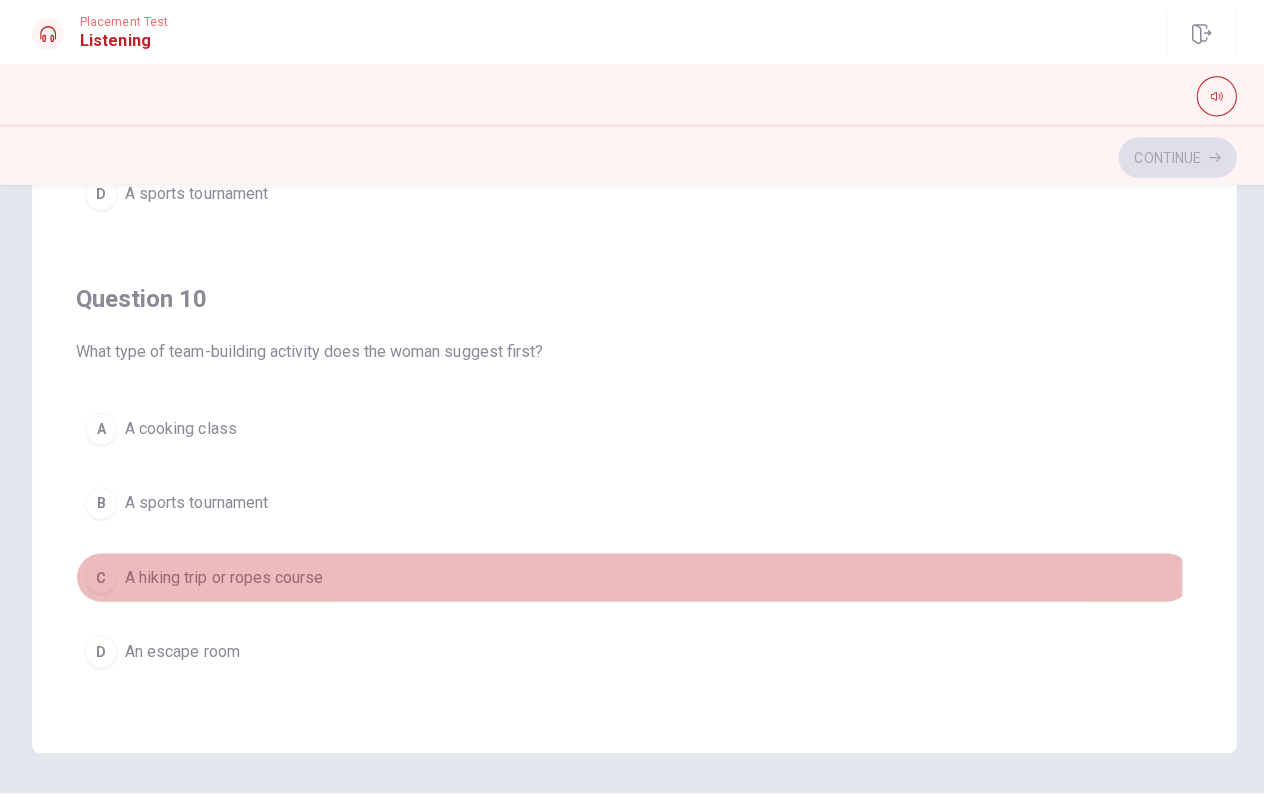click on "C" at bounding box center [101, 575] 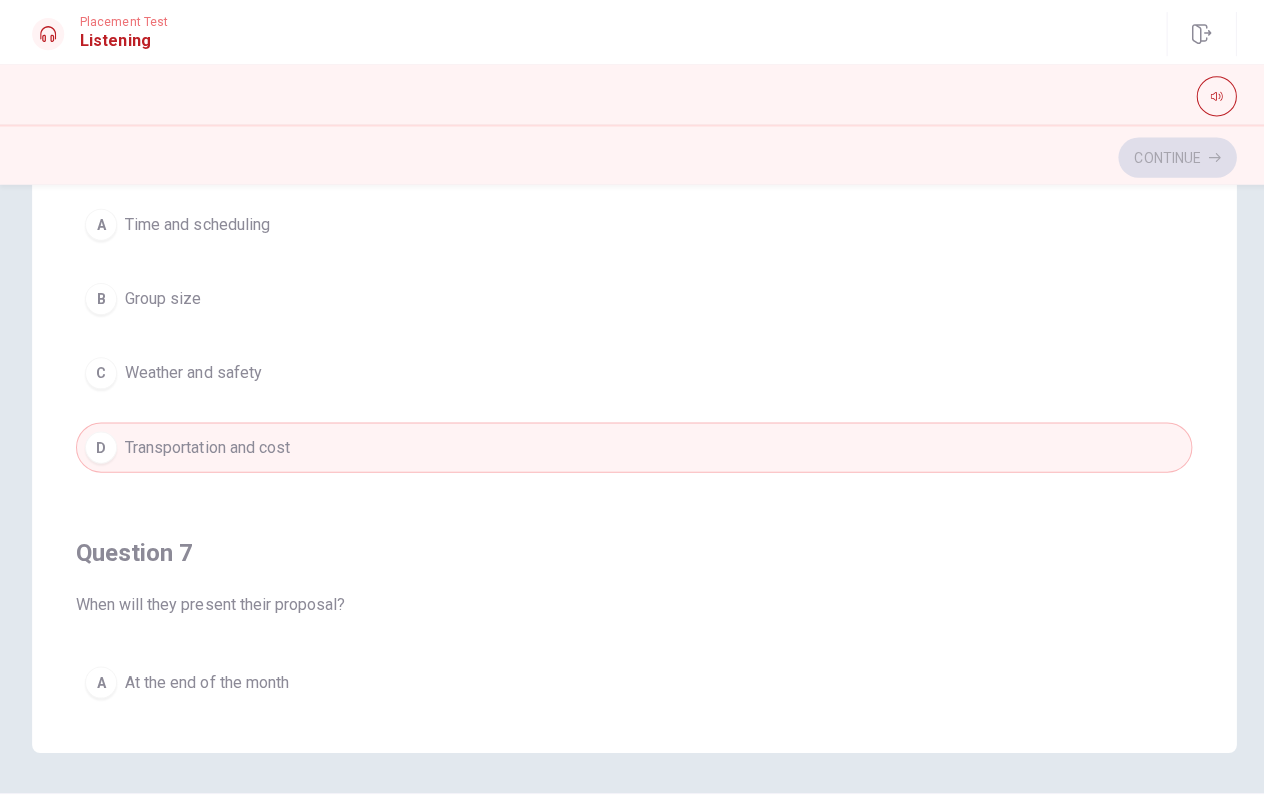 scroll, scrollTop: 0, scrollLeft: 0, axis: both 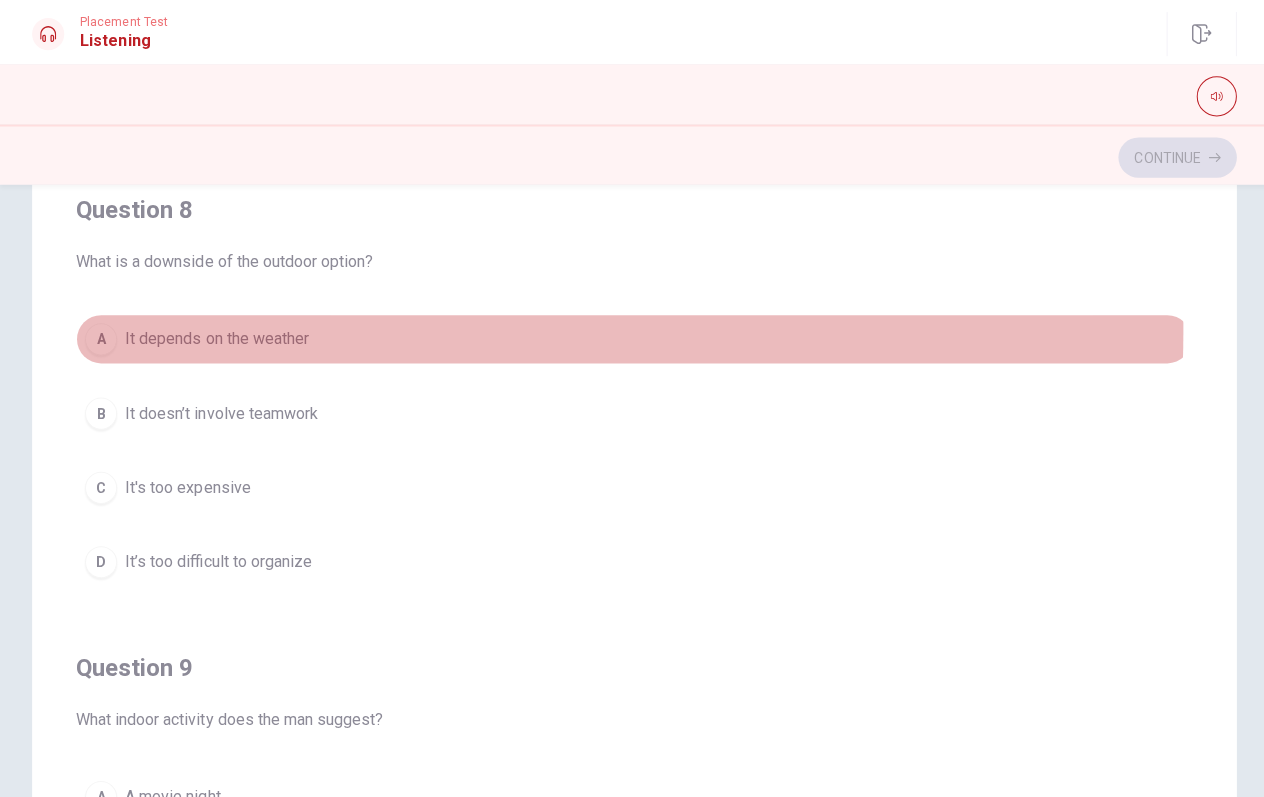 click on "It depends on the weather" at bounding box center (216, 338) 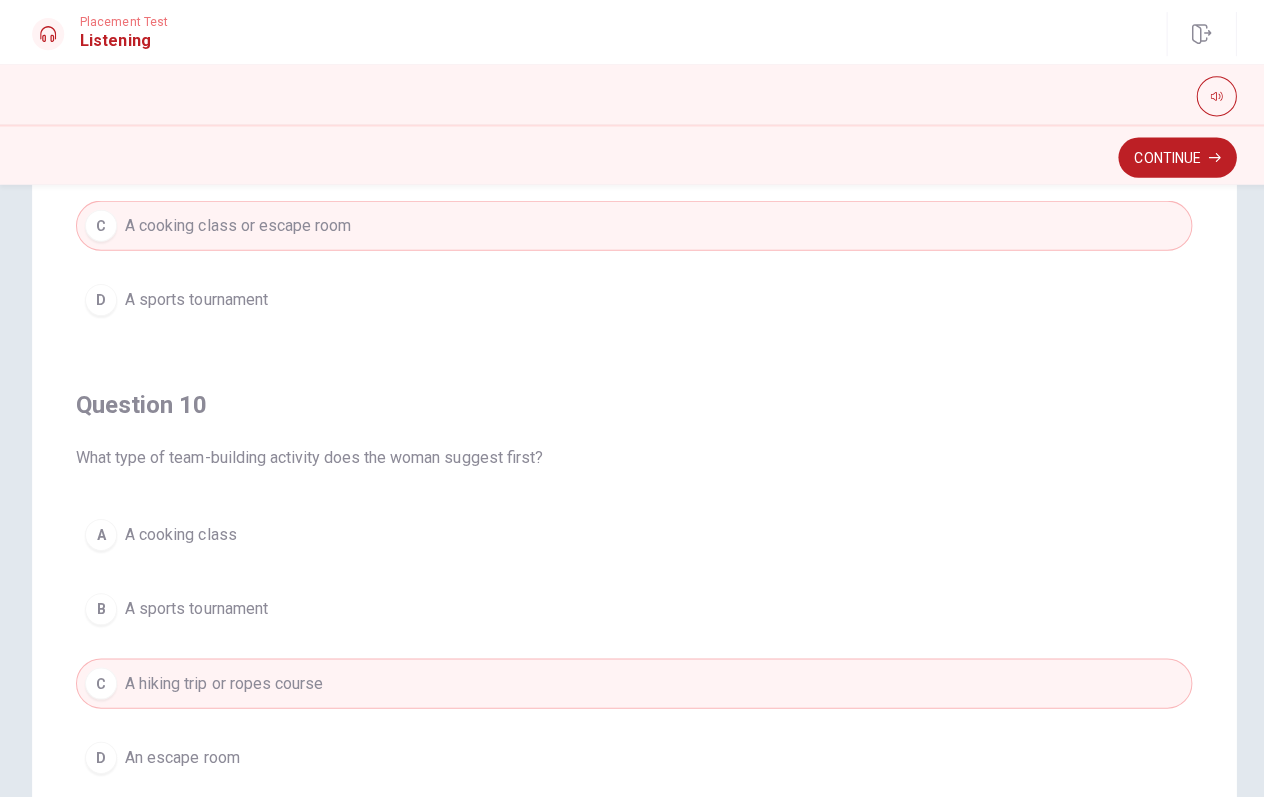 scroll, scrollTop: 1620, scrollLeft: 0, axis: vertical 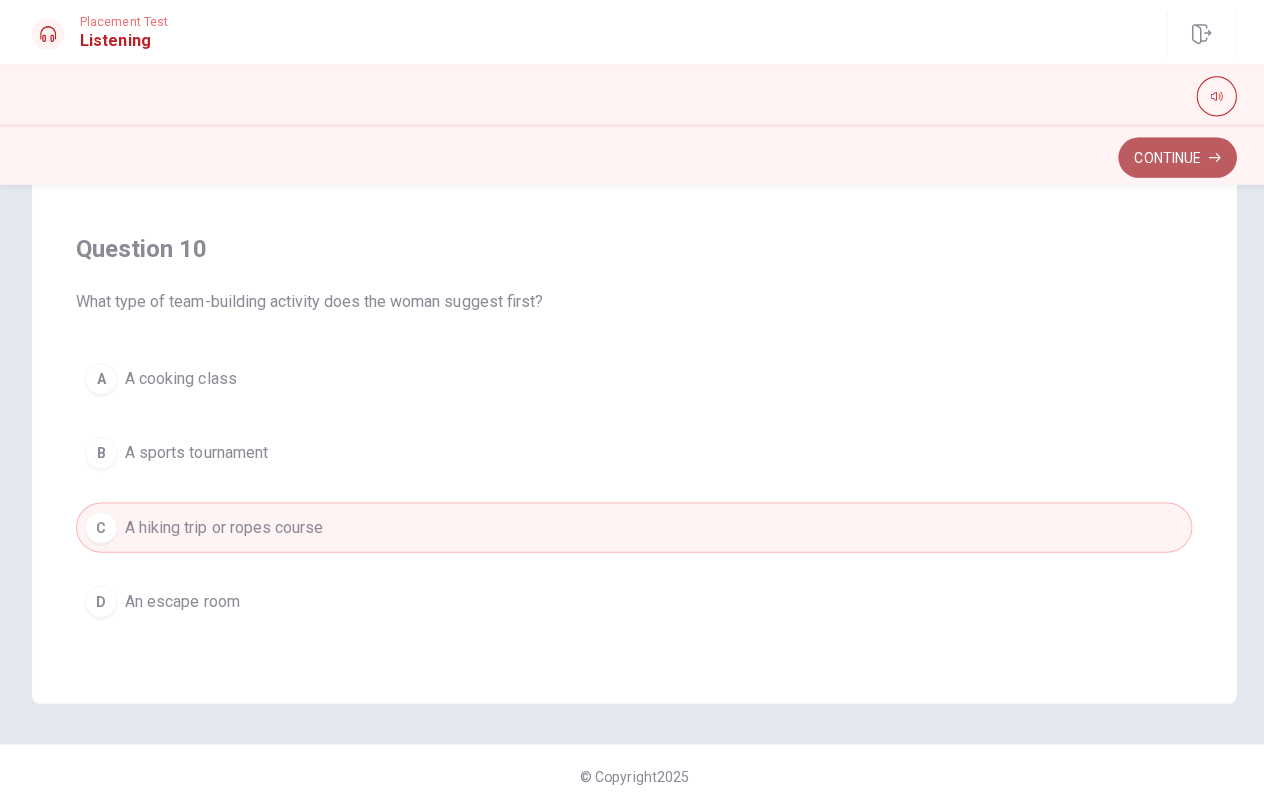 click on "Continue" at bounding box center (1173, 157) 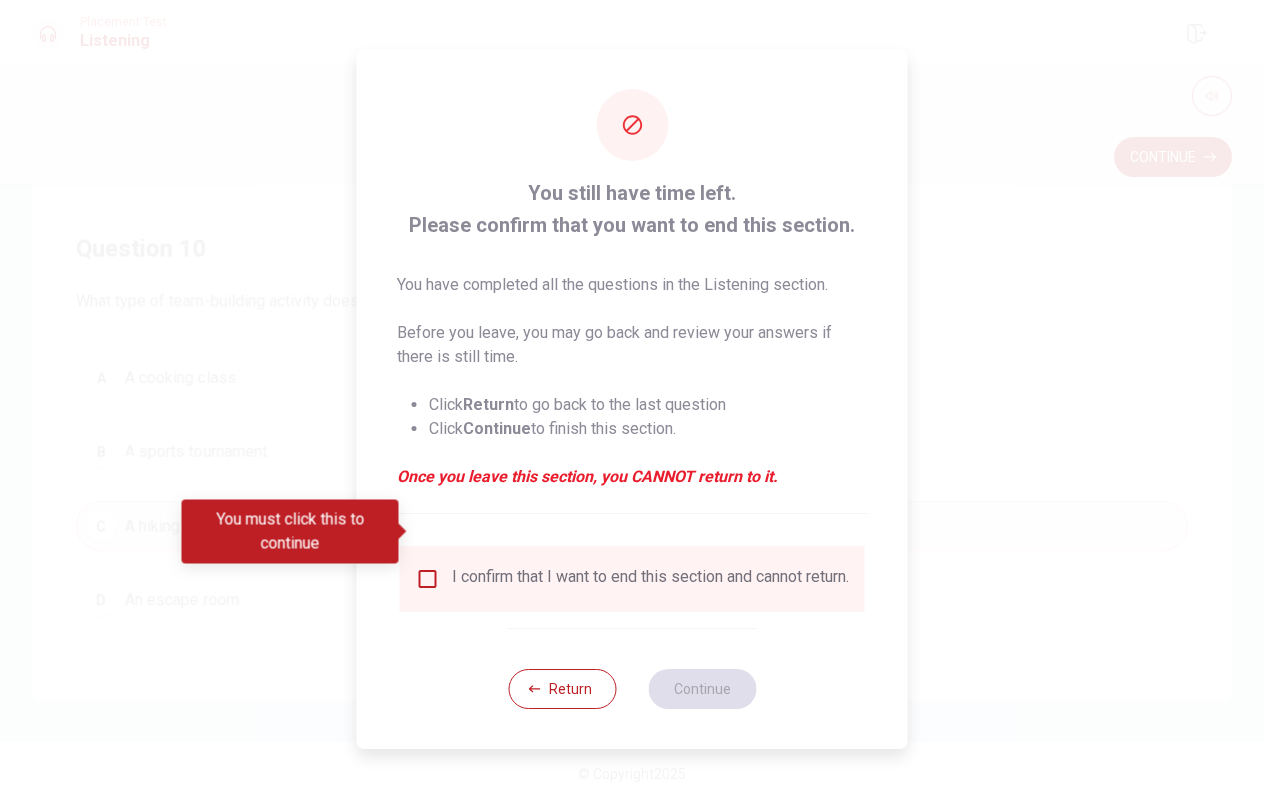 click at bounding box center (428, 579) 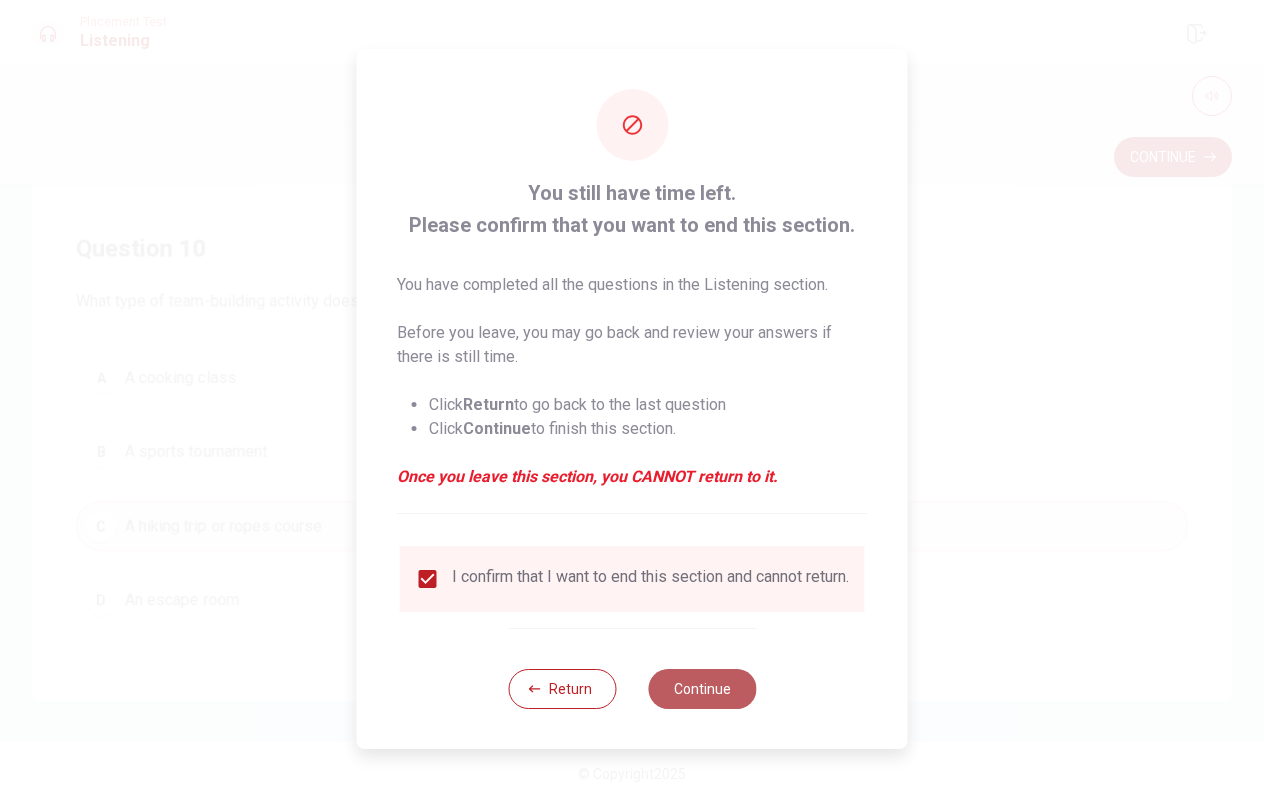 click on "Continue" at bounding box center [702, 689] 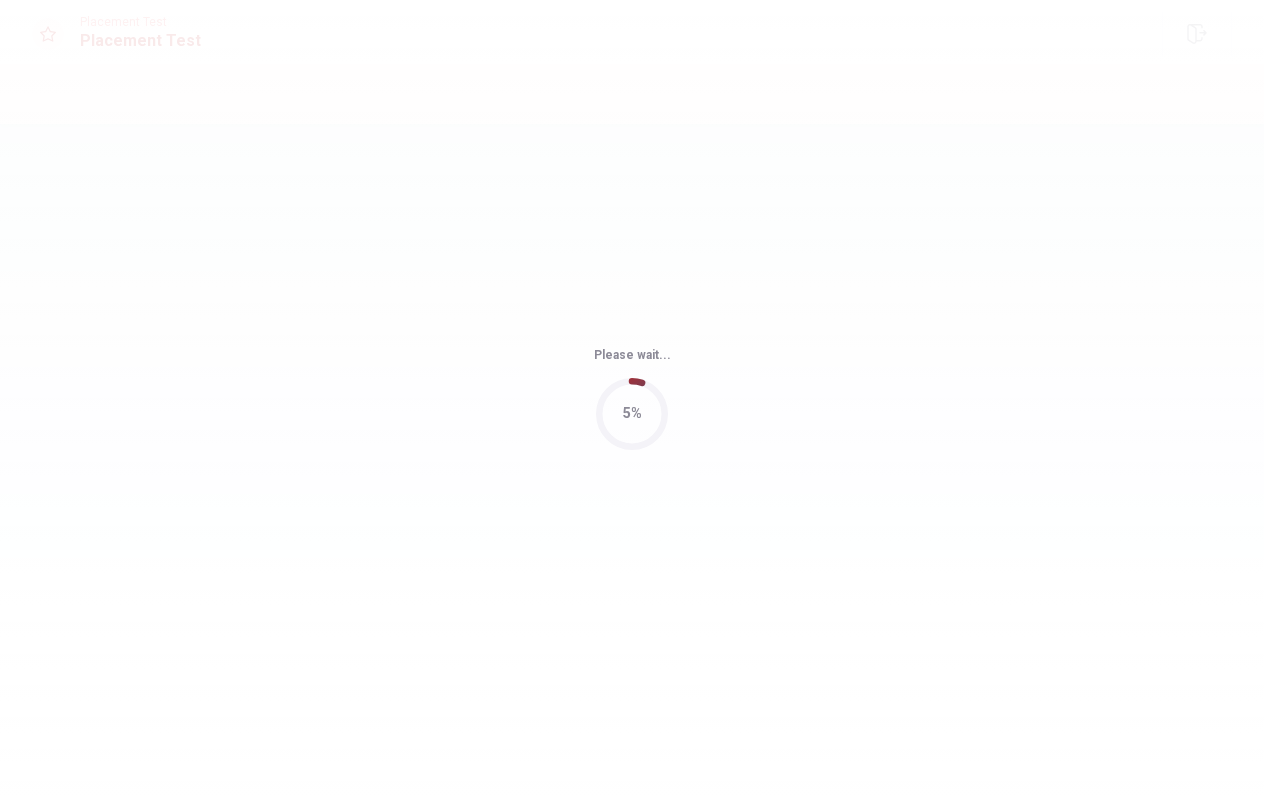 scroll, scrollTop: 0, scrollLeft: 0, axis: both 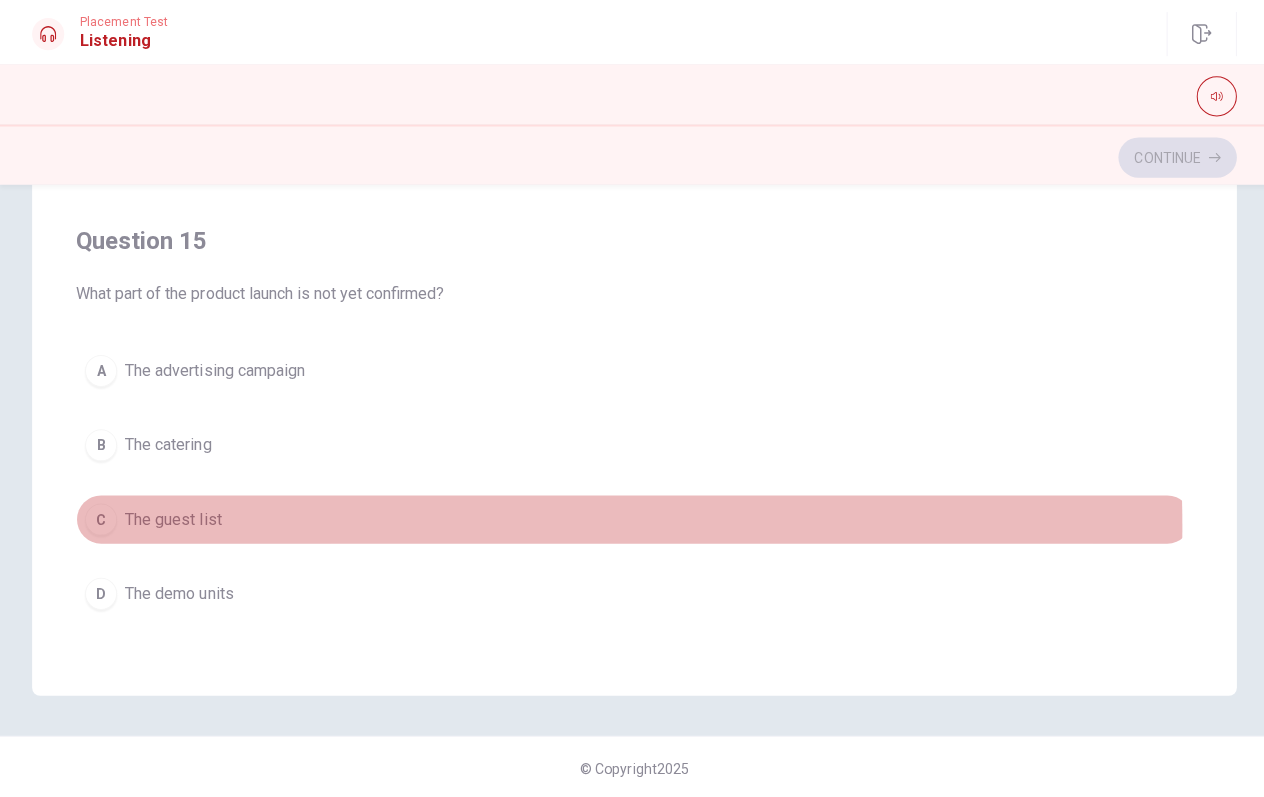 click on "C The guest list" at bounding box center (632, 518) 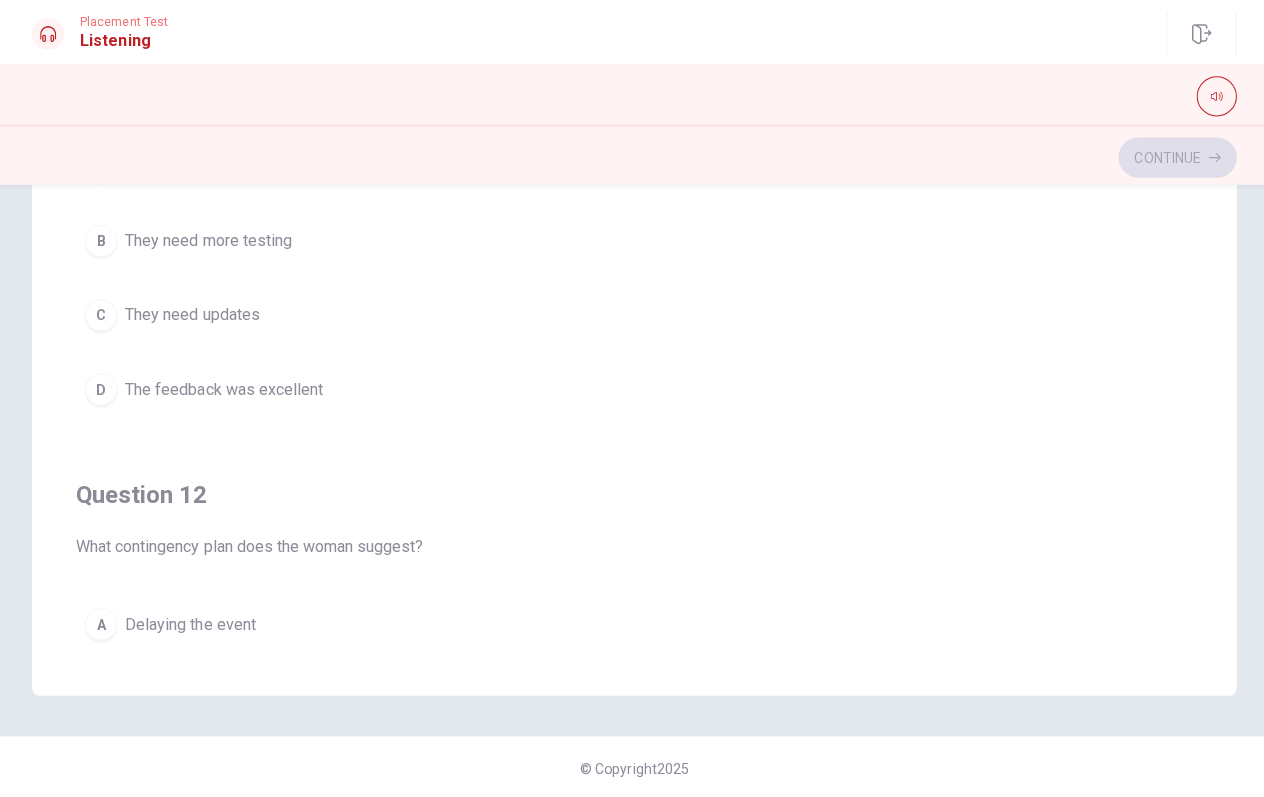 scroll, scrollTop: 0, scrollLeft: 0, axis: both 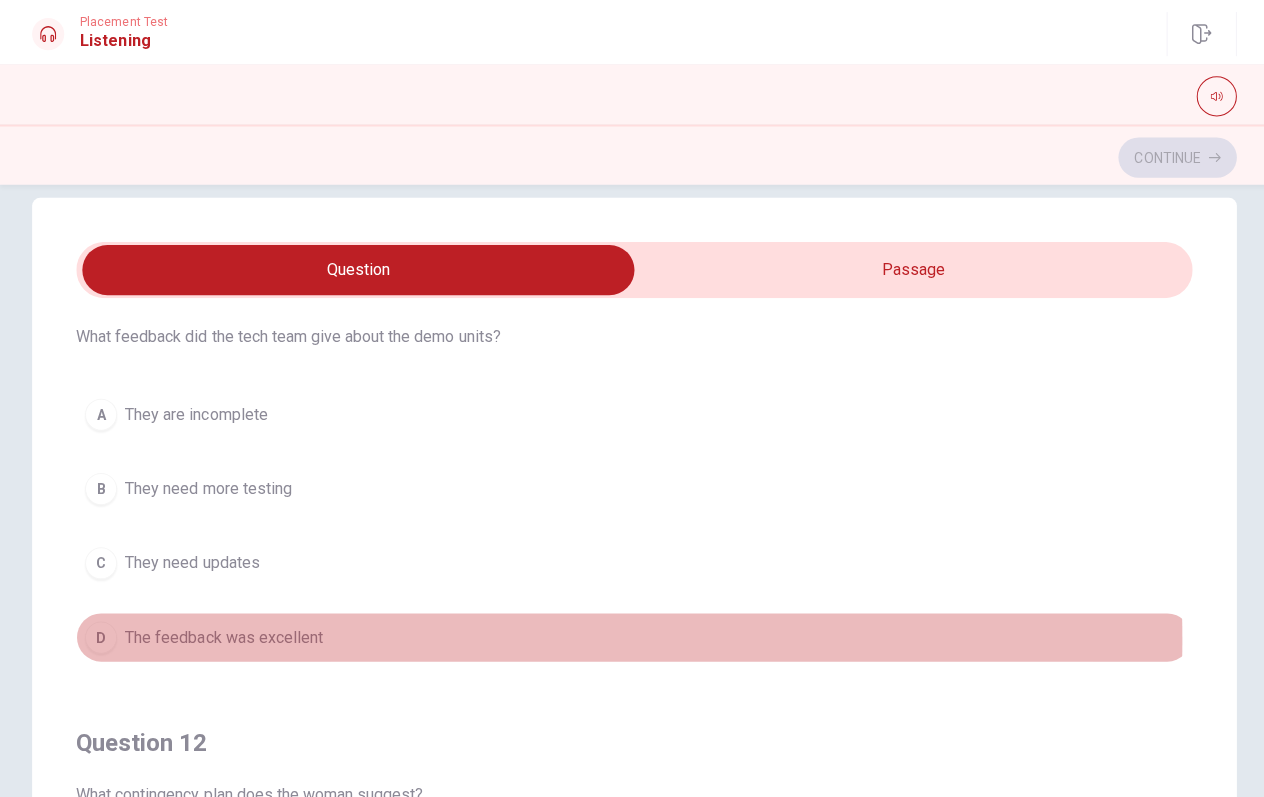 click on "The feedback was excellent" at bounding box center (223, 635) 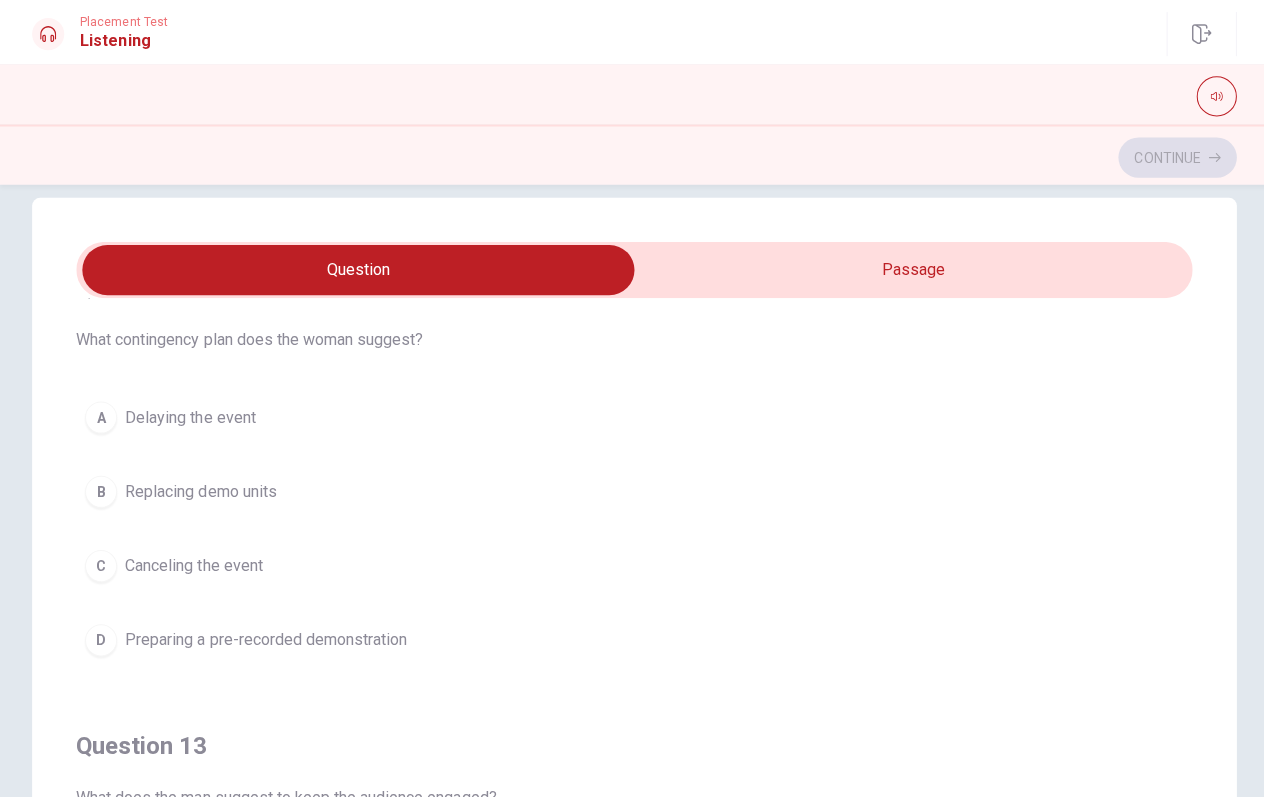 scroll, scrollTop: 507, scrollLeft: 0, axis: vertical 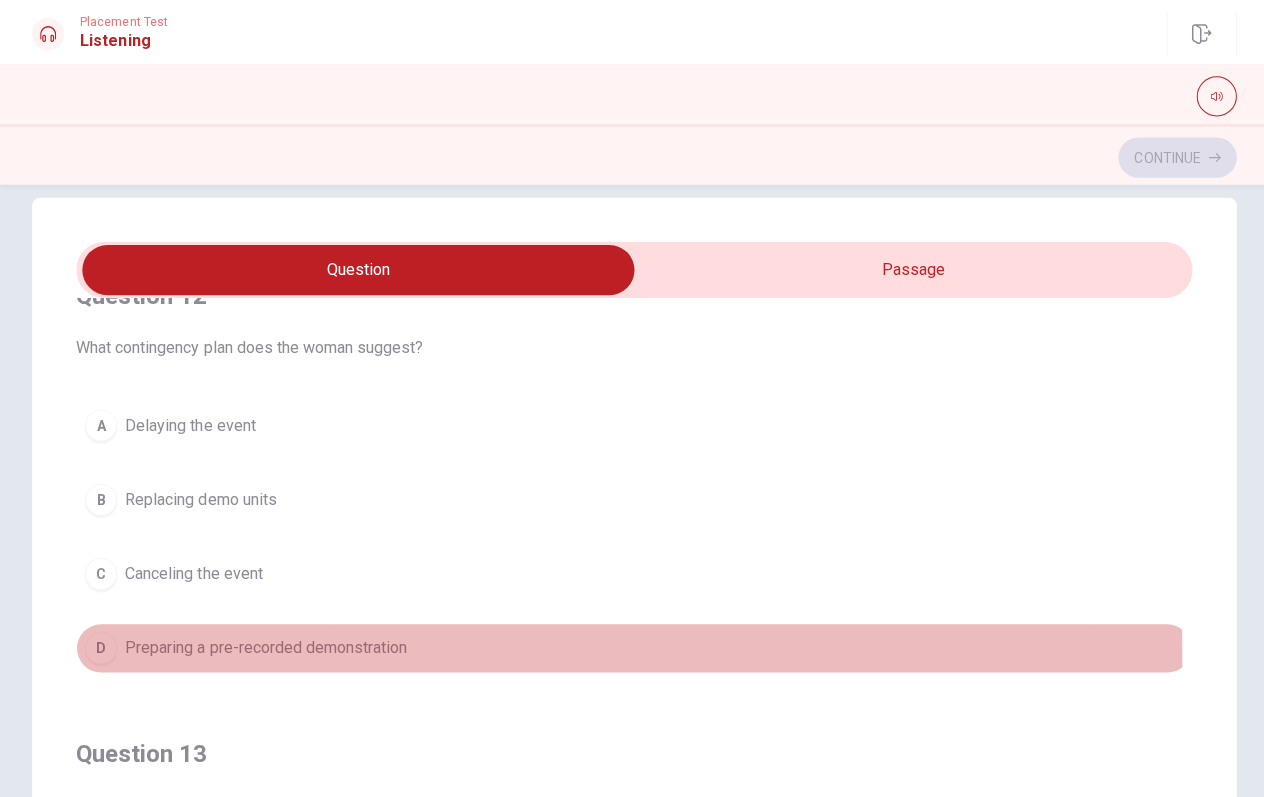 click on "D" at bounding box center (101, 645) 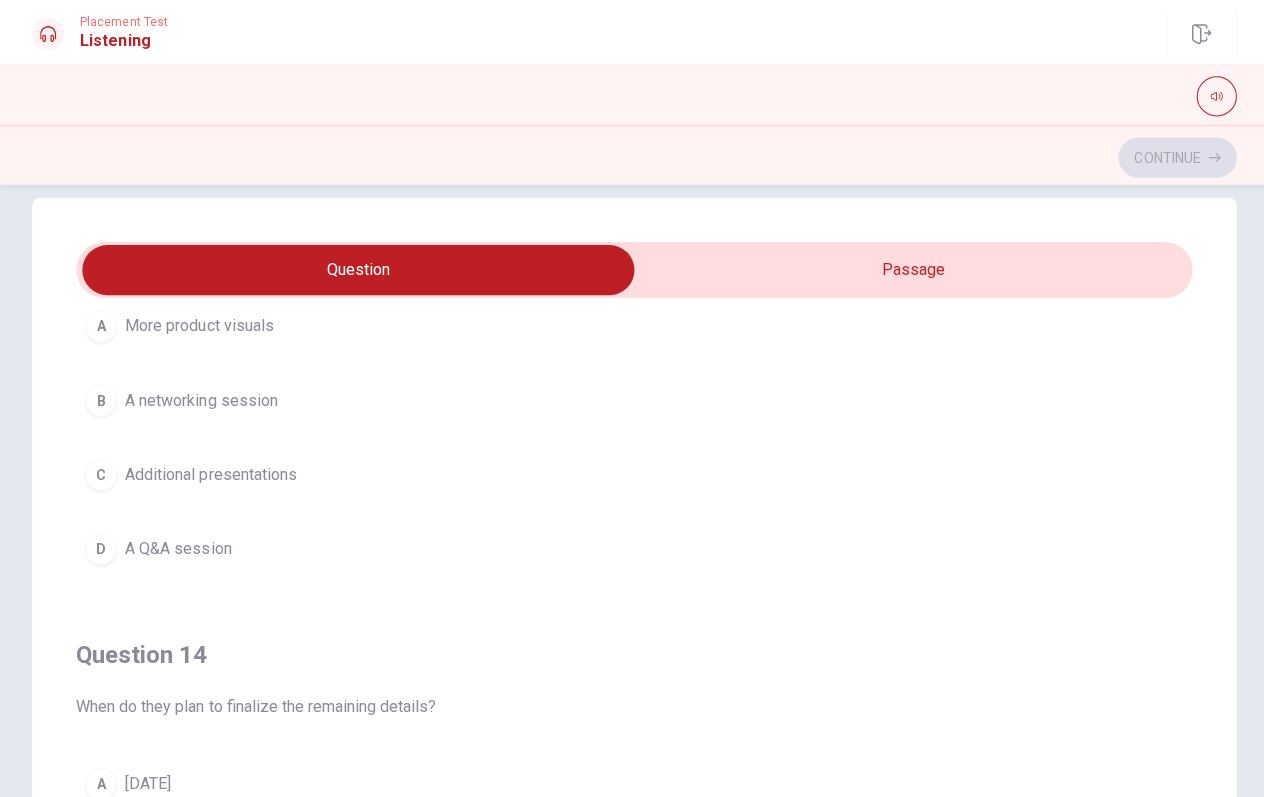 scroll, scrollTop: 965, scrollLeft: 0, axis: vertical 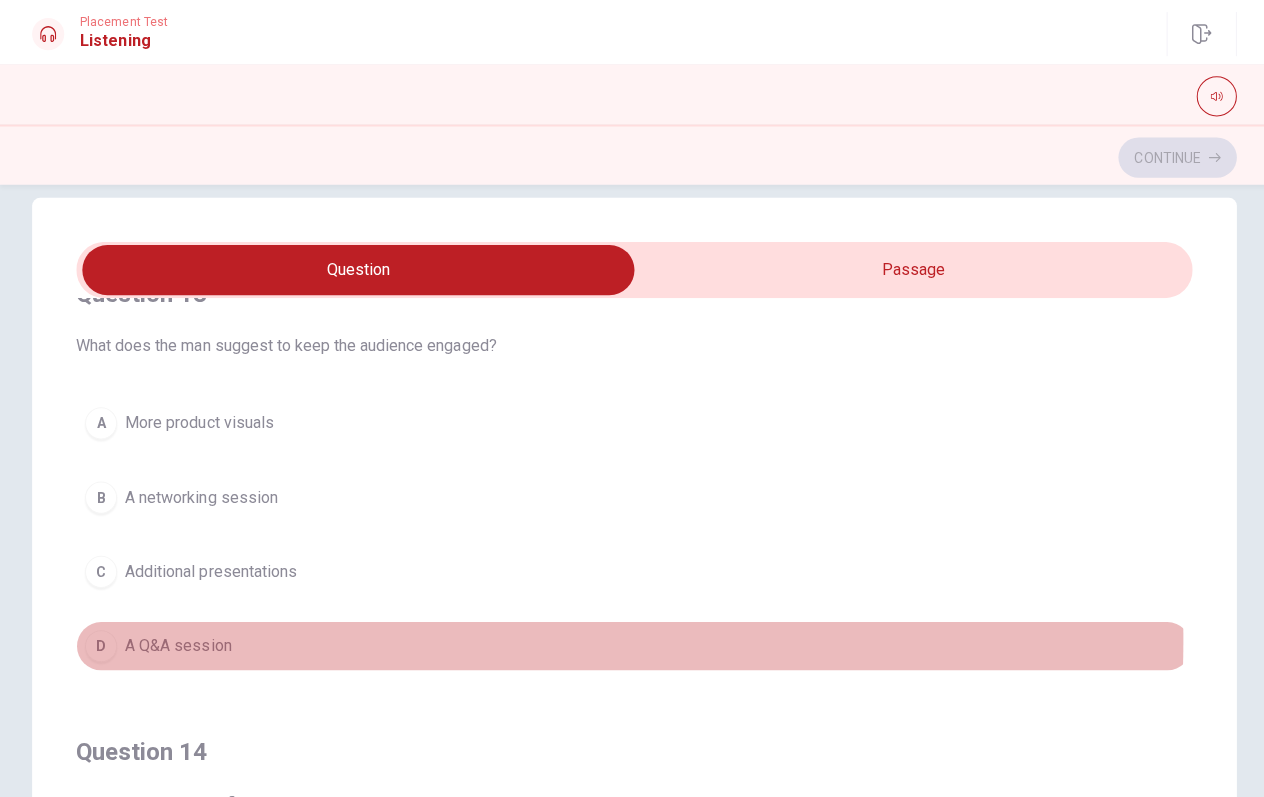 click on "D A Q&A session" at bounding box center (632, 643) 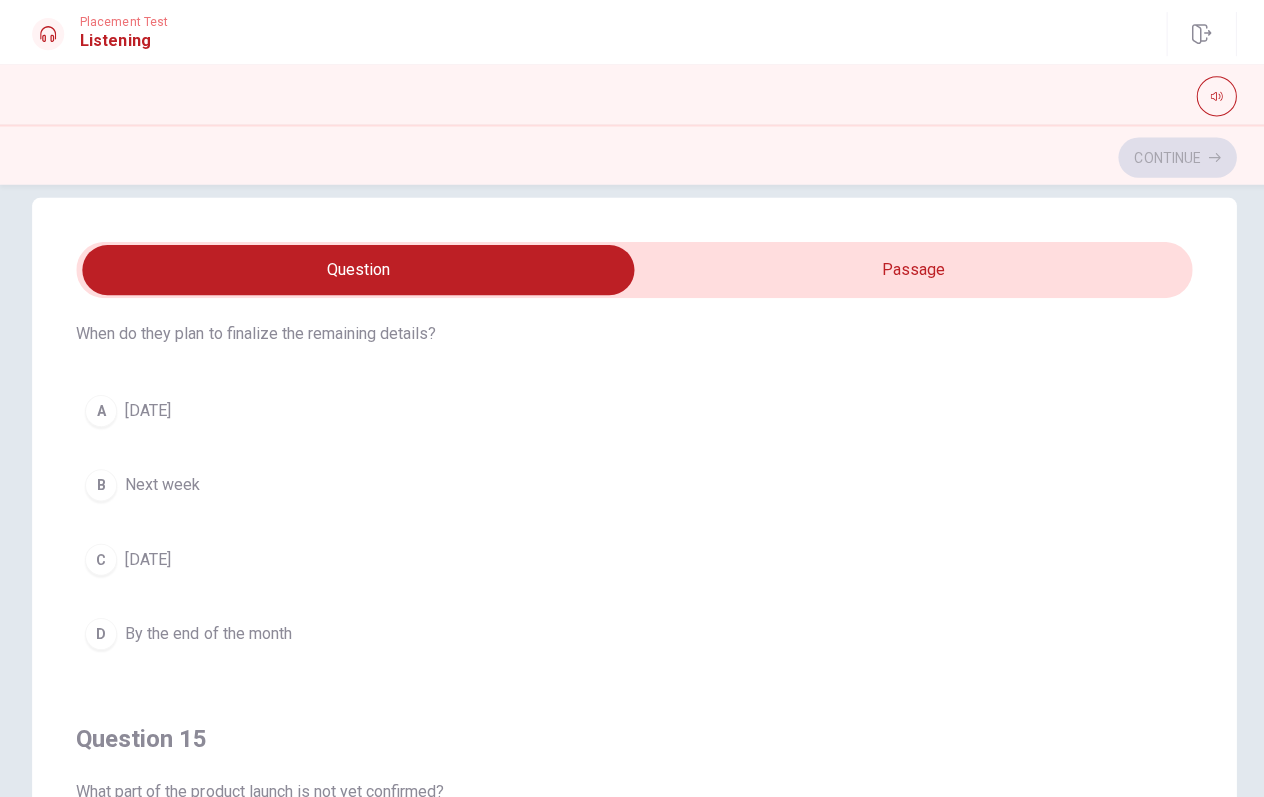 scroll, scrollTop: 1435, scrollLeft: 0, axis: vertical 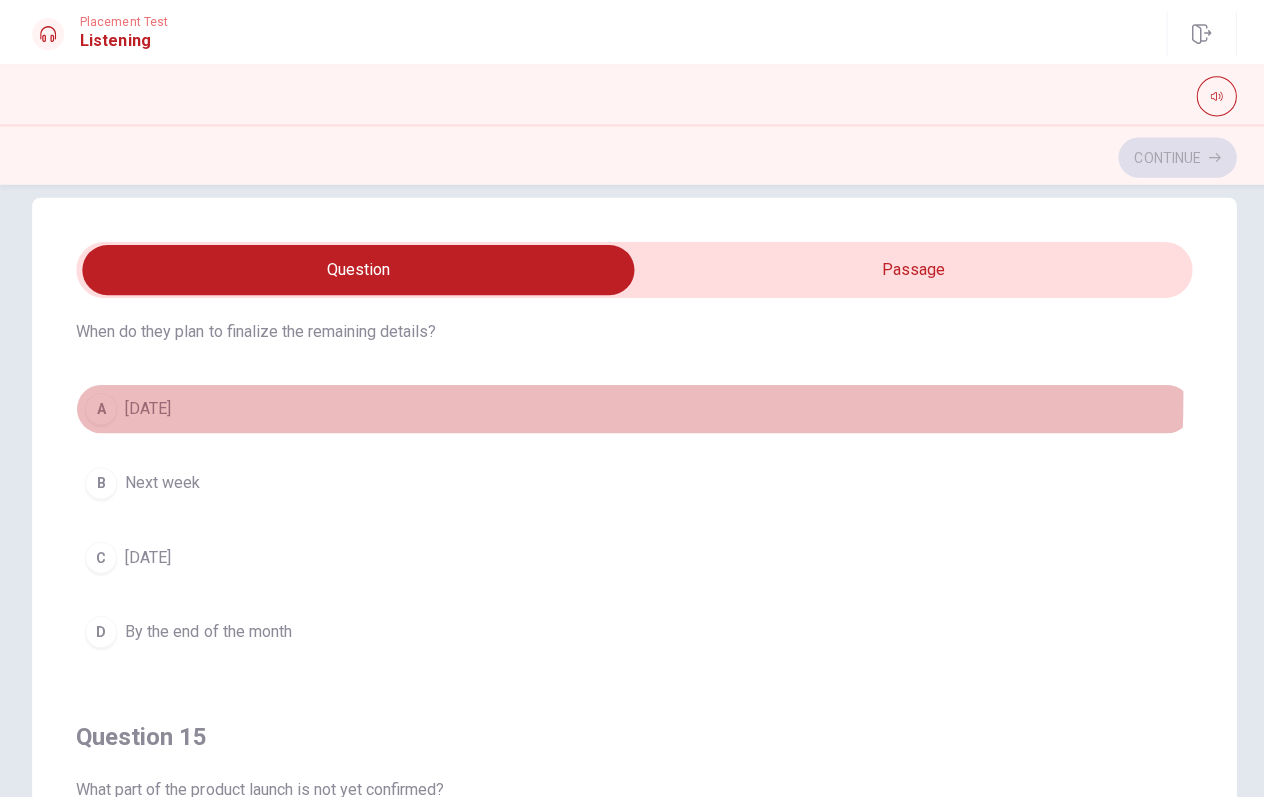 click on "A [DATE]" at bounding box center (632, 407) 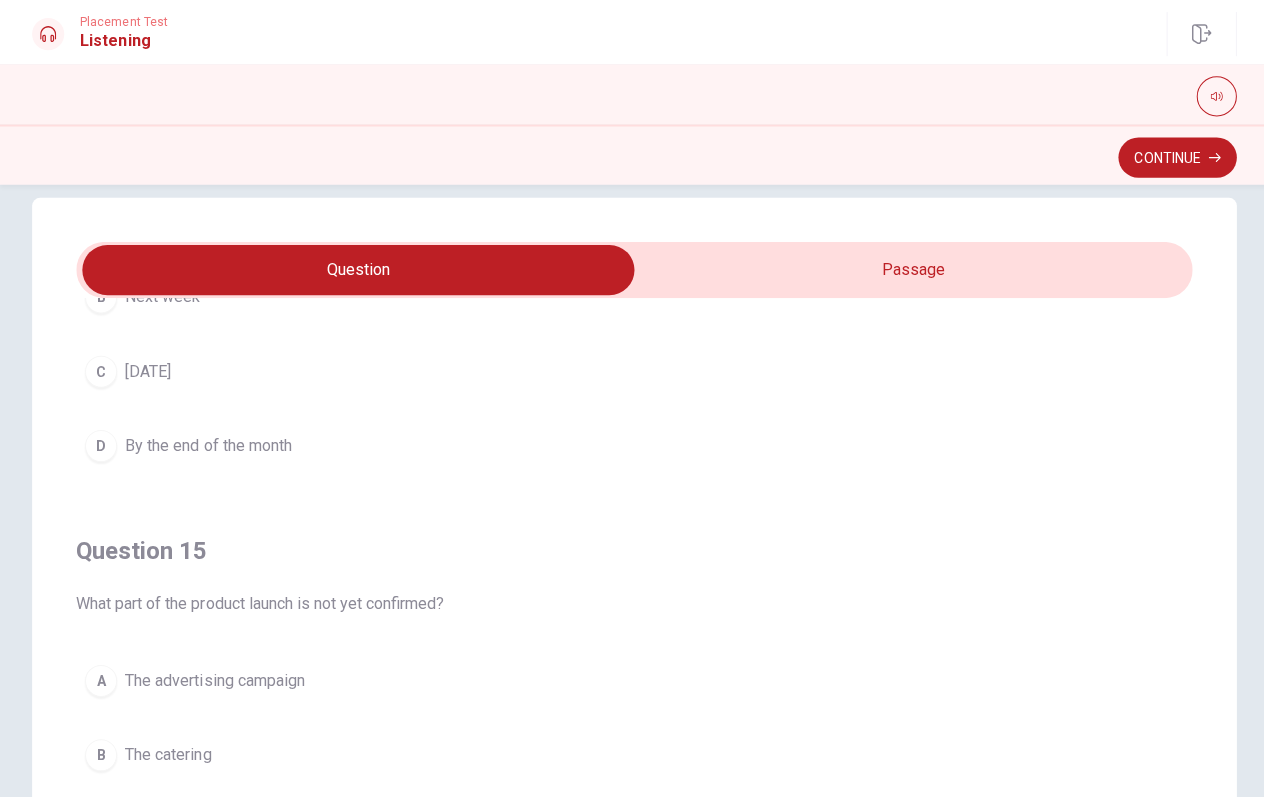 scroll, scrollTop: 1620, scrollLeft: 0, axis: vertical 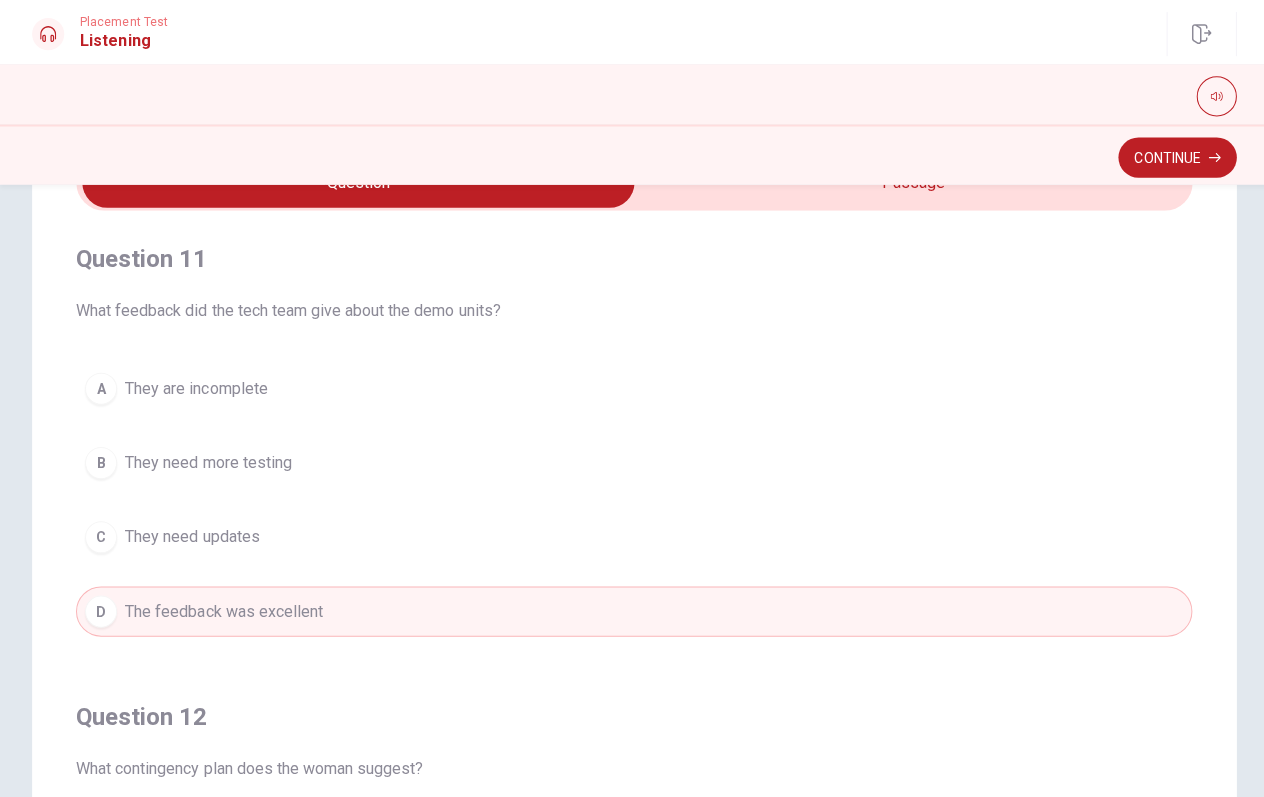 drag, startPoint x: 417, startPoint y: 309, endPoint x: 524, endPoint y: 299, distance: 107.46627 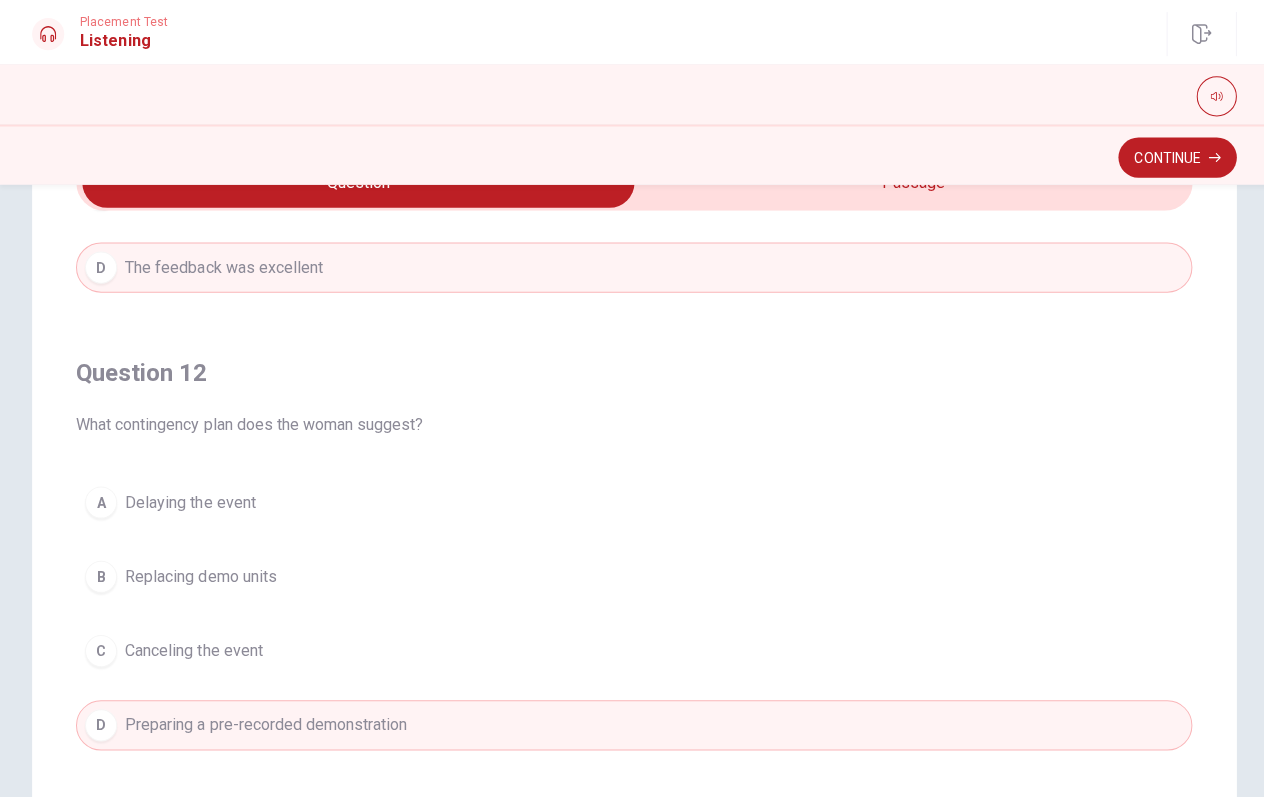 scroll, scrollTop: 348, scrollLeft: 0, axis: vertical 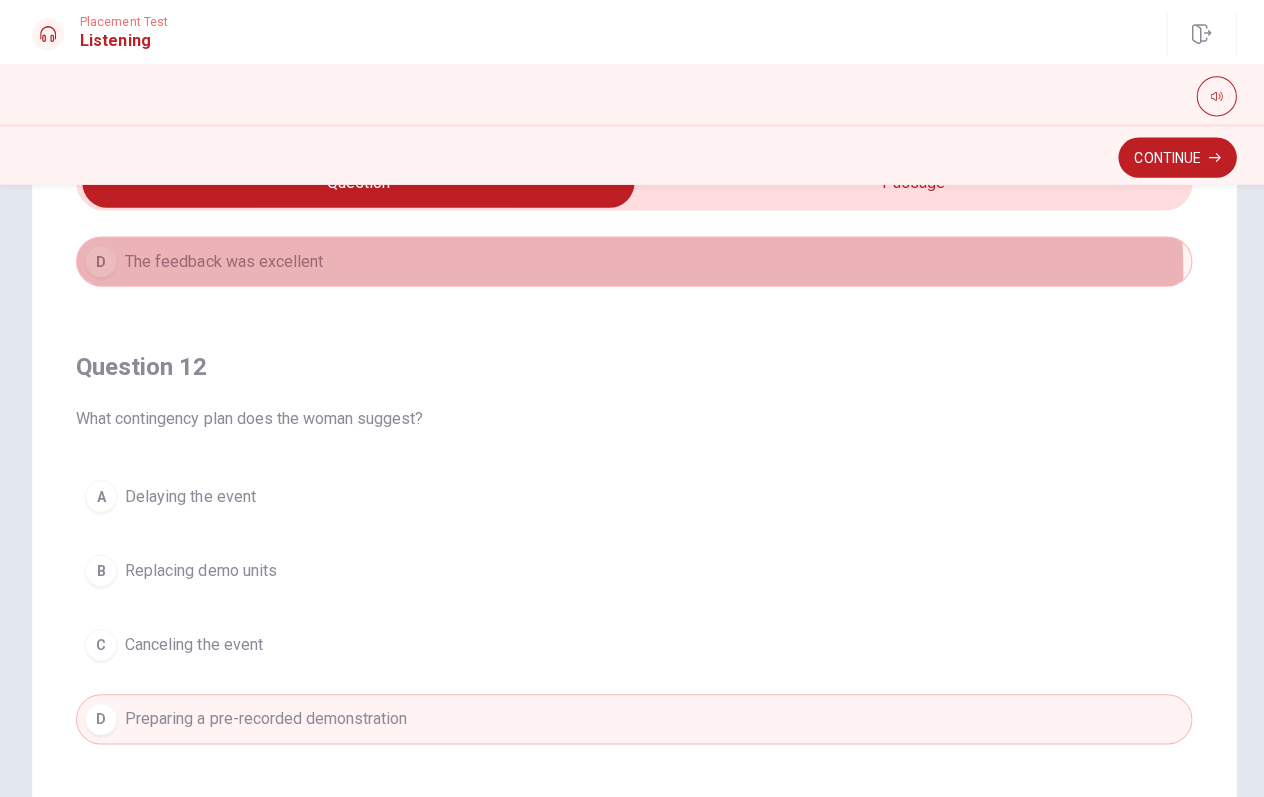 click on "D The feedback was excellent" at bounding box center [632, 261] 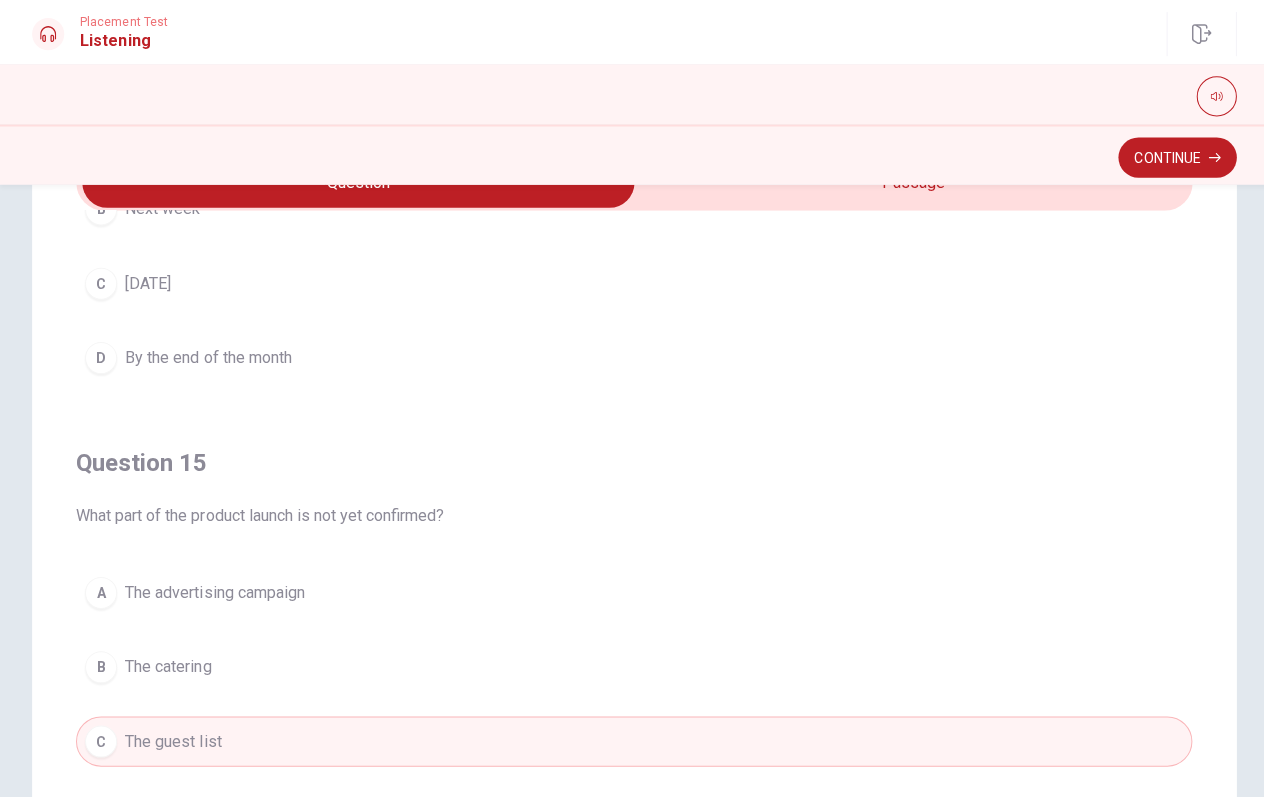 scroll, scrollTop: 1620, scrollLeft: 0, axis: vertical 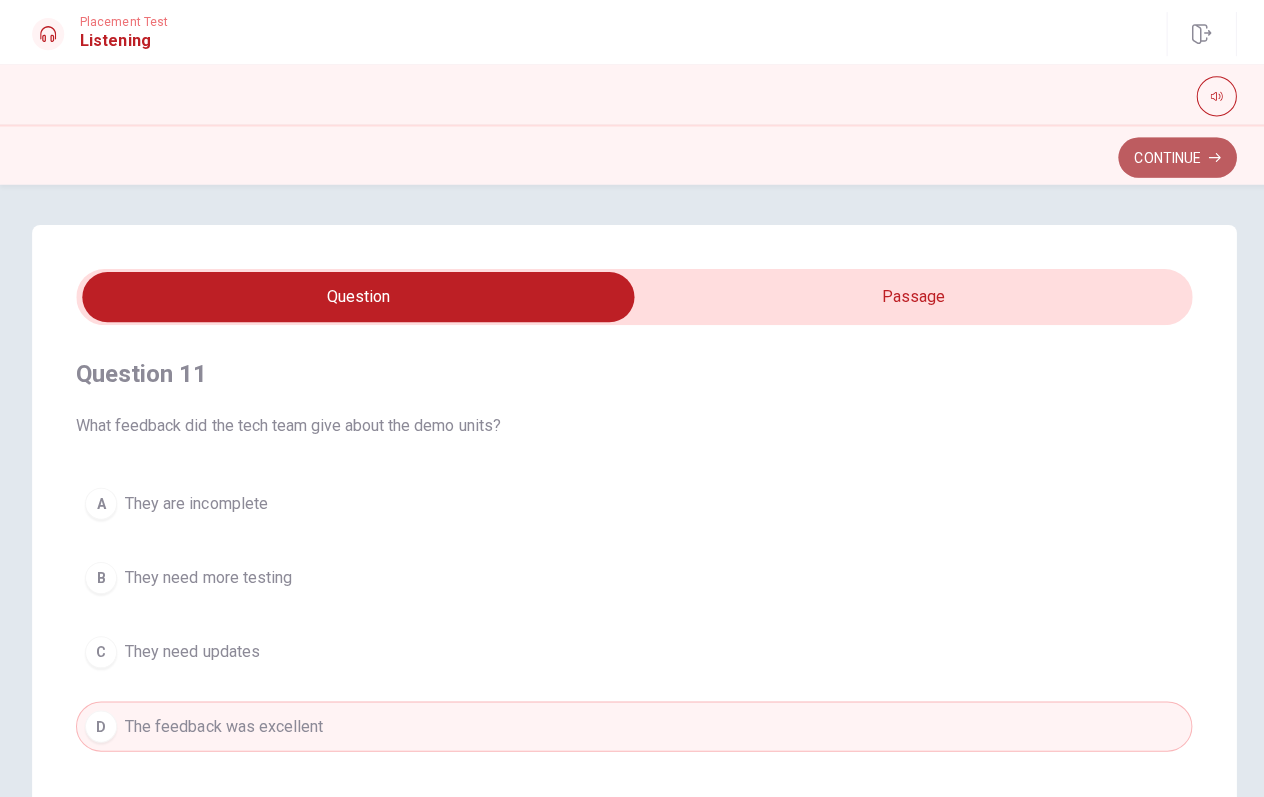 click on "Continue" at bounding box center [1173, 157] 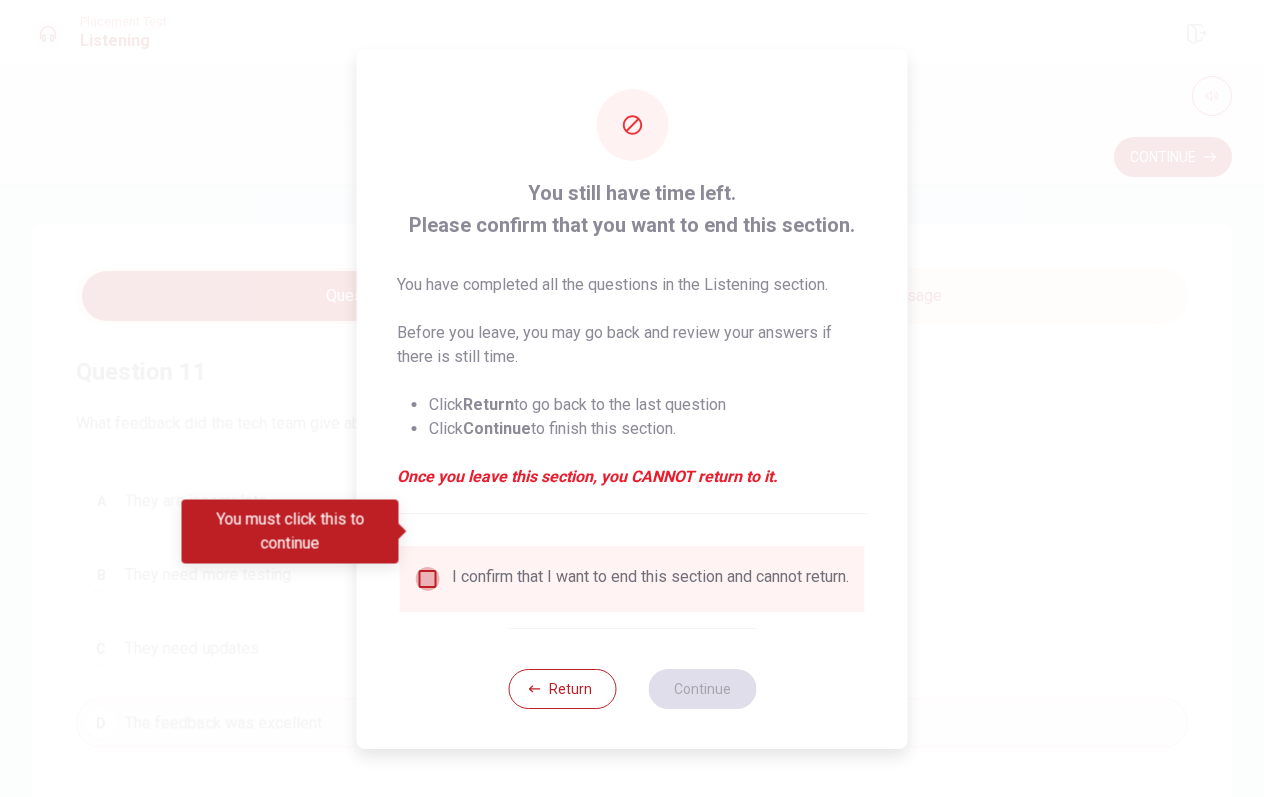 click at bounding box center [428, 579] 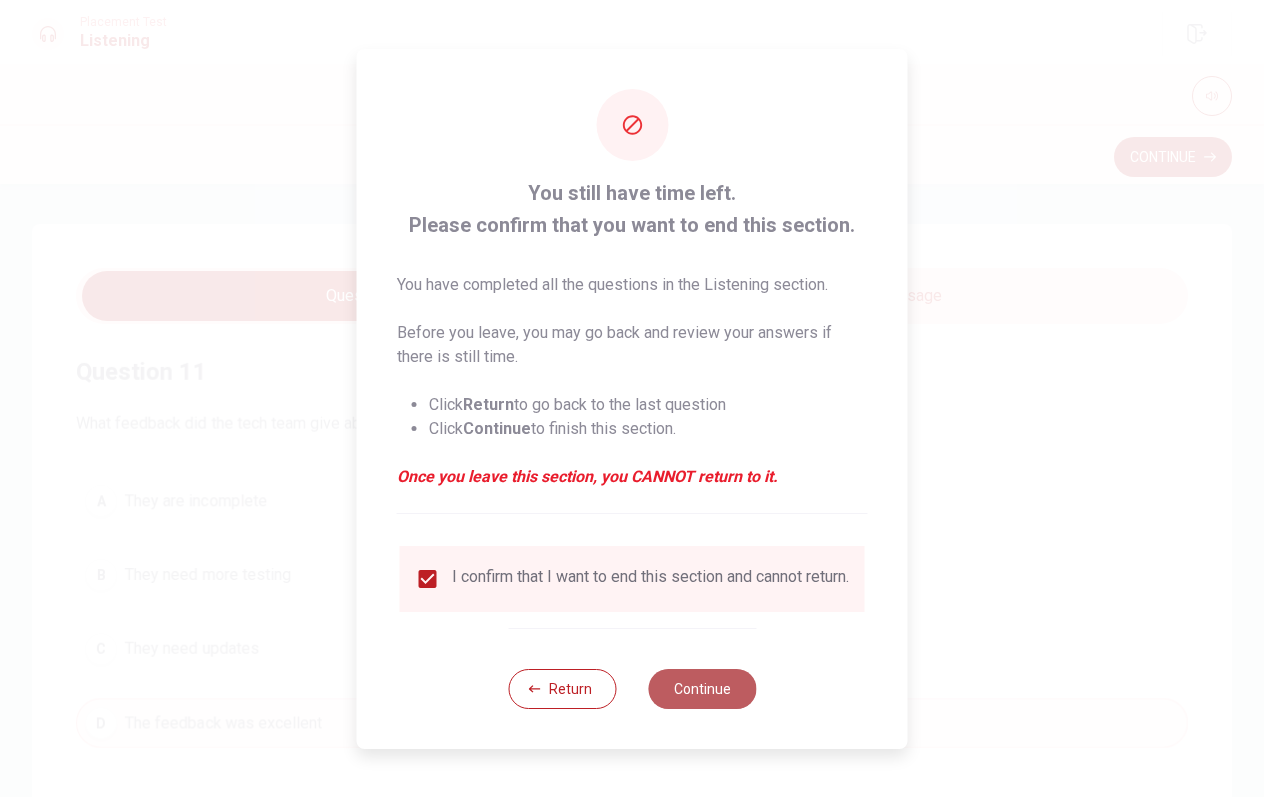 click on "Continue" at bounding box center [702, 689] 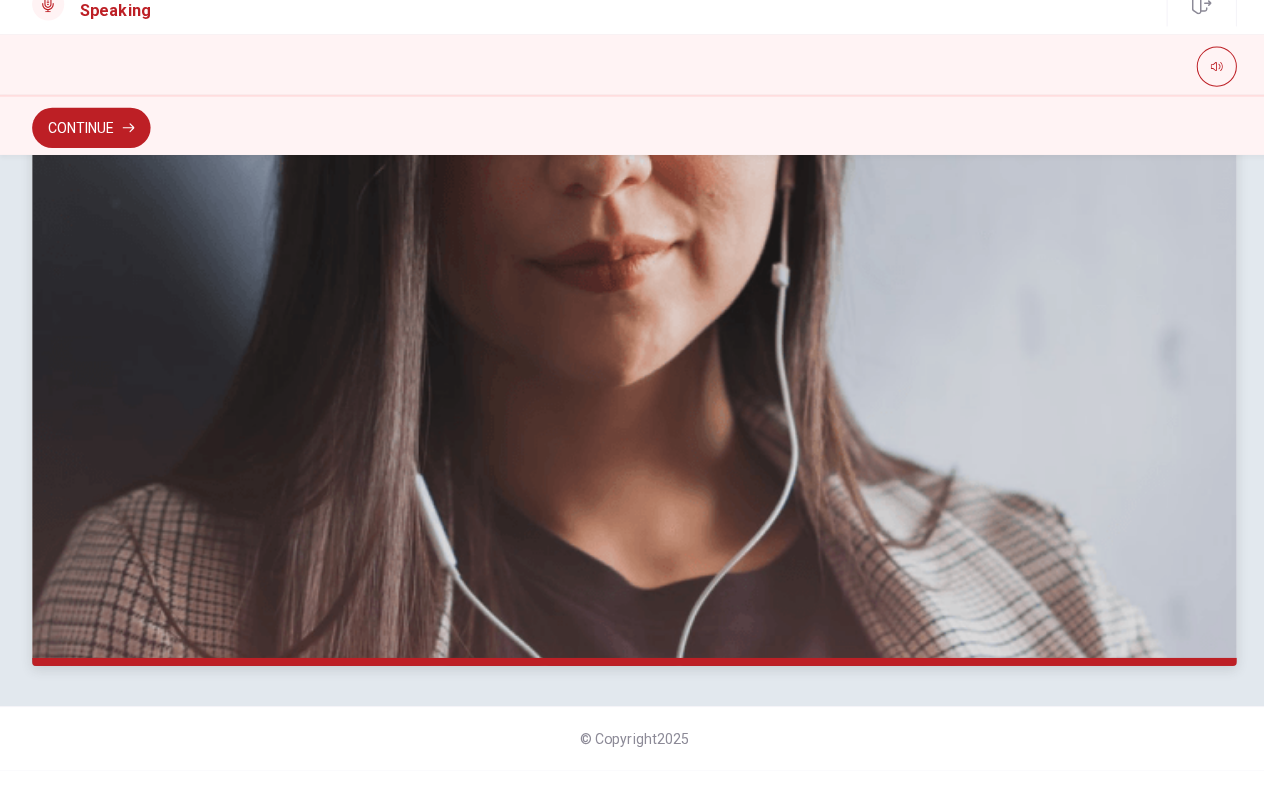 scroll, scrollTop: 403, scrollLeft: 0, axis: vertical 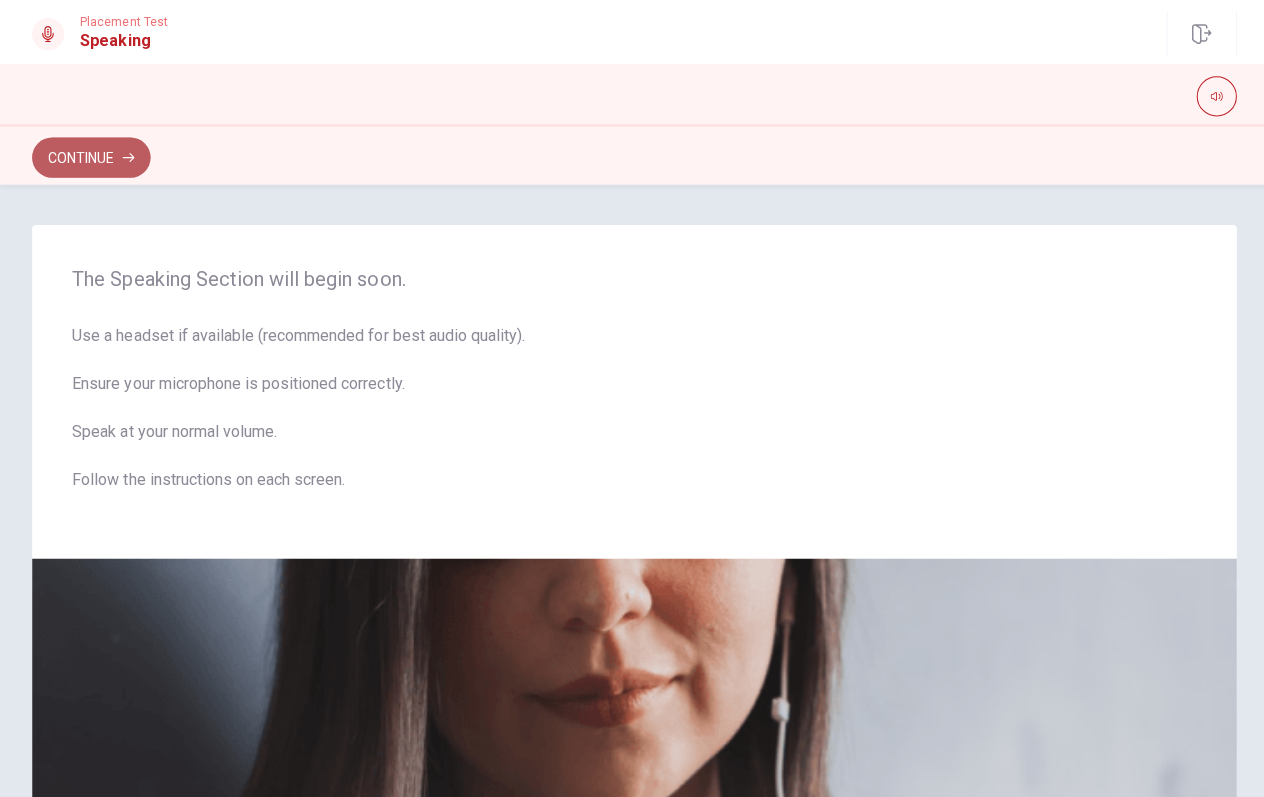 click on "Continue" at bounding box center (91, 157) 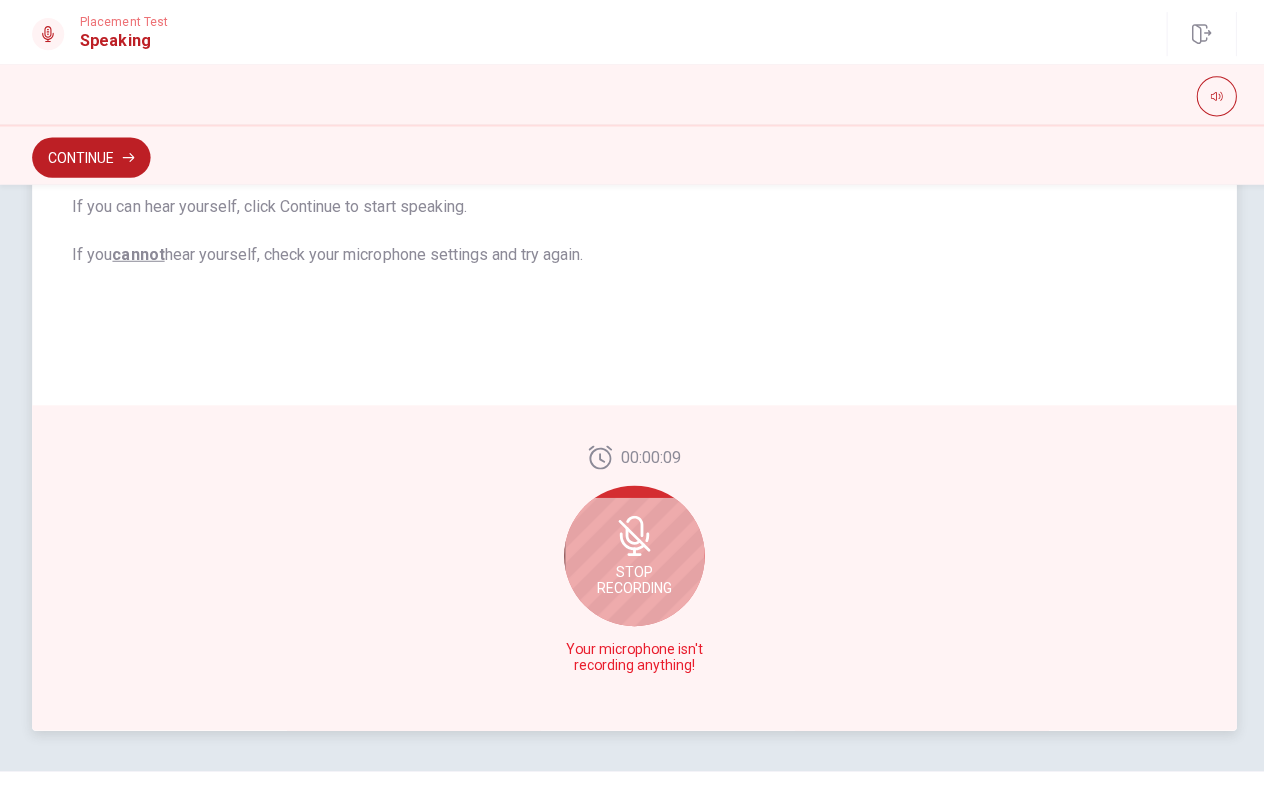scroll, scrollTop: 363, scrollLeft: 0, axis: vertical 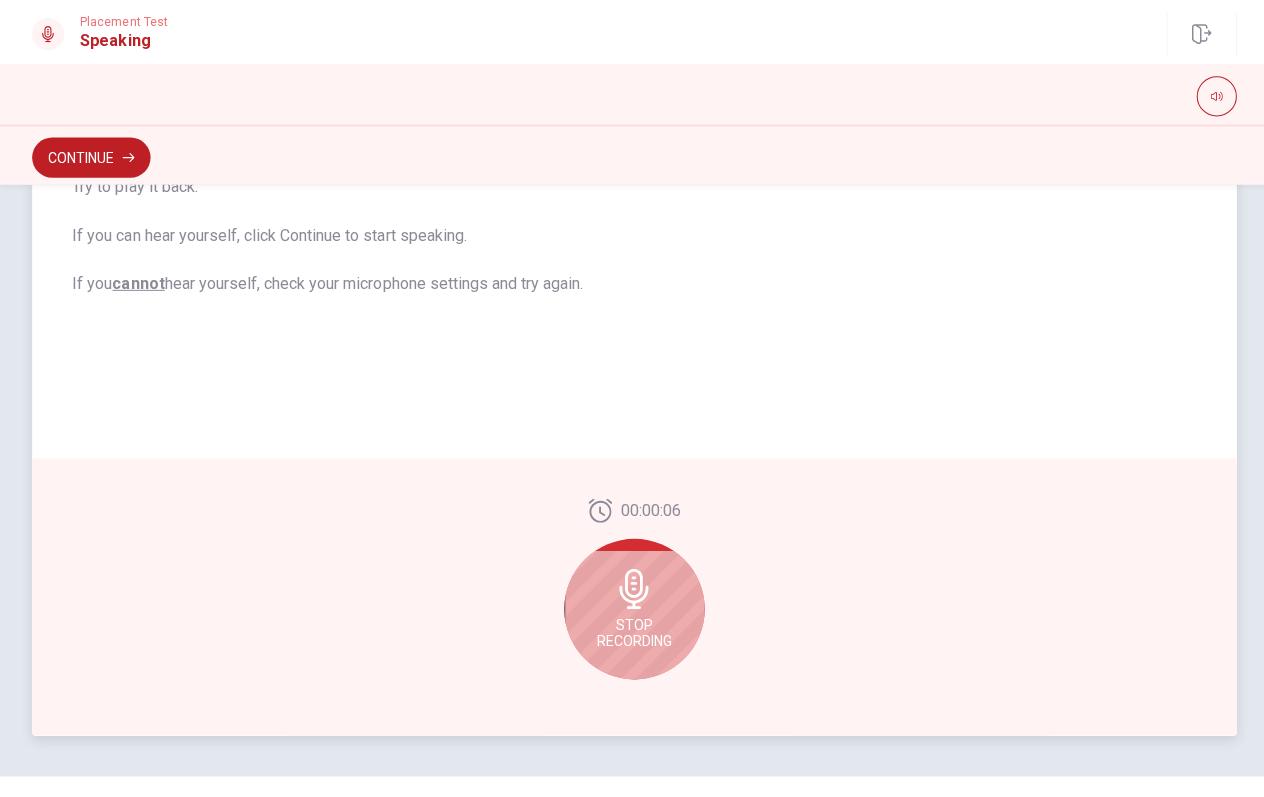 click 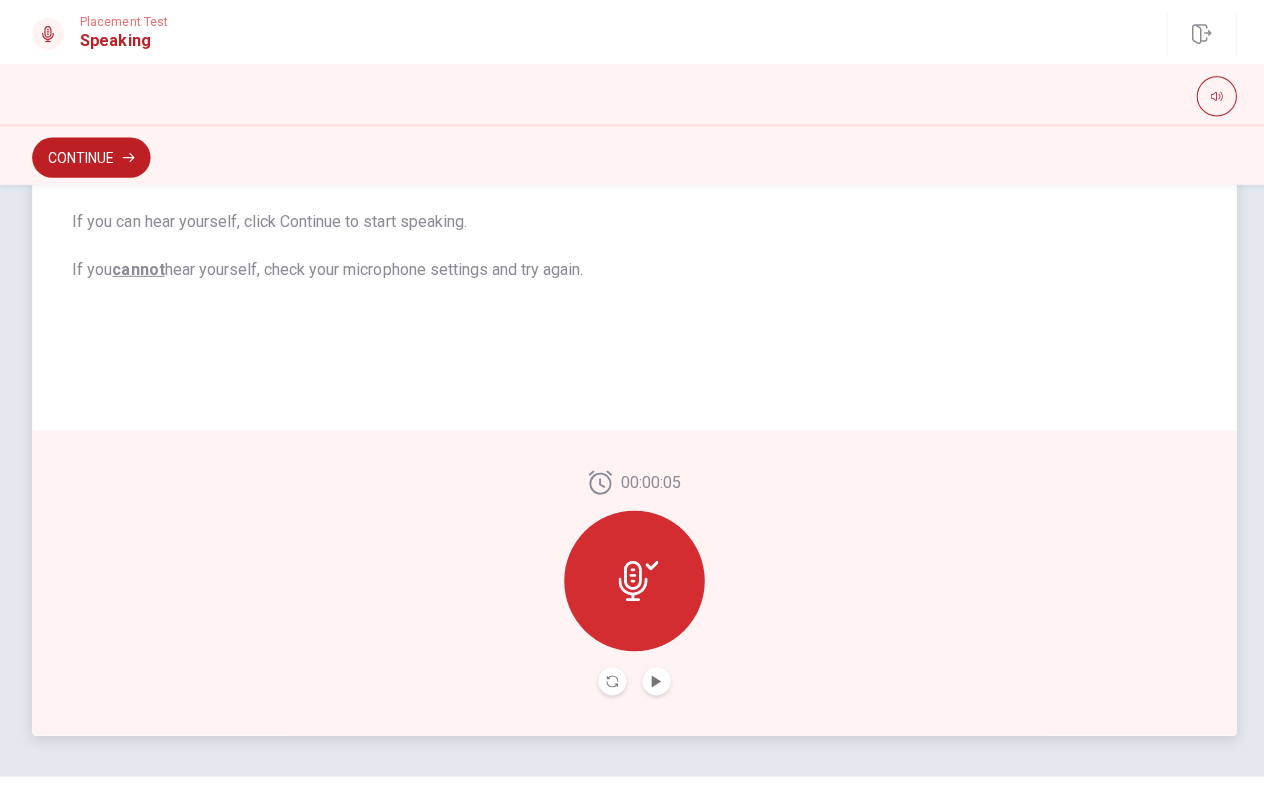click at bounding box center [654, 679] 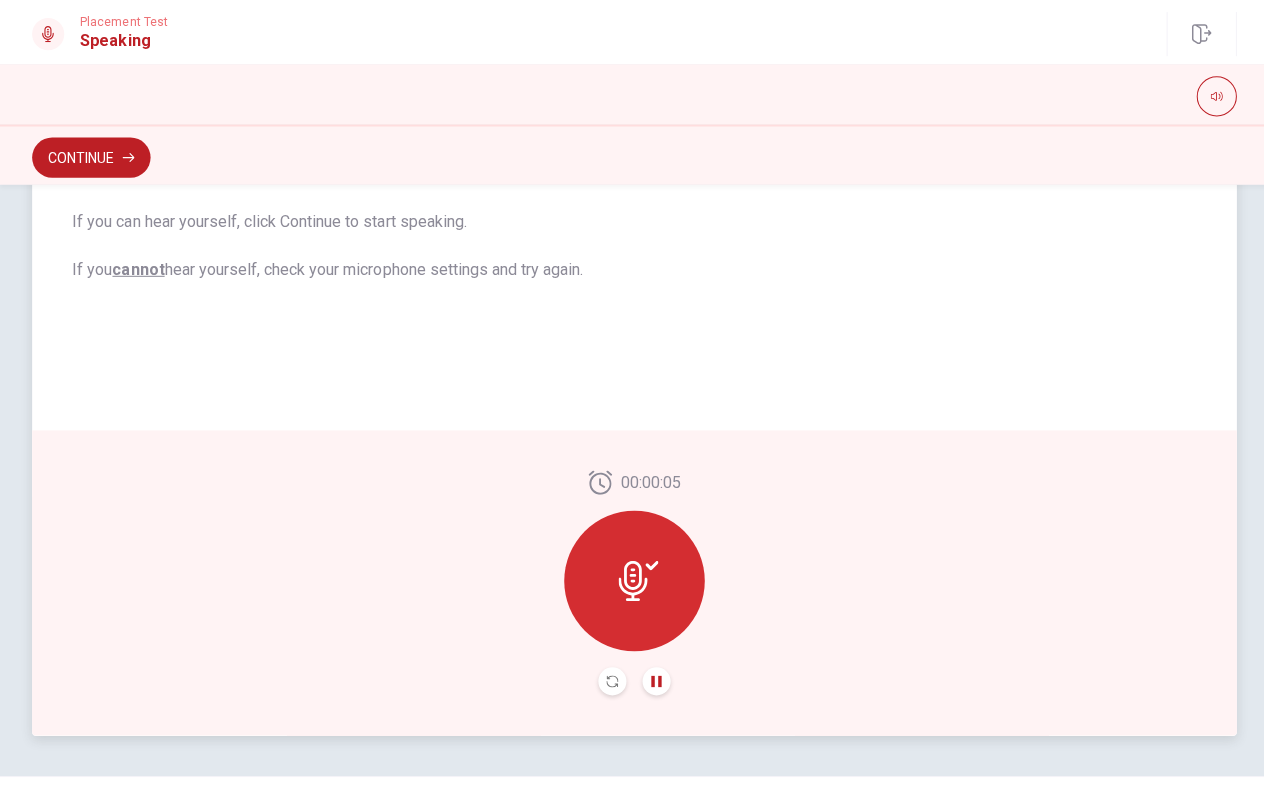 click 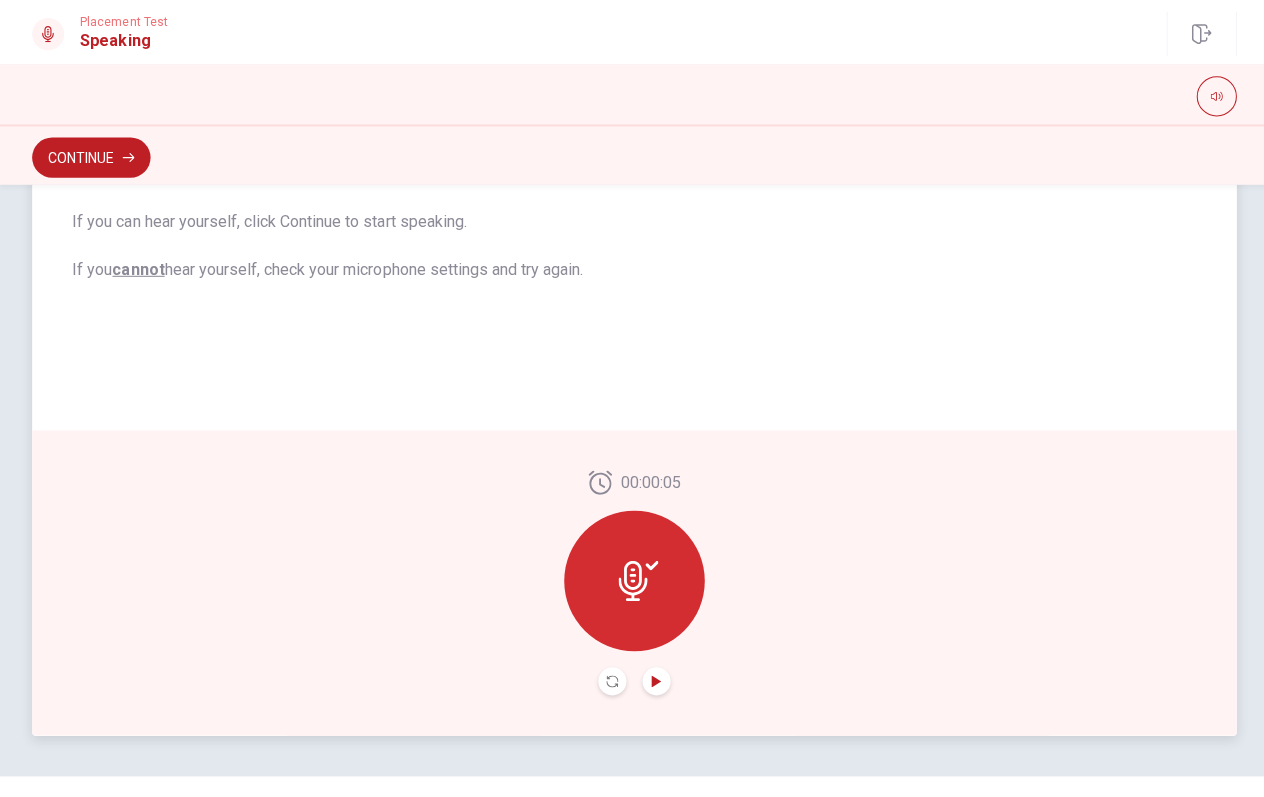 click 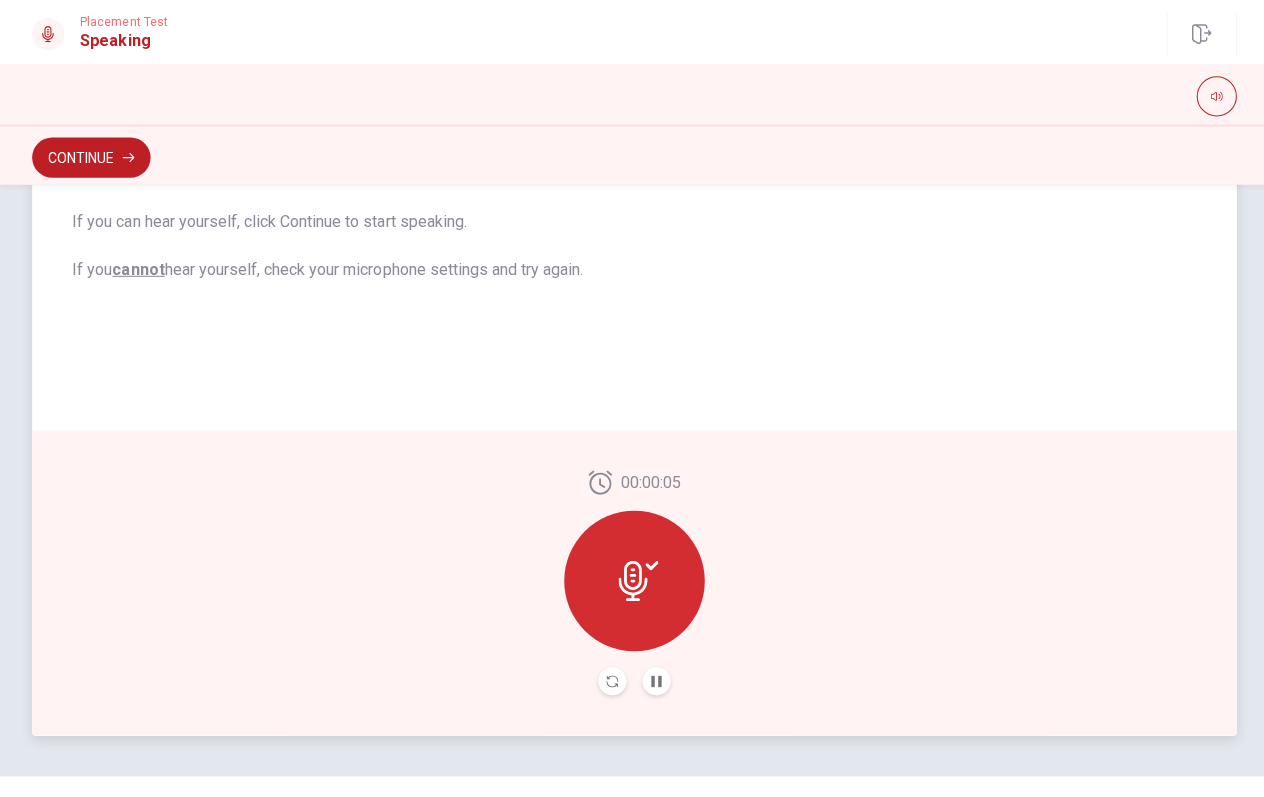 click at bounding box center (632, 579) 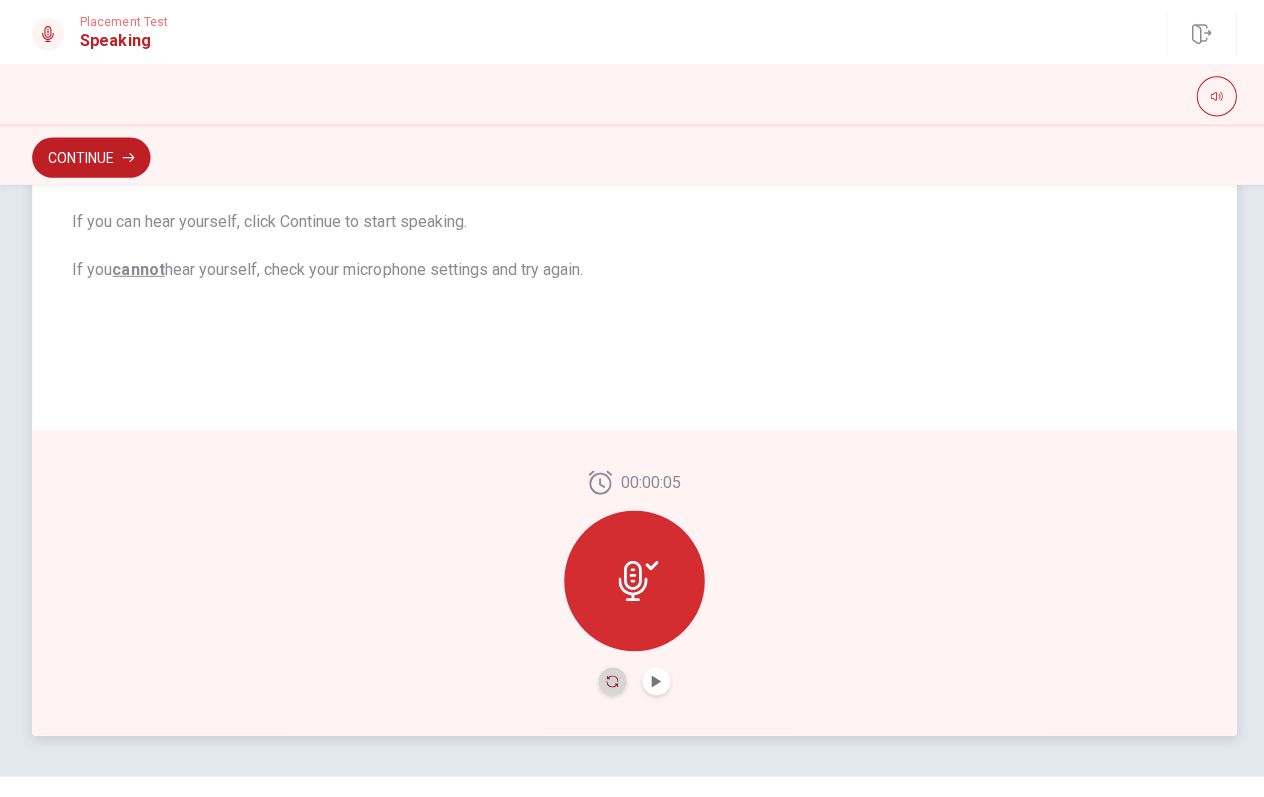 click 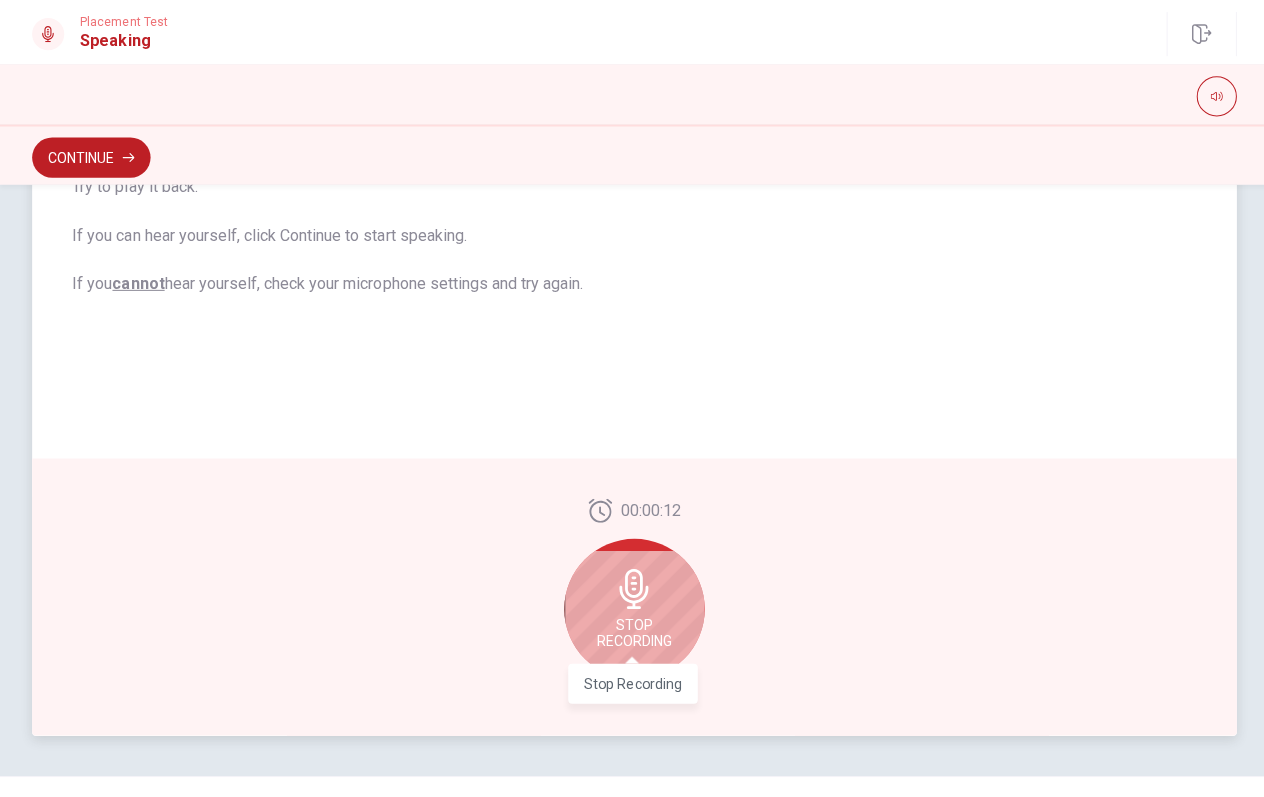 click on "Stop   Recording" at bounding box center (632, 631) 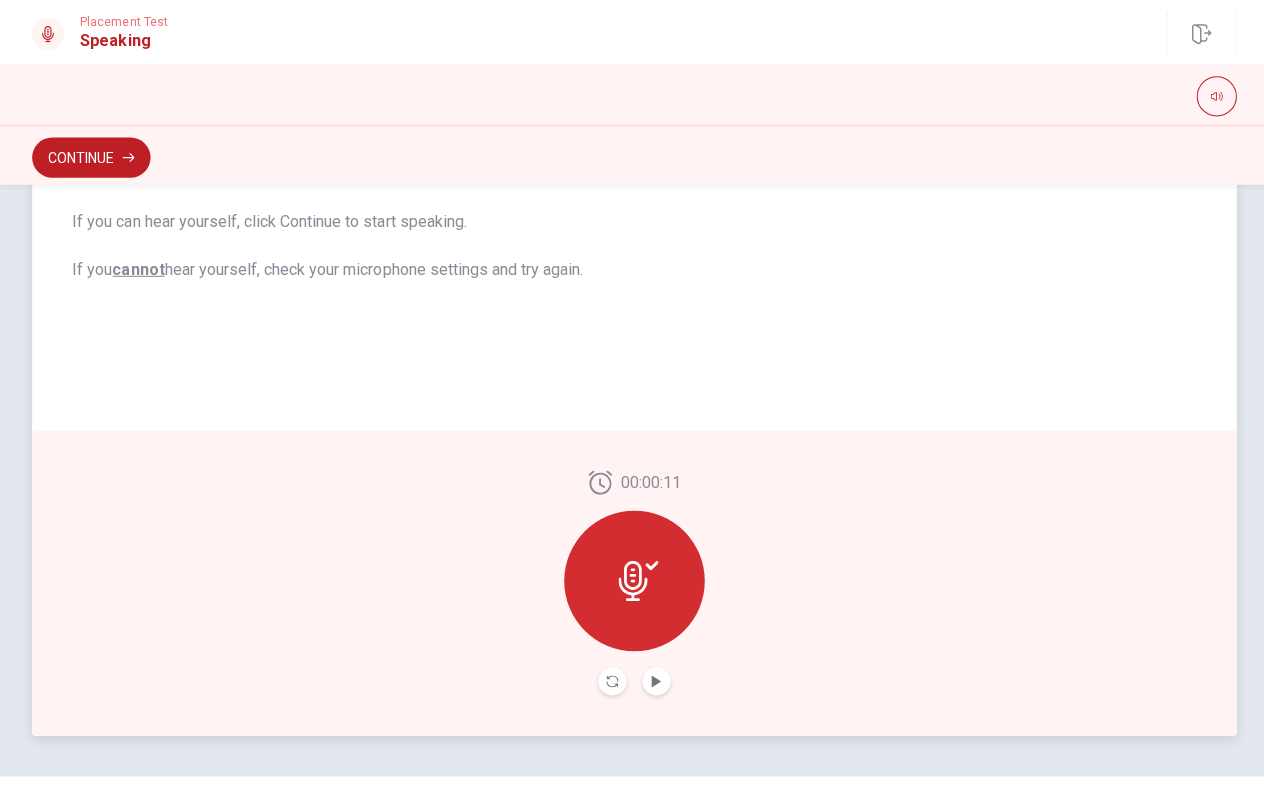 click at bounding box center (654, 679) 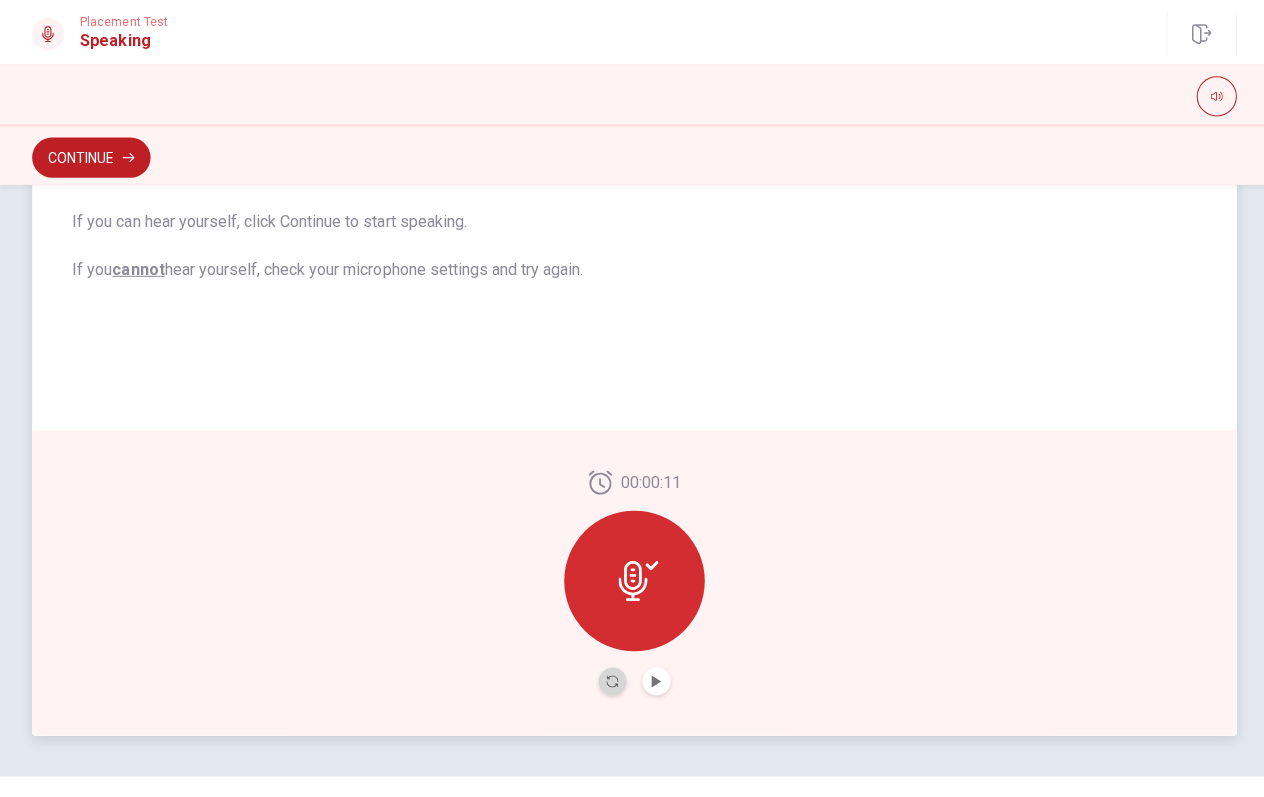 click at bounding box center [610, 679] 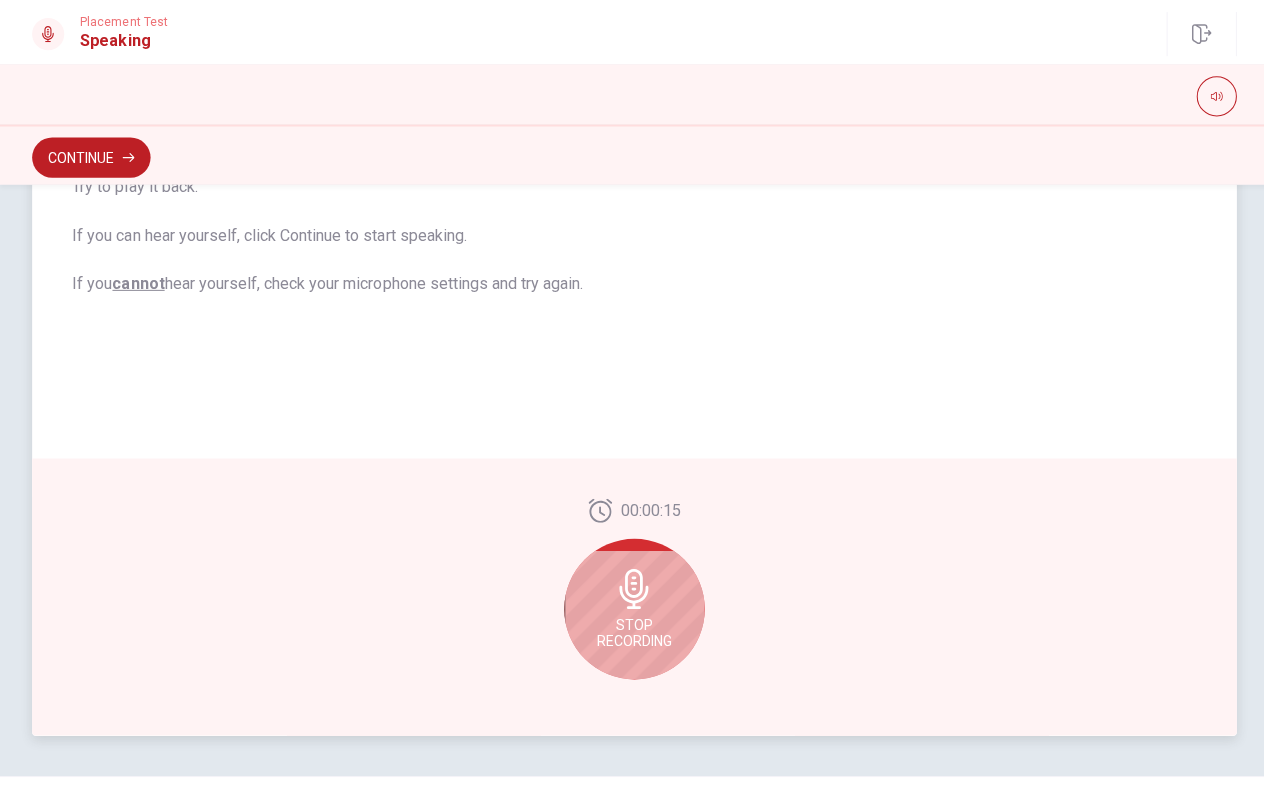 click on "Stop   Recording" at bounding box center (632, 631) 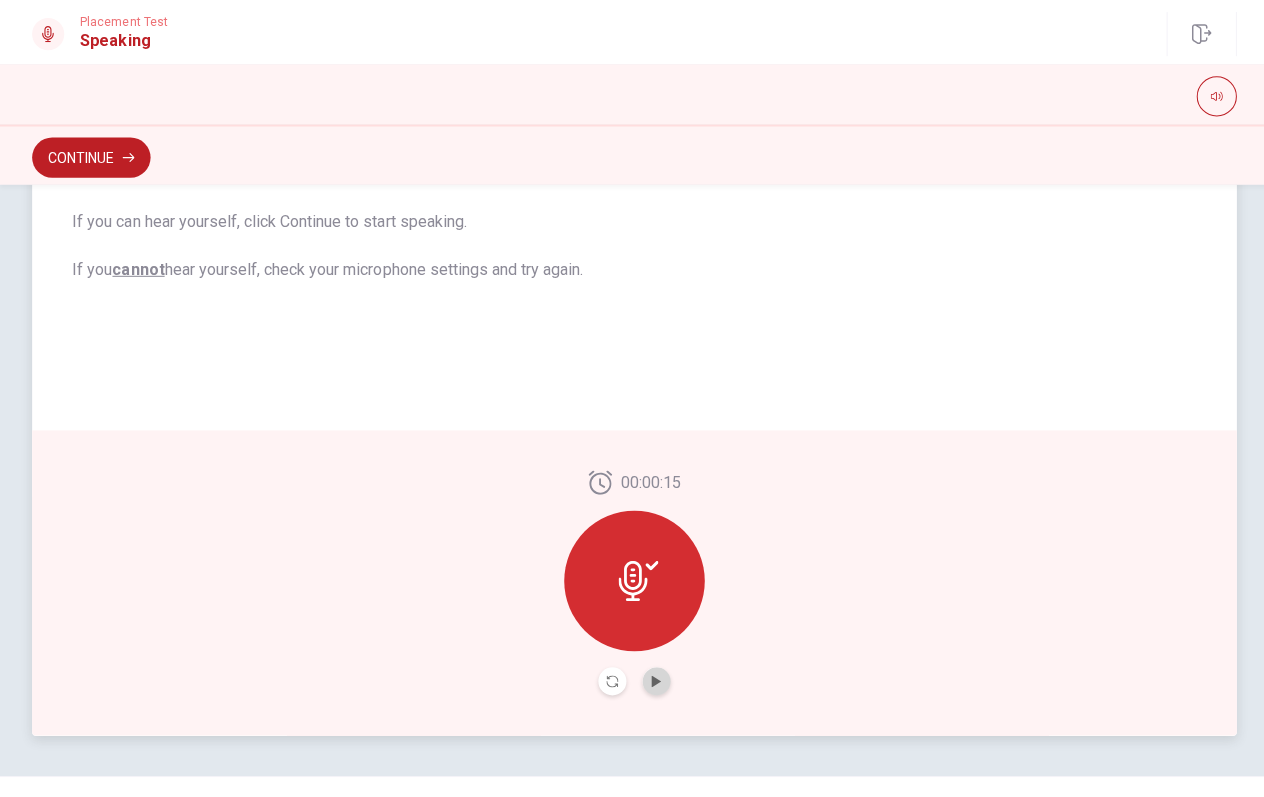 click at bounding box center [654, 679] 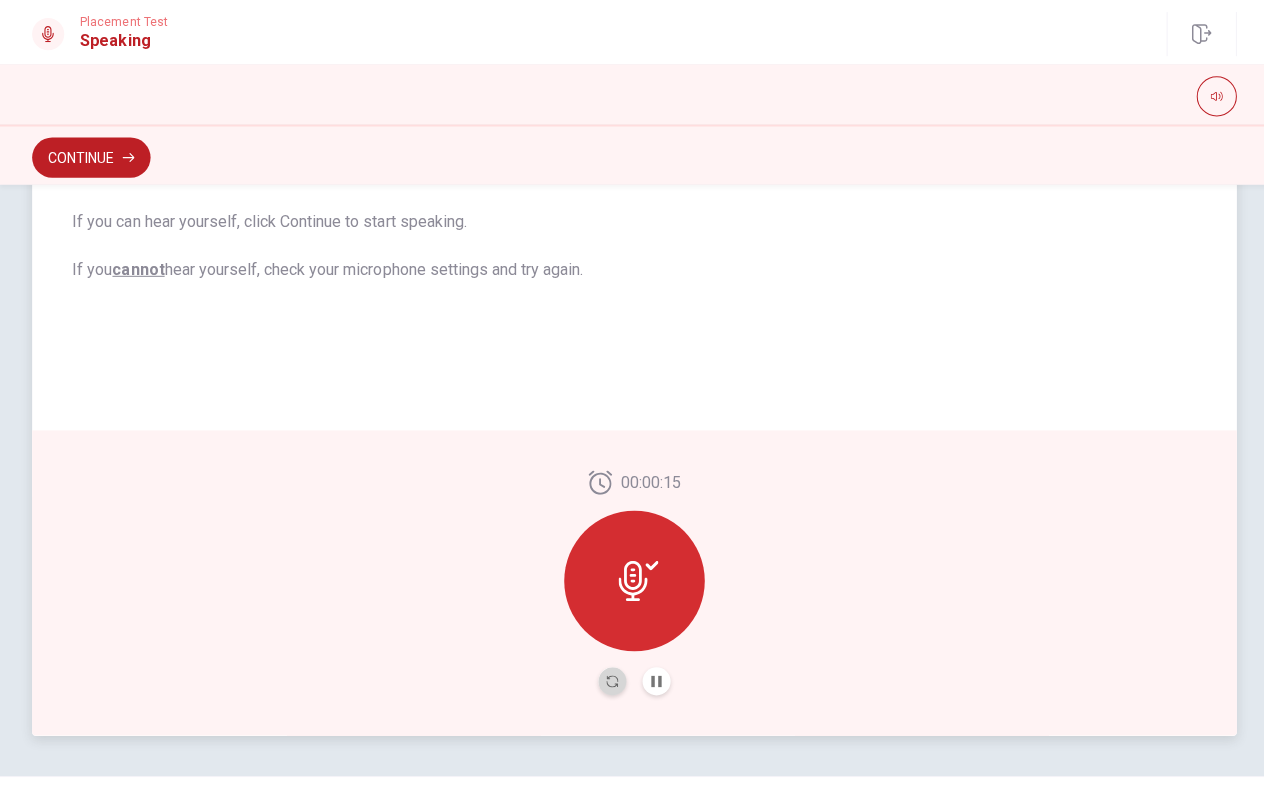 click at bounding box center (610, 679) 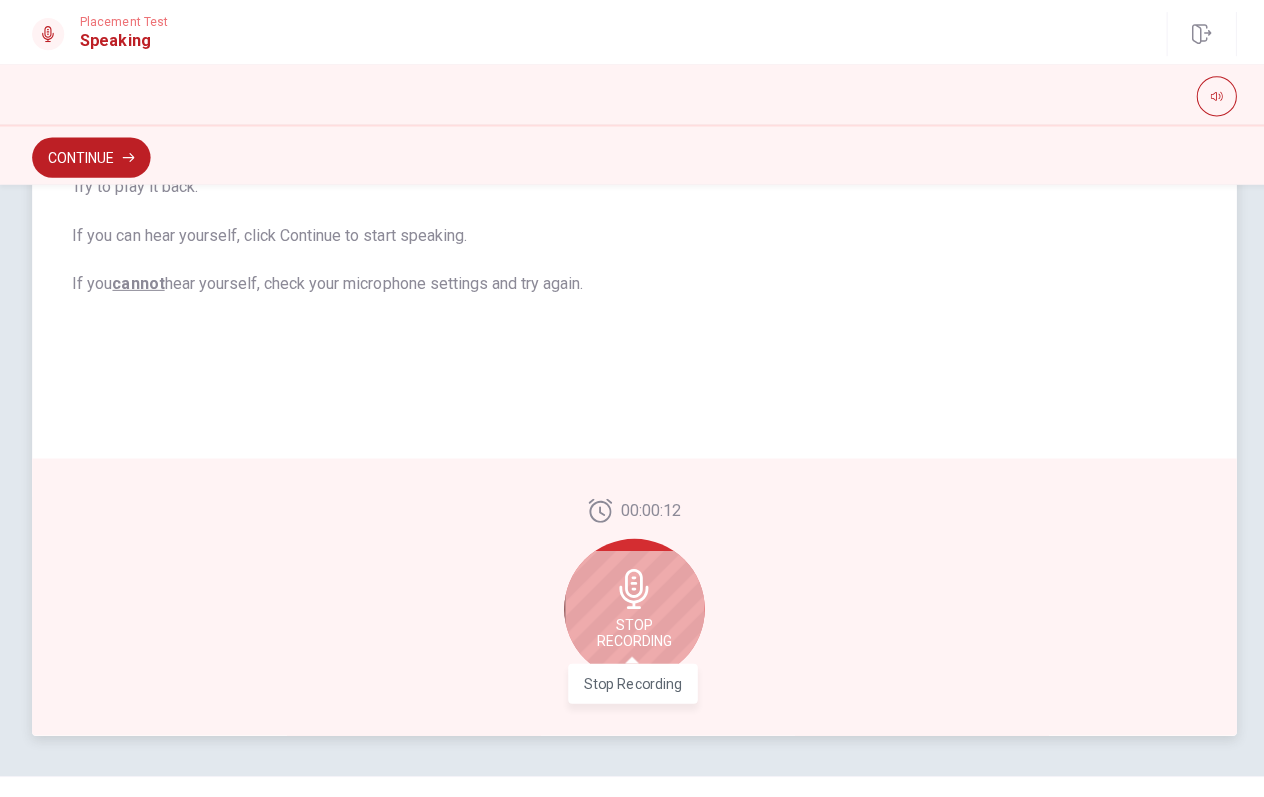 click on "Stop   Recording" at bounding box center (632, 631) 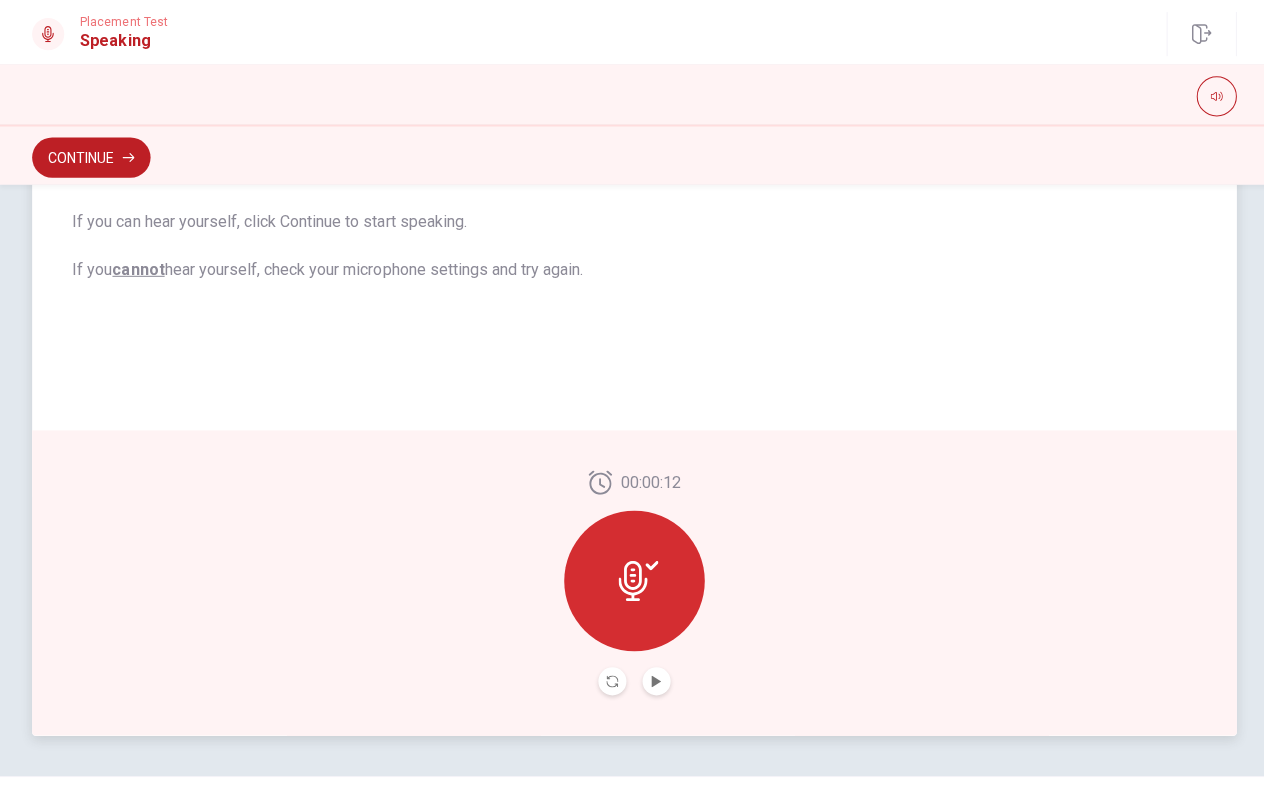 click at bounding box center (654, 679) 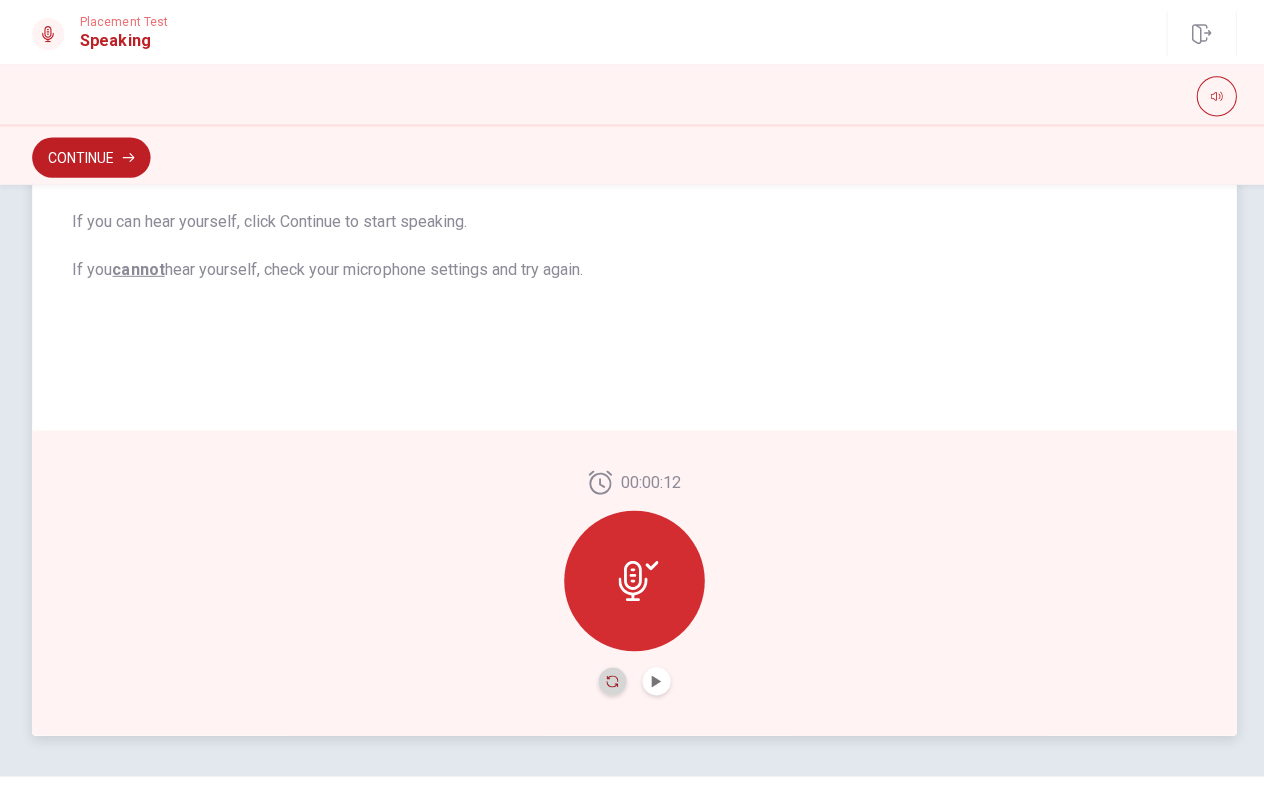 click 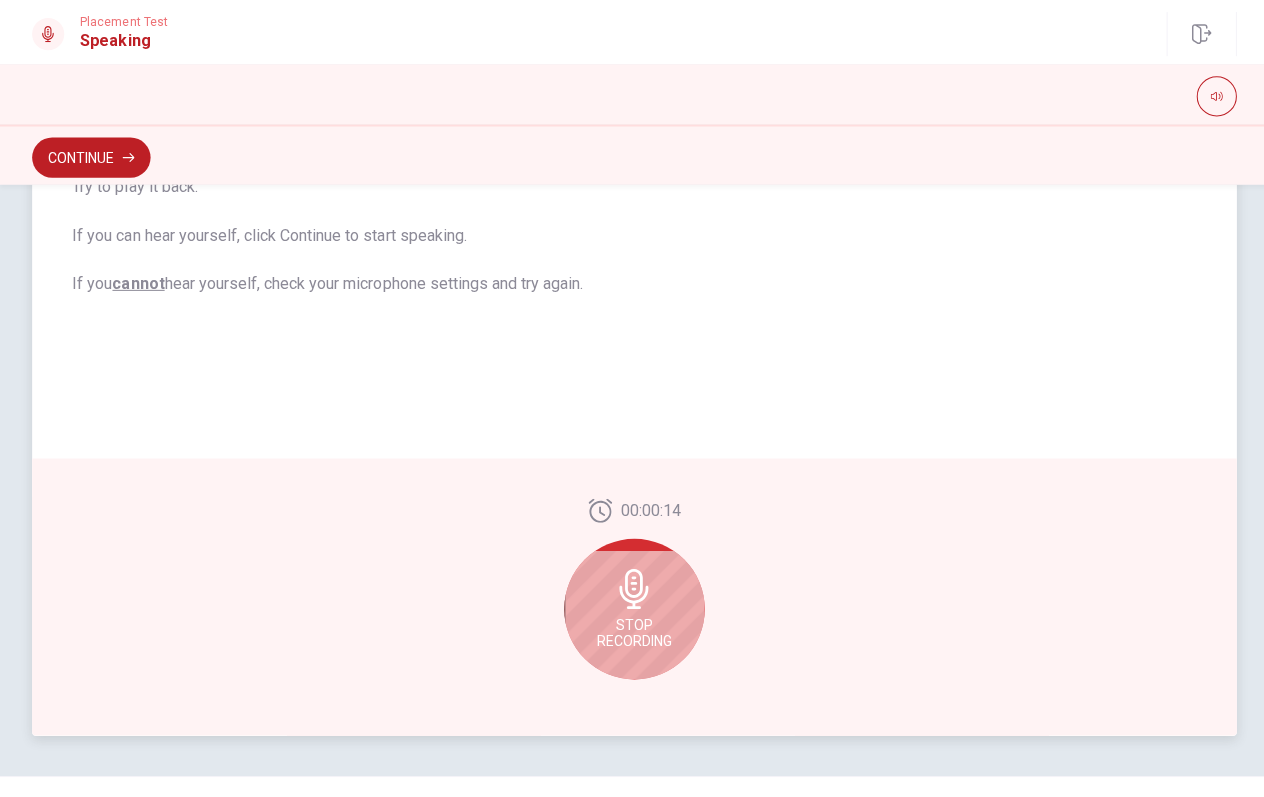 click on "Stop   Recording" at bounding box center [632, 607] 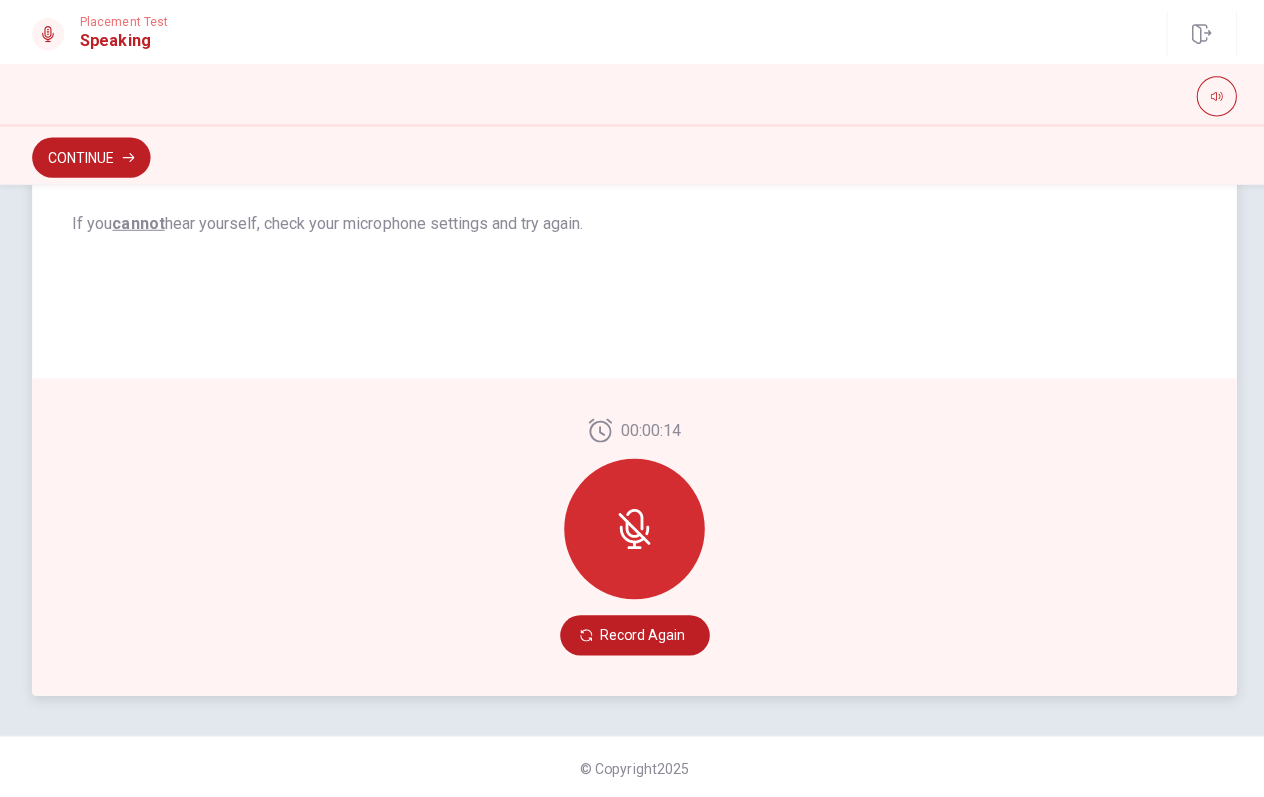 scroll, scrollTop: 403, scrollLeft: 0, axis: vertical 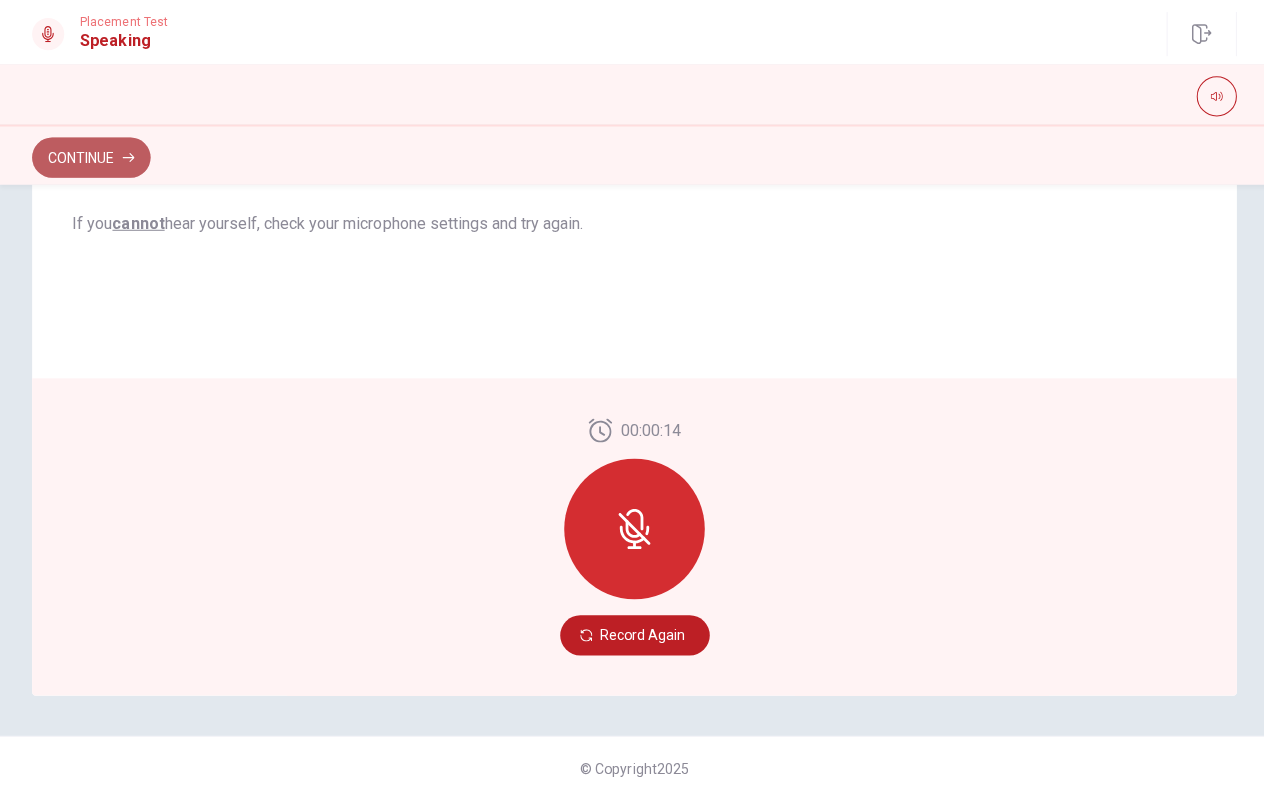 click on "Continue" at bounding box center [91, 157] 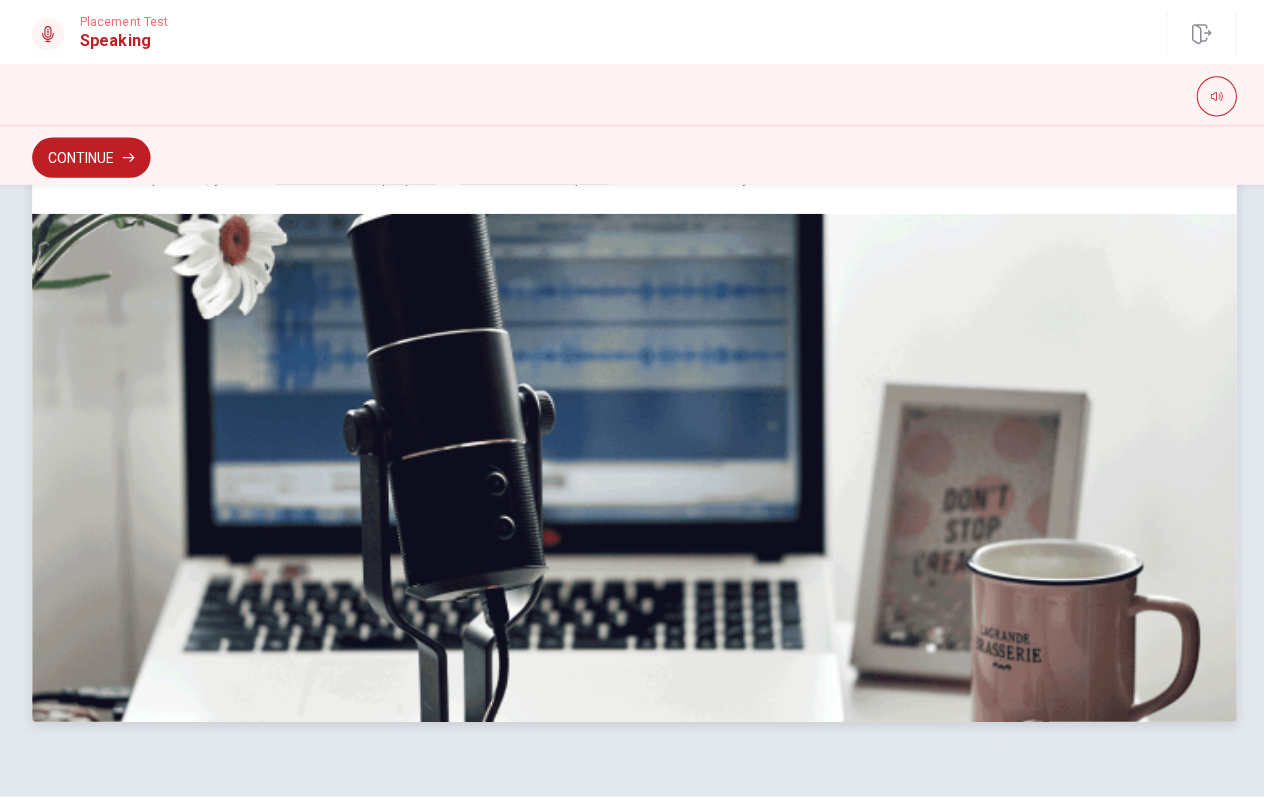 scroll, scrollTop: 0, scrollLeft: 0, axis: both 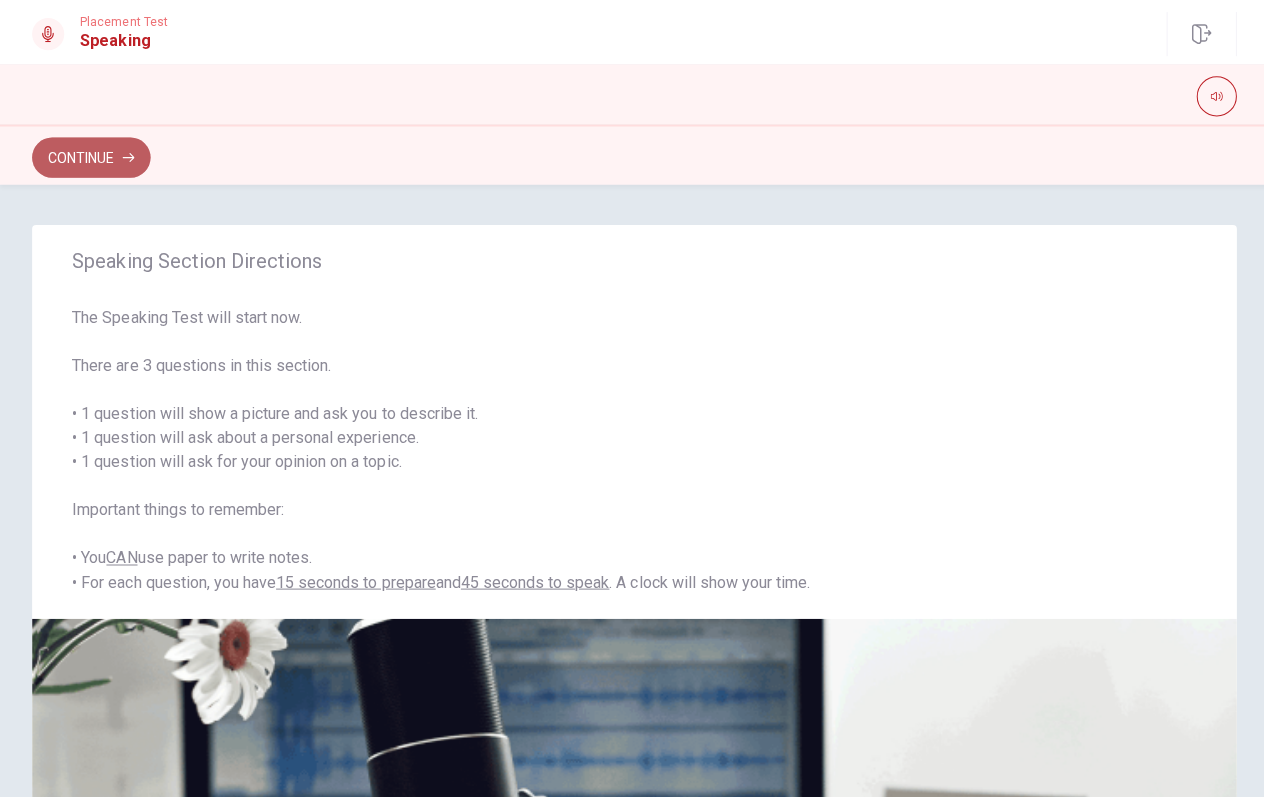 click on "Continue" at bounding box center [91, 157] 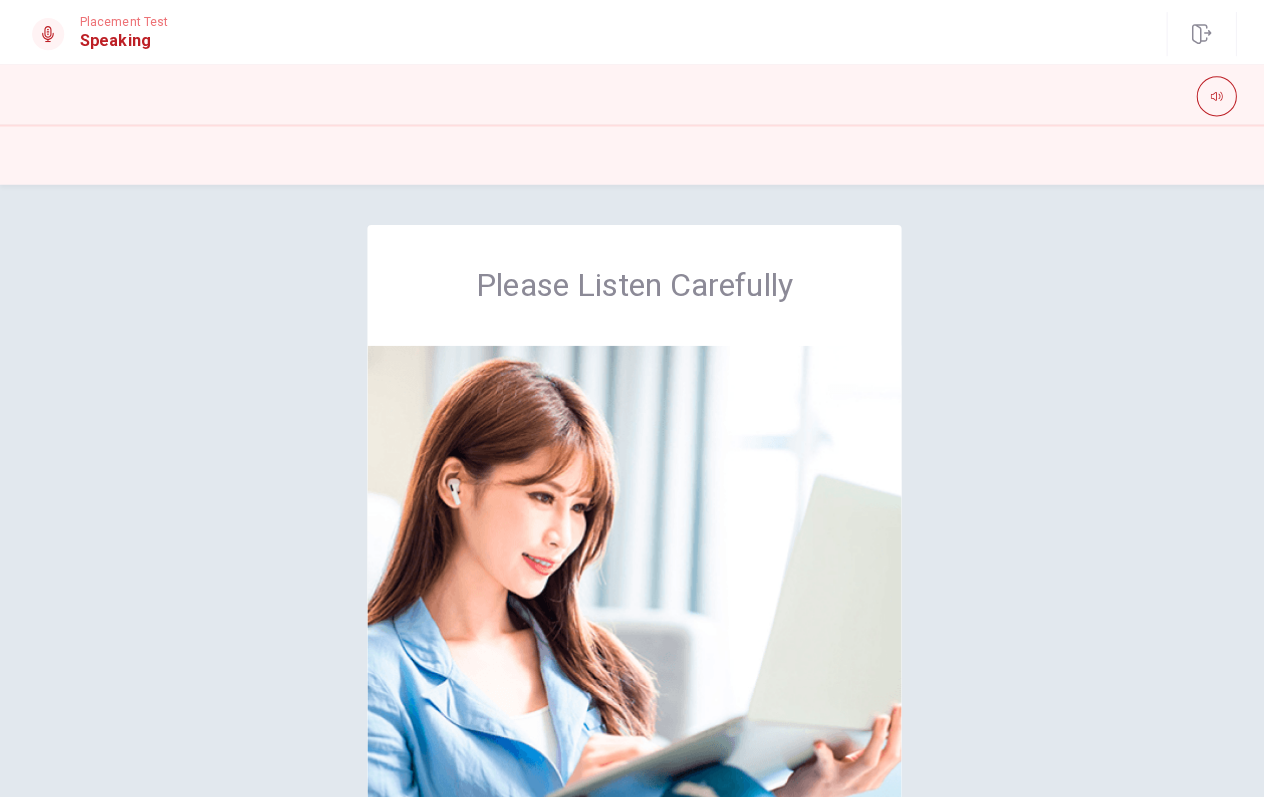 scroll, scrollTop: 1, scrollLeft: 0, axis: vertical 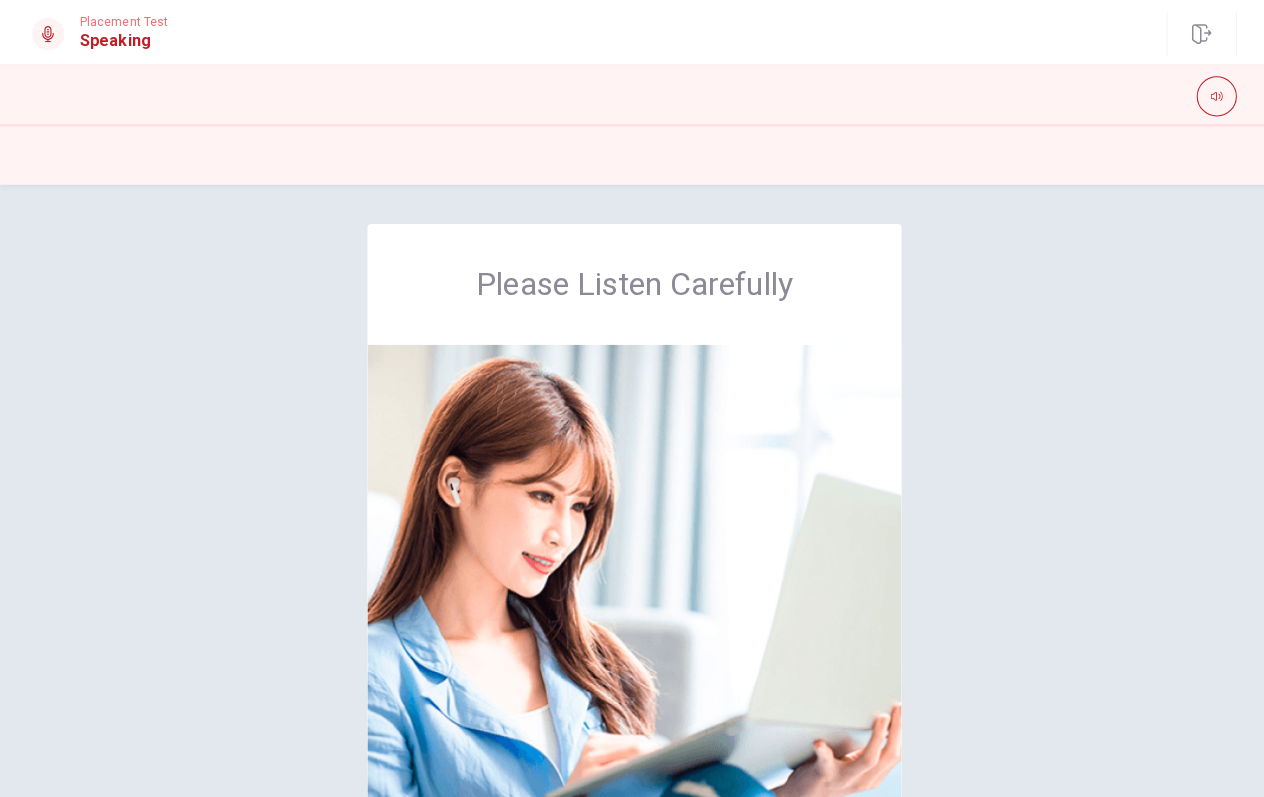 drag, startPoint x: 243, startPoint y: 419, endPoint x: 250, endPoint y: 327, distance: 92.26592 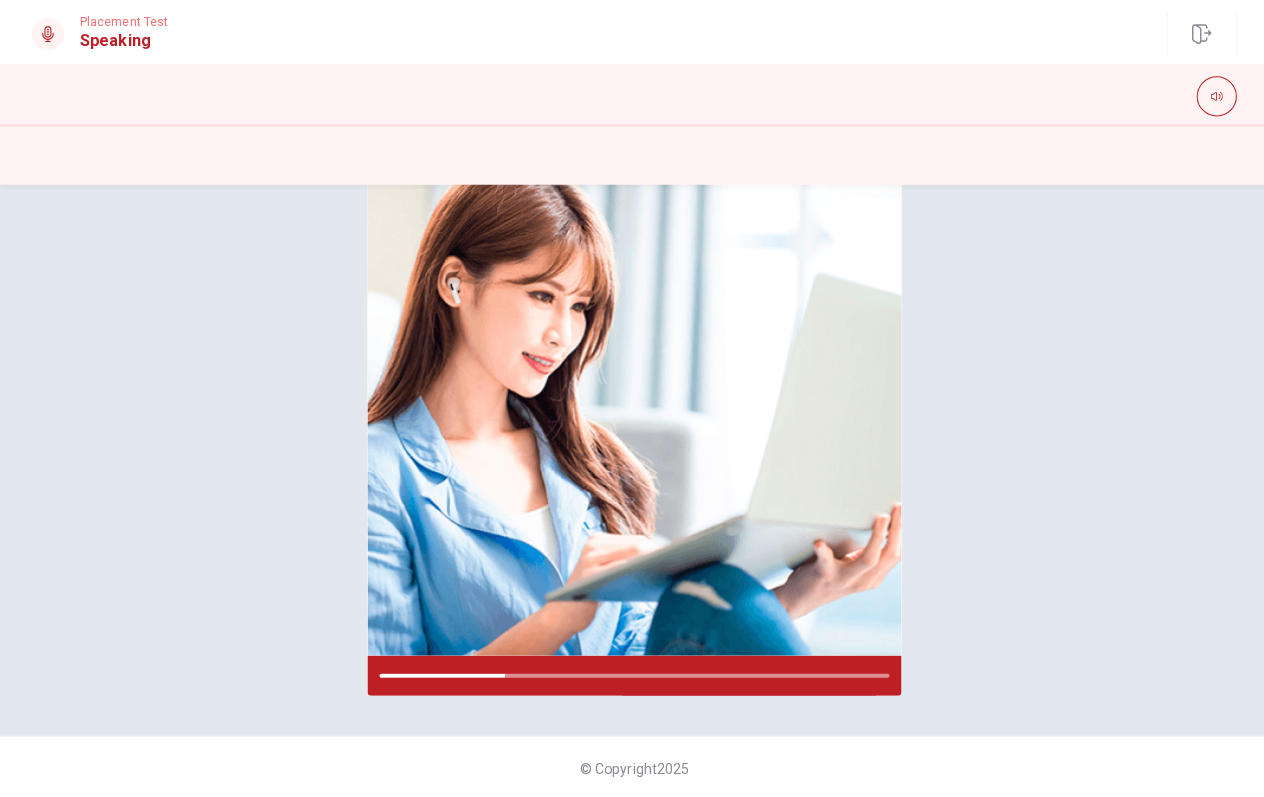 scroll, scrollTop: 200, scrollLeft: 0, axis: vertical 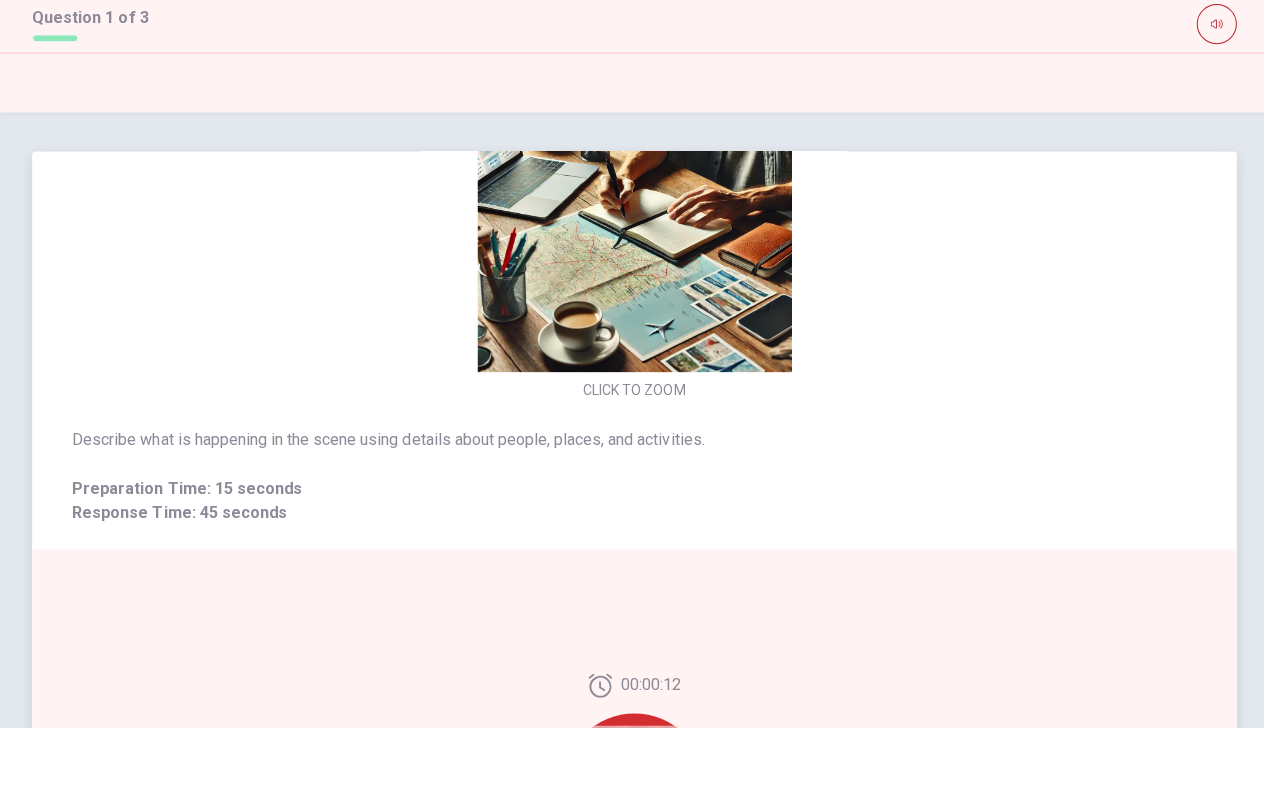 drag, startPoint x: 678, startPoint y: 576, endPoint x: 706, endPoint y: 319, distance: 258.52078 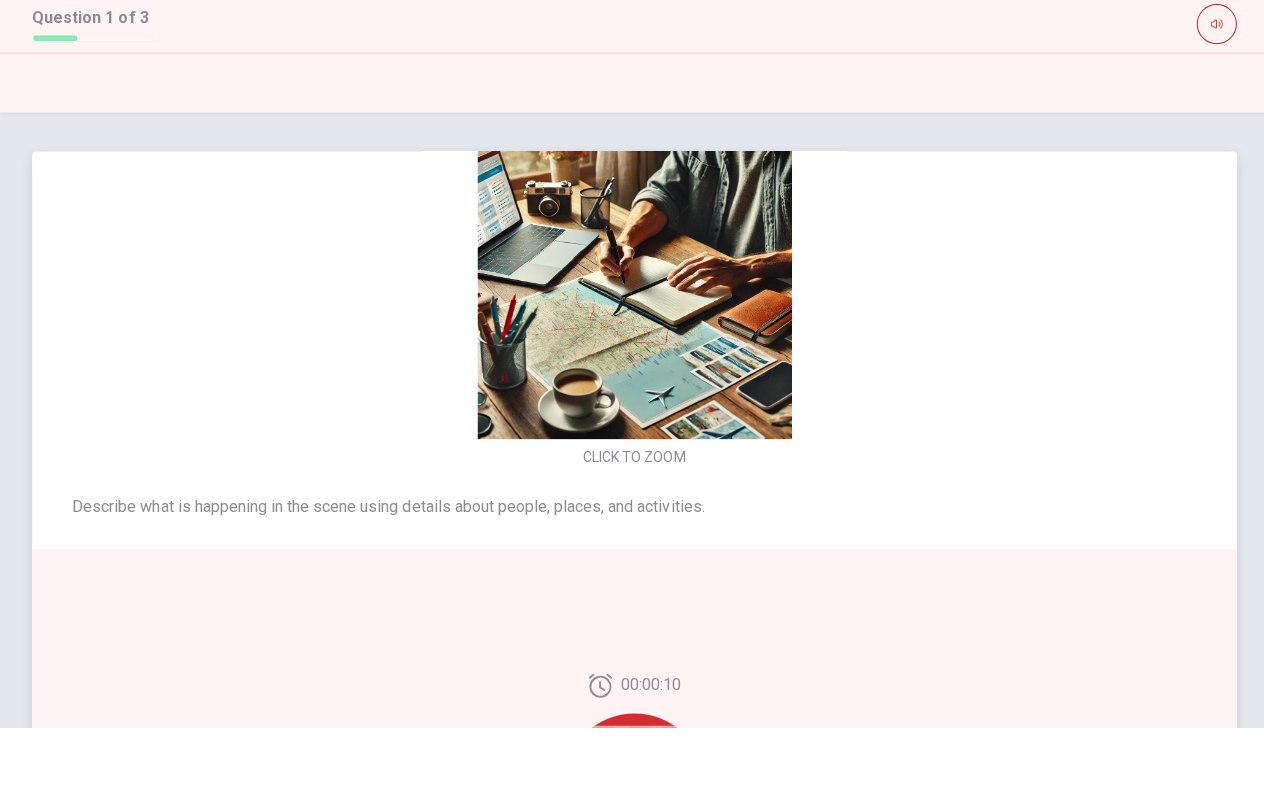 scroll, scrollTop: -50, scrollLeft: 0, axis: vertical 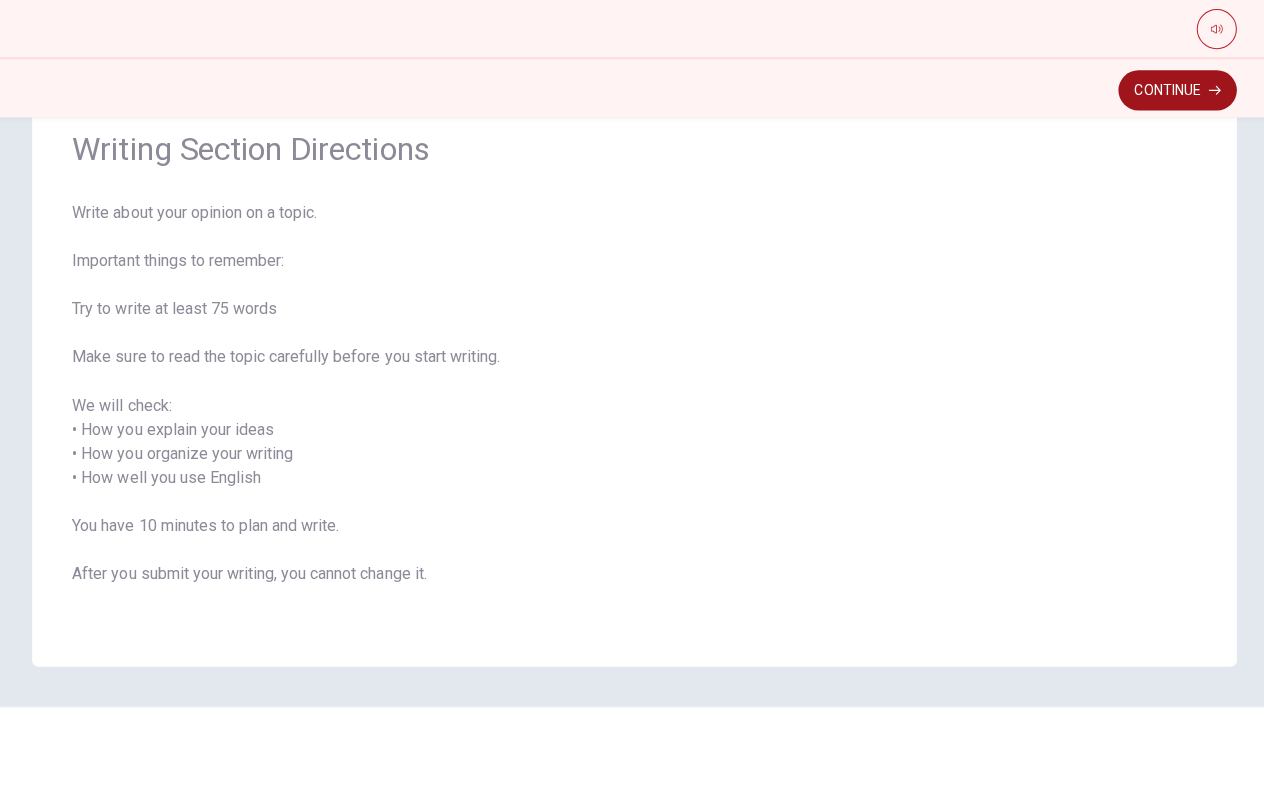 click on "Continue" at bounding box center [1173, 157] 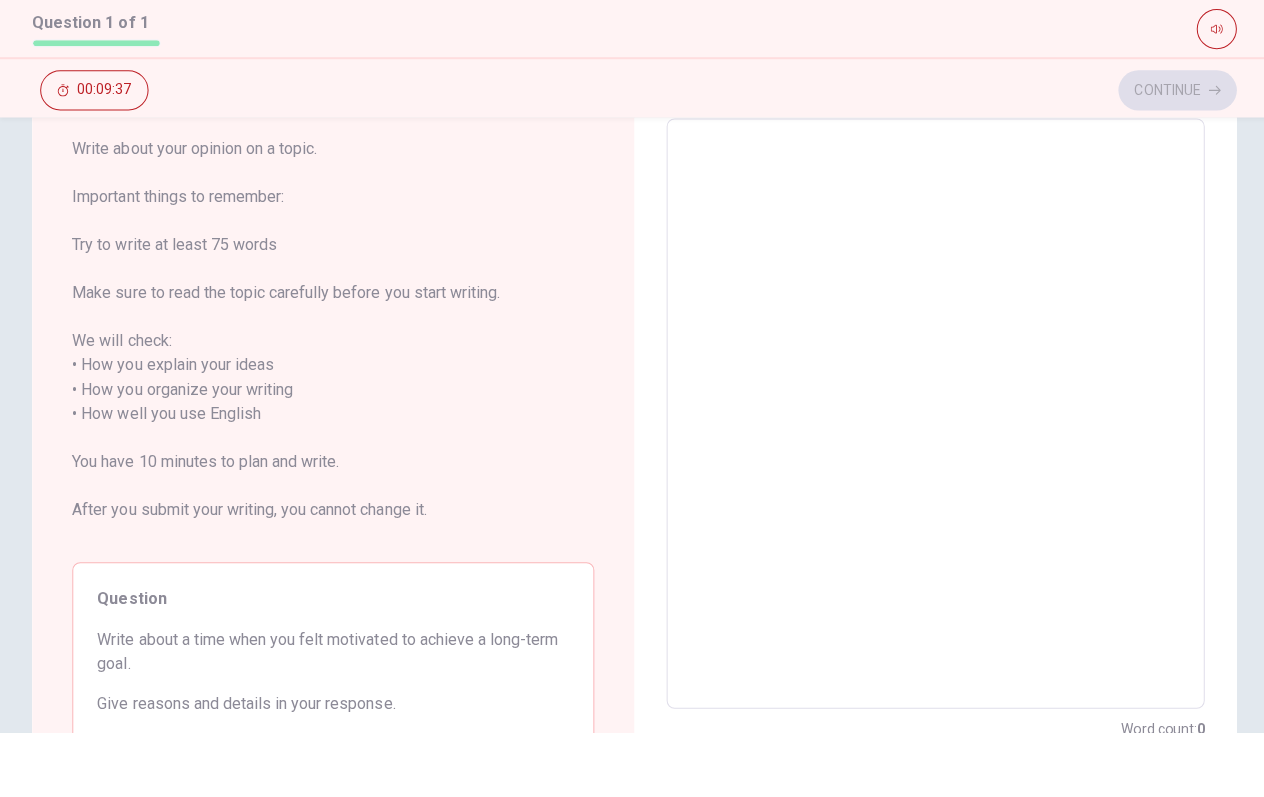 scroll, scrollTop: 103, scrollLeft: 0, axis: vertical 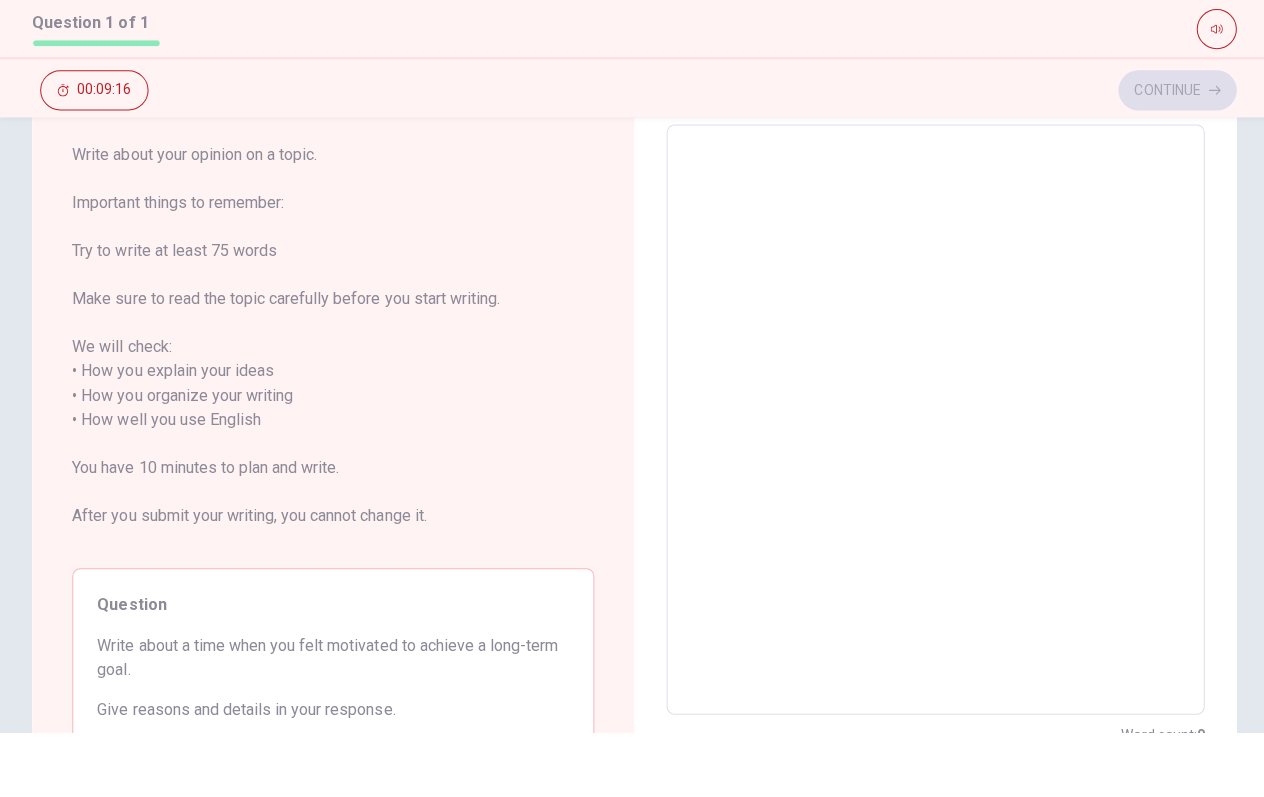 click at bounding box center (932, 485) 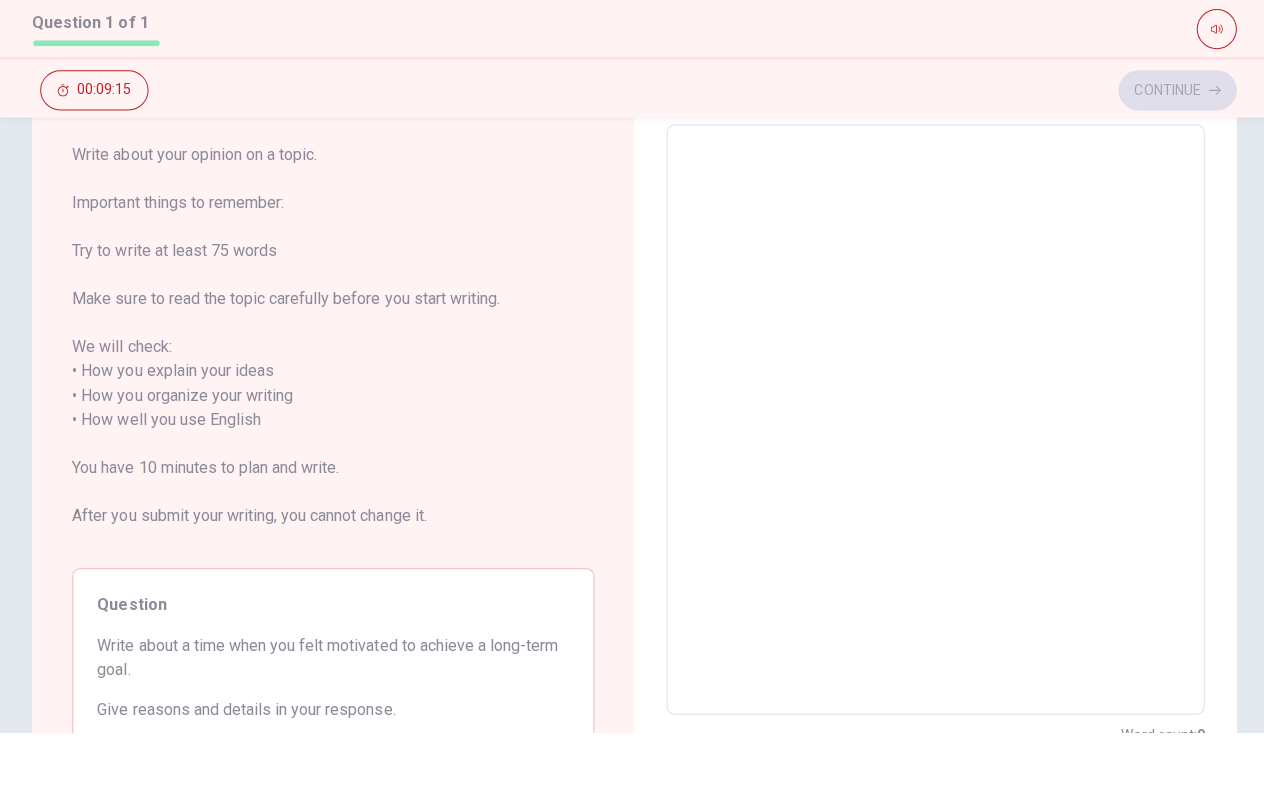 type on "w" 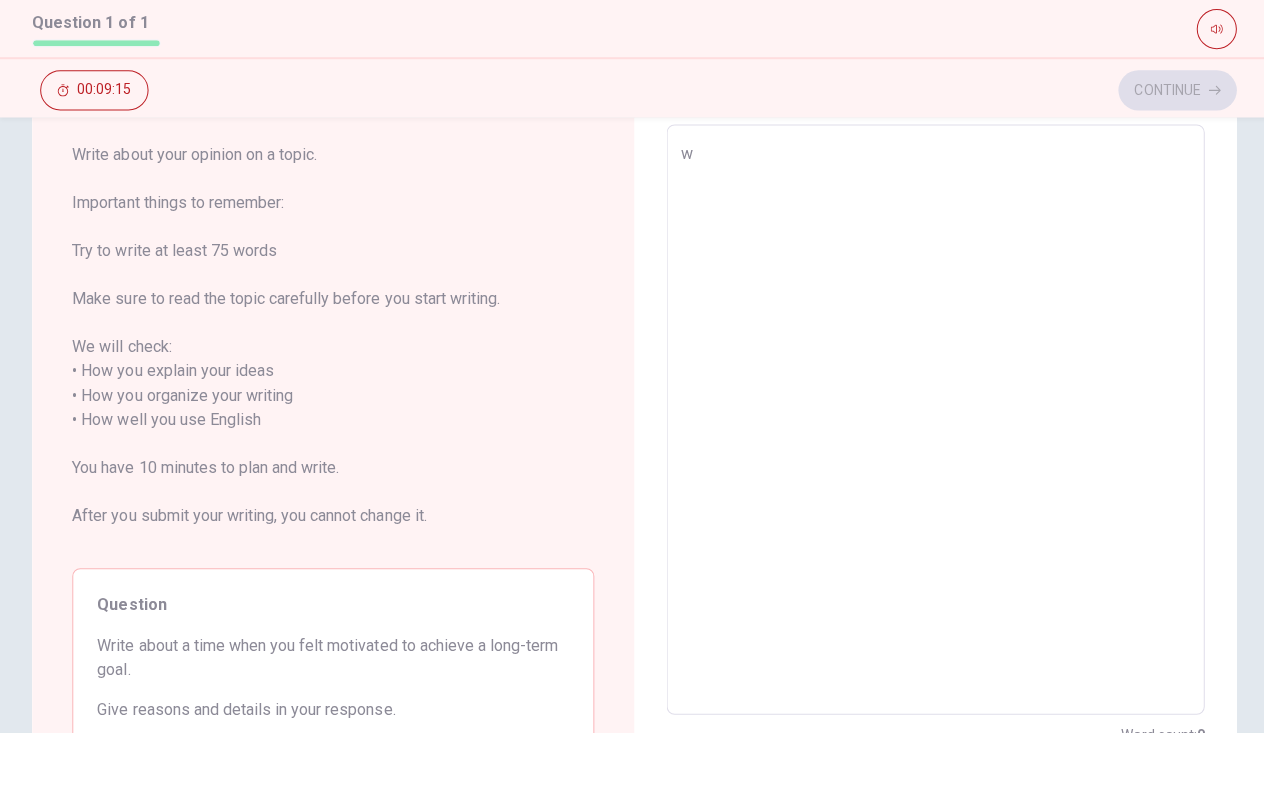 type on "x" 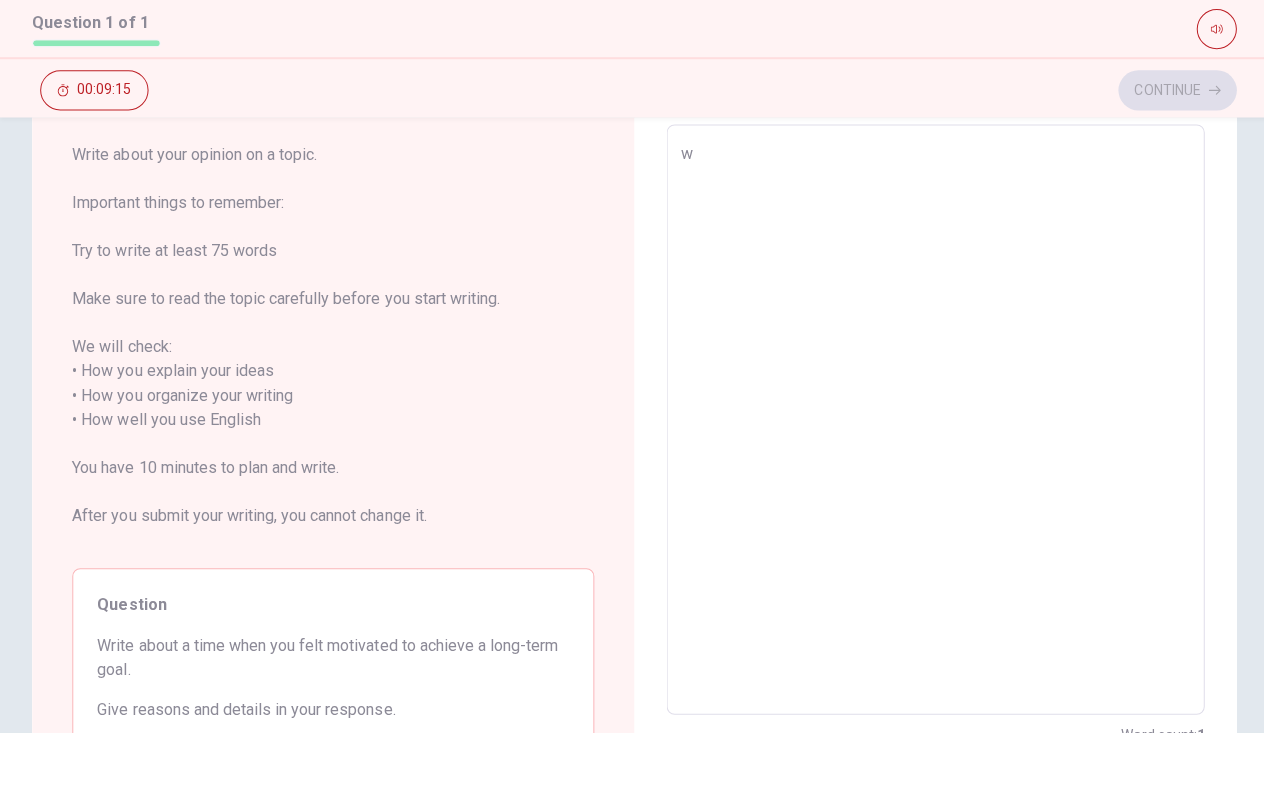 type on "wh" 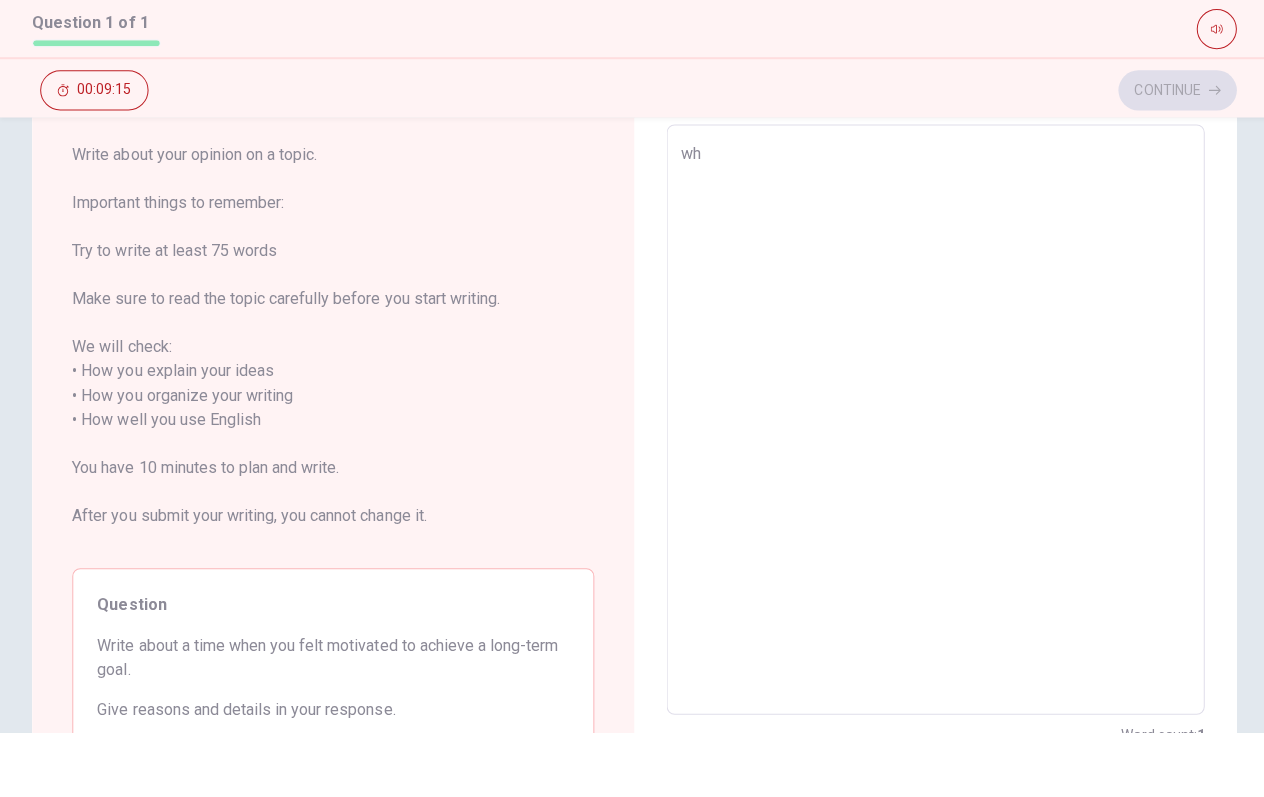 type on "whe" 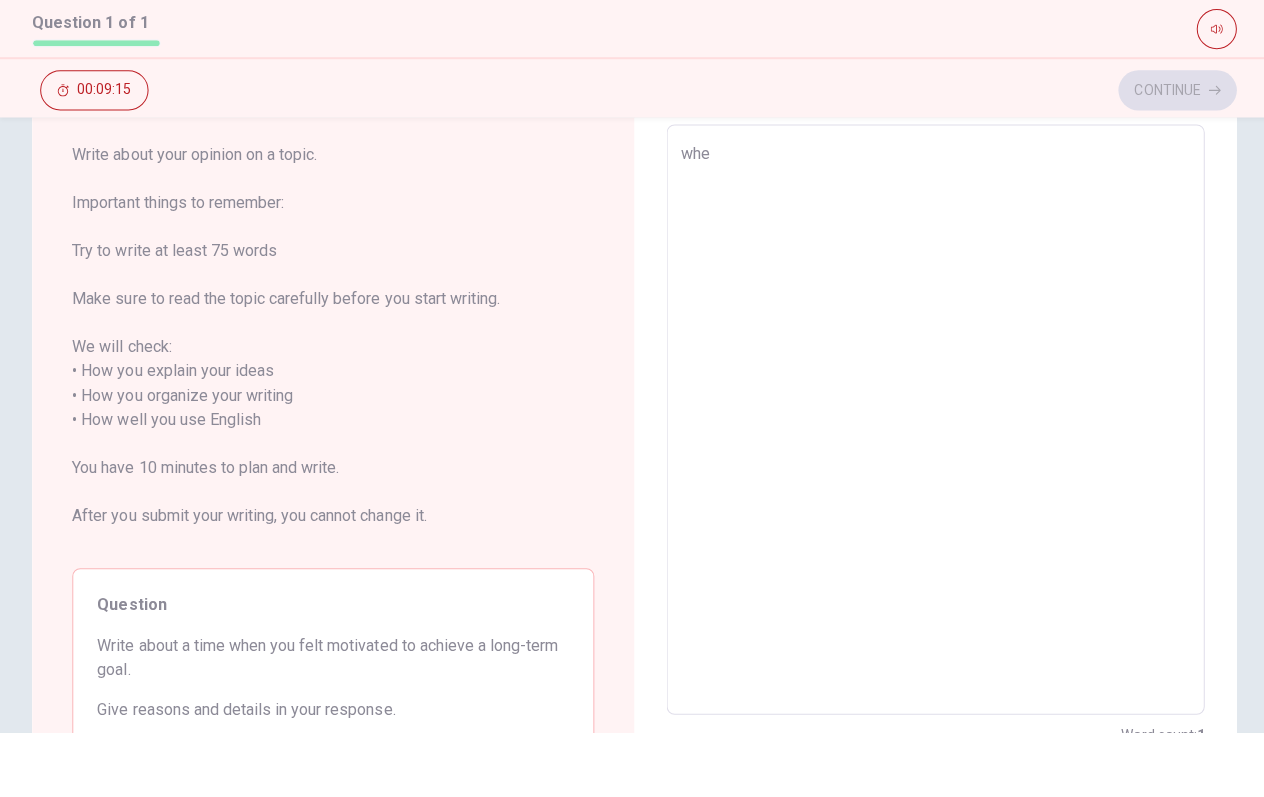type on "x" 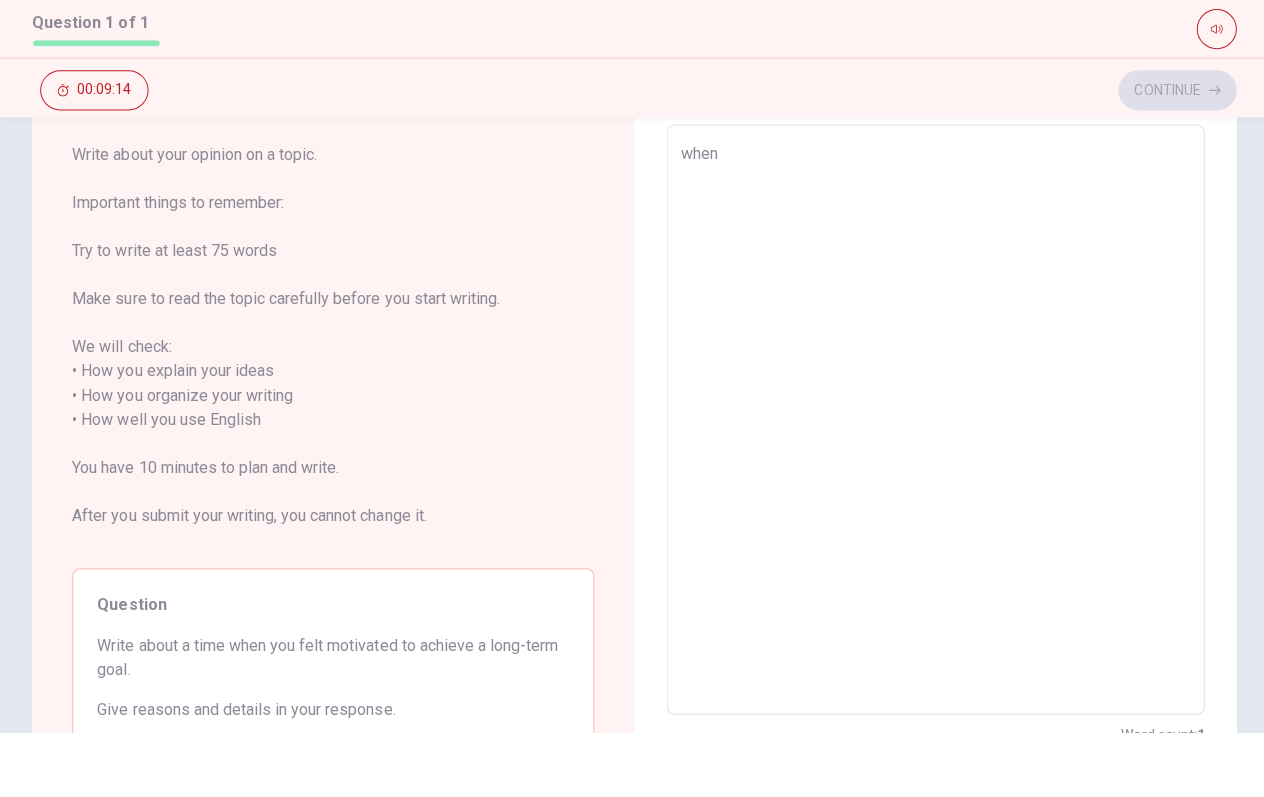 type on "x" 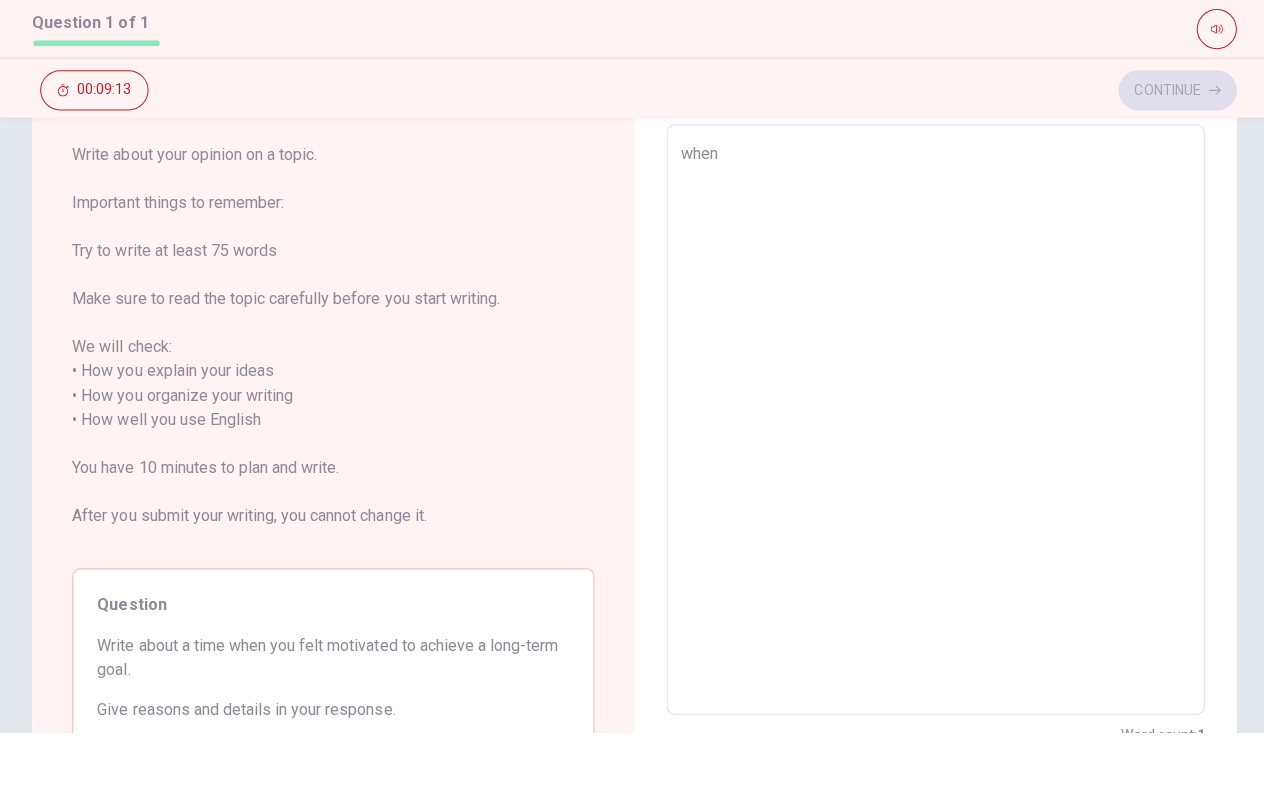 type on "when I" 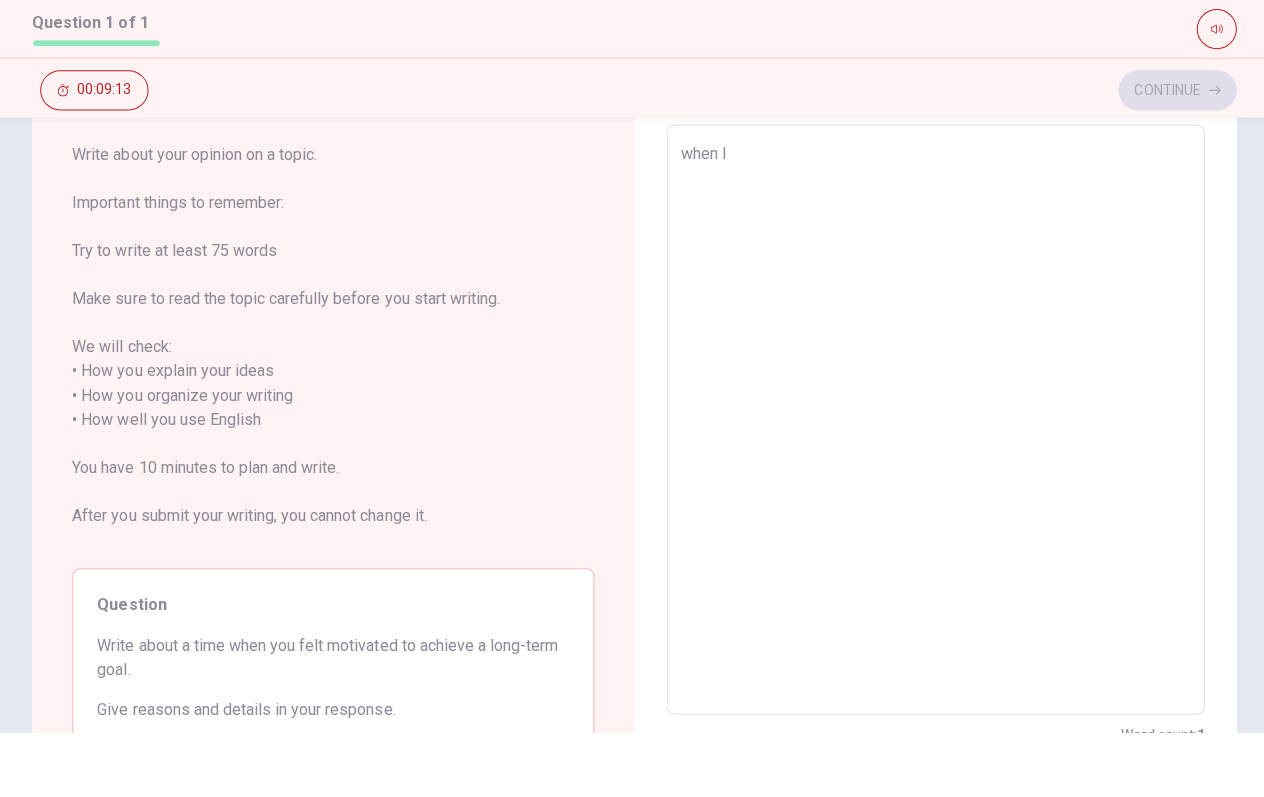 type on "x" 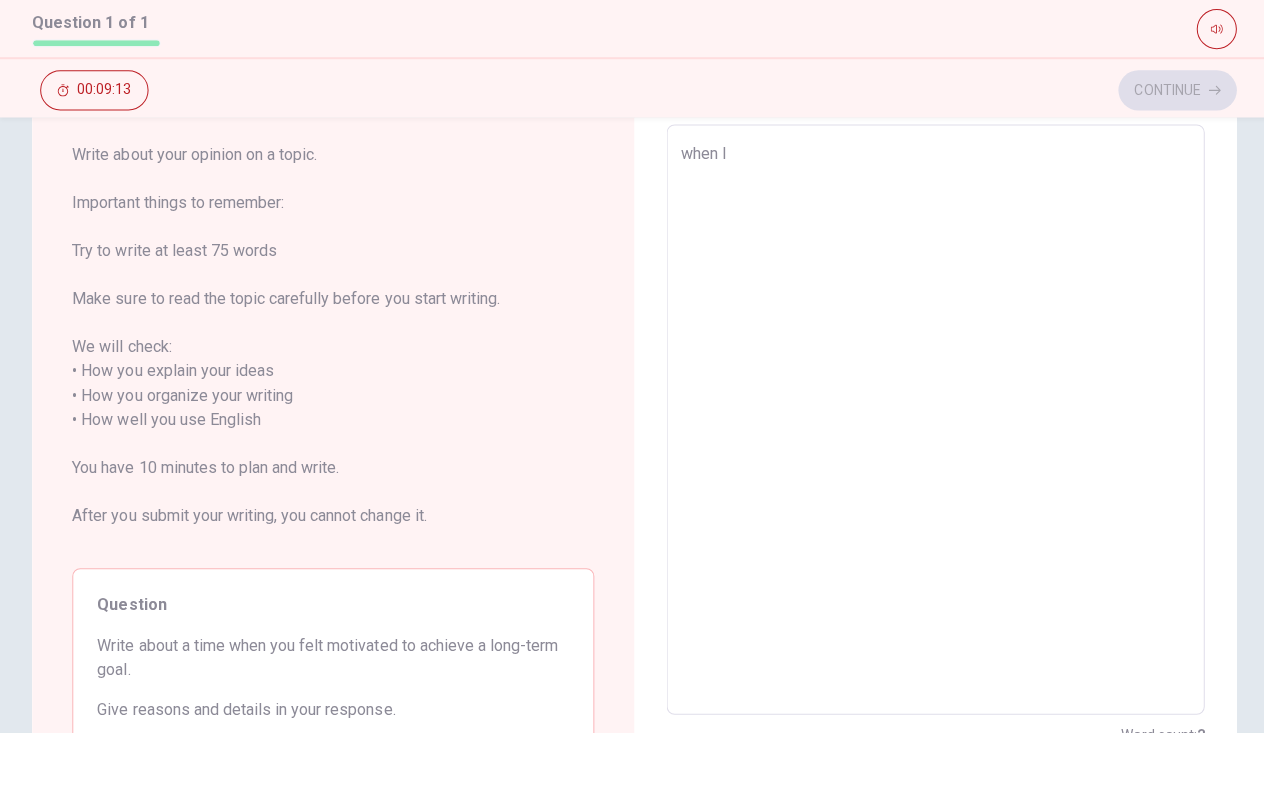 type on "when I" 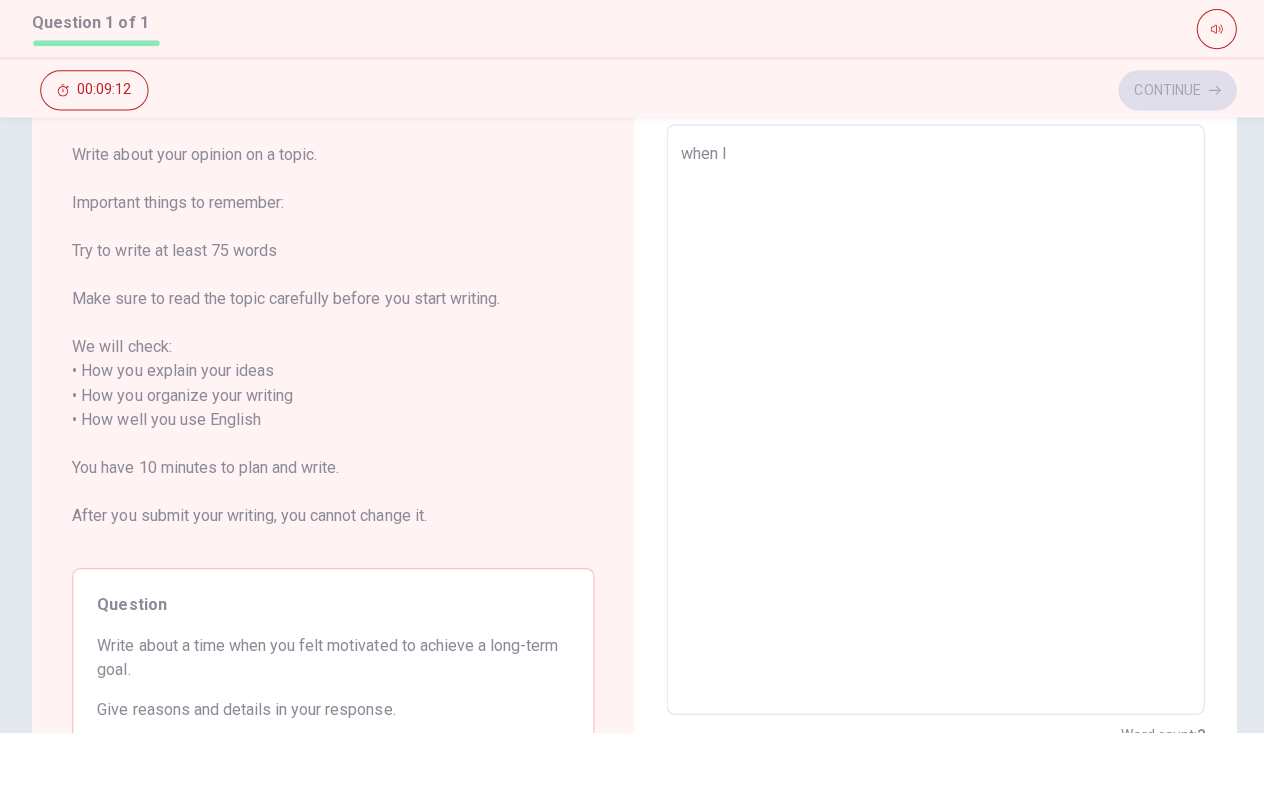 type on "when I" 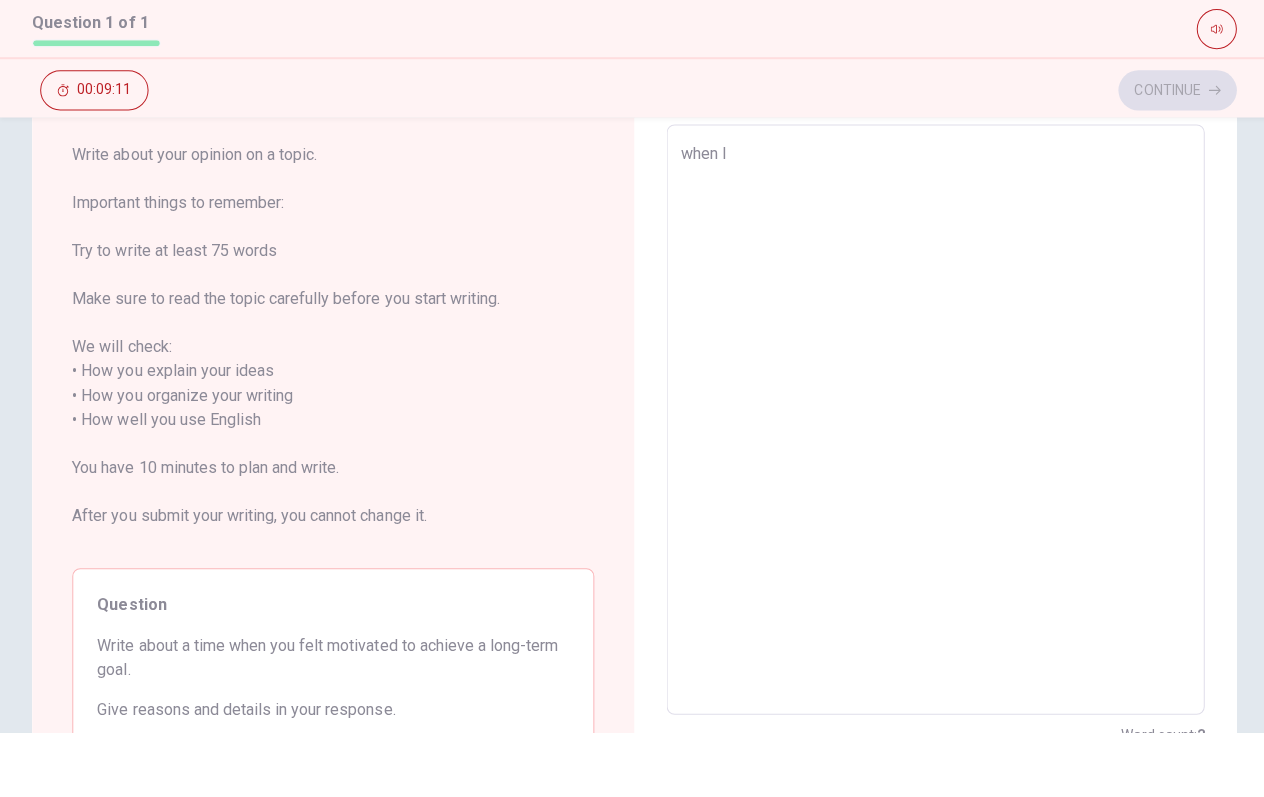 type on "when" 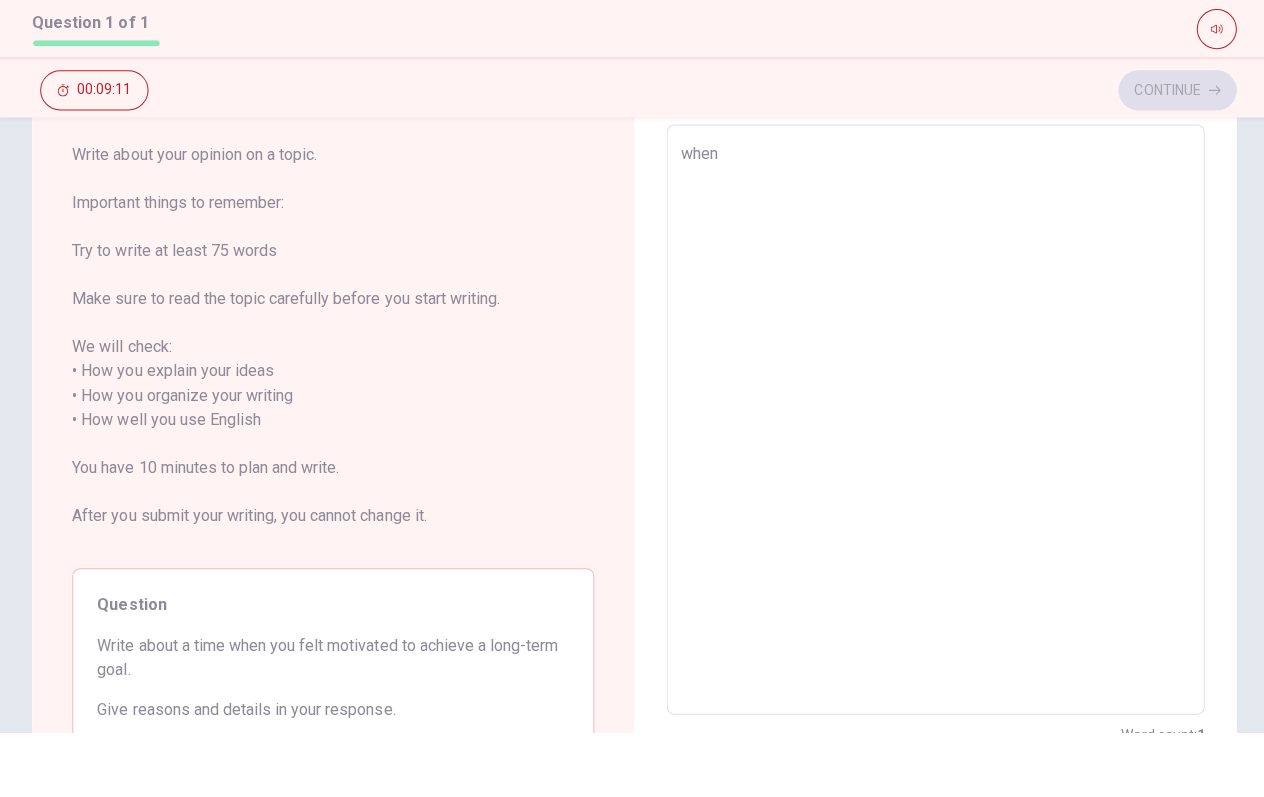 type on "x" 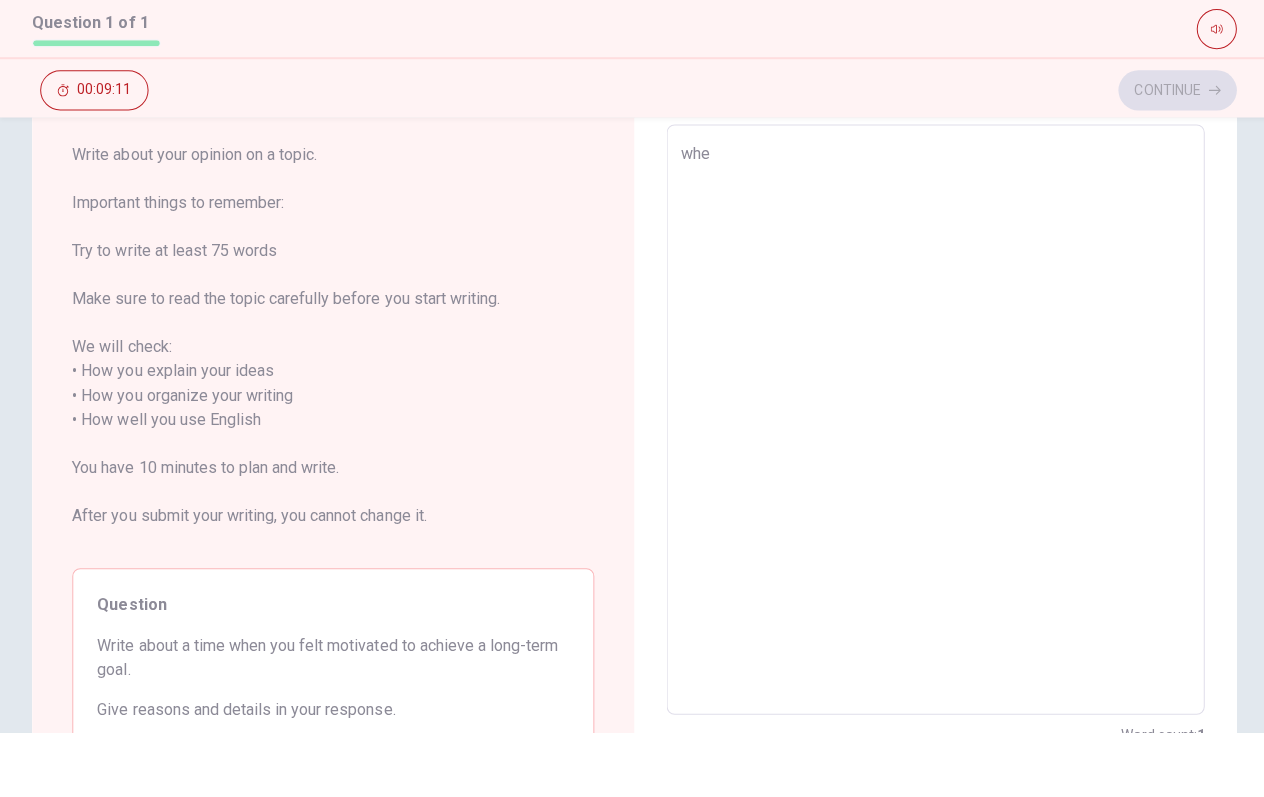 type on "x" 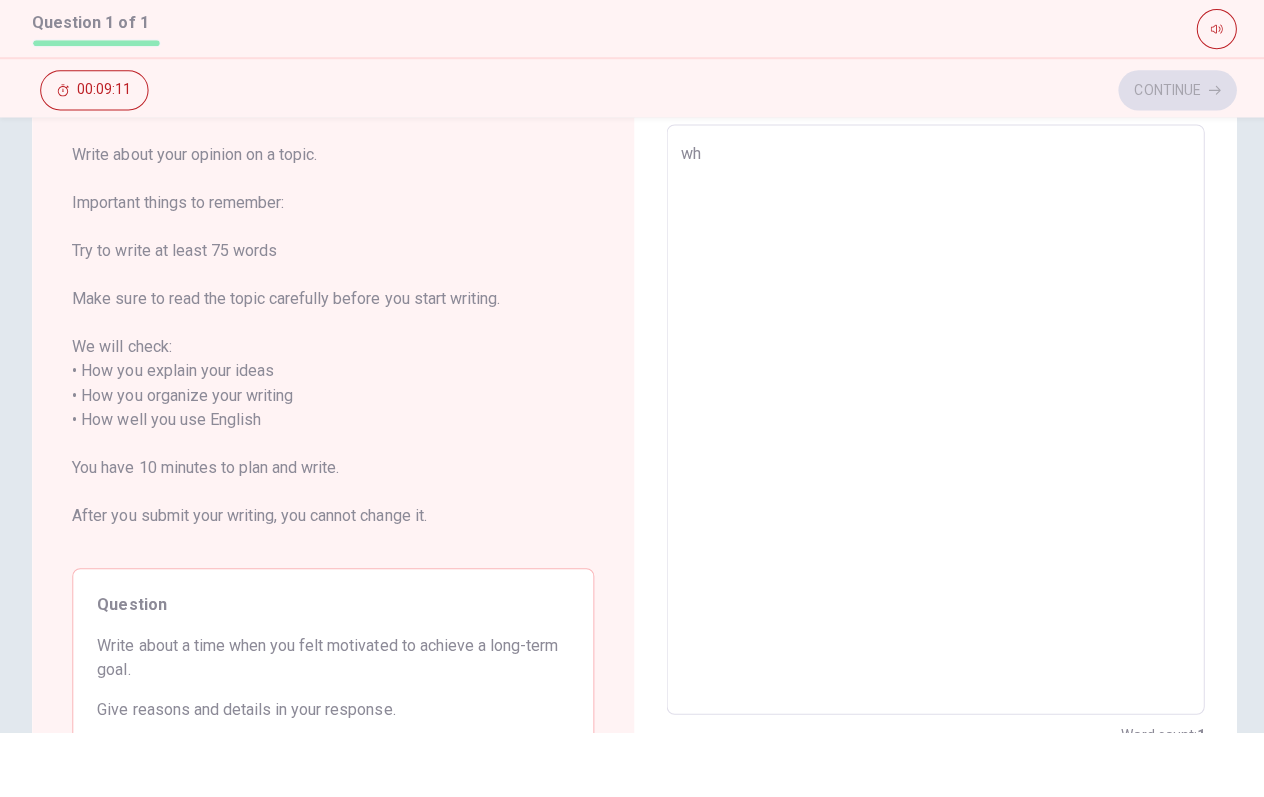 type on "x" 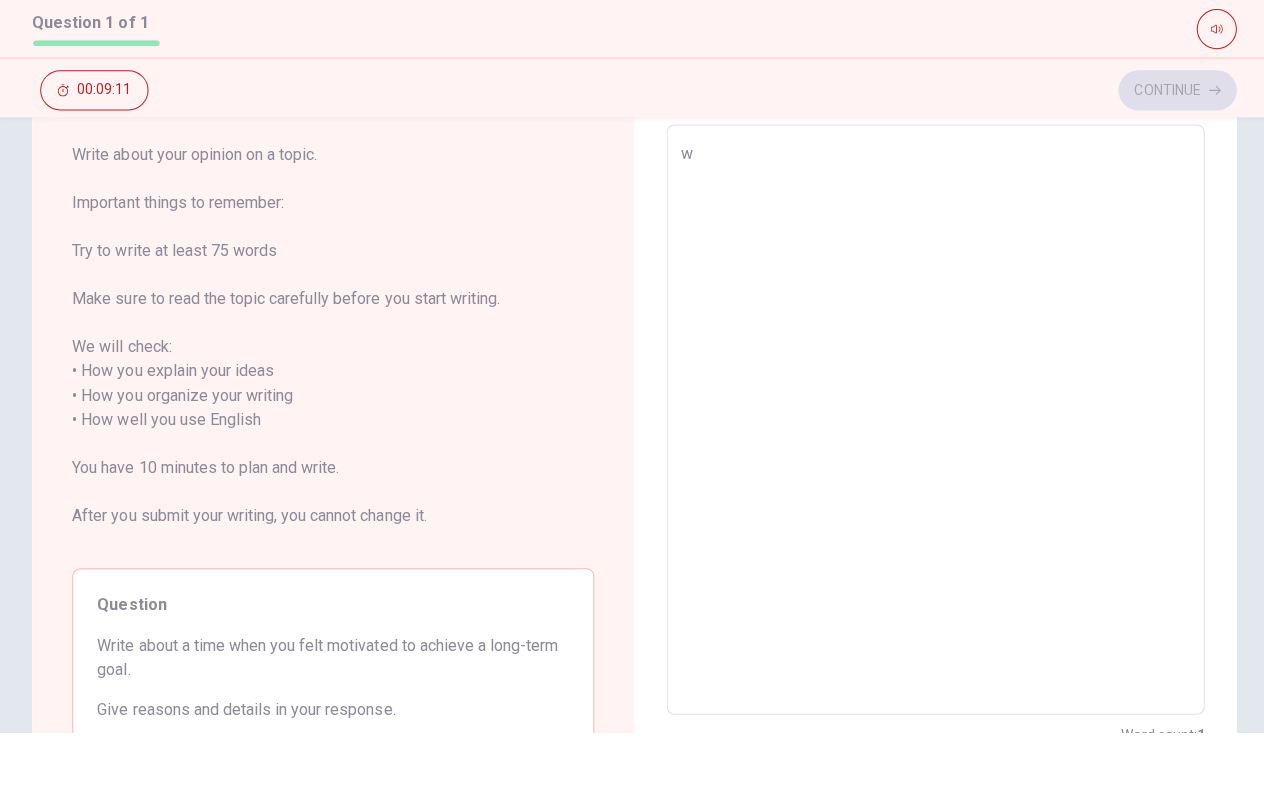 type on "x" 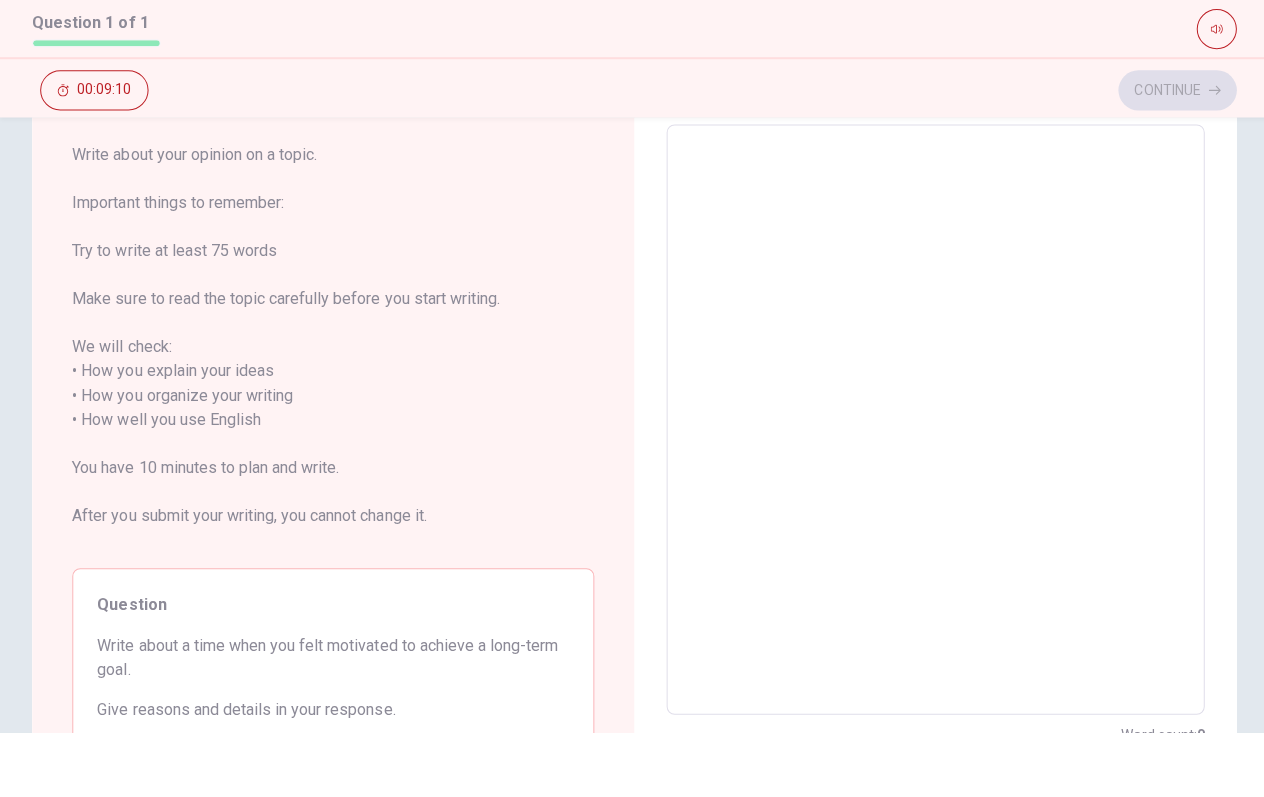 type on "W" 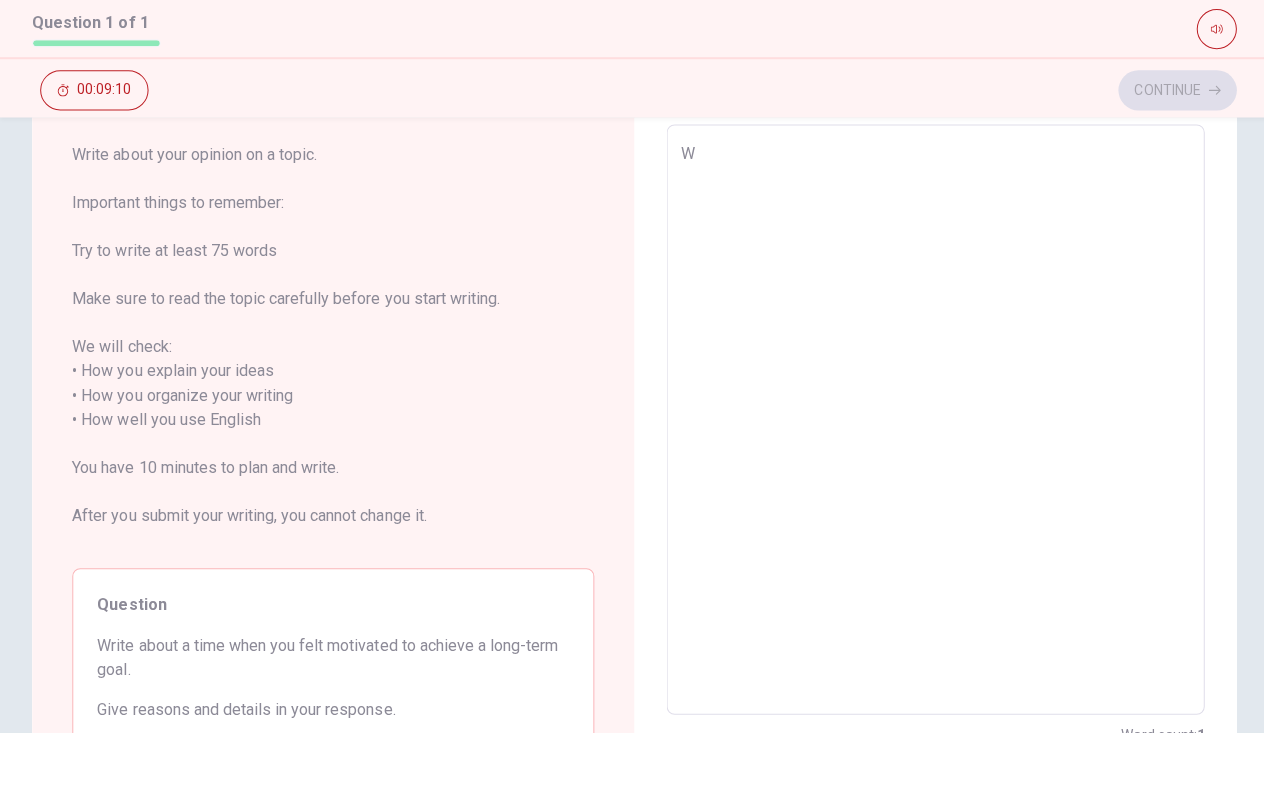 type on "x" 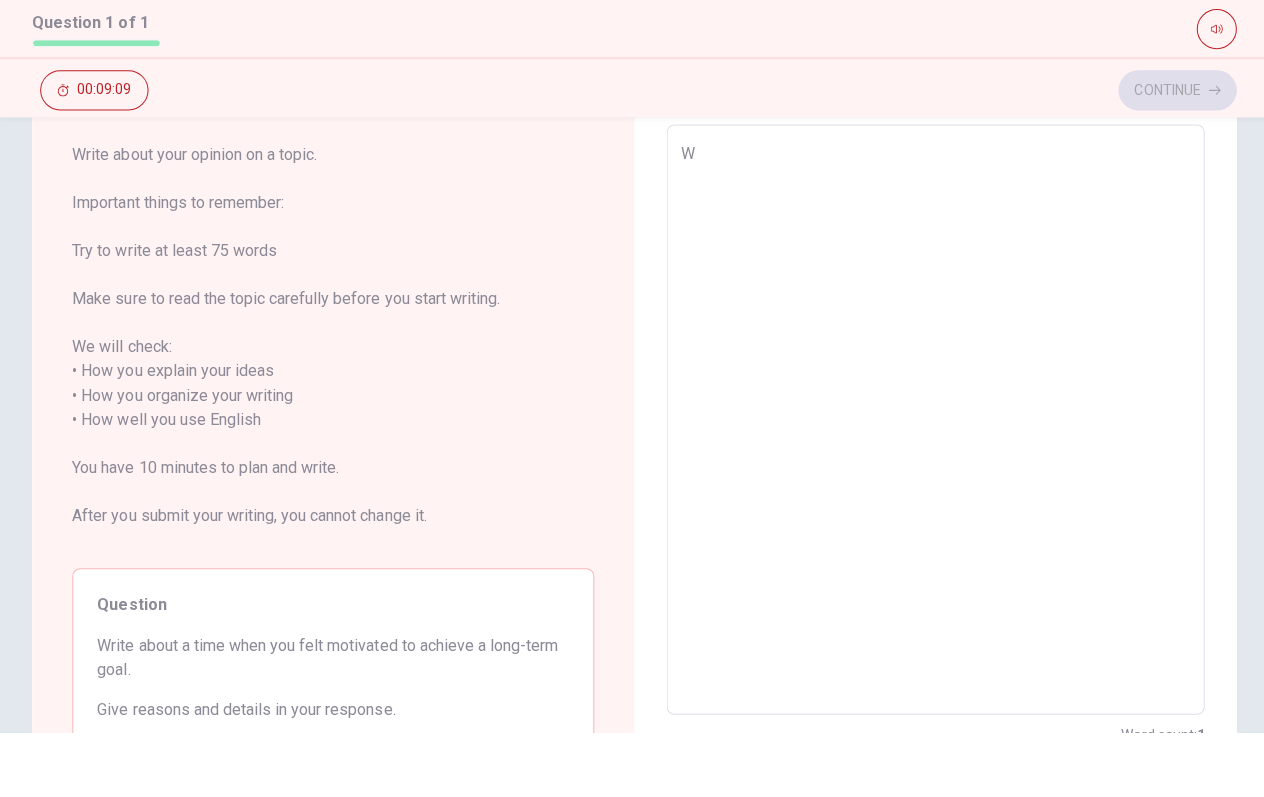 type on "Wh" 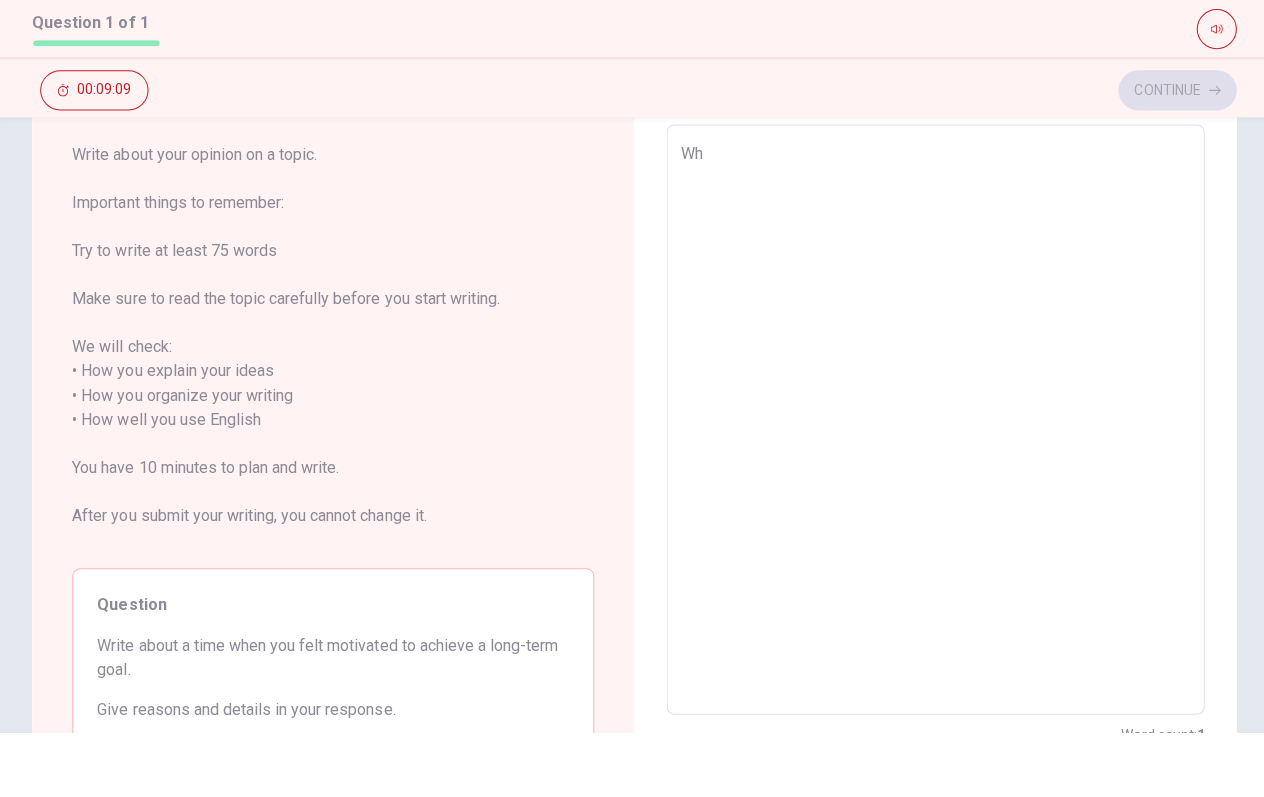 type on "x" 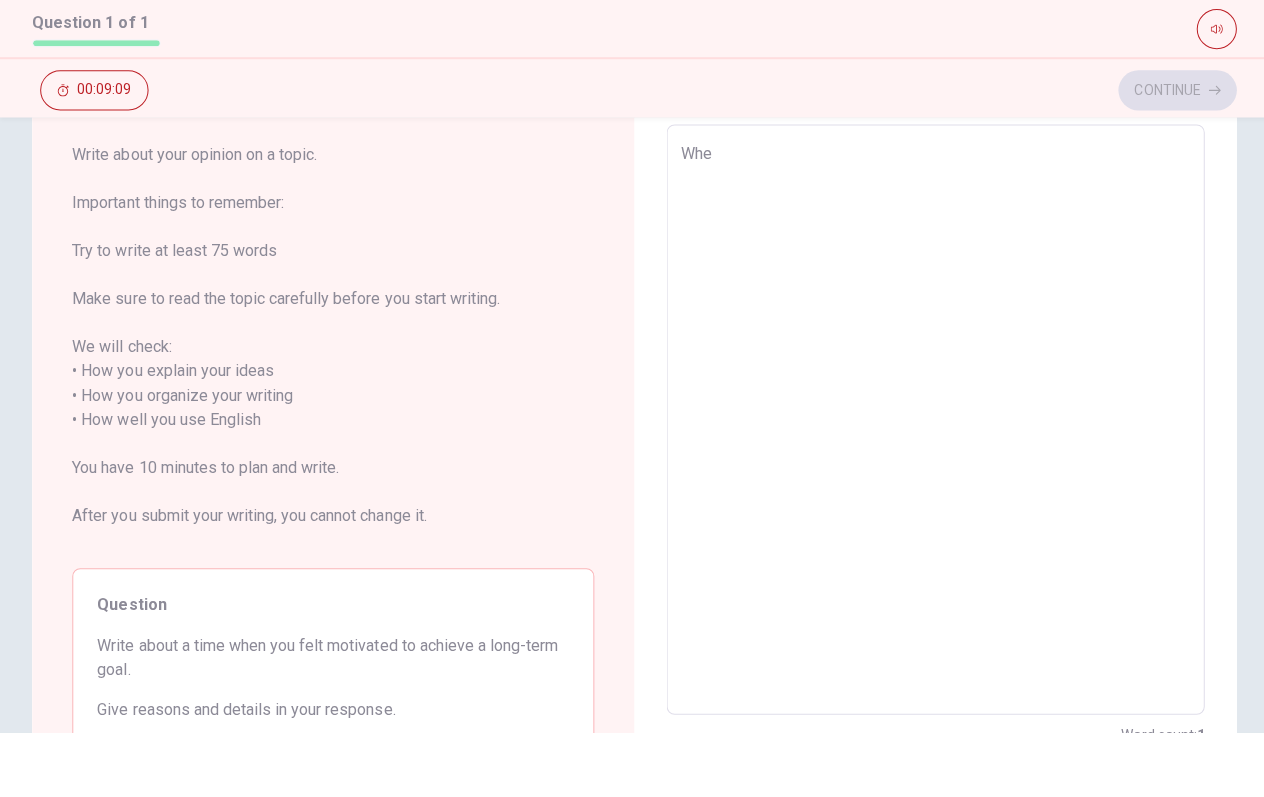 type on "x" 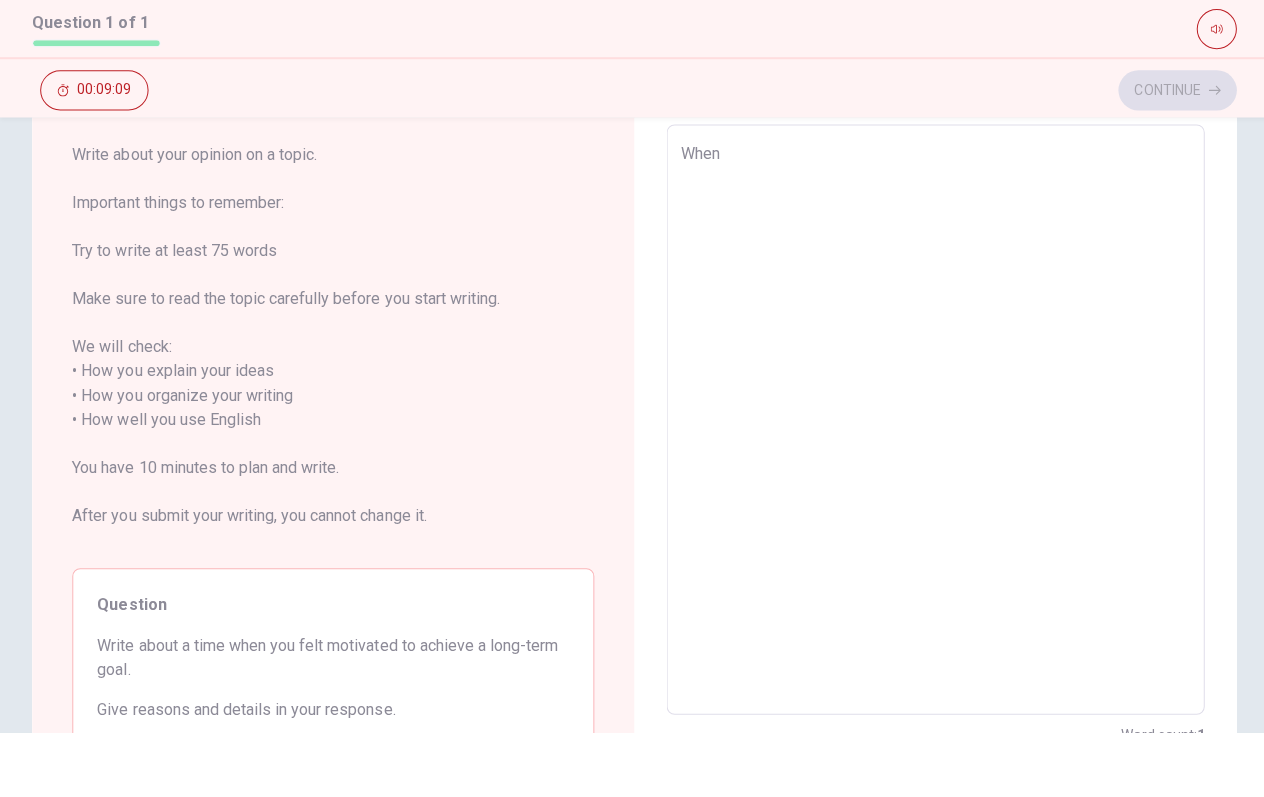 type on "x" 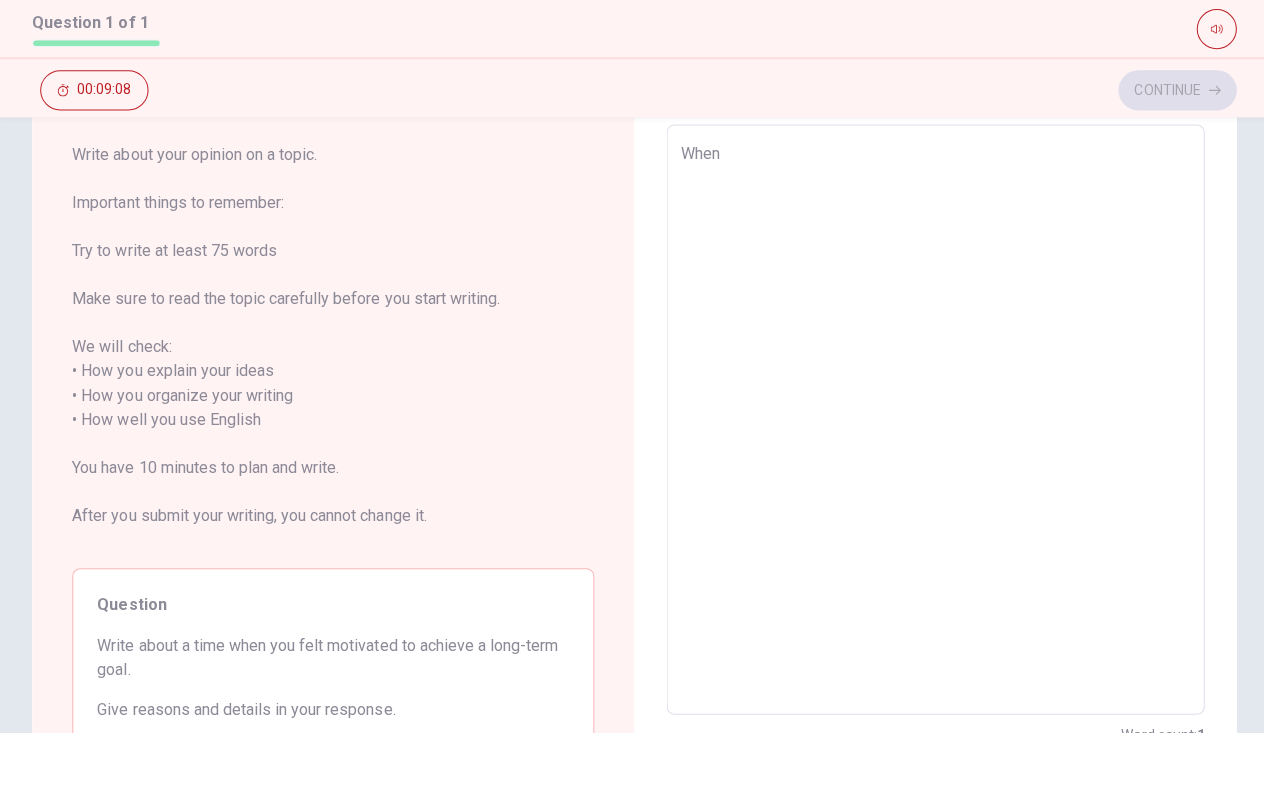 type on "x" 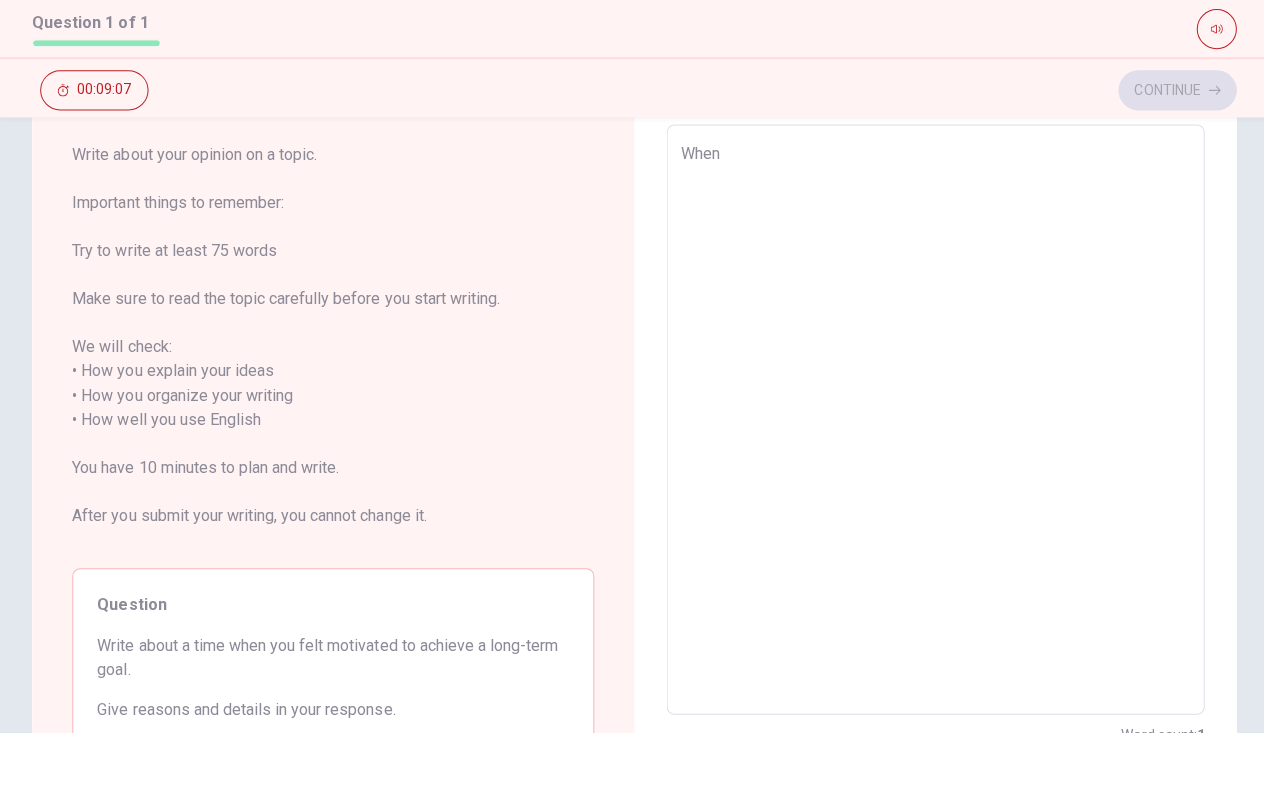 type on "When I" 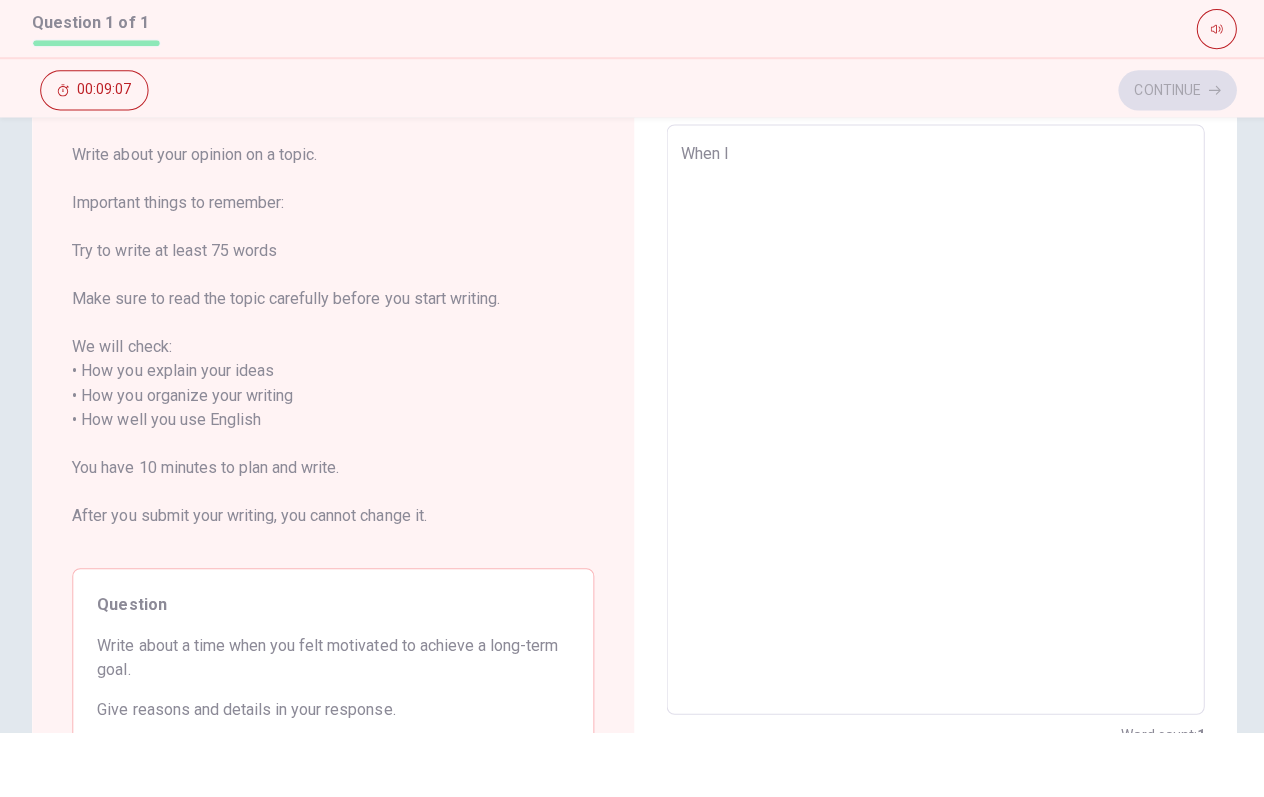 type on "x" 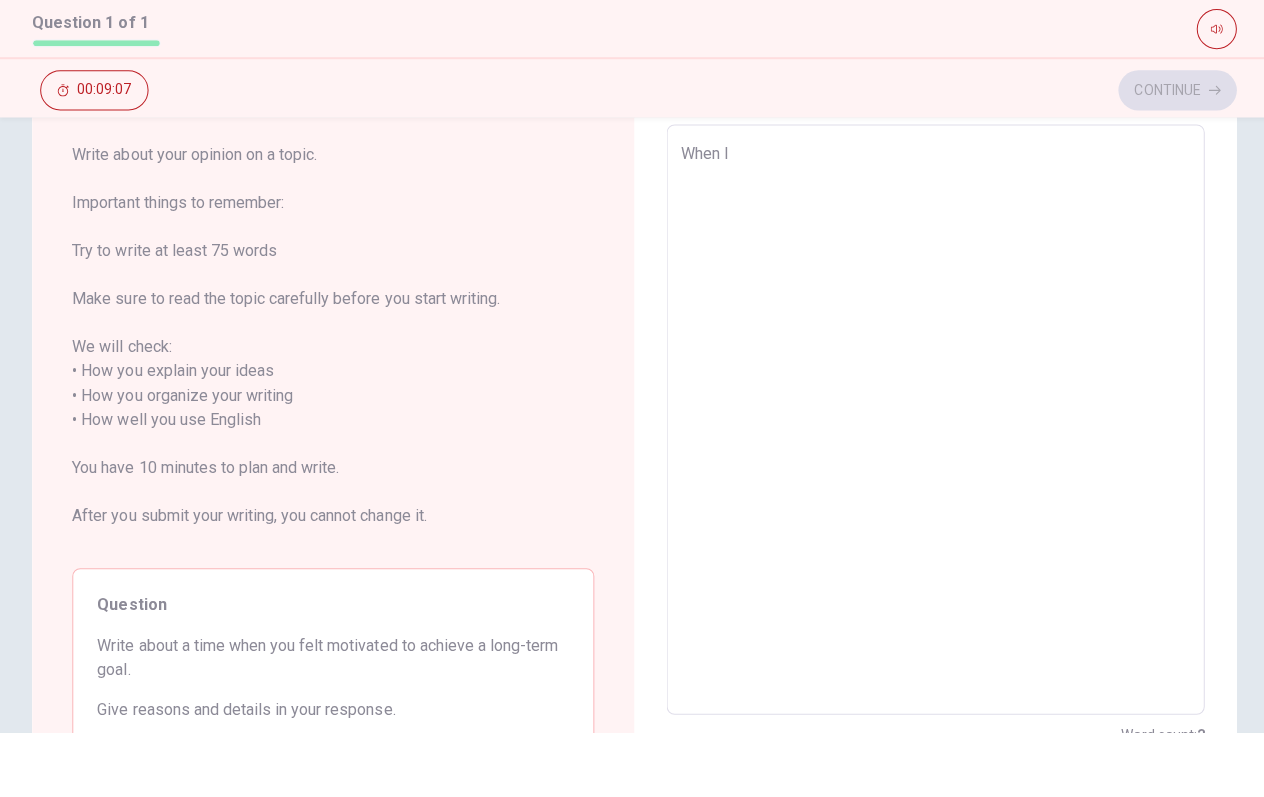 type on "When I" 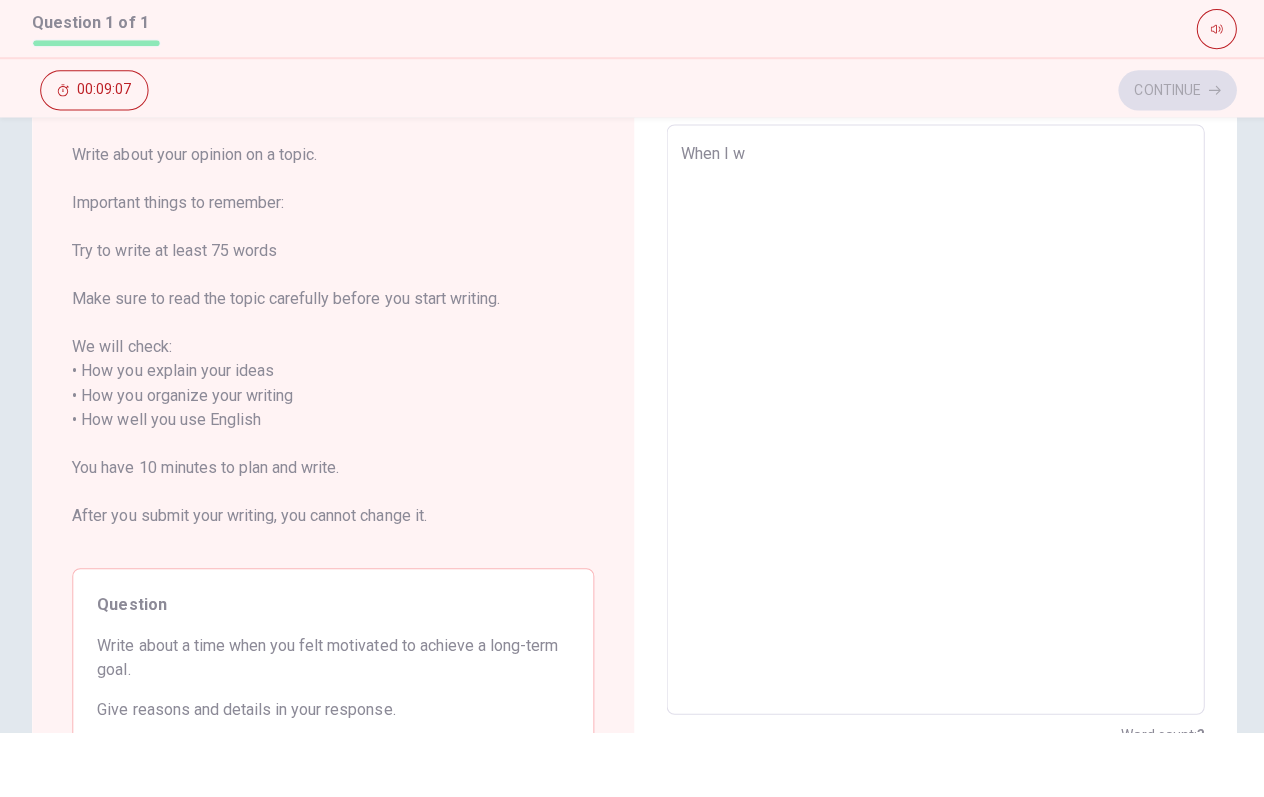 type on "x" 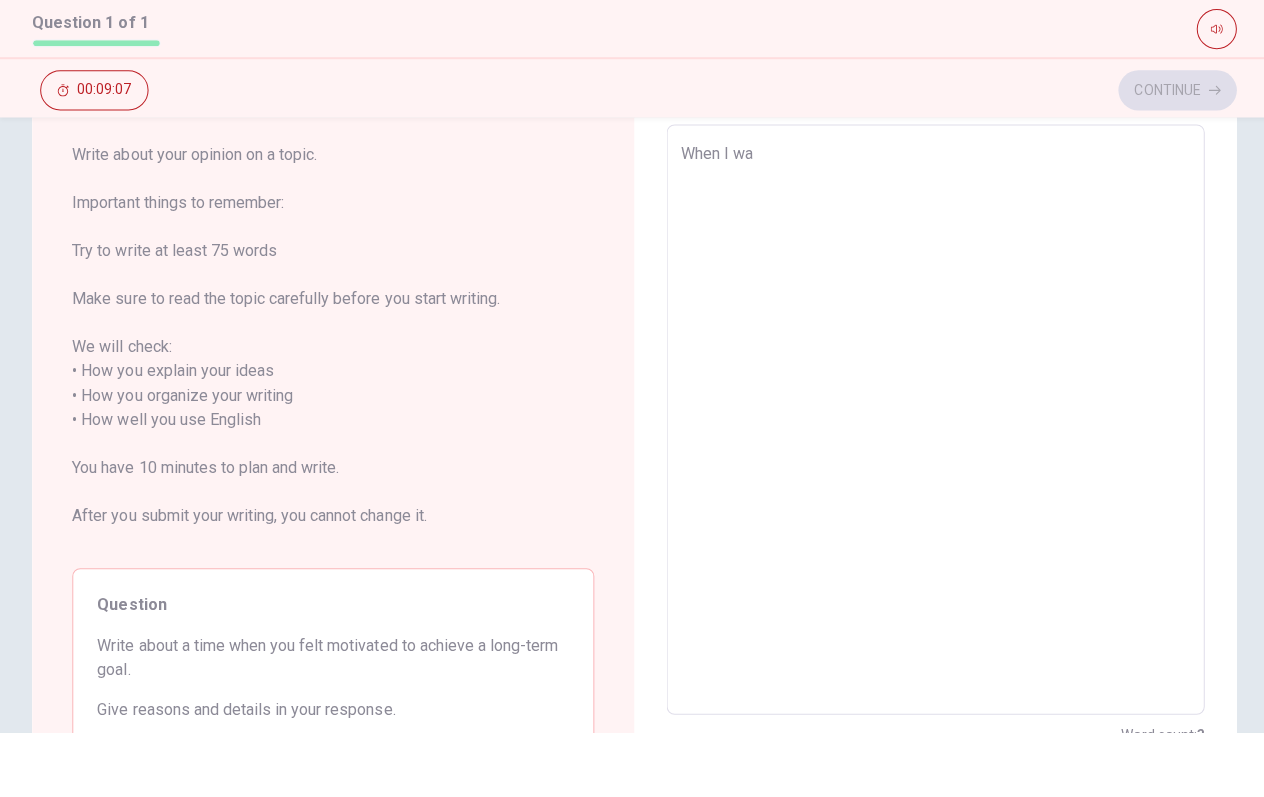 type on "x" 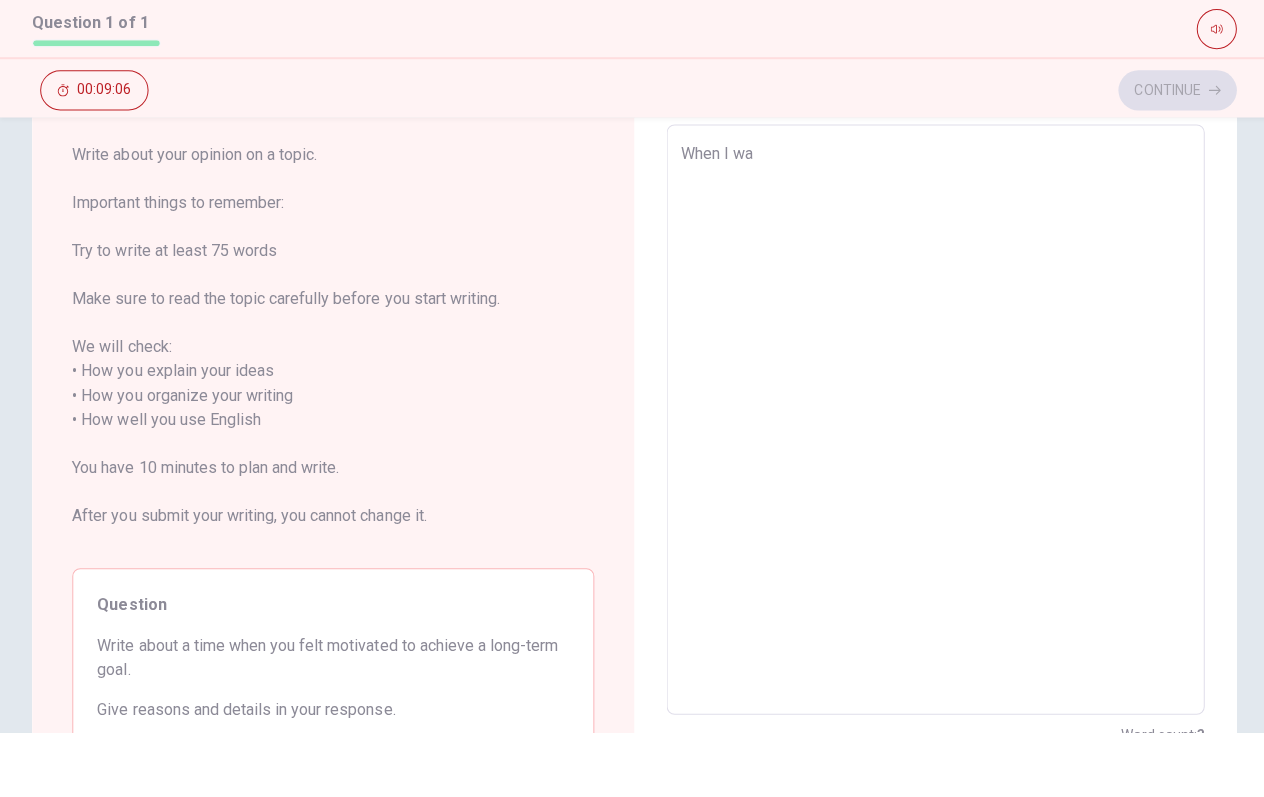type on "When I was" 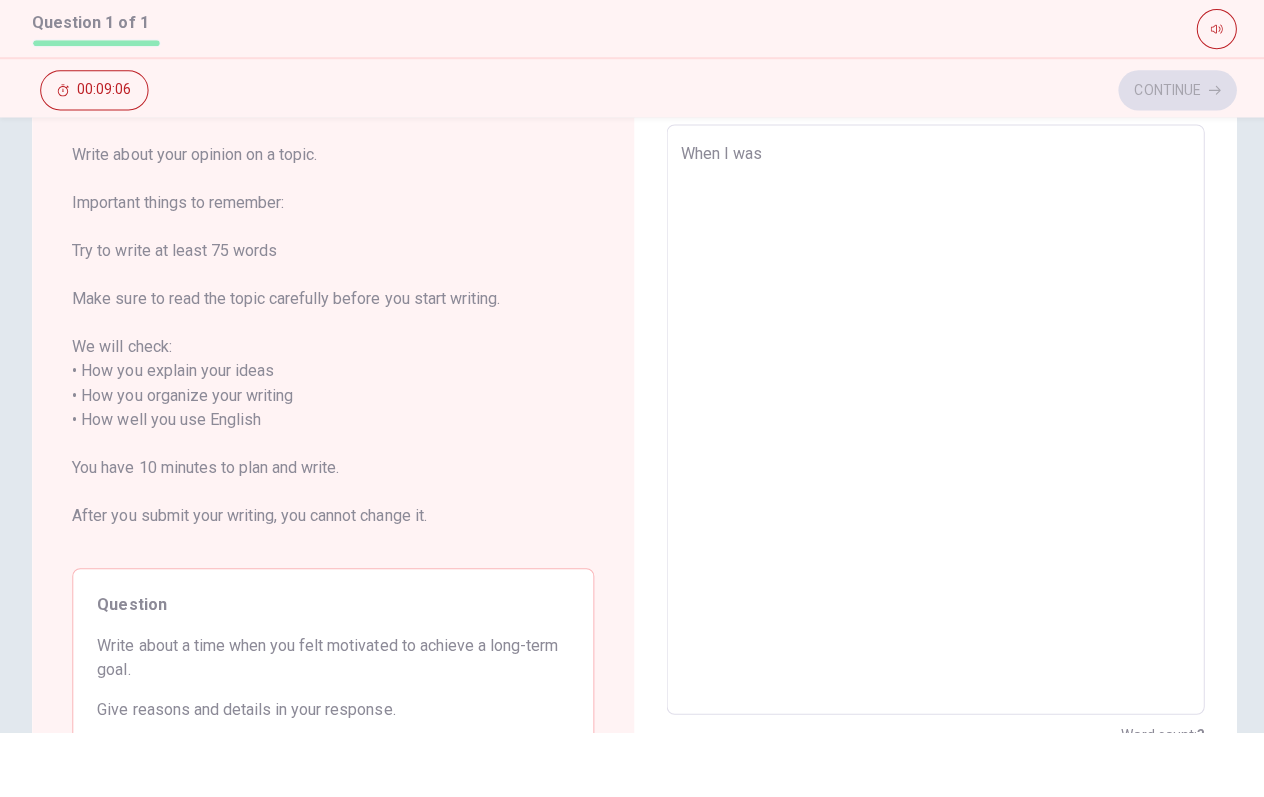 type on "x" 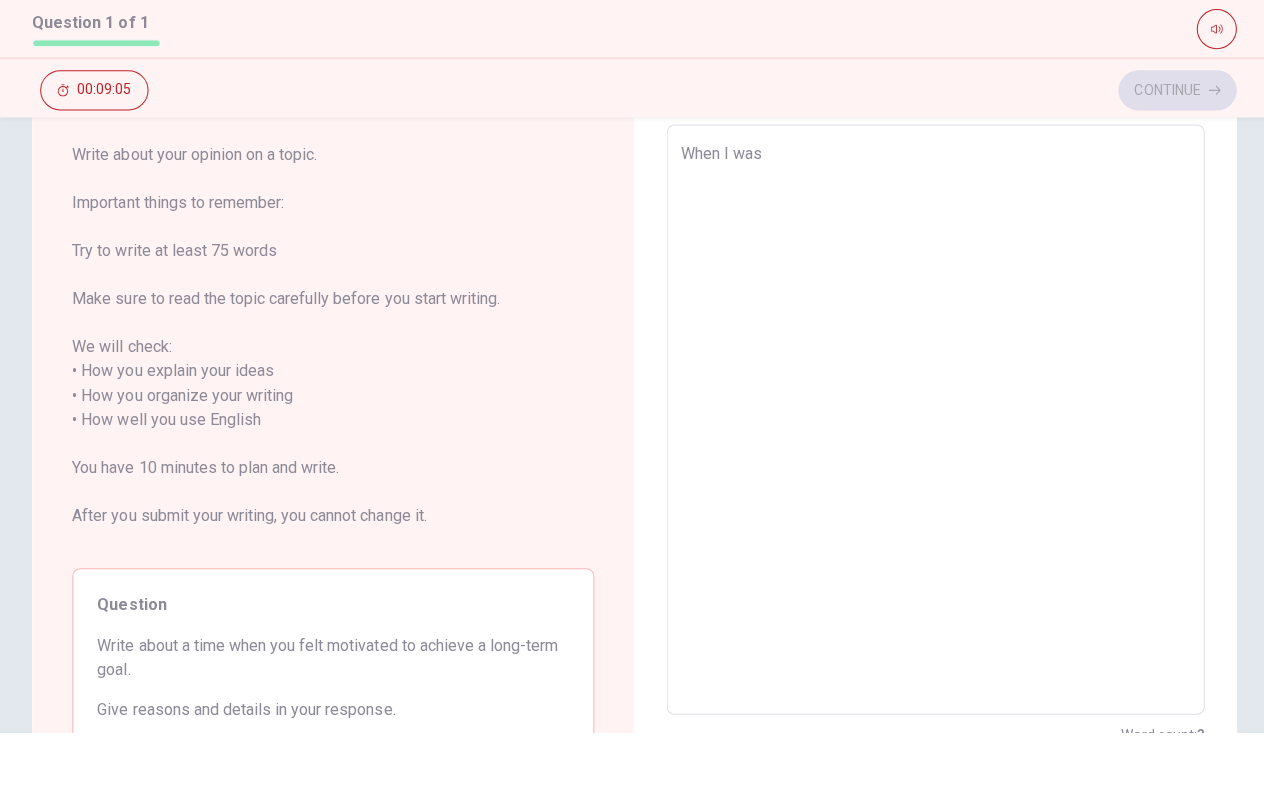 type on "x" 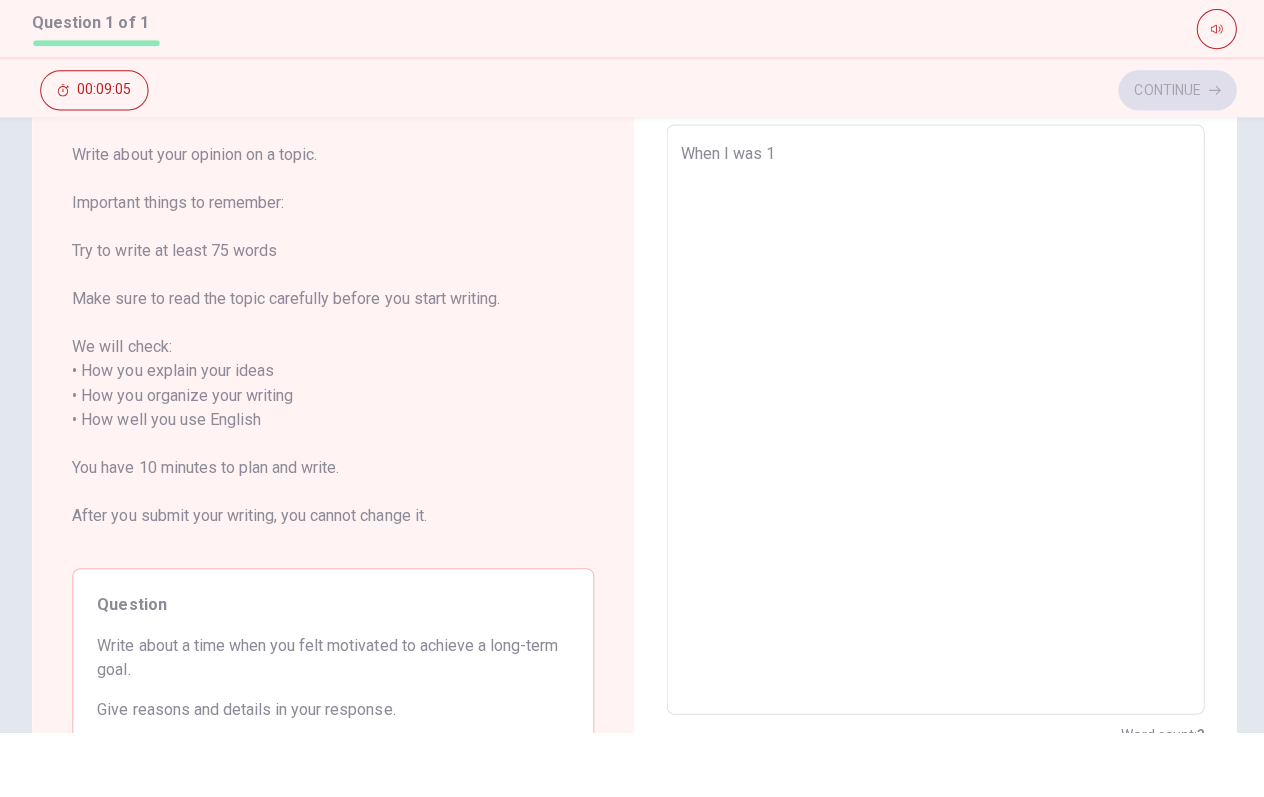 type on "x" 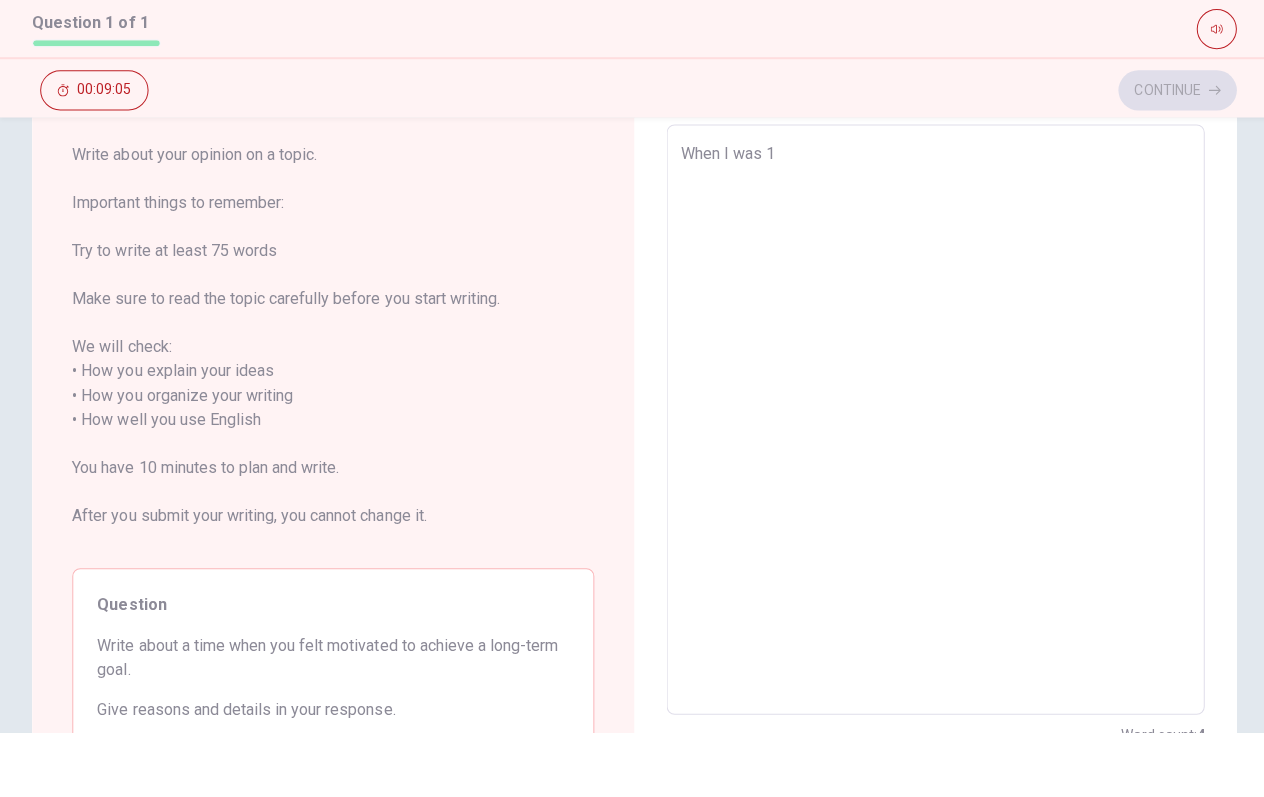 type on "When I was 13" 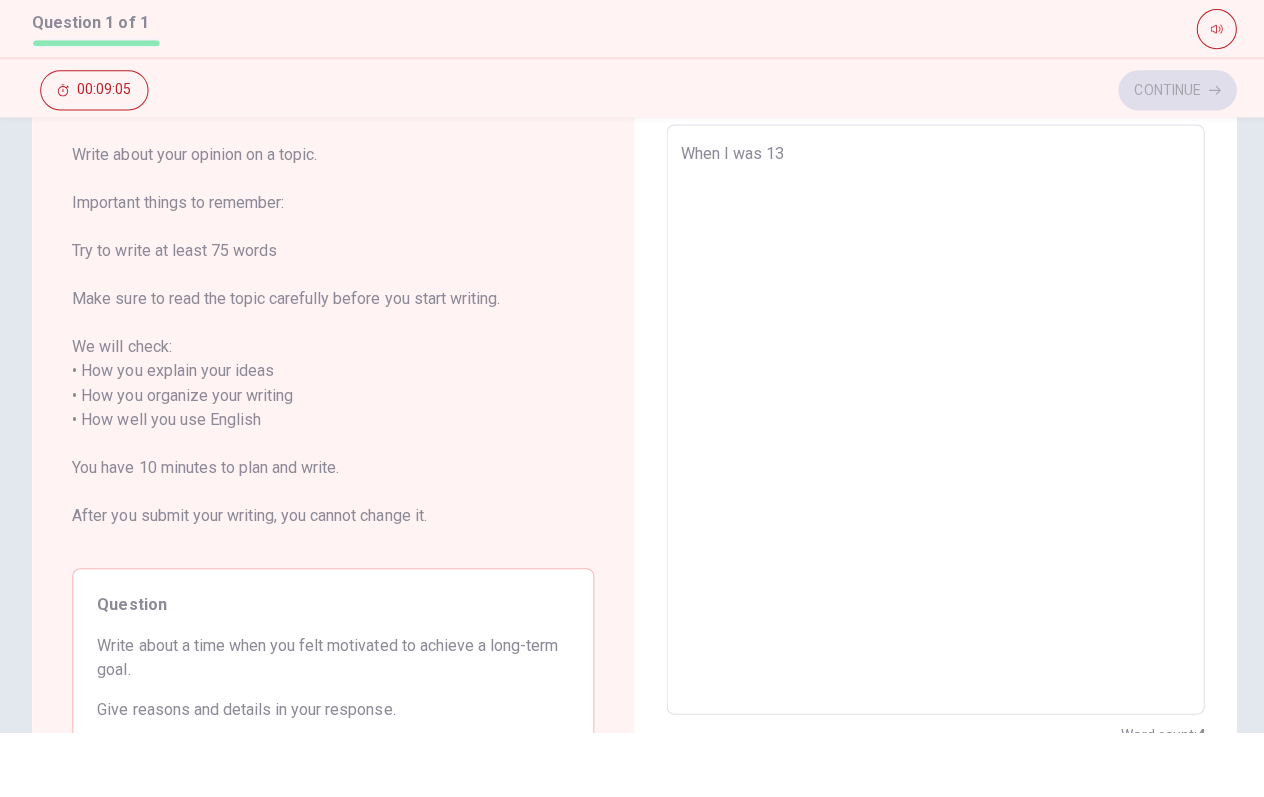 type on "x" 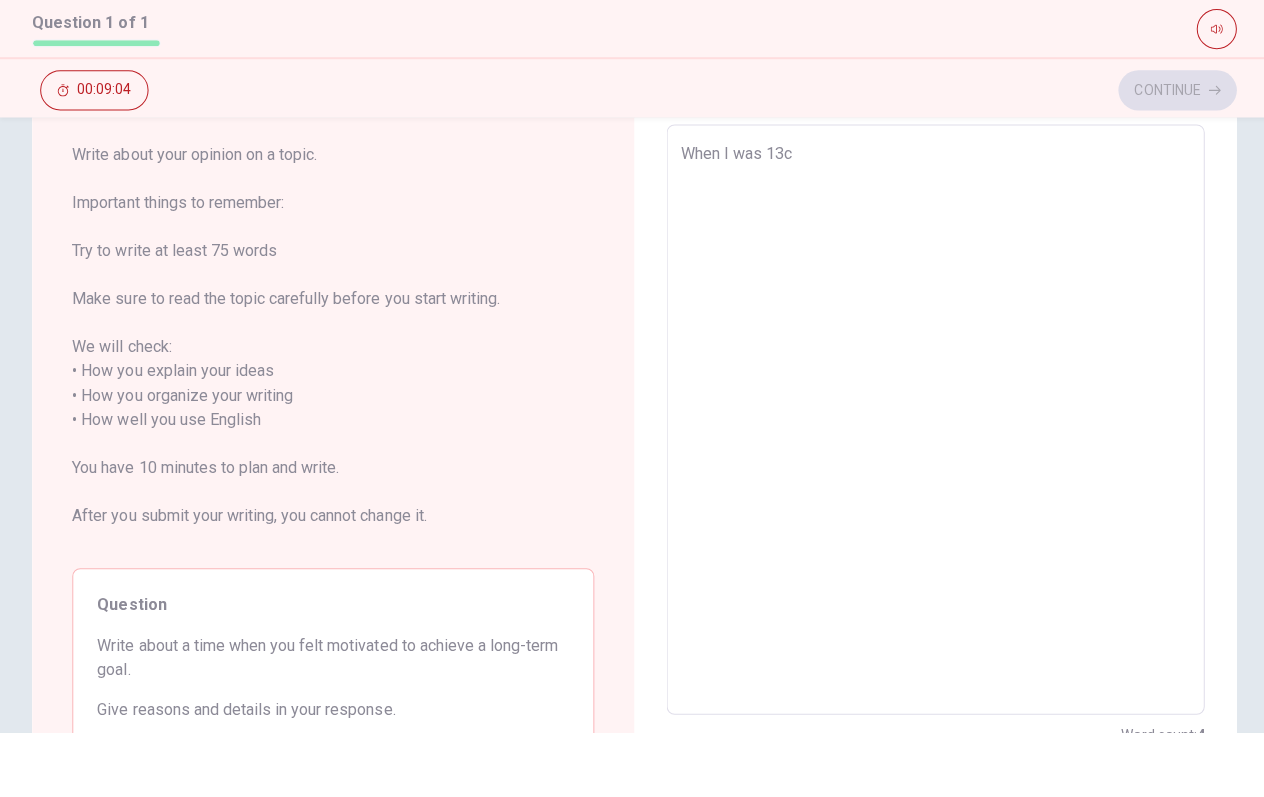 type on "x" 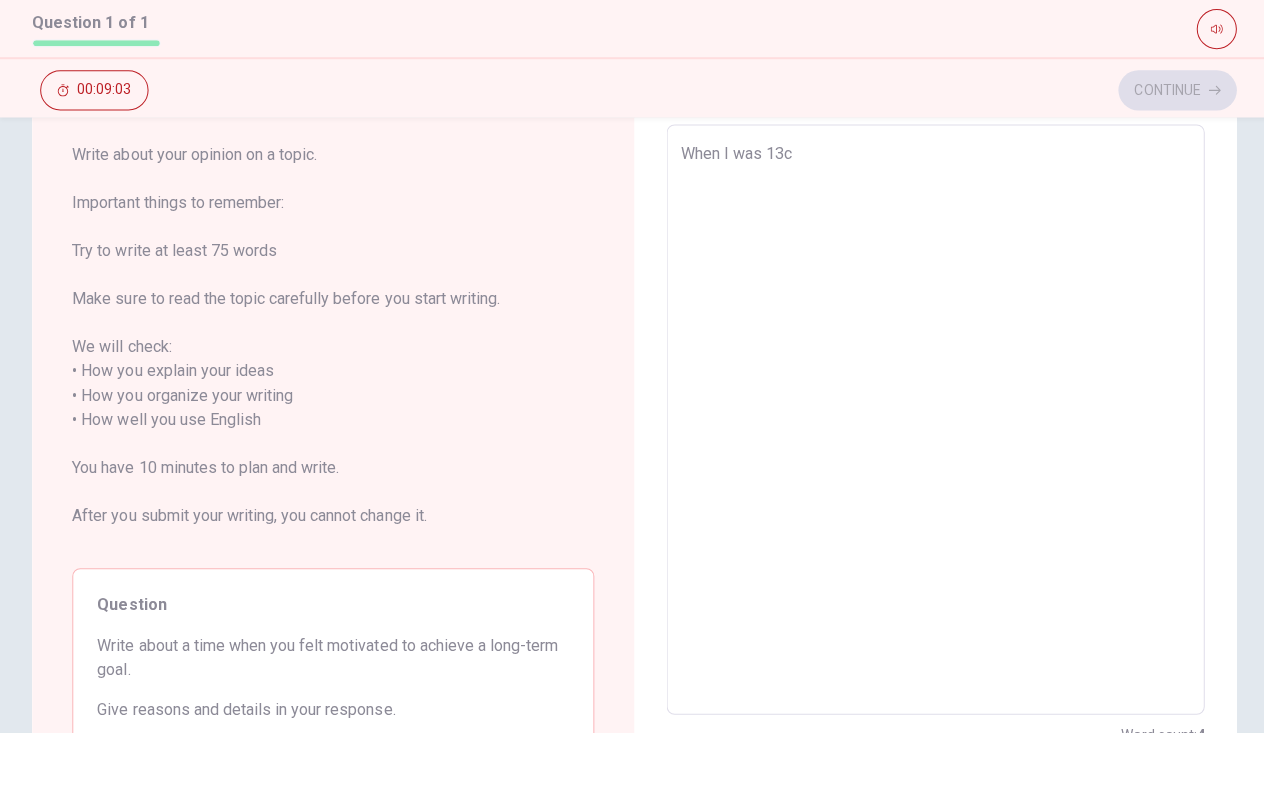 type on "When I was 13" 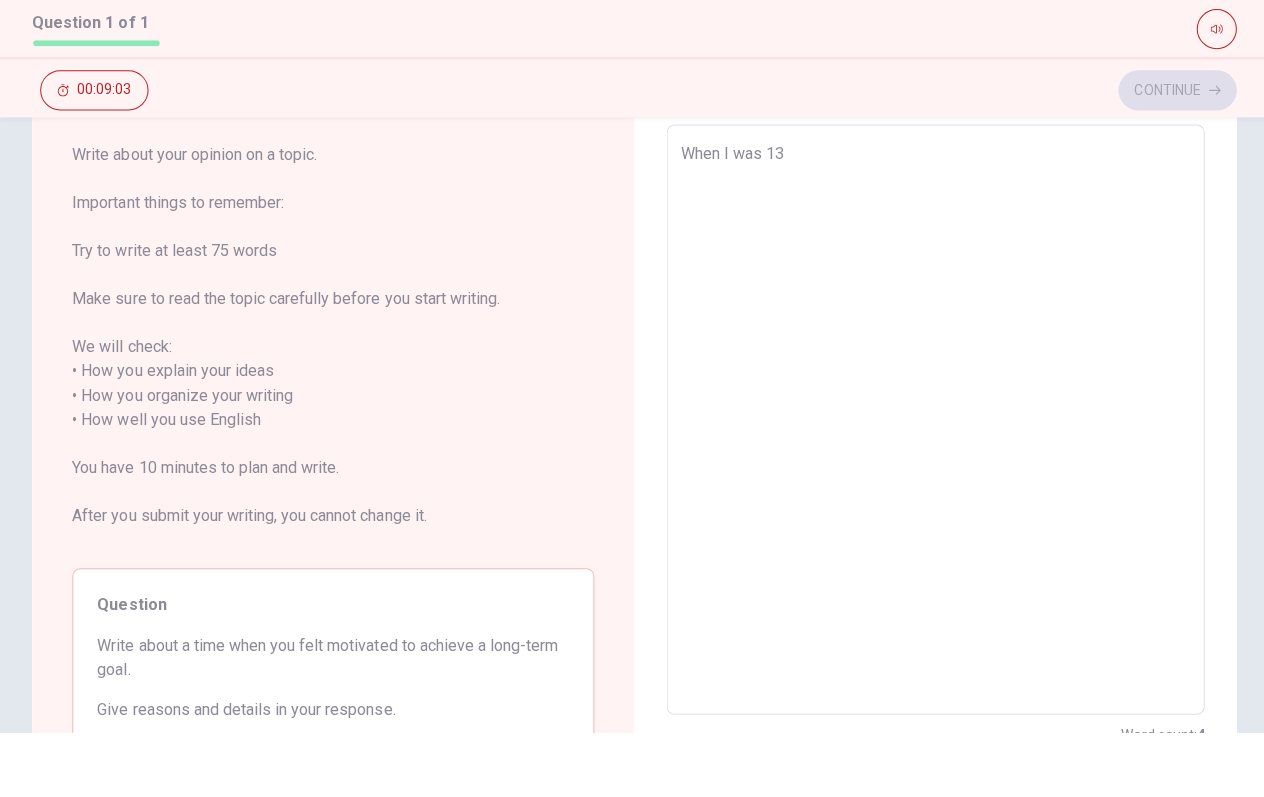 type on "x" 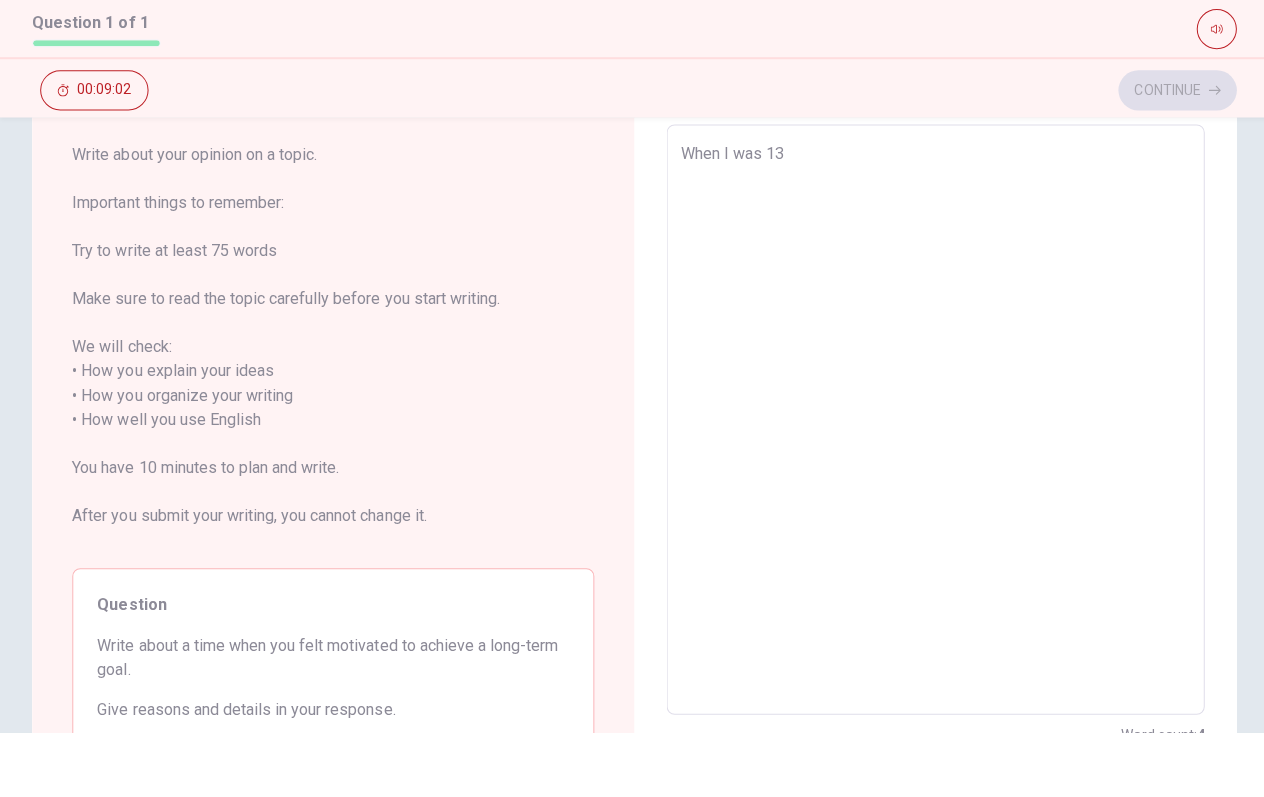 type on "When I was 13 t" 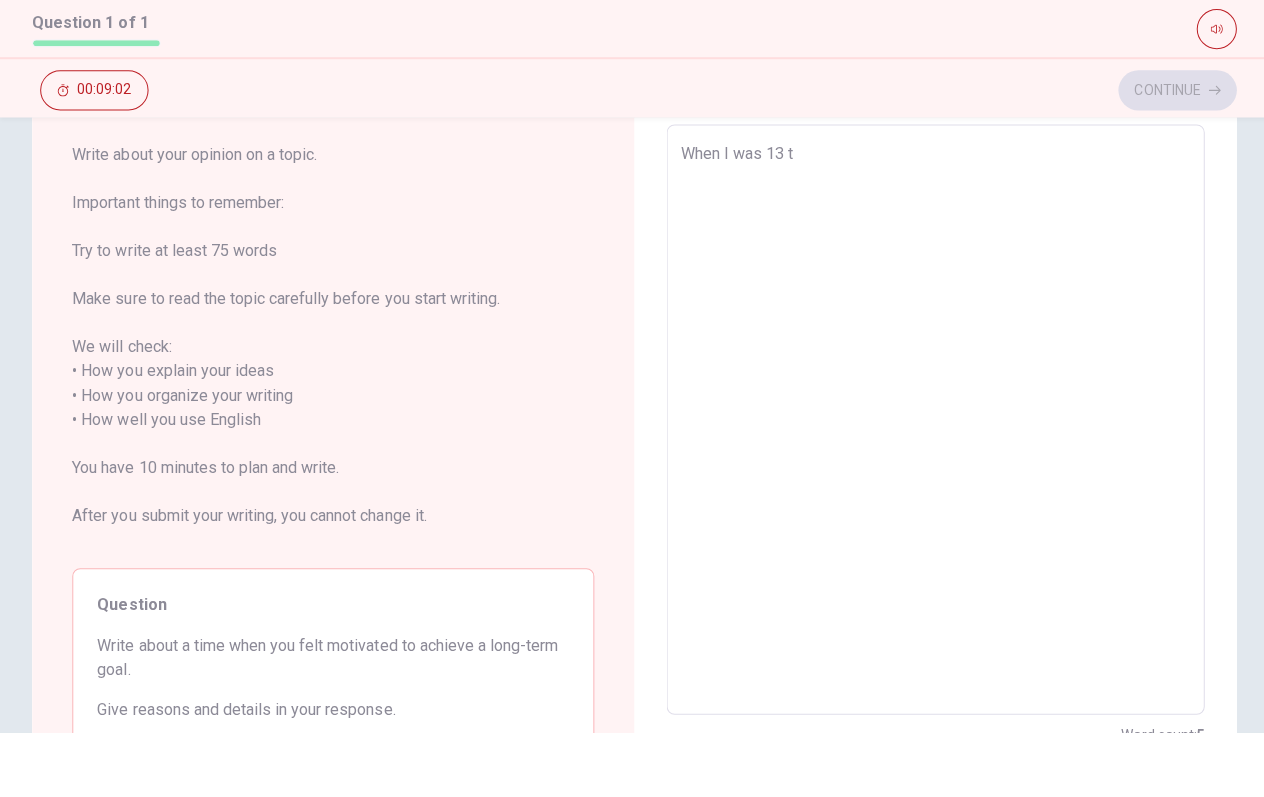 type on "x" 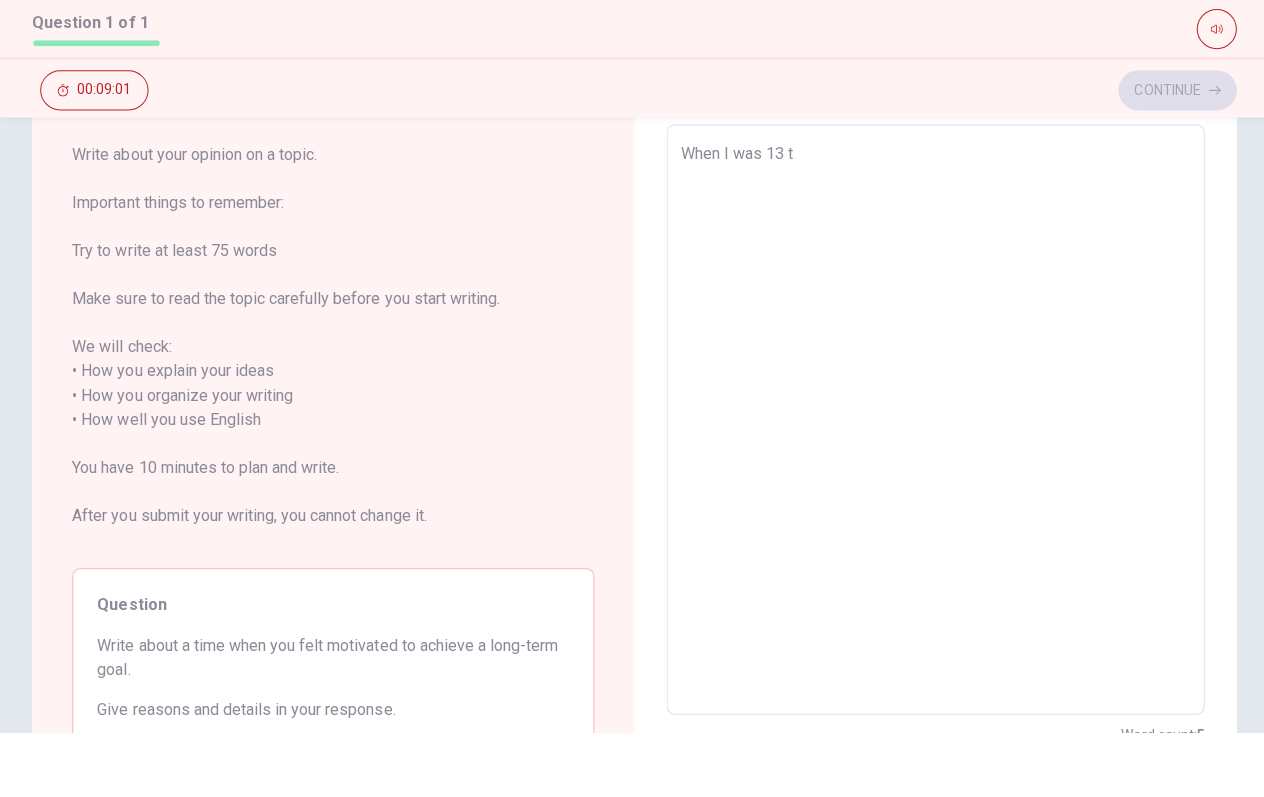 type on "When I was 13" 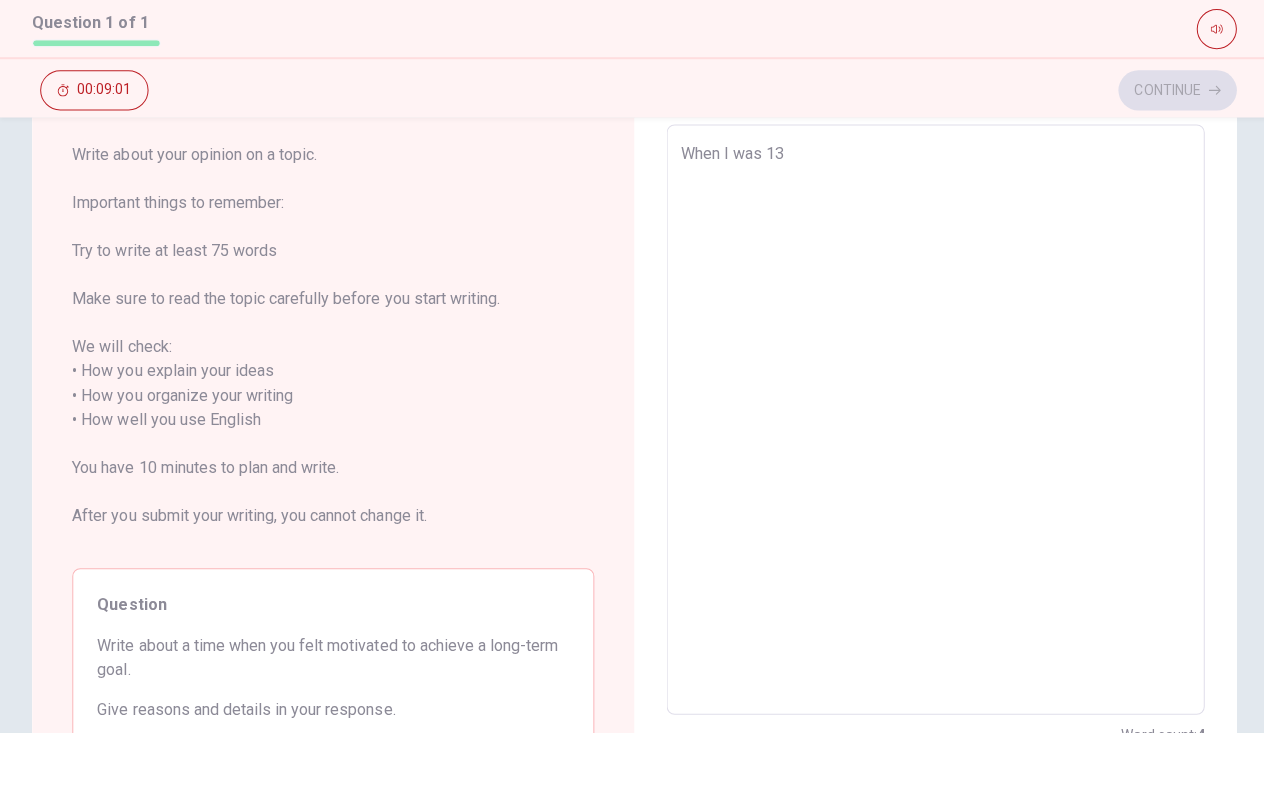 type on "x" 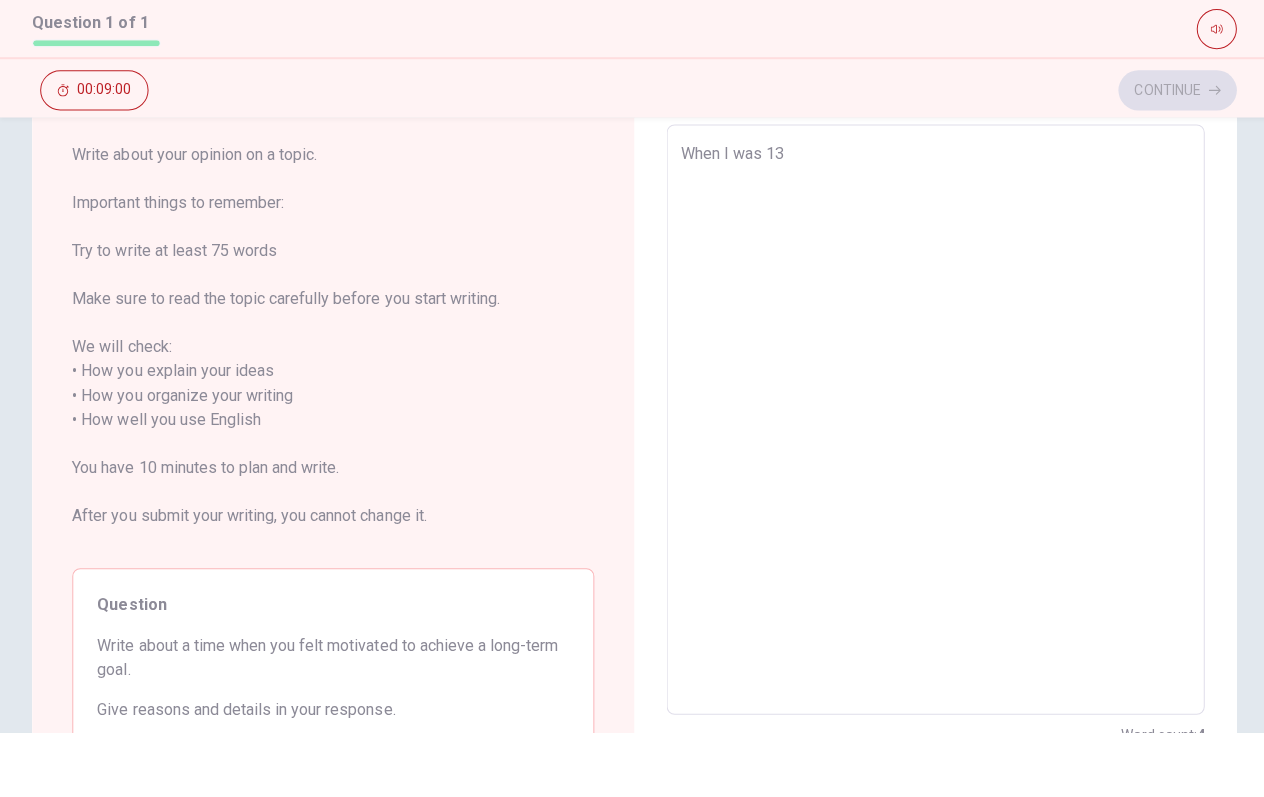 type on "When I was 13 y" 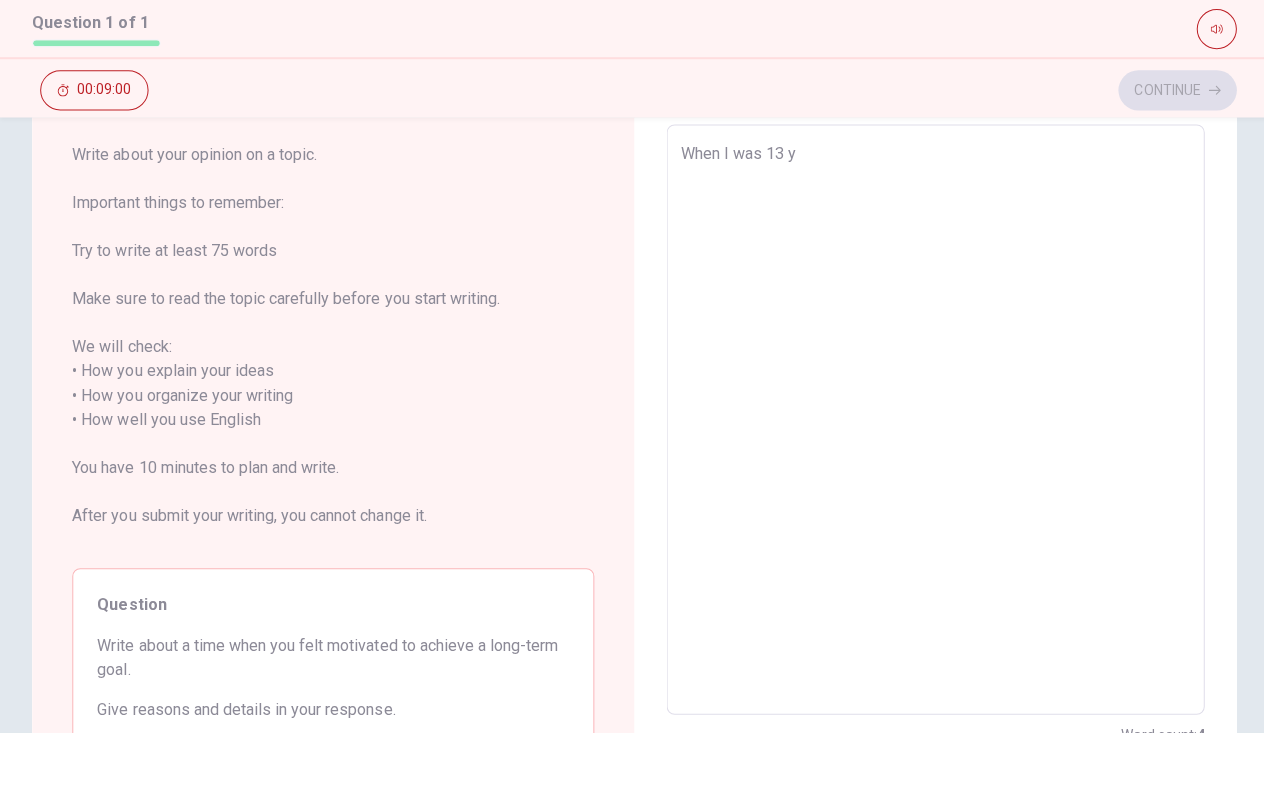 type on "x" 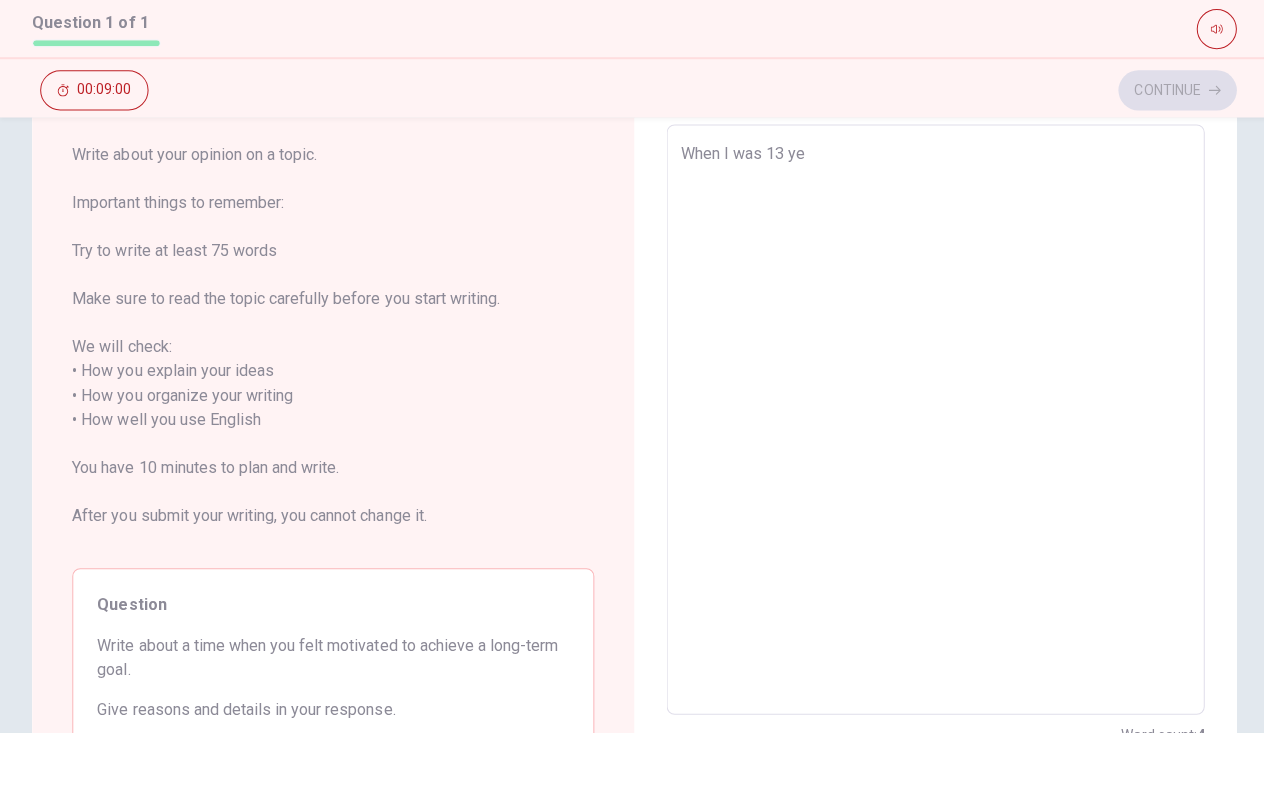 type on "x" 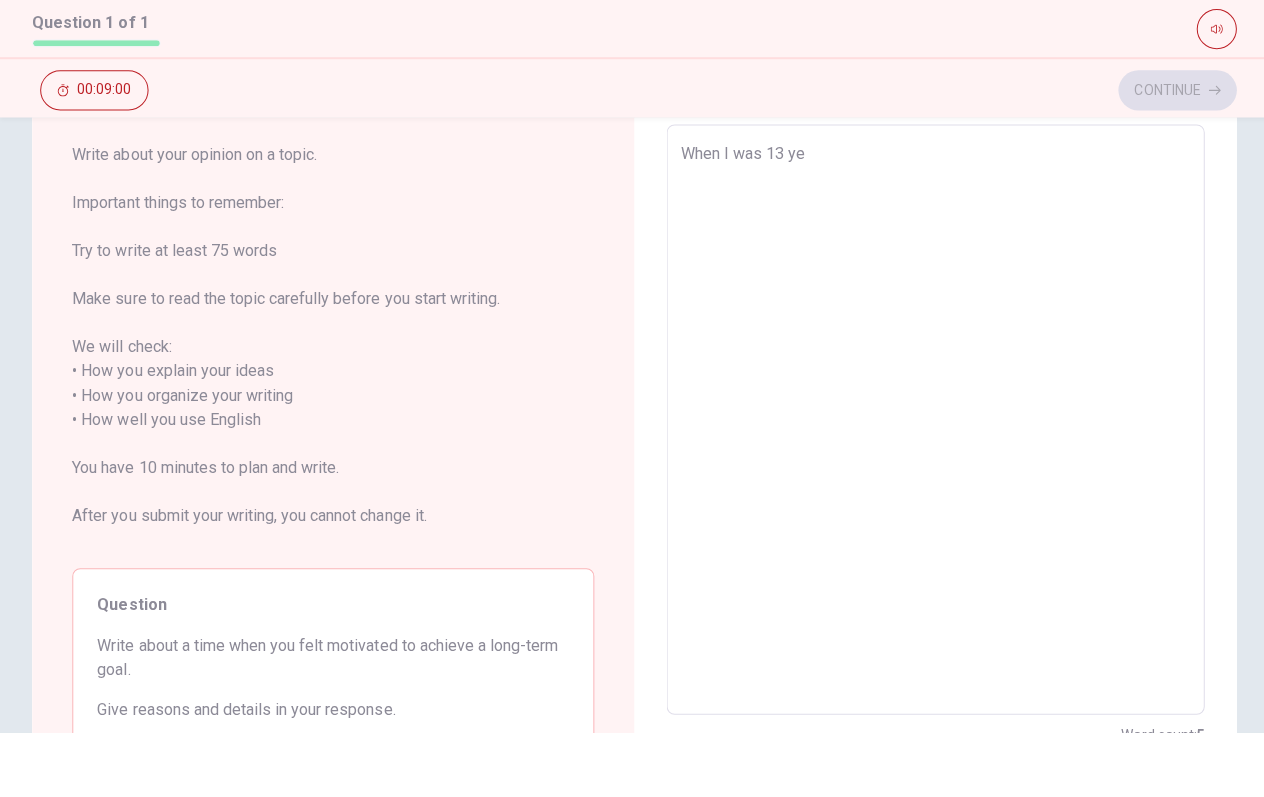 type on "When I was 13 yer" 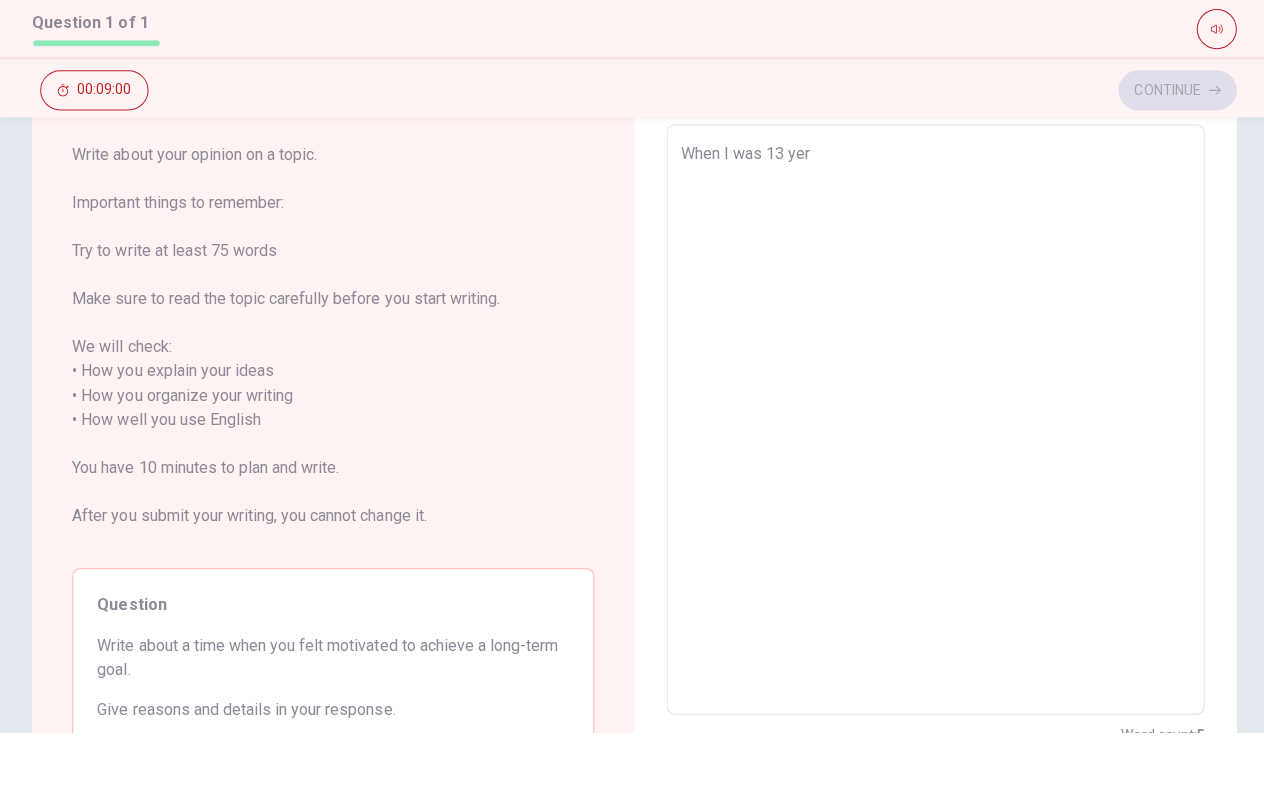 type on "x" 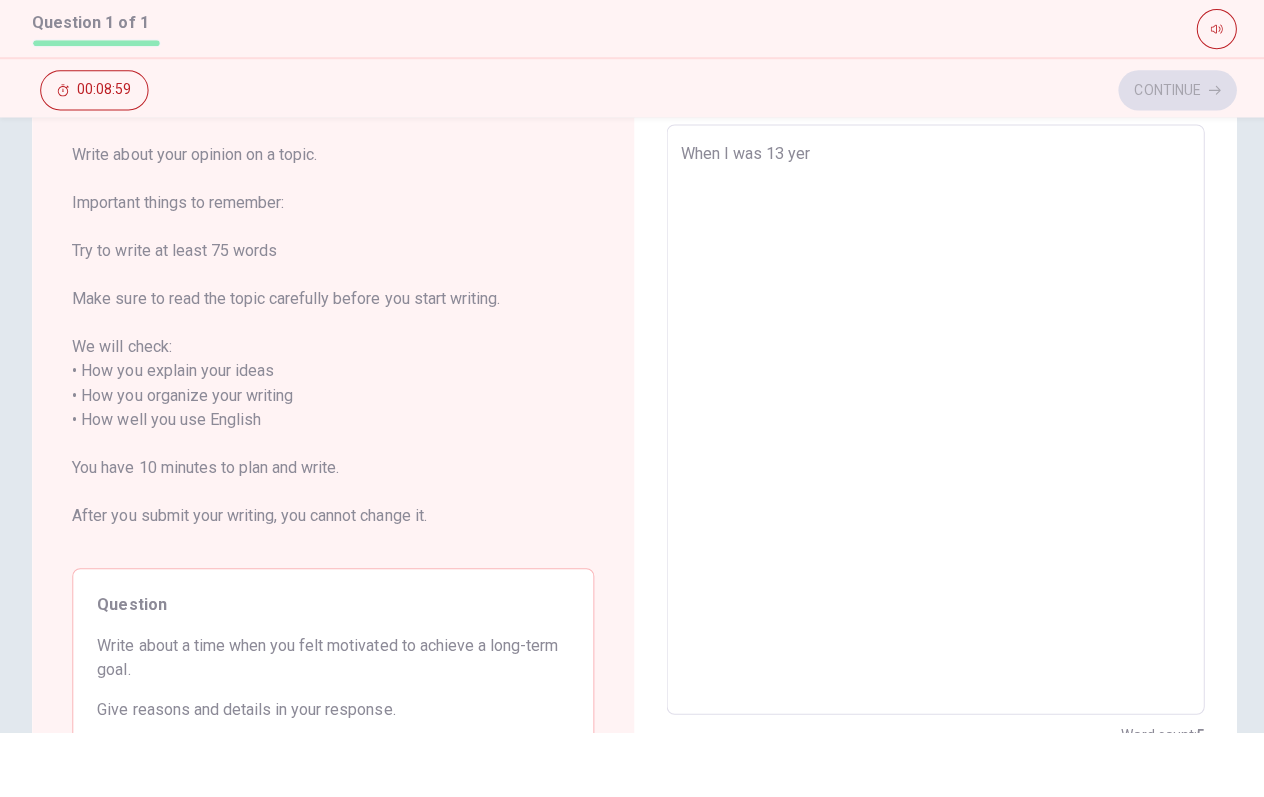 type on "When I was 13 [PERSON_NAME]" 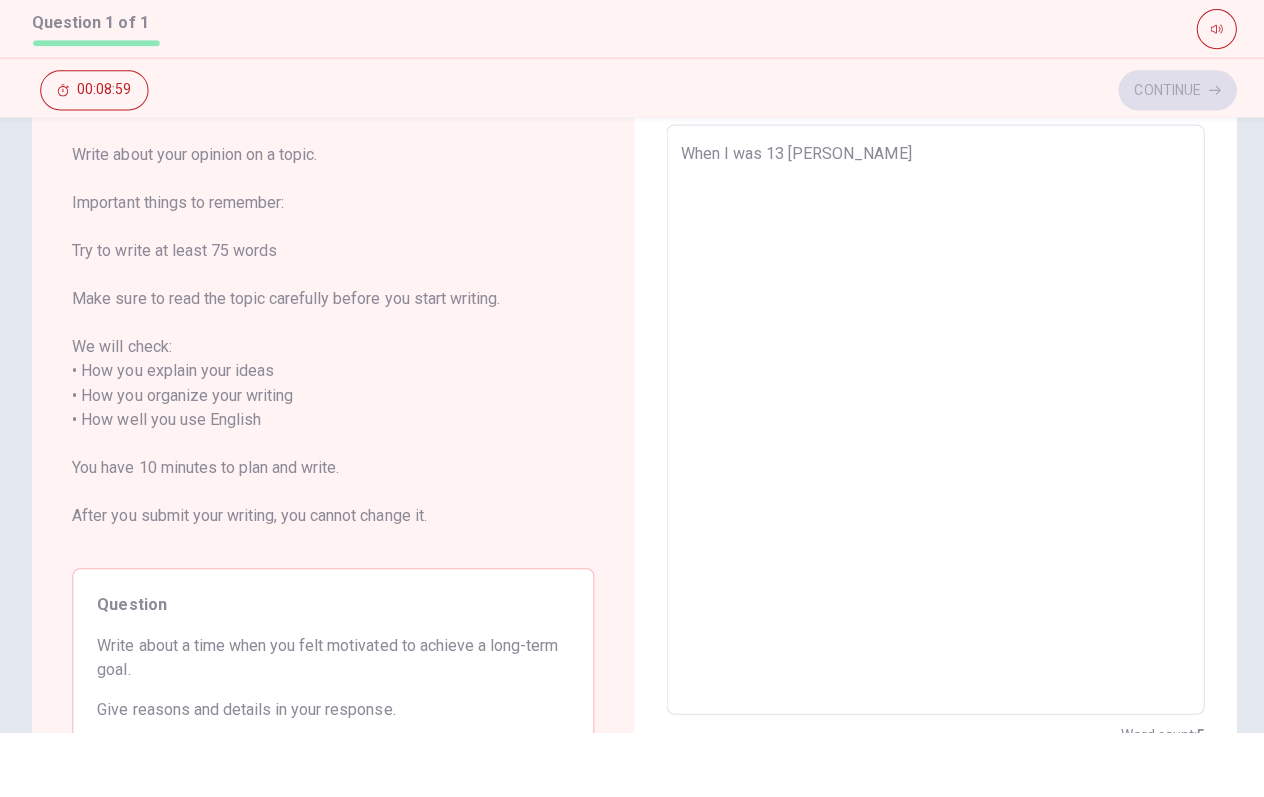 type on "x" 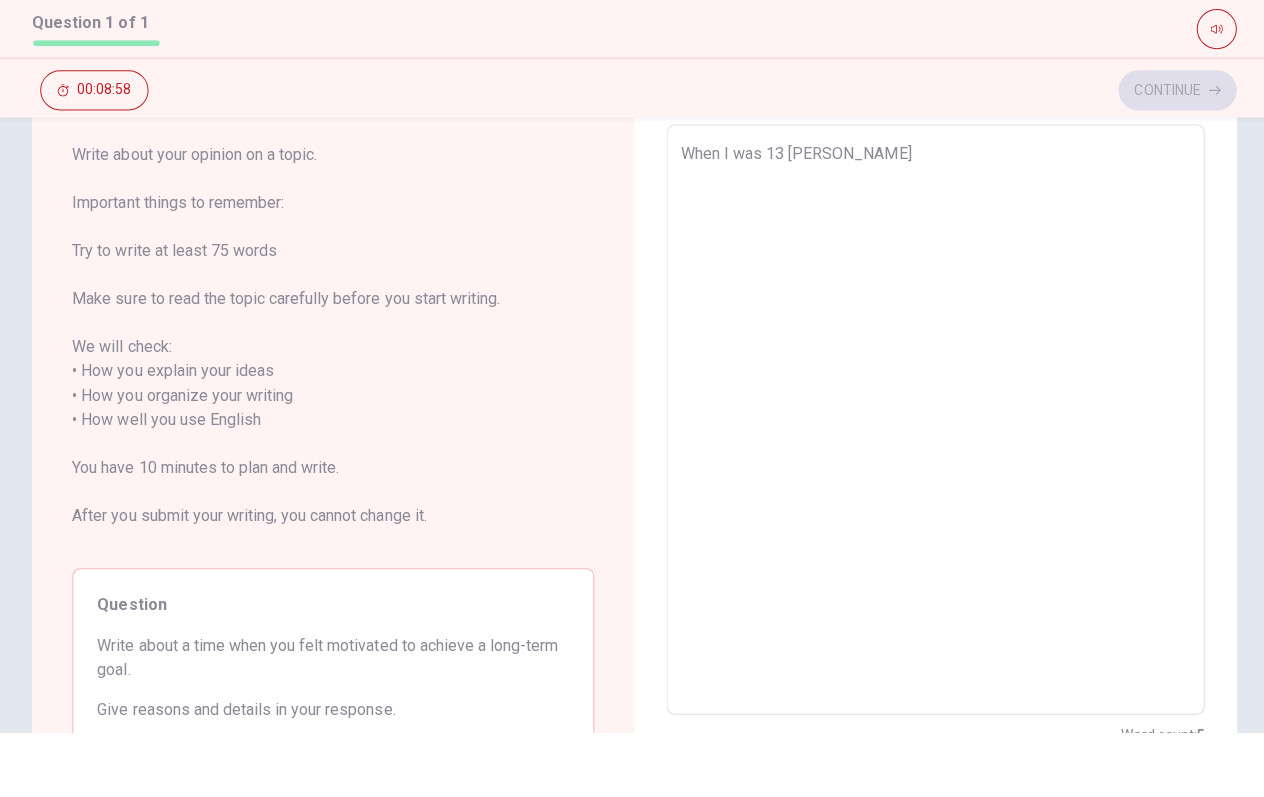 type on "When I was 13 yer" 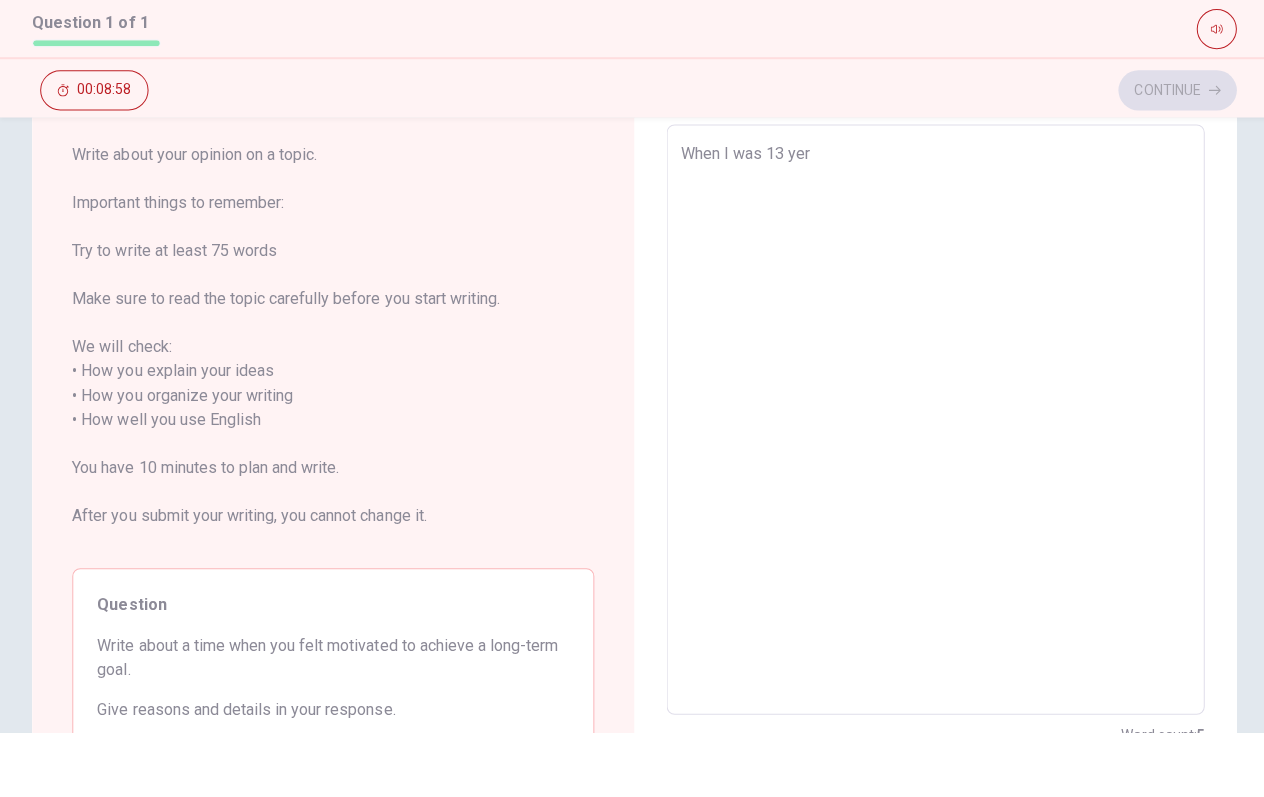 type on "x" 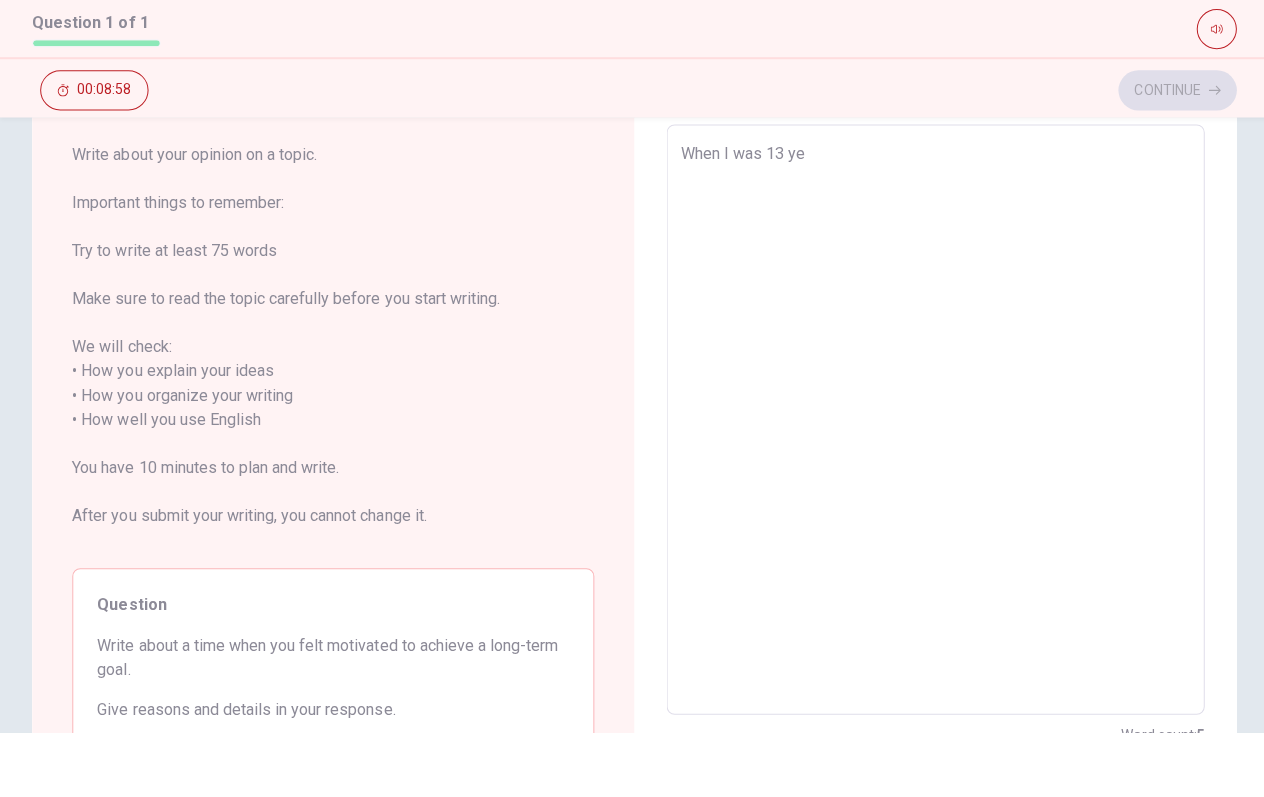 type on "x" 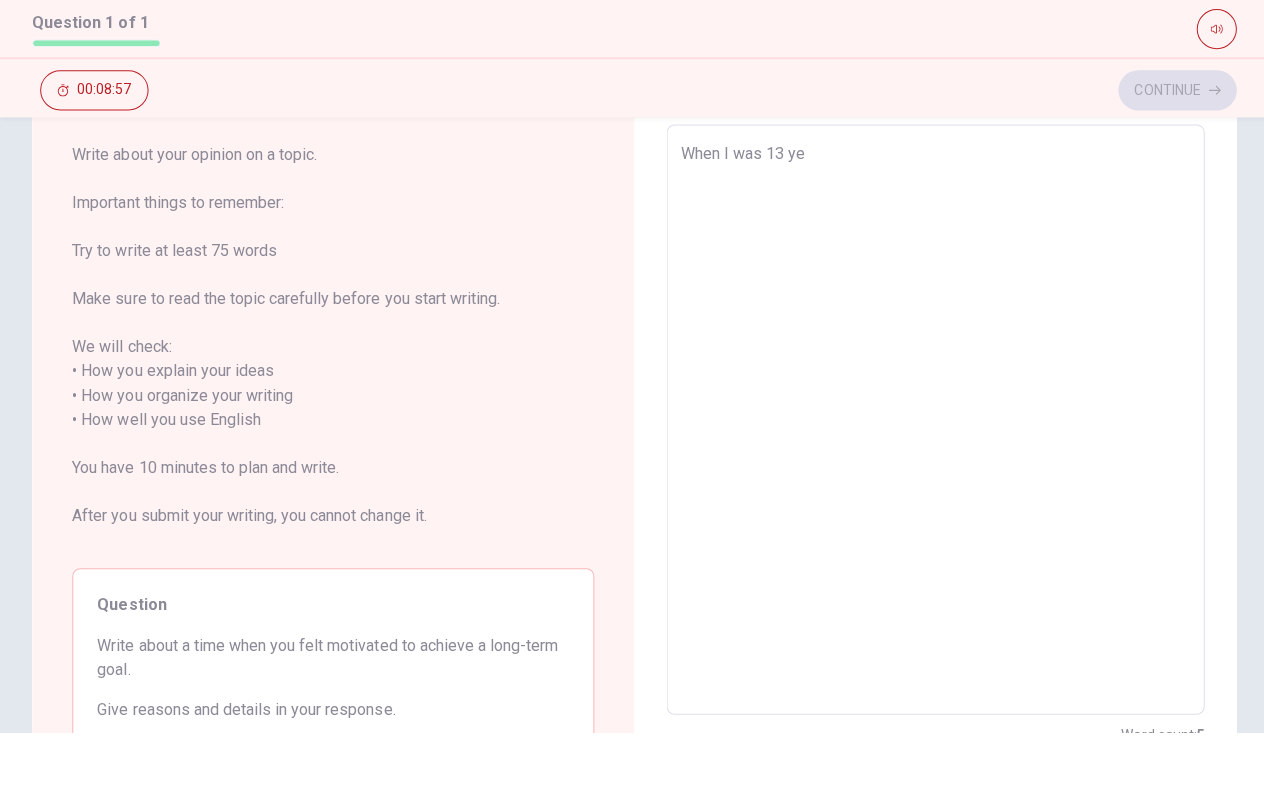 type on "When I was 13 yea" 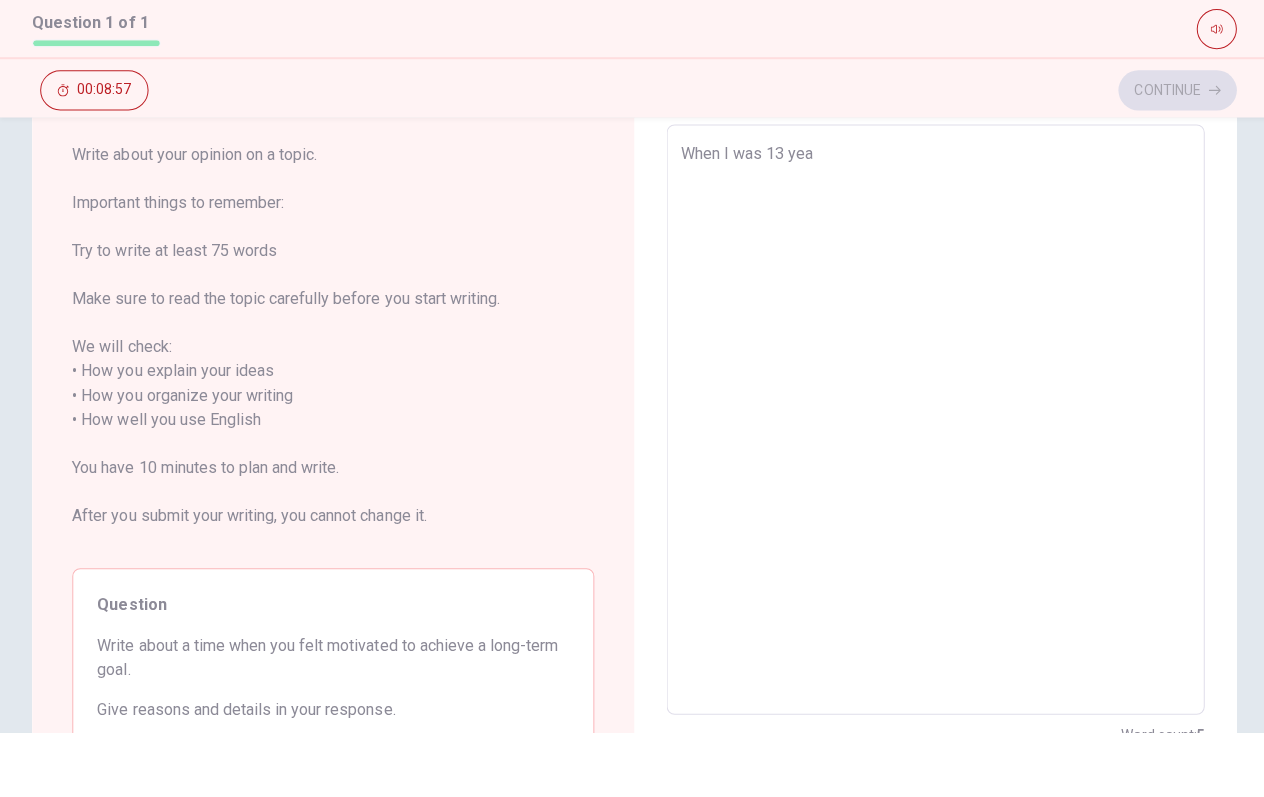 type on "x" 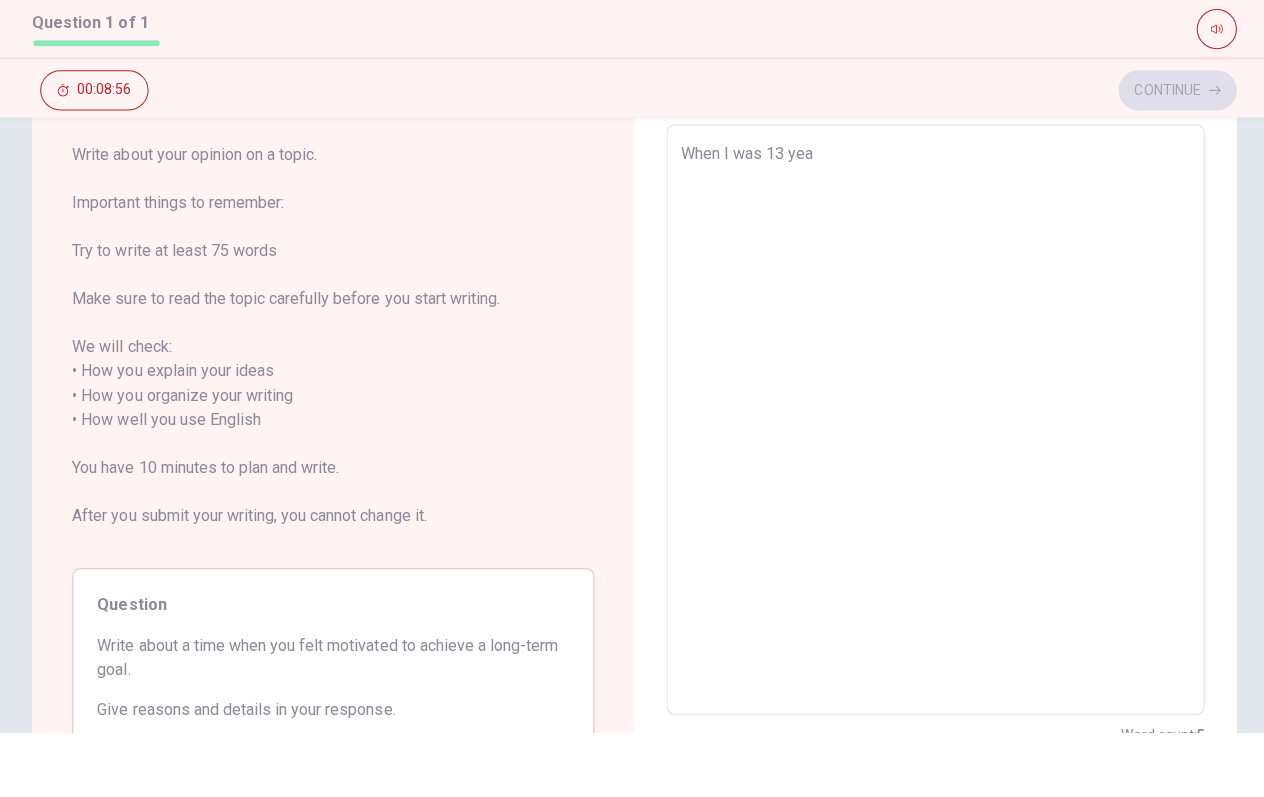 type on "When I was 13 year" 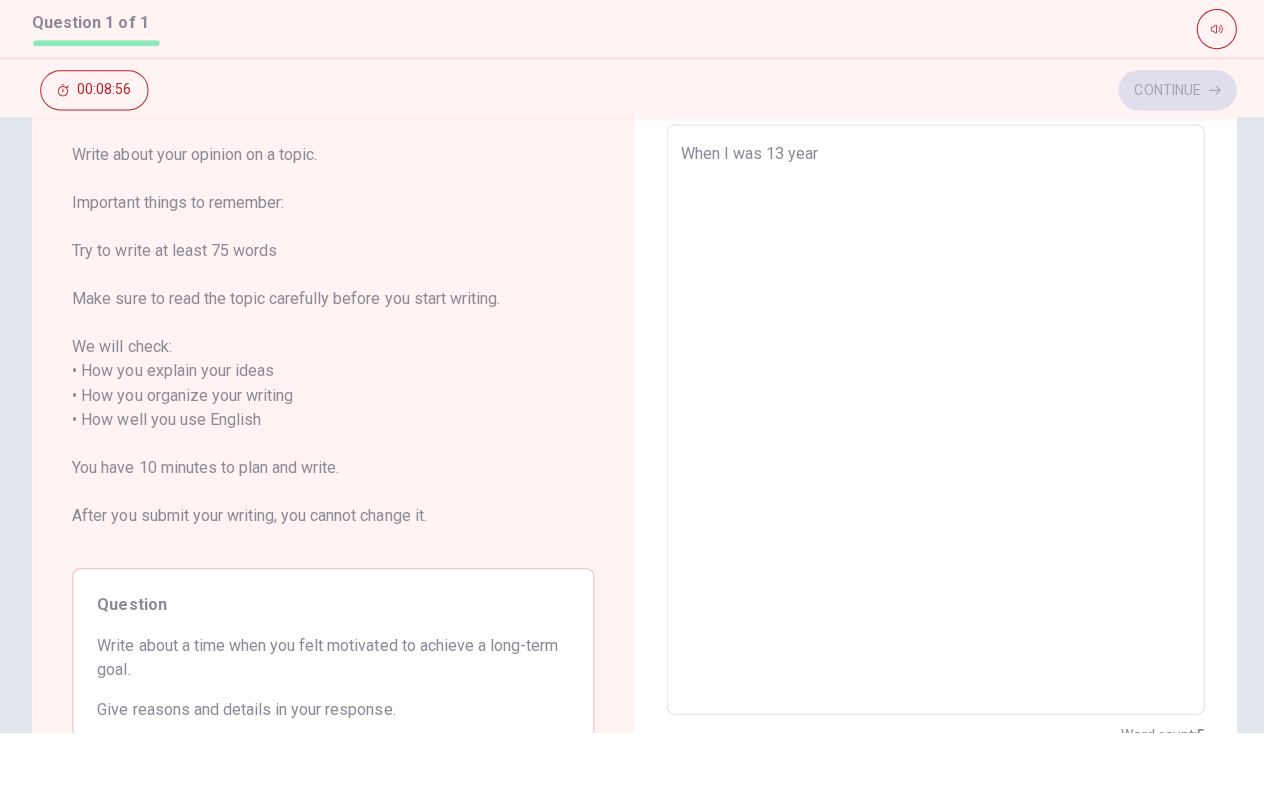 type on "x" 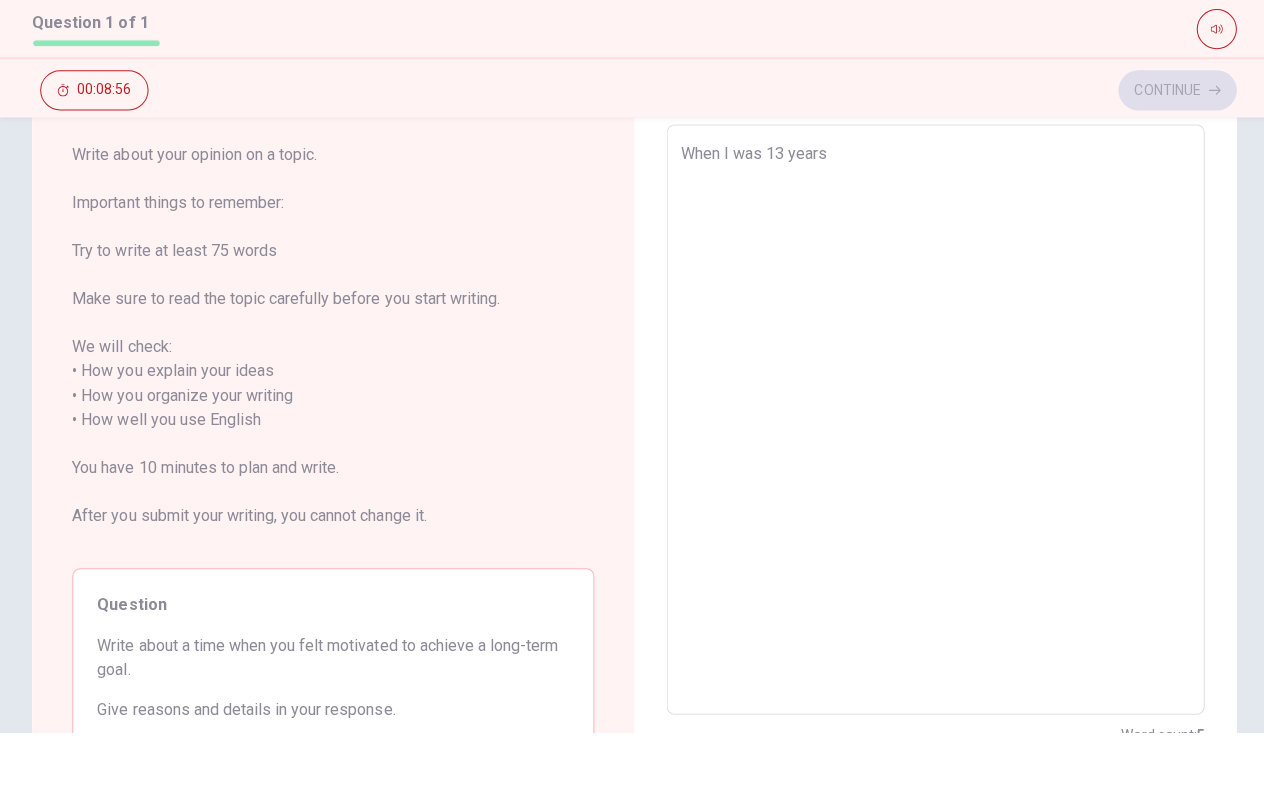 type on "x" 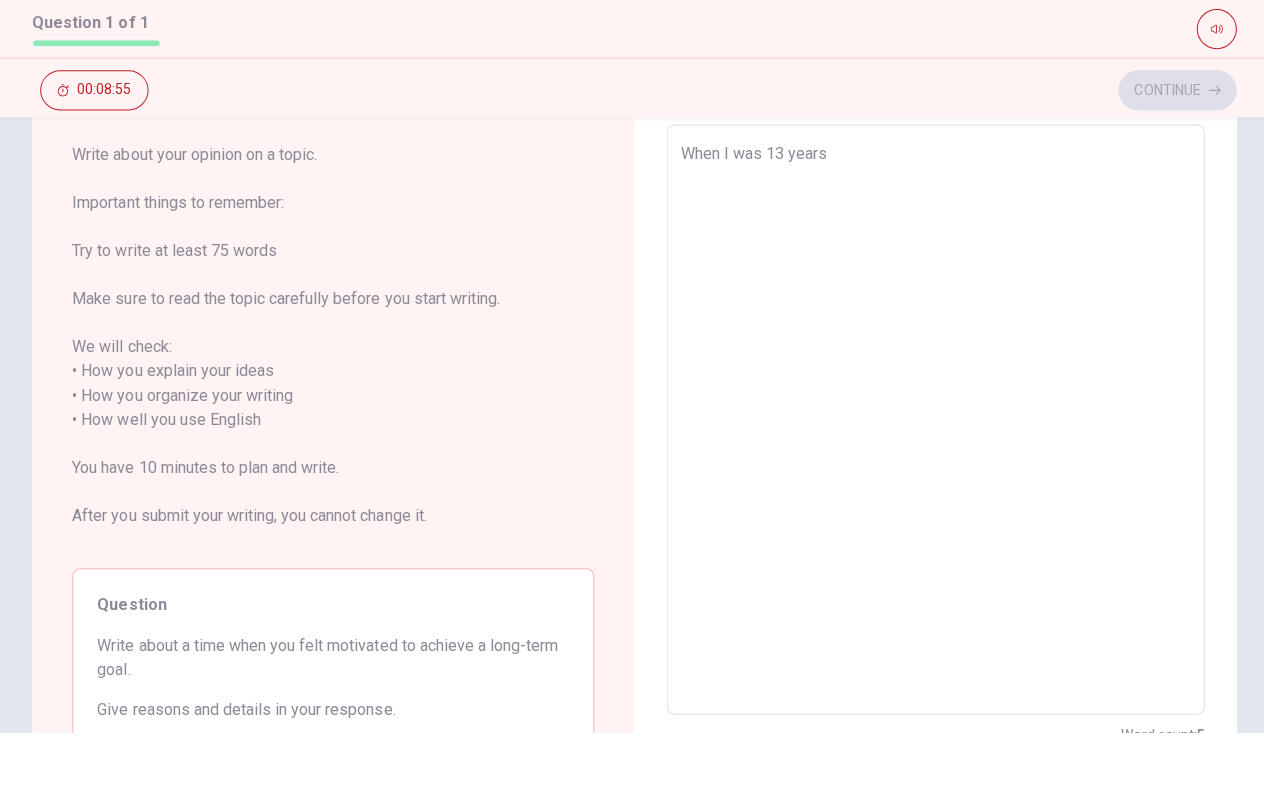 type on "When I was [DEMOGRAPHIC_DATA]" 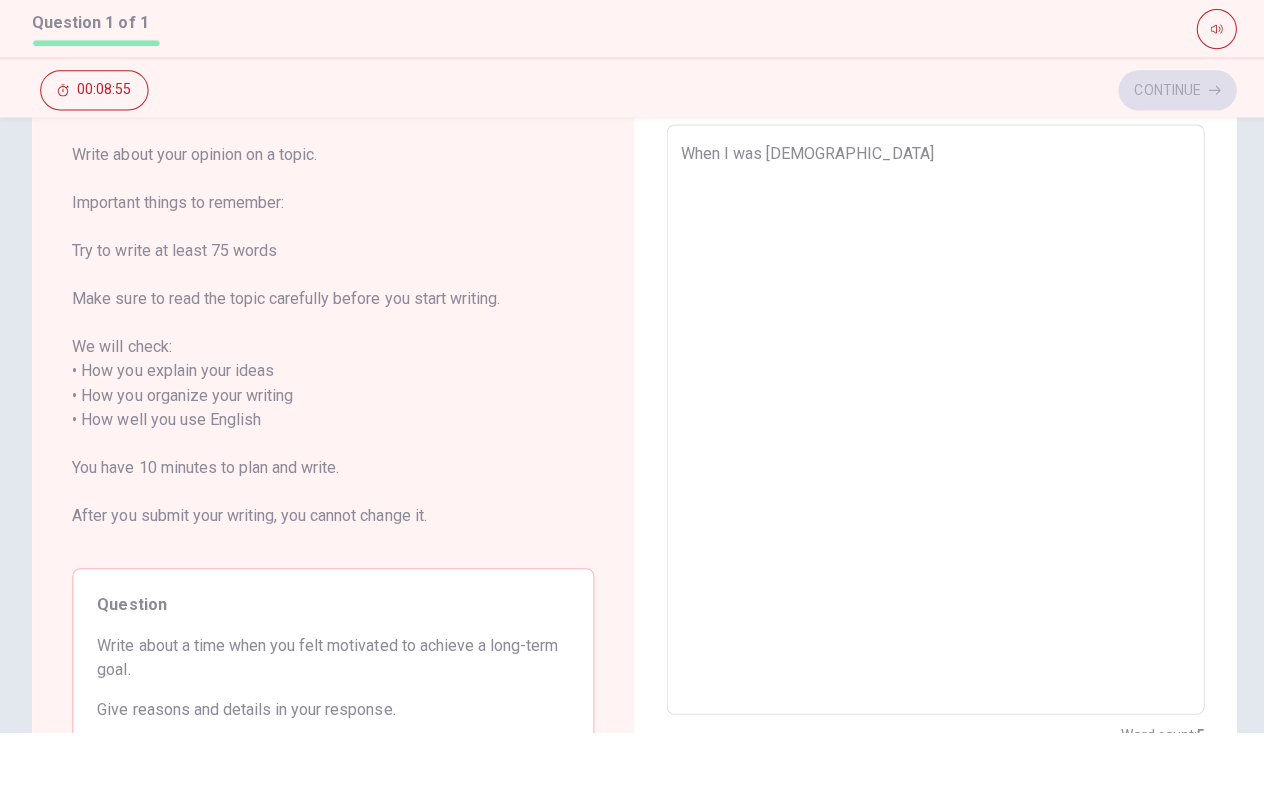 type on "x" 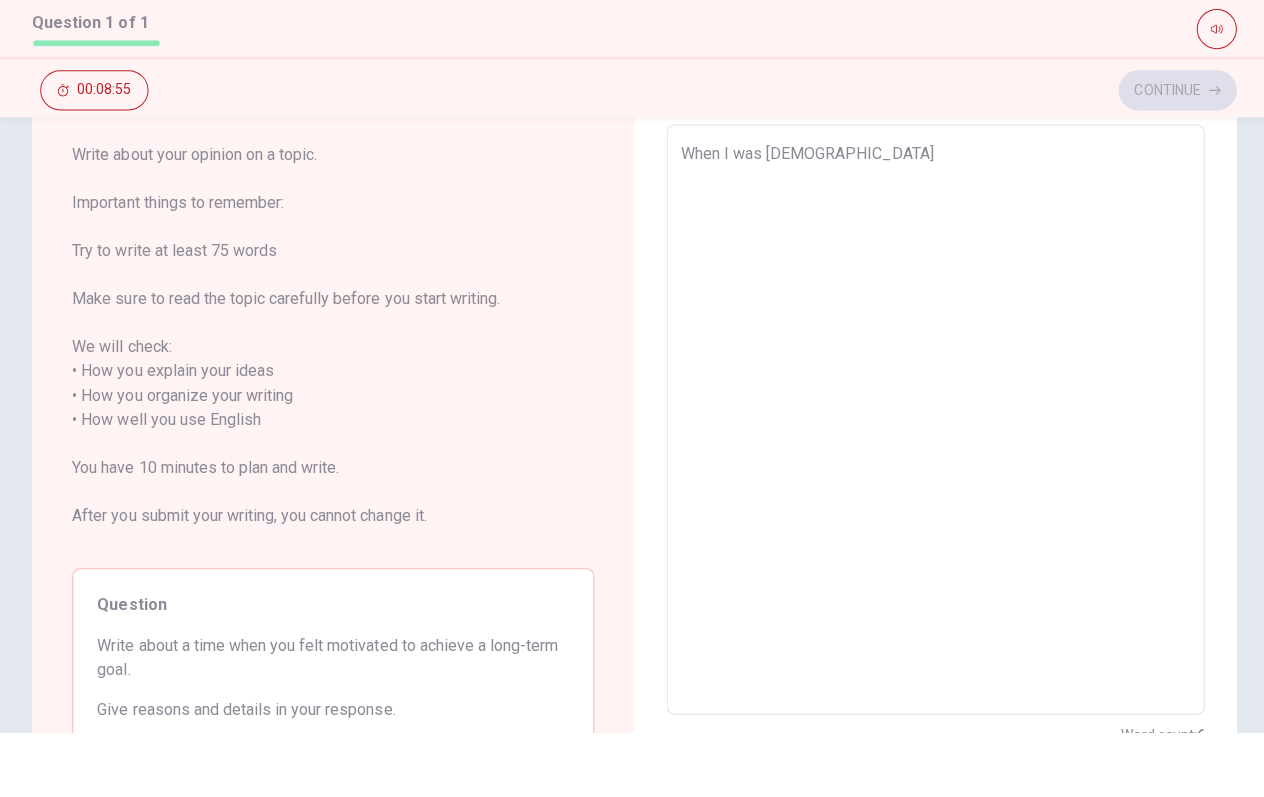 type on "When I was 13 years ol" 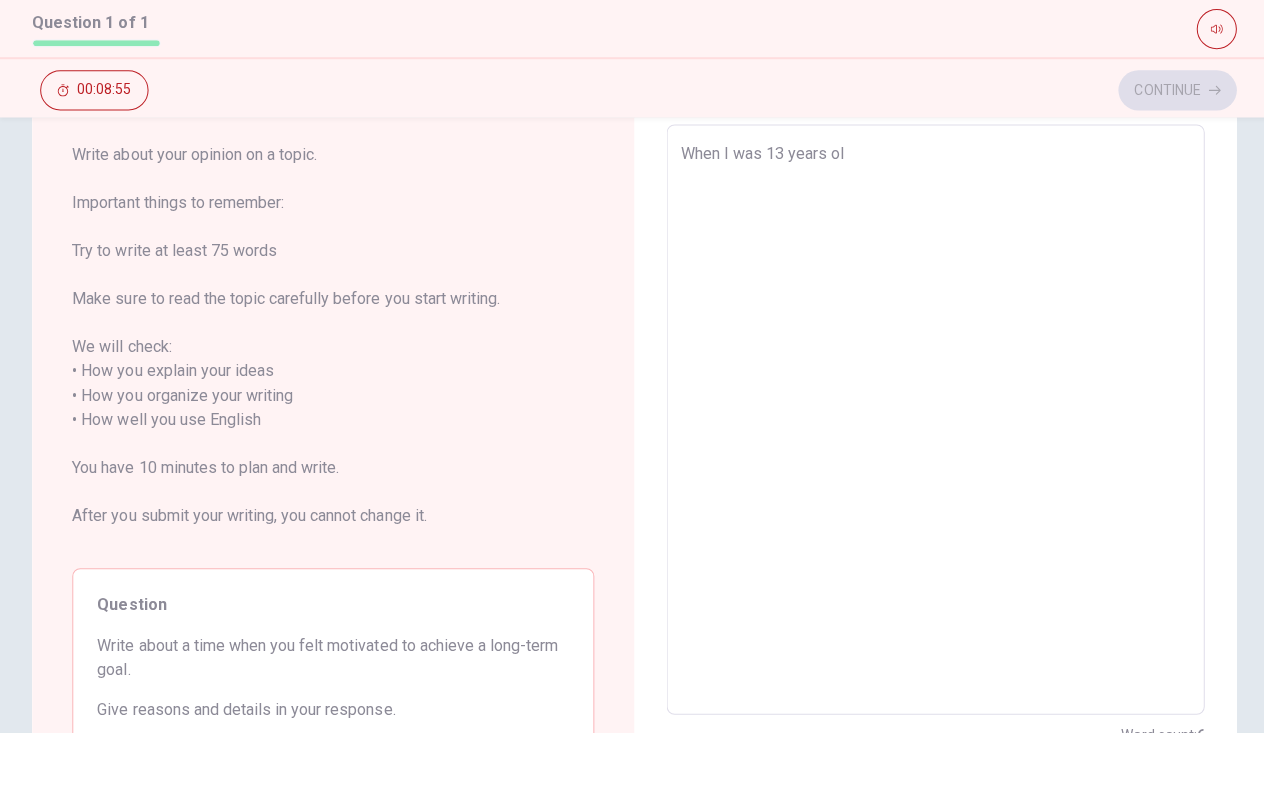 type on "x" 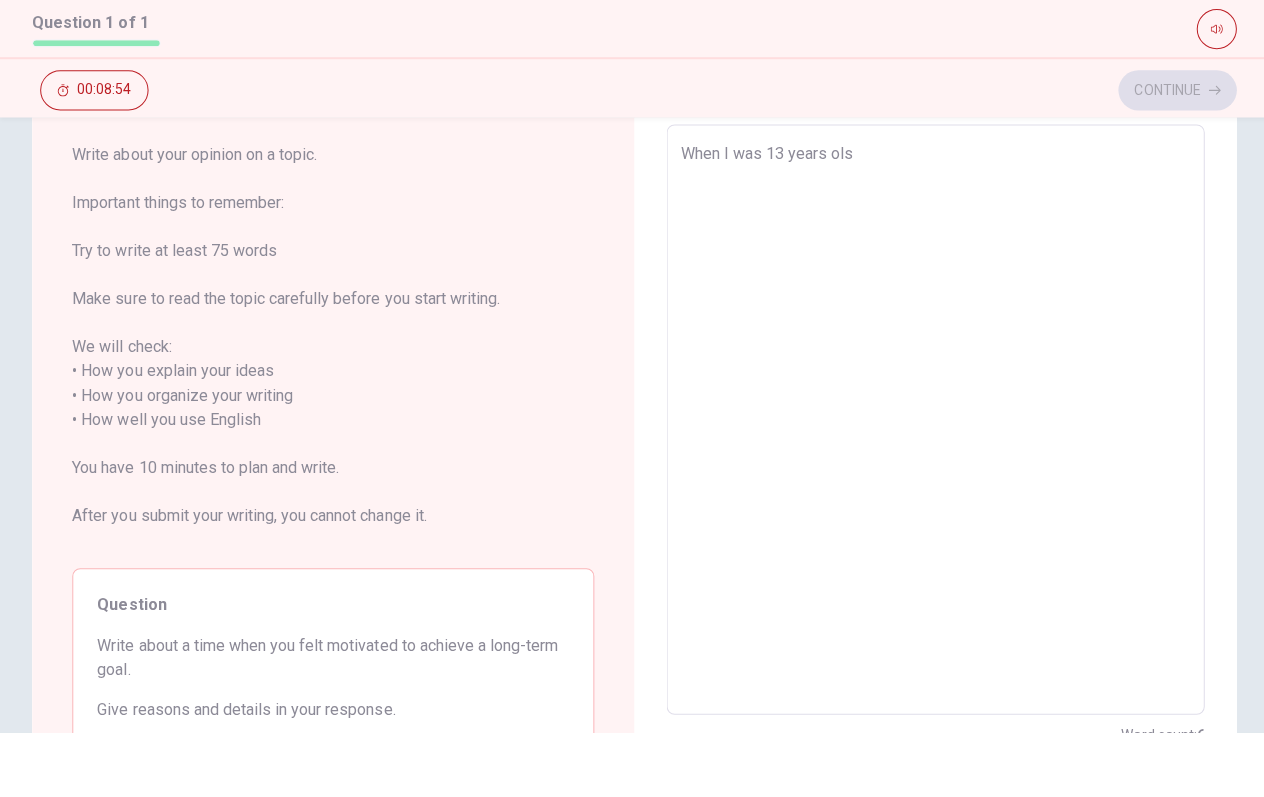 type on "x" 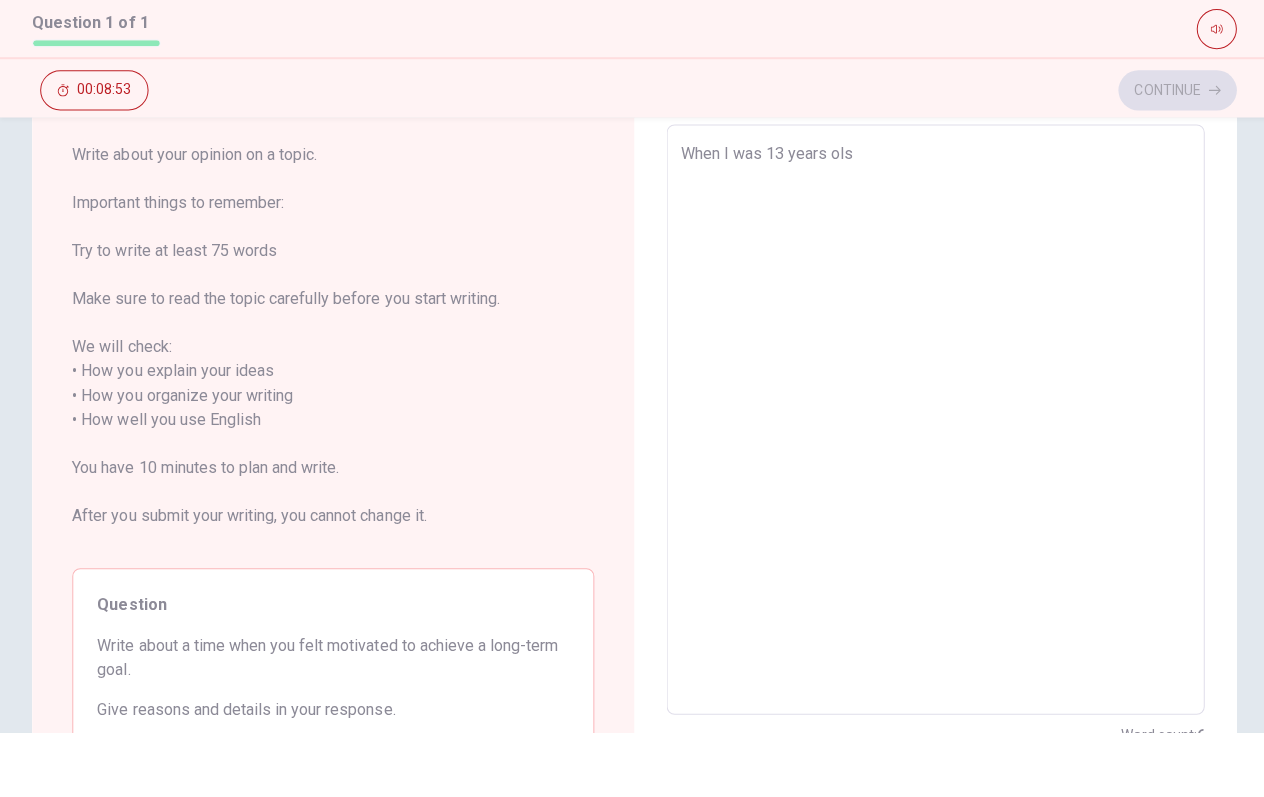 type on "When I was 13 years ol" 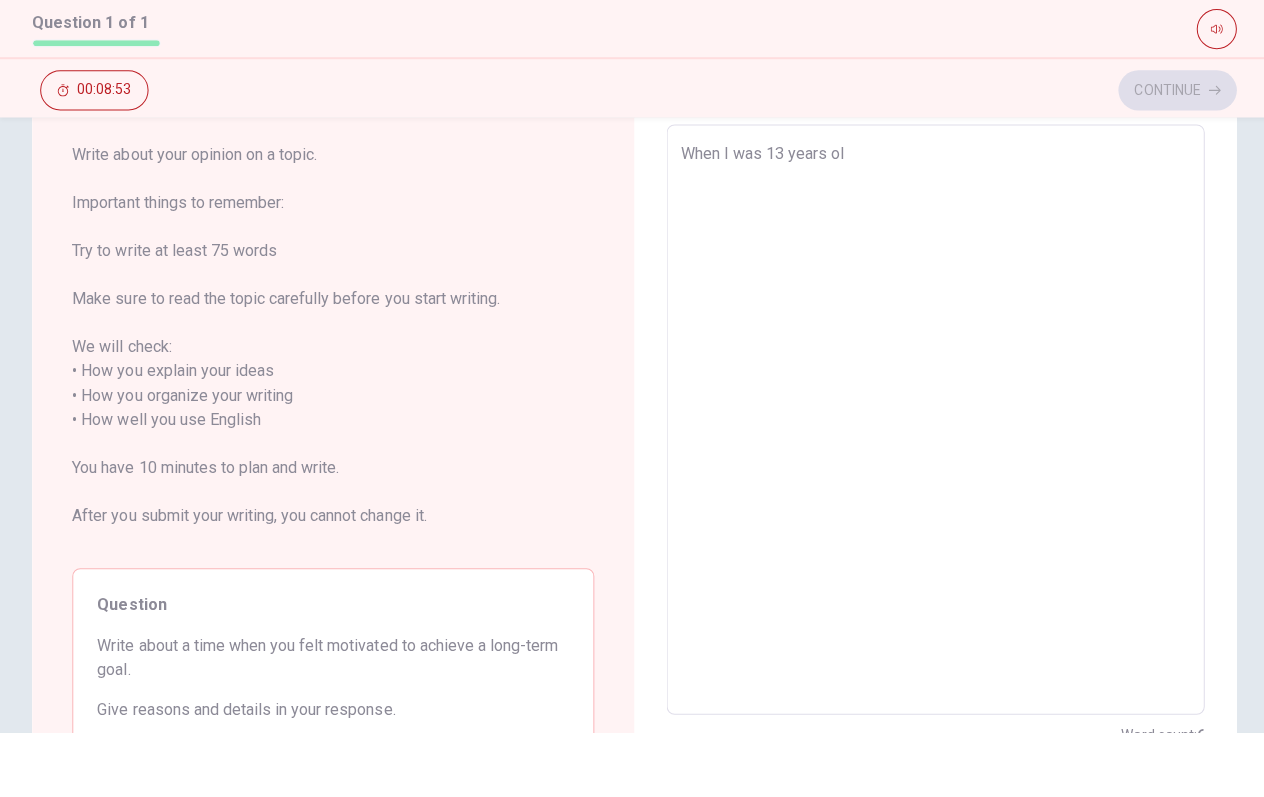 type on "x" 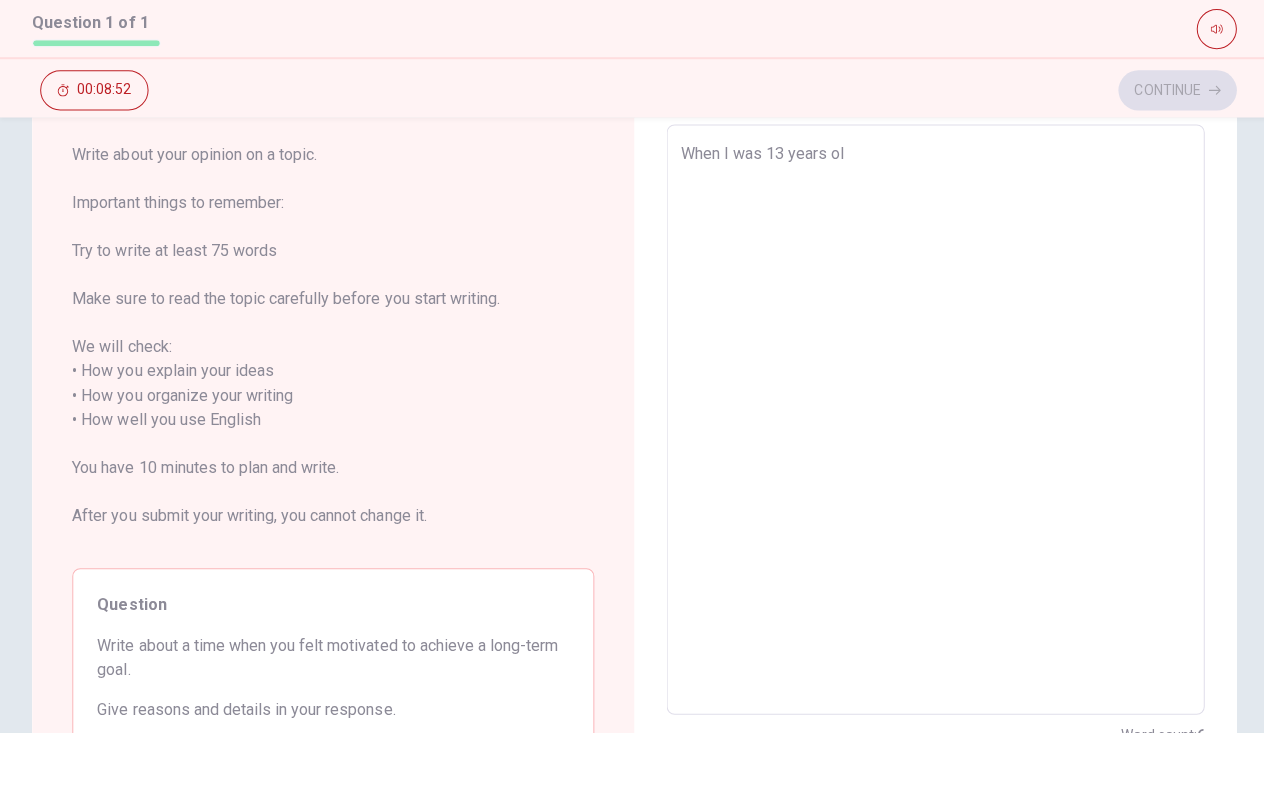 type on "When I was [DEMOGRAPHIC_DATA]" 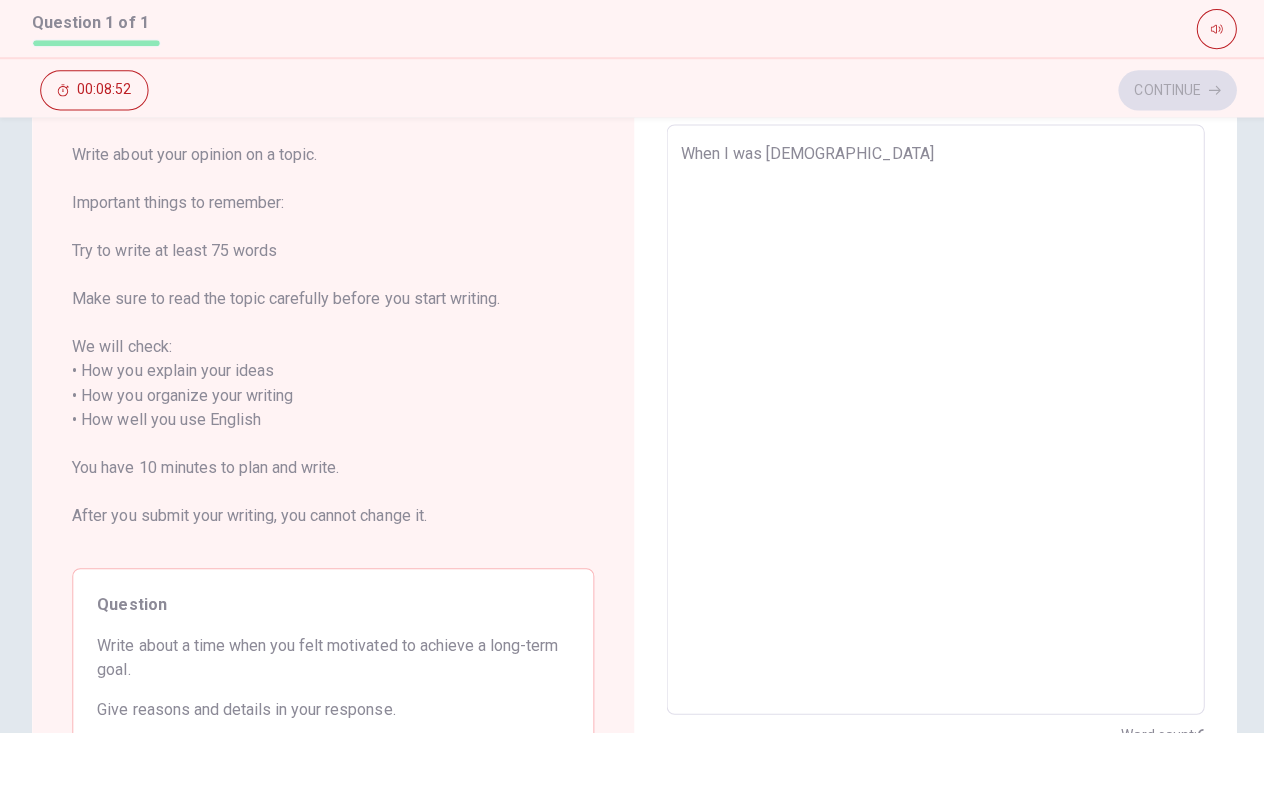 type on "x" 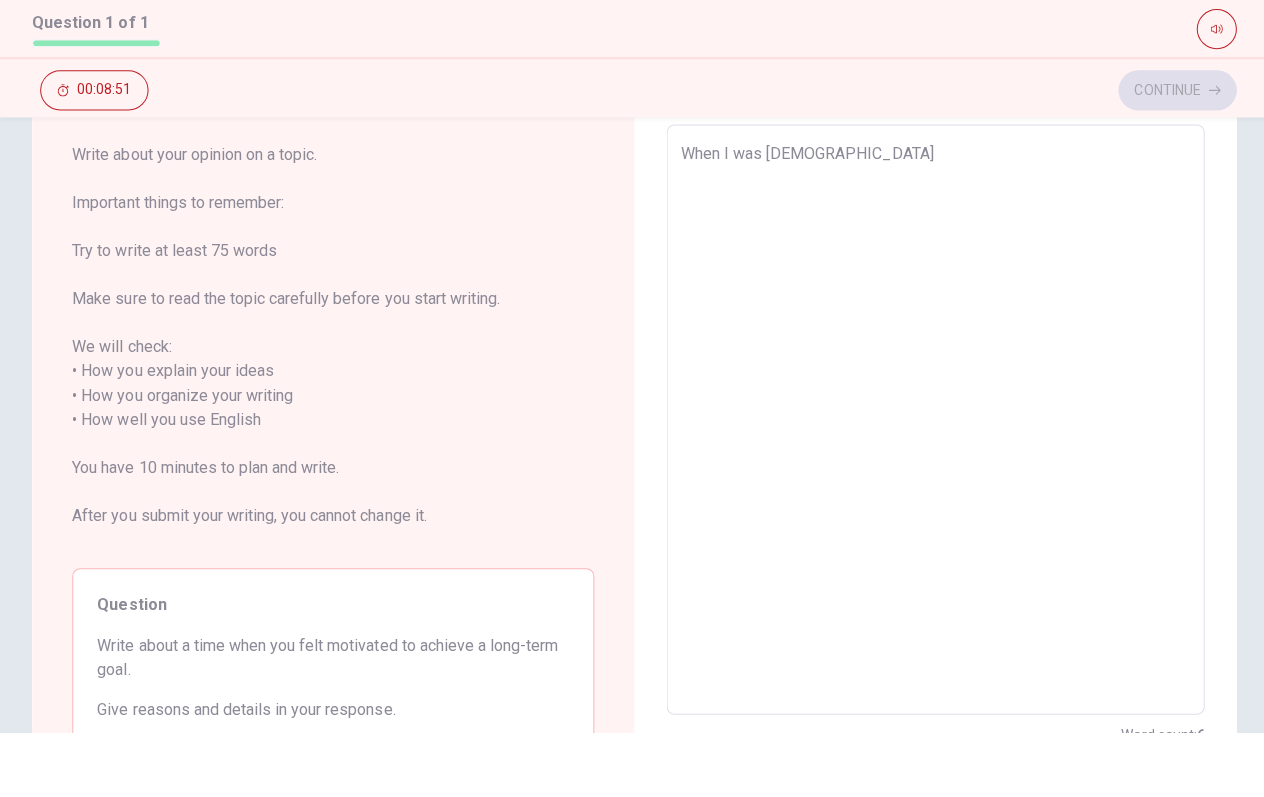 type on "When I was [DEMOGRAPHIC_DATA]," 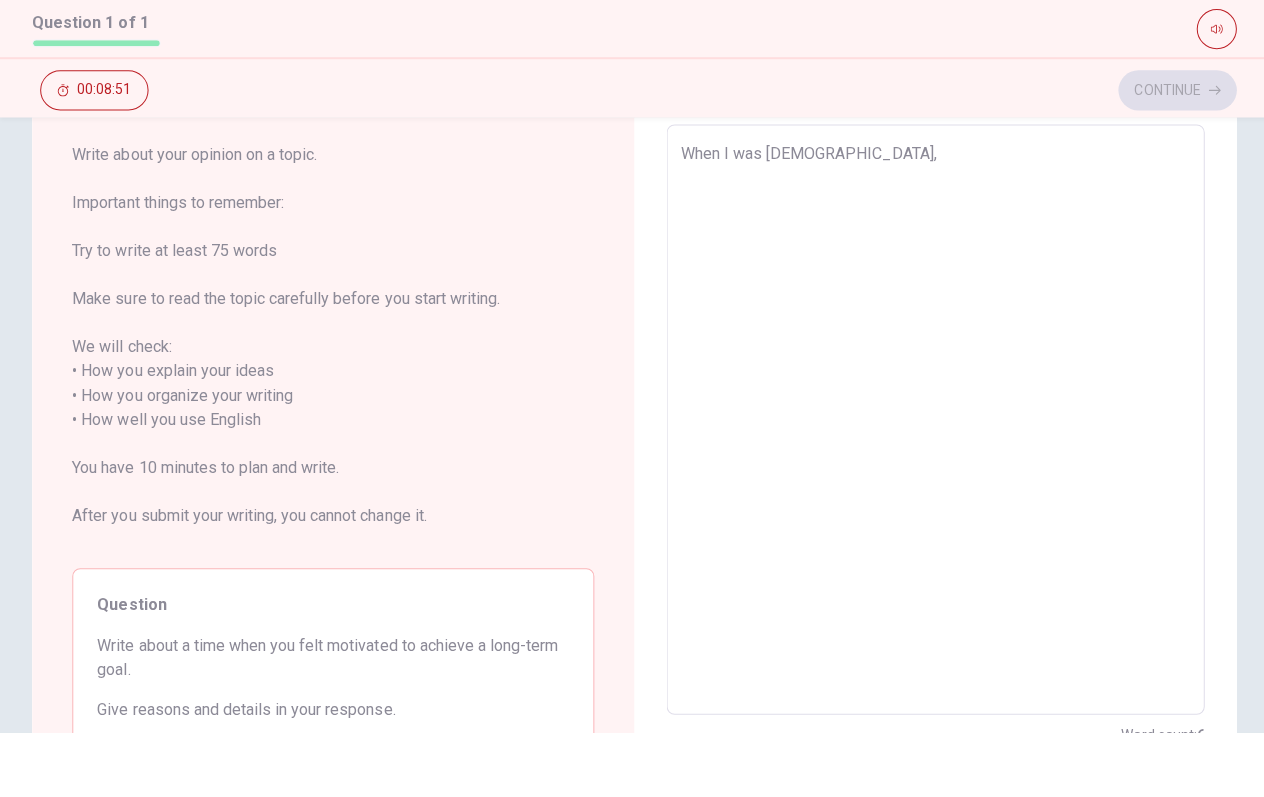 type on "x" 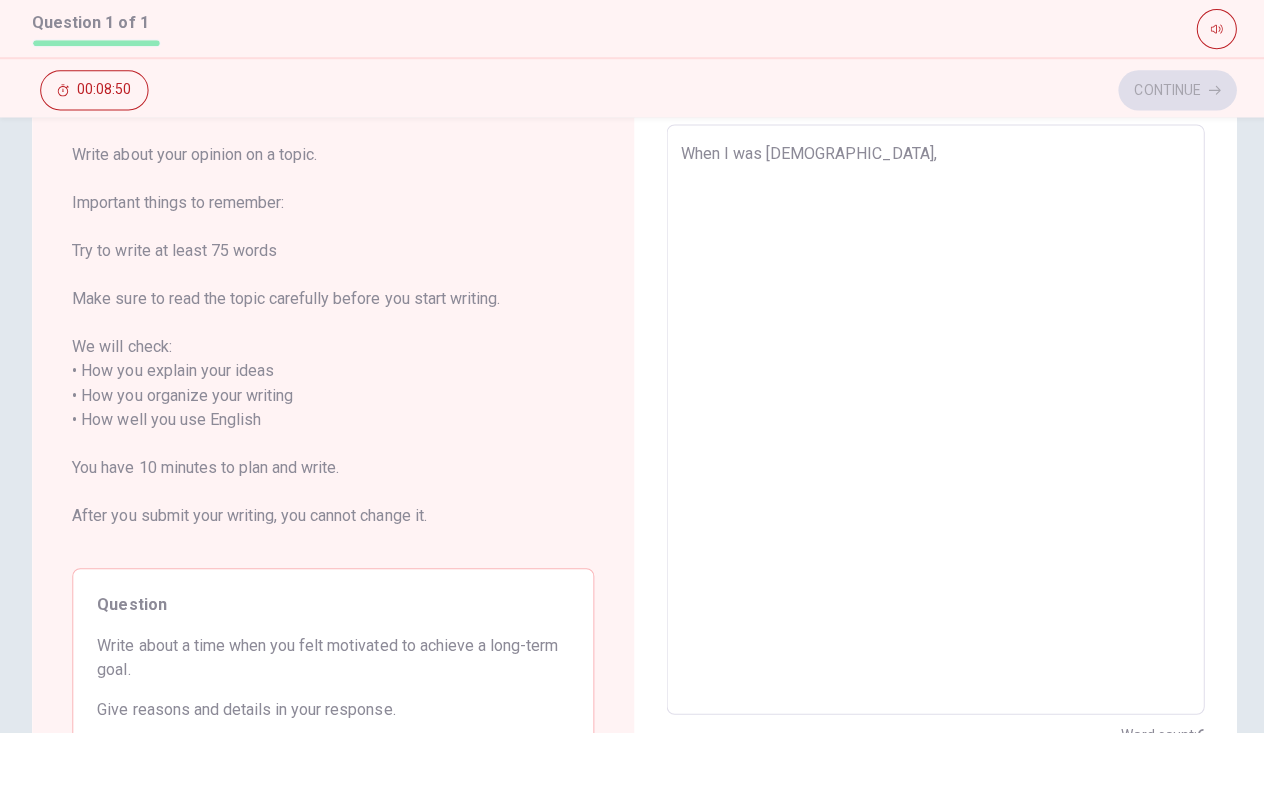 type on "When I was [DEMOGRAPHIC_DATA], I" 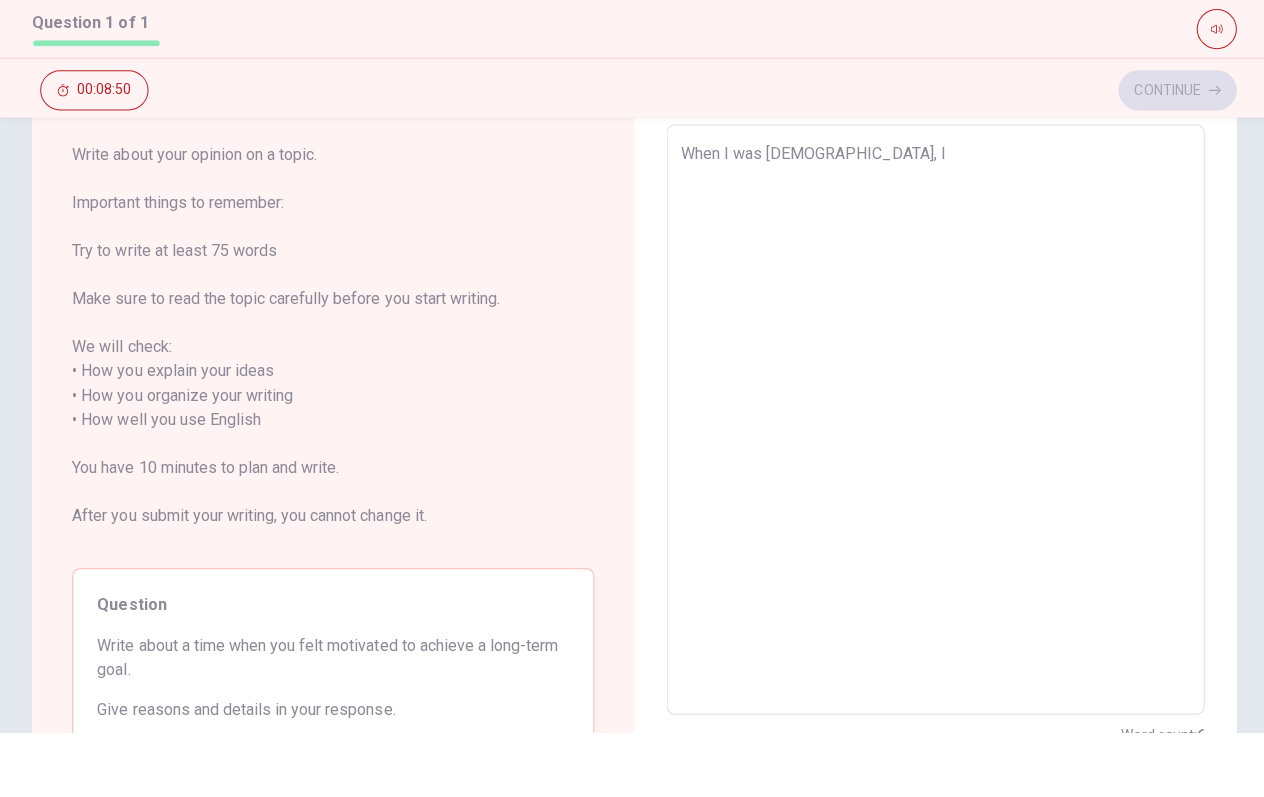 type on "x" 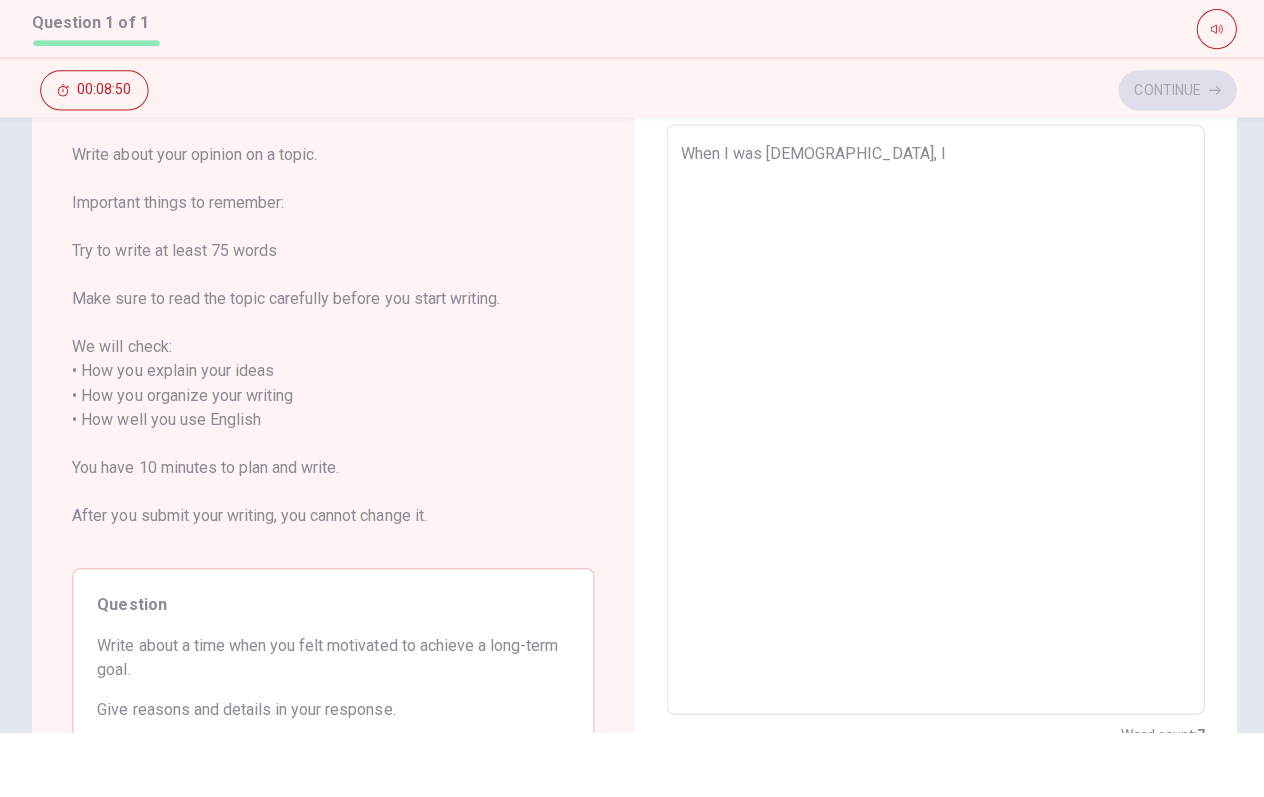type on "When I was [DEMOGRAPHIC_DATA], I" 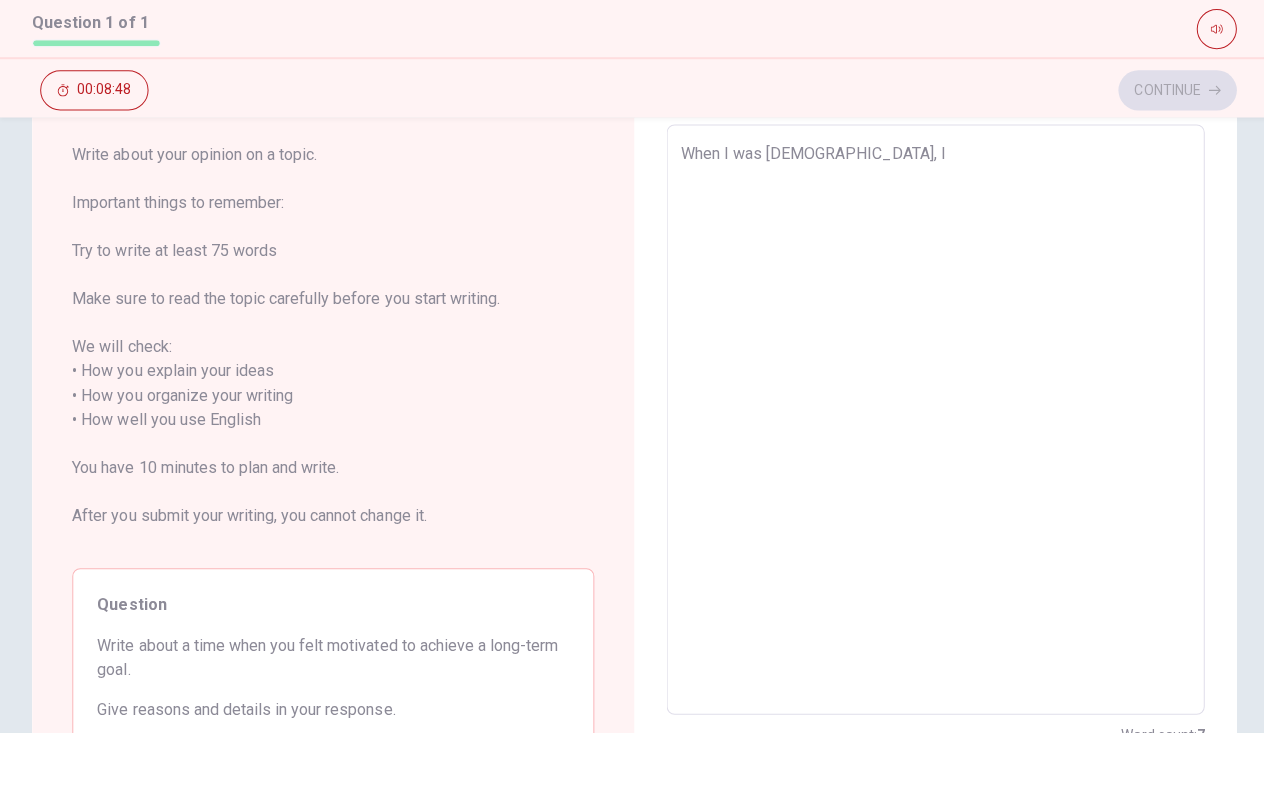 type on "x" 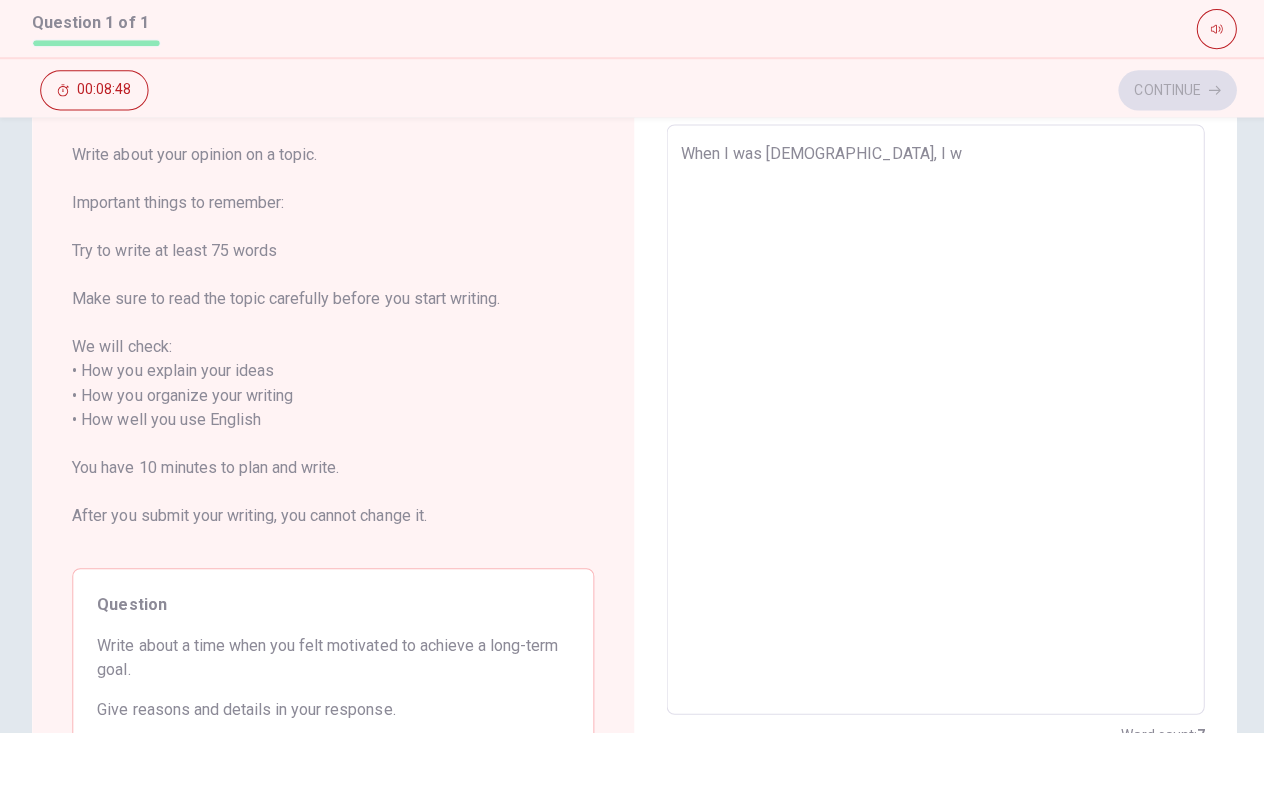 type on "x" 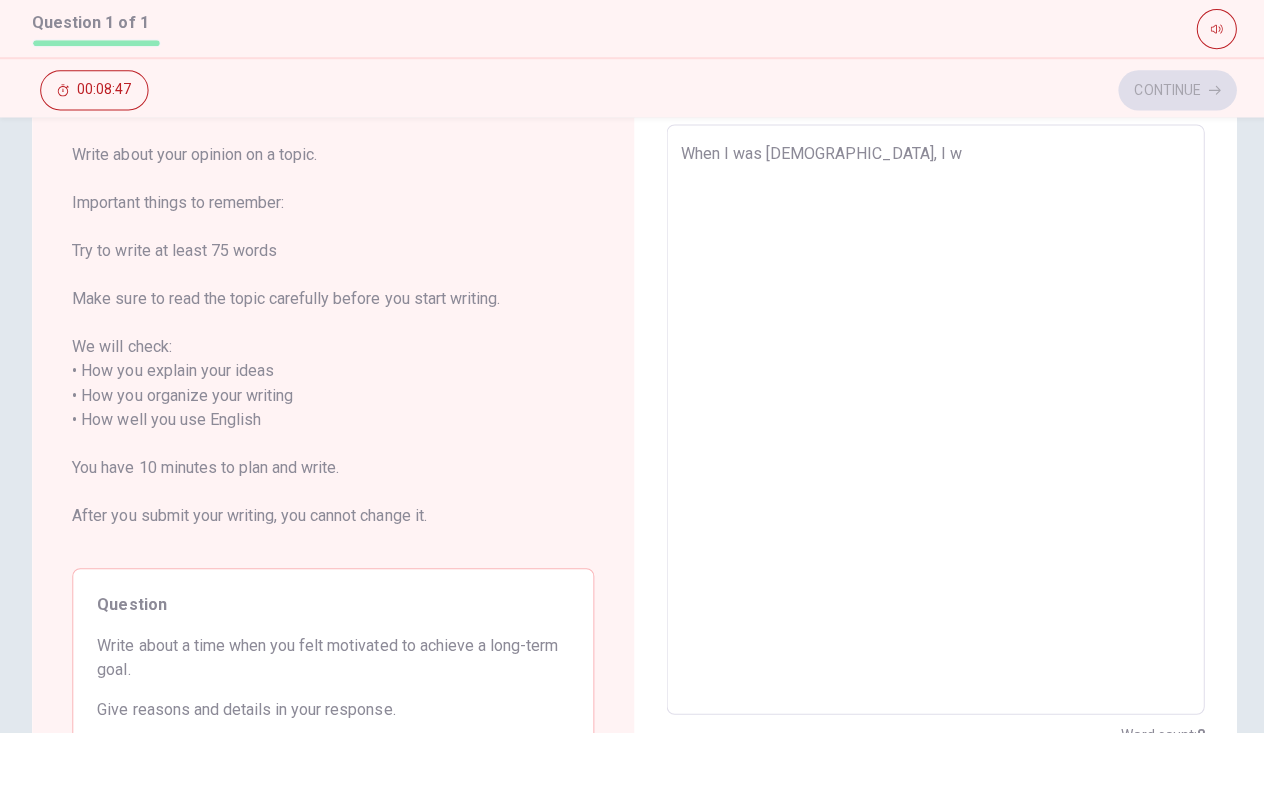 type on "When I was [DEMOGRAPHIC_DATA], I wa" 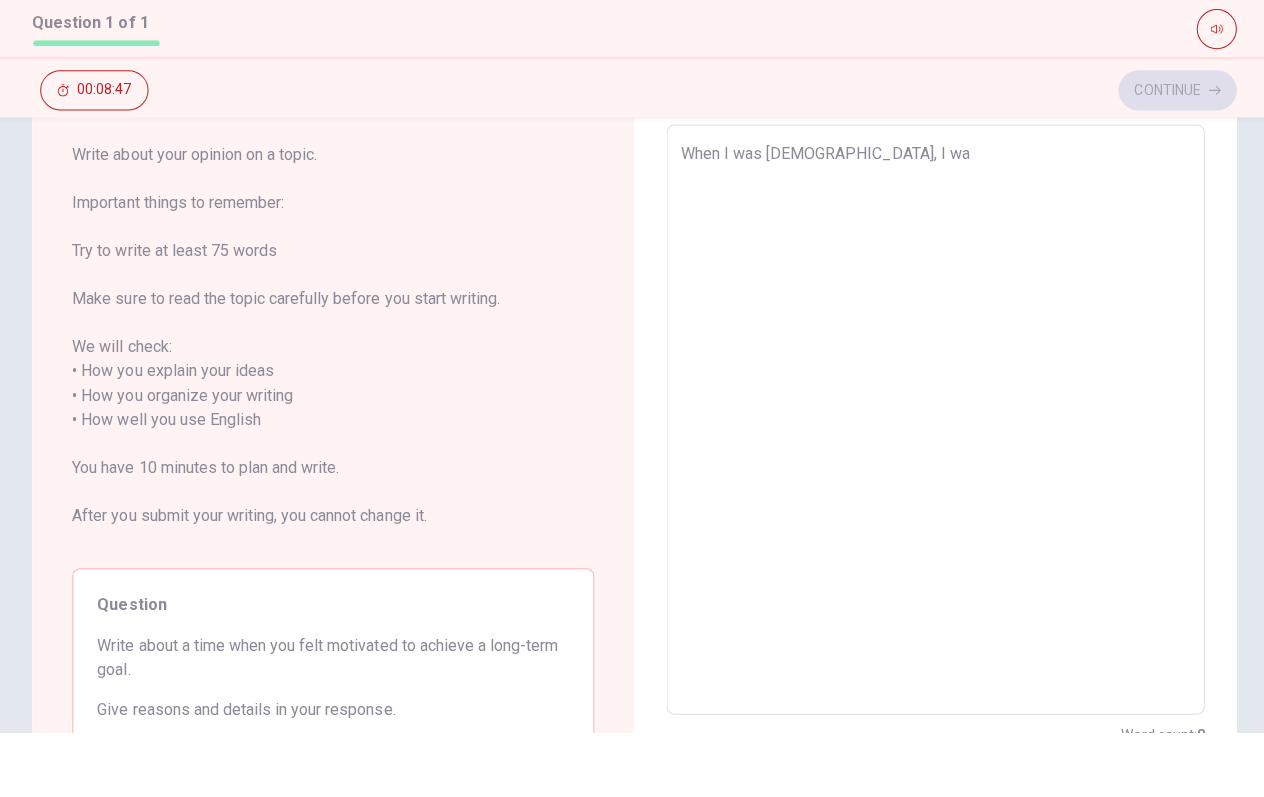 type on "x" 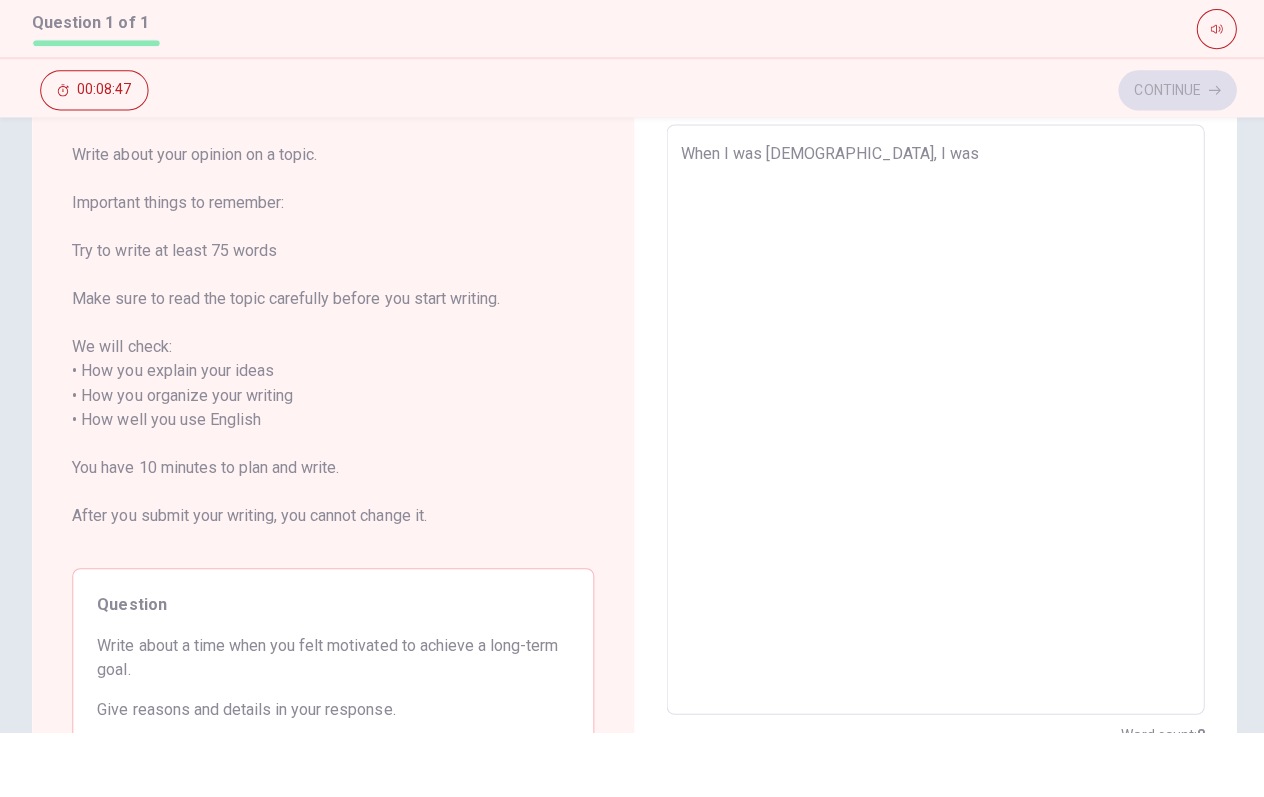 type on "x" 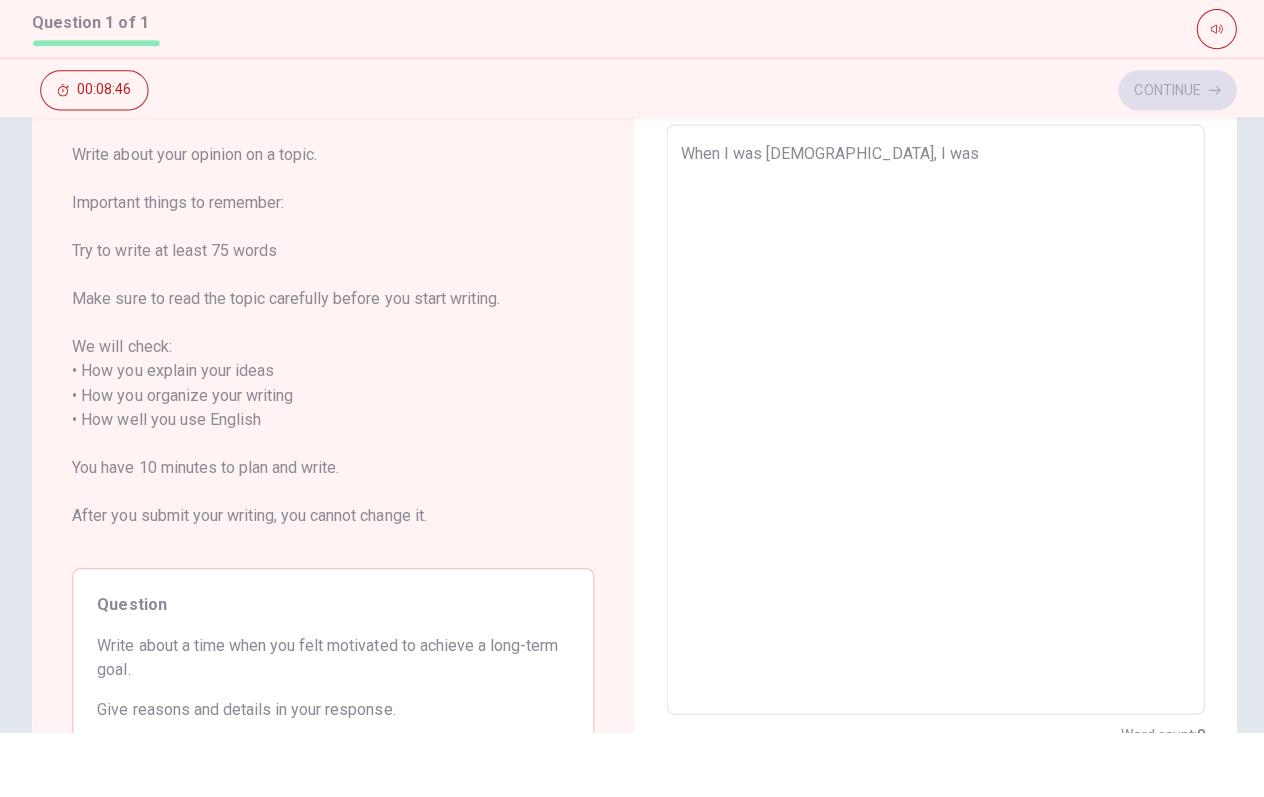 type on "When I was [DEMOGRAPHIC_DATA], I was r" 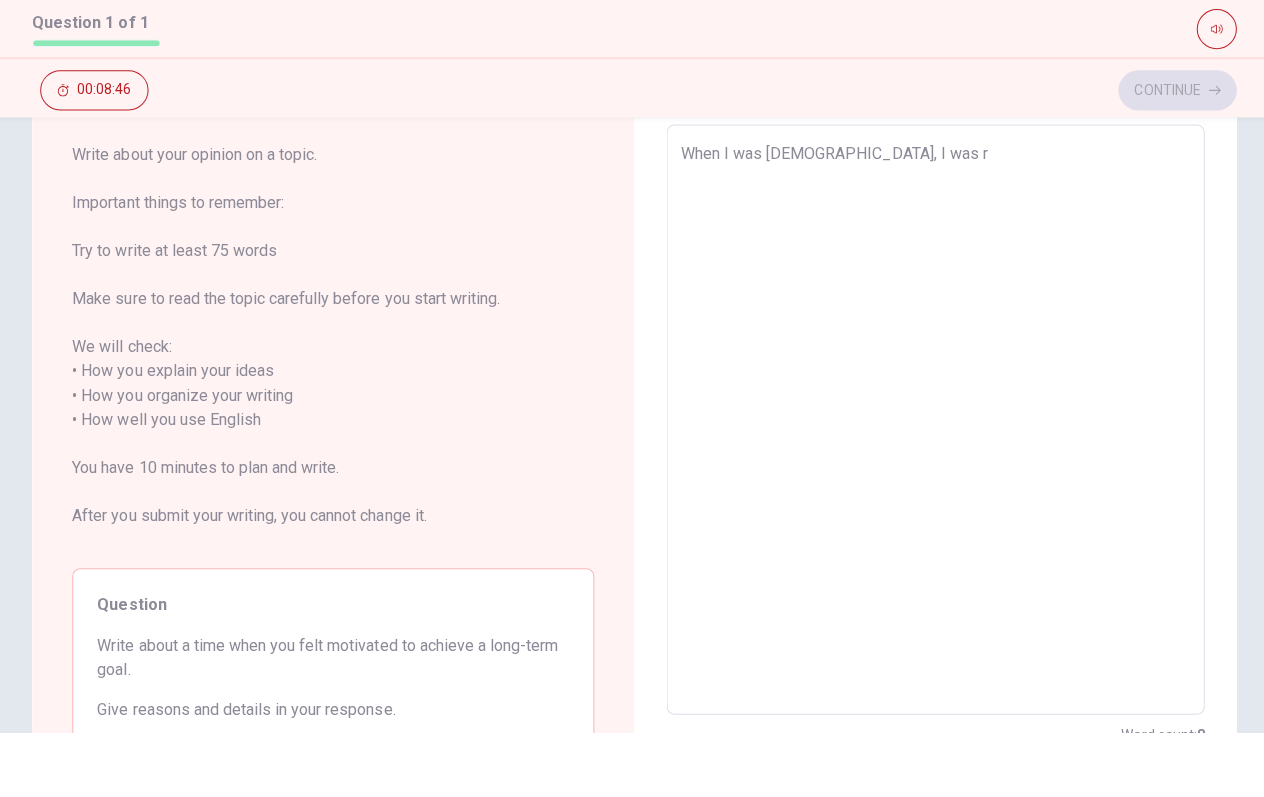 type on "x" 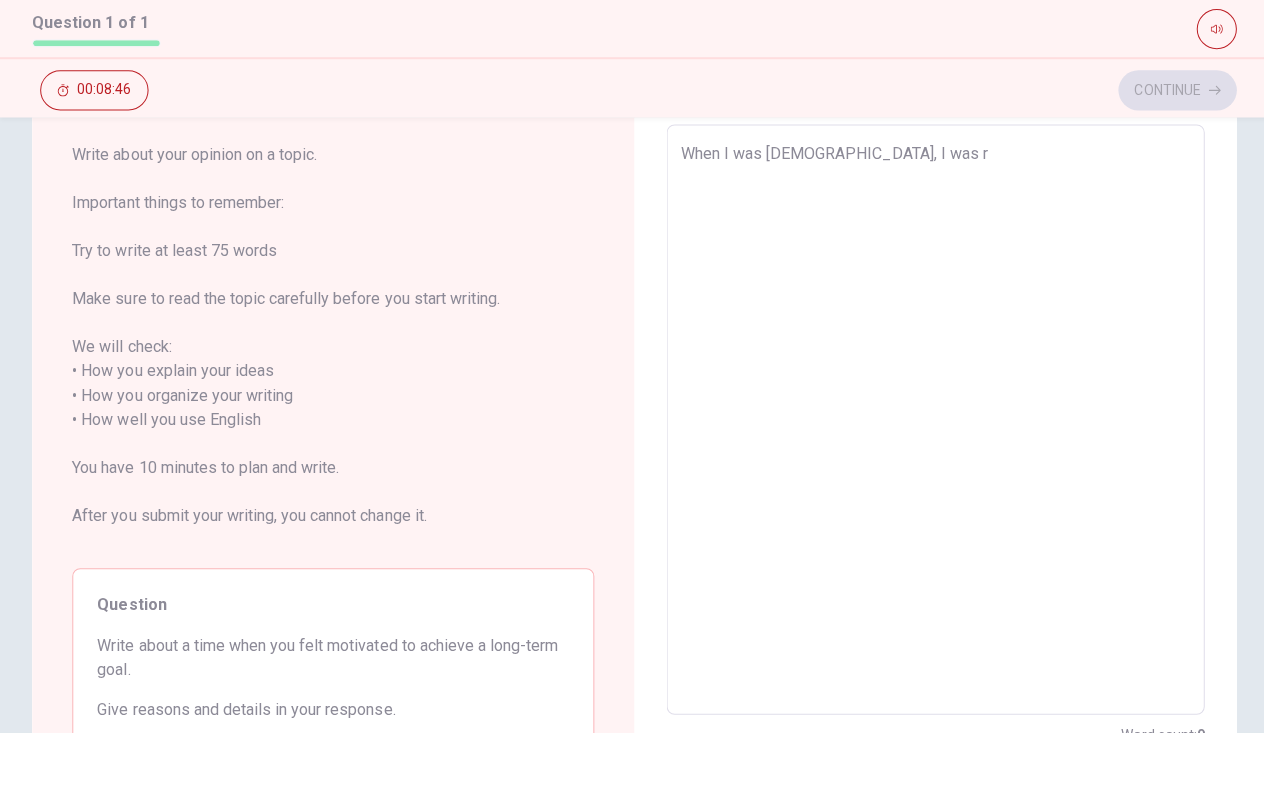 type on "When I was [DEMOGRAPHIC_DATA], I was re" 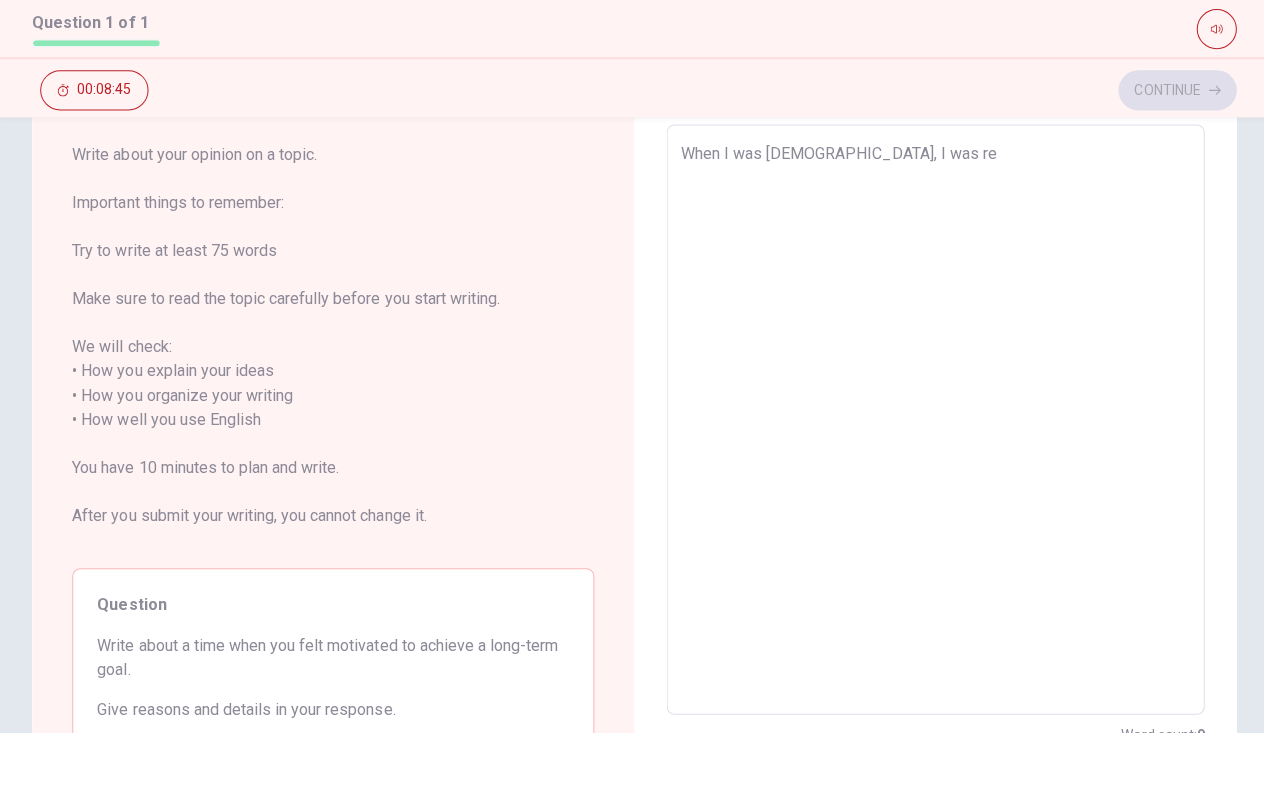 type on "x" 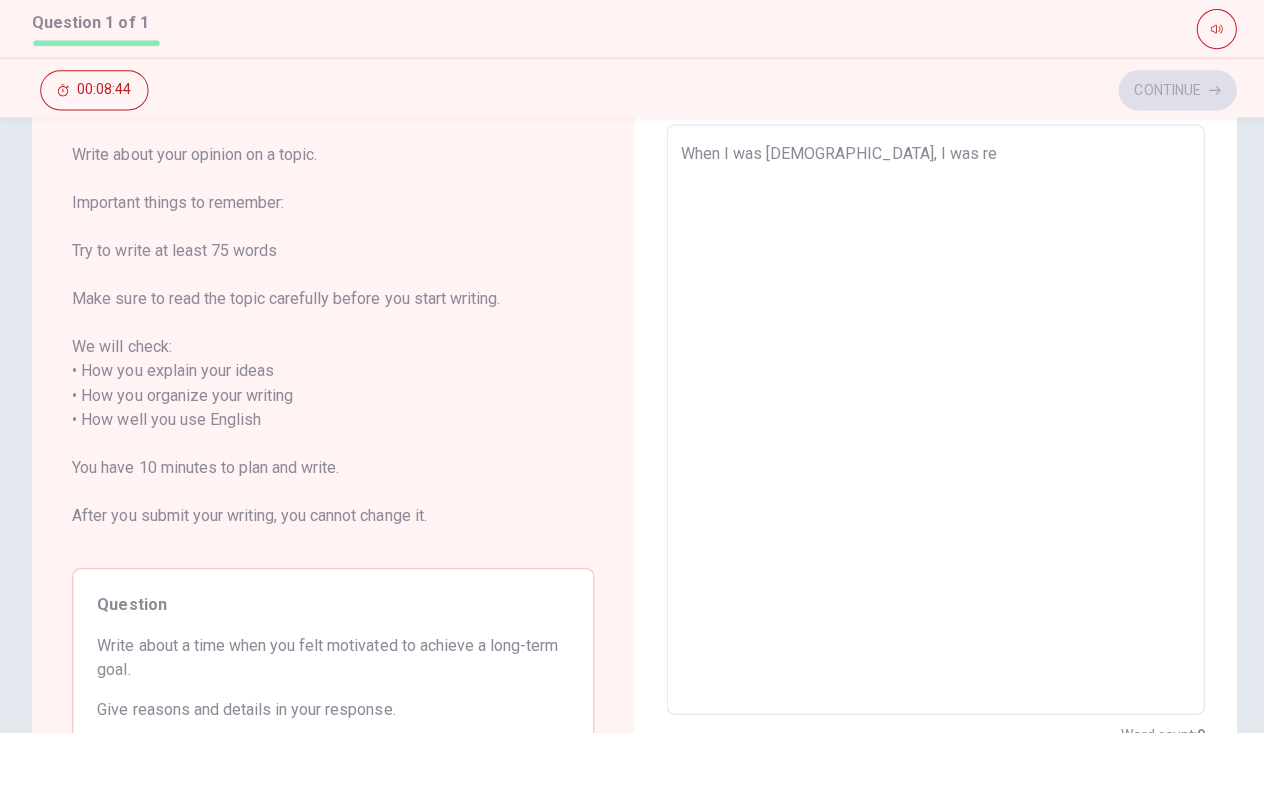 type on "When I was [DEMOGRAPHIC_DATA], I was r" 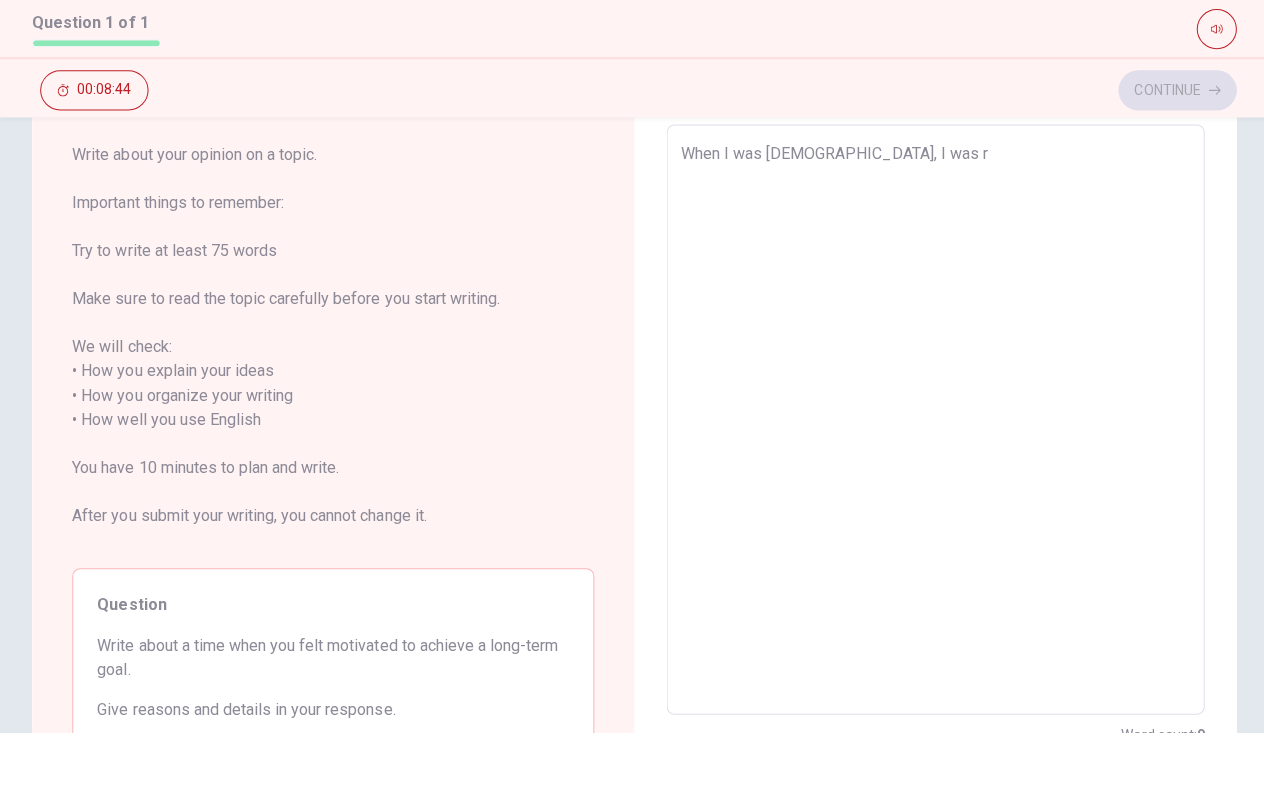 type on "x" 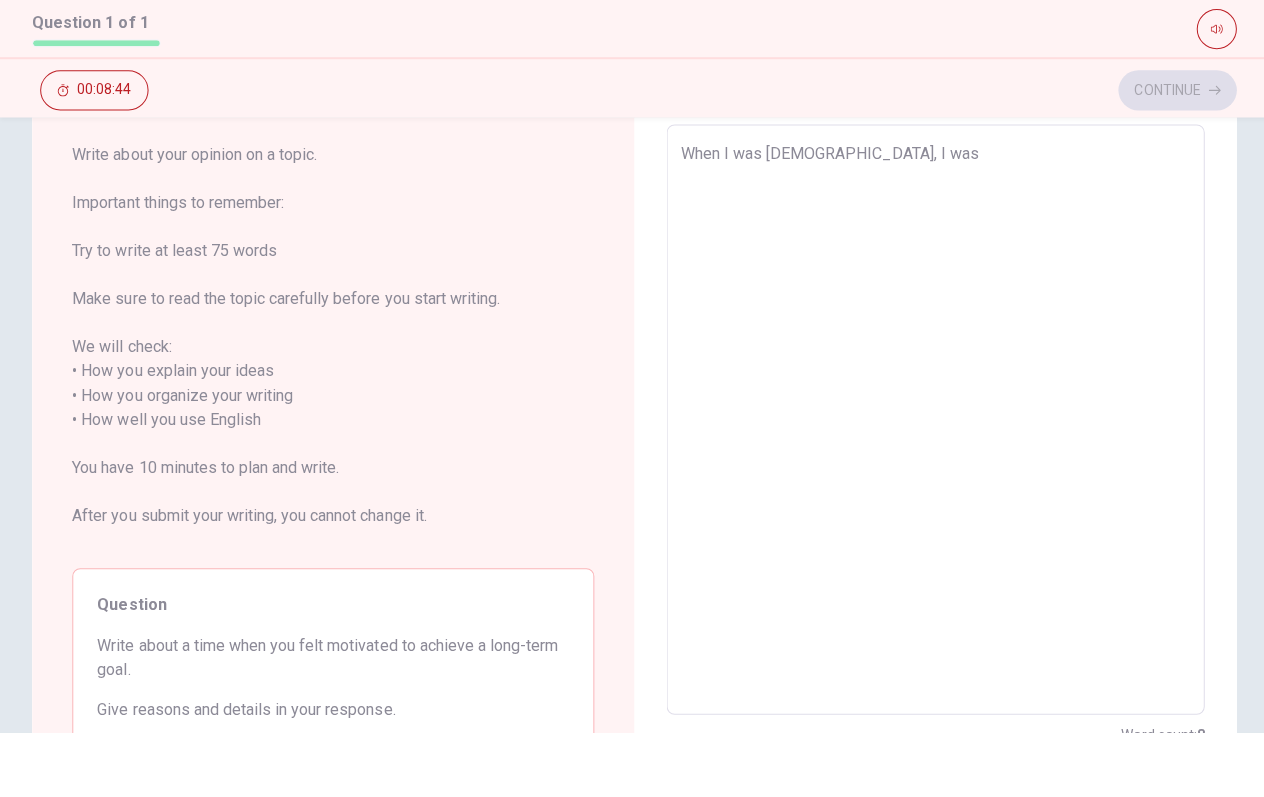 type on "x" 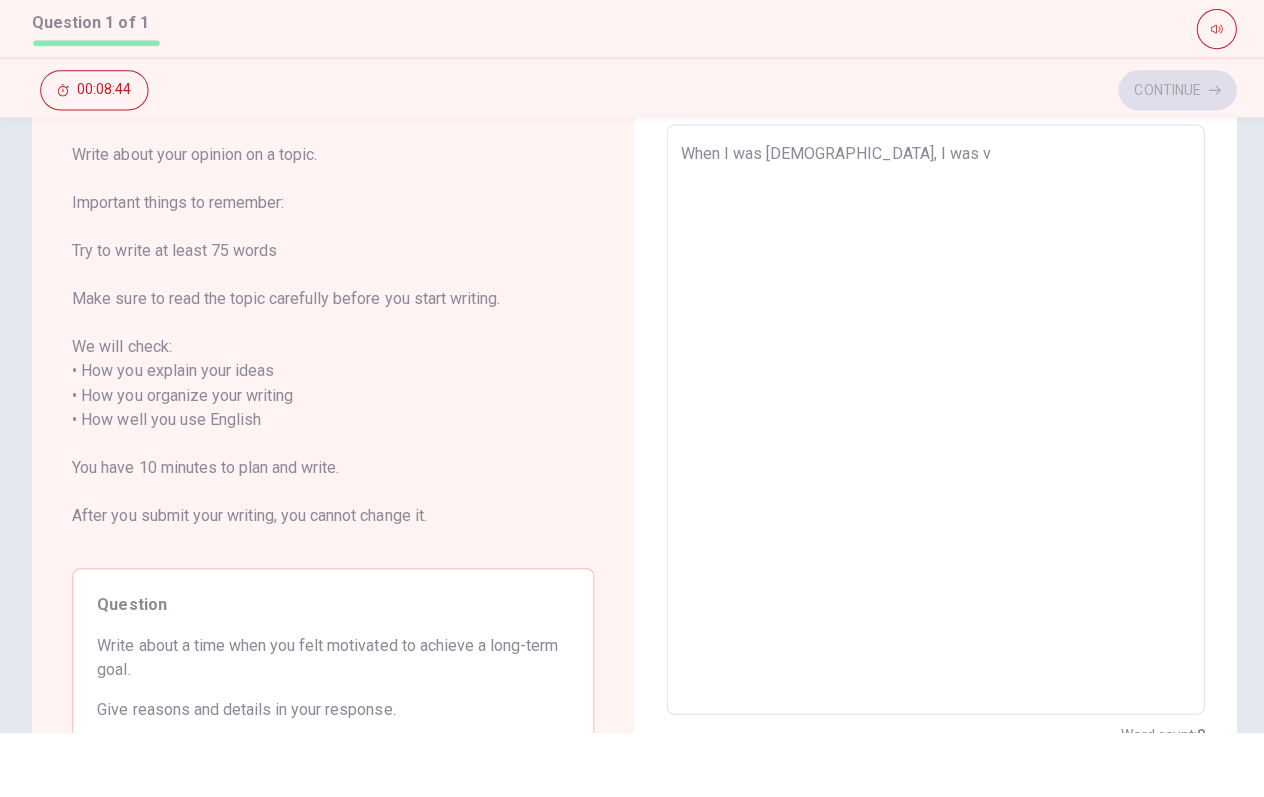 type on "When I was [DEMOGRAPHIC_DATA], I was vw" 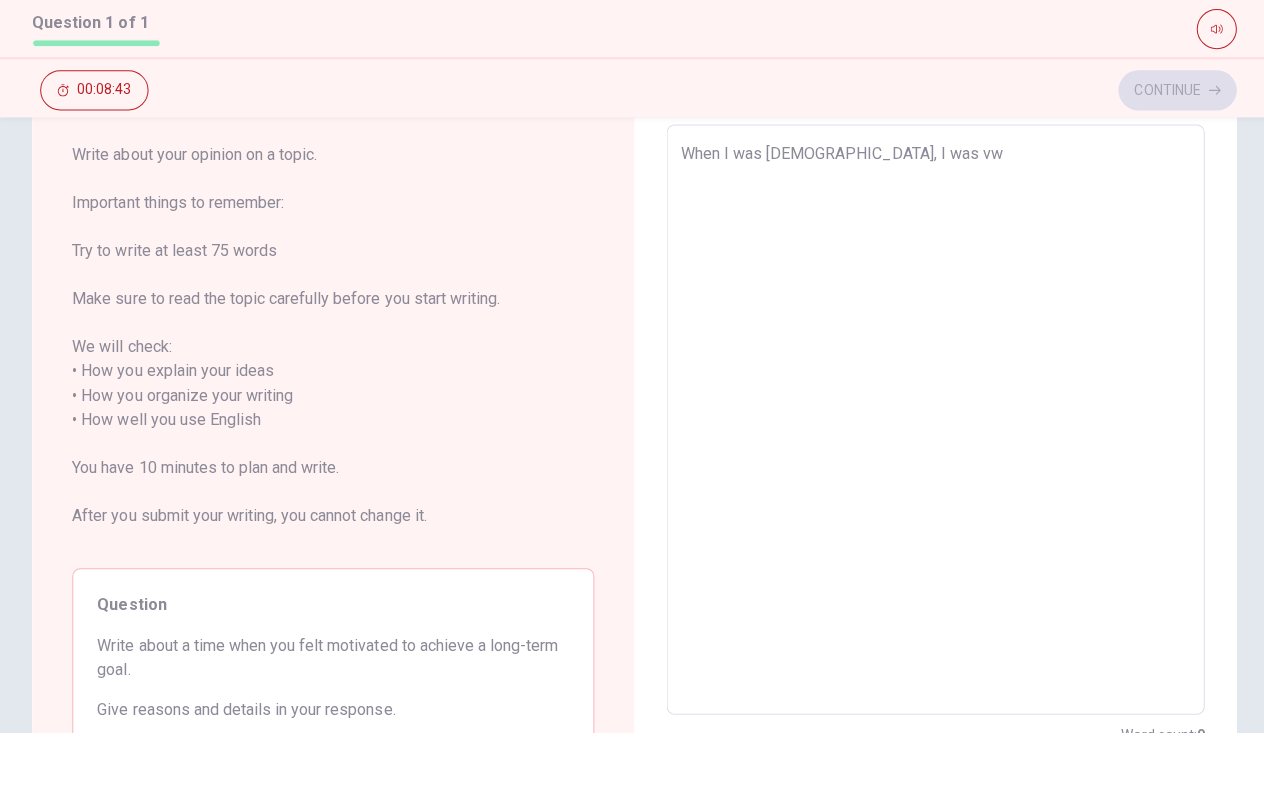 type on "x" 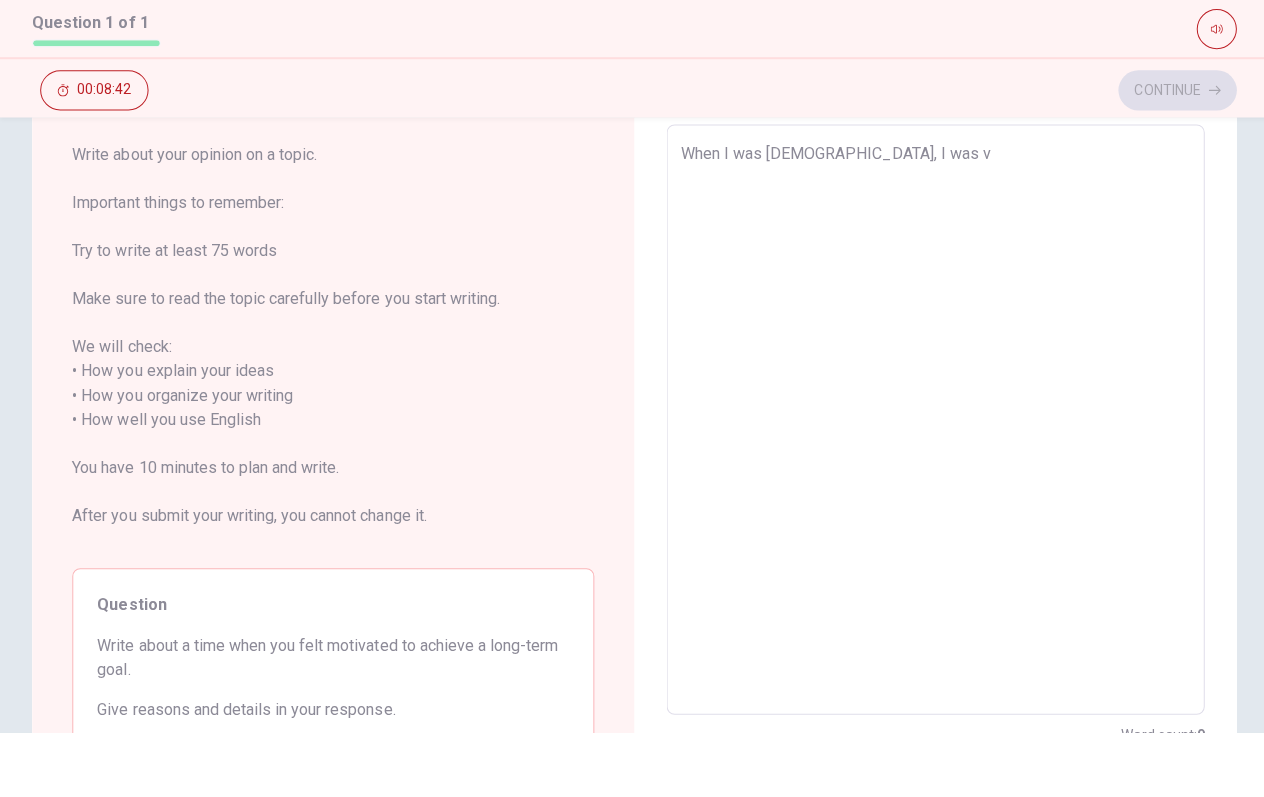type on "x" 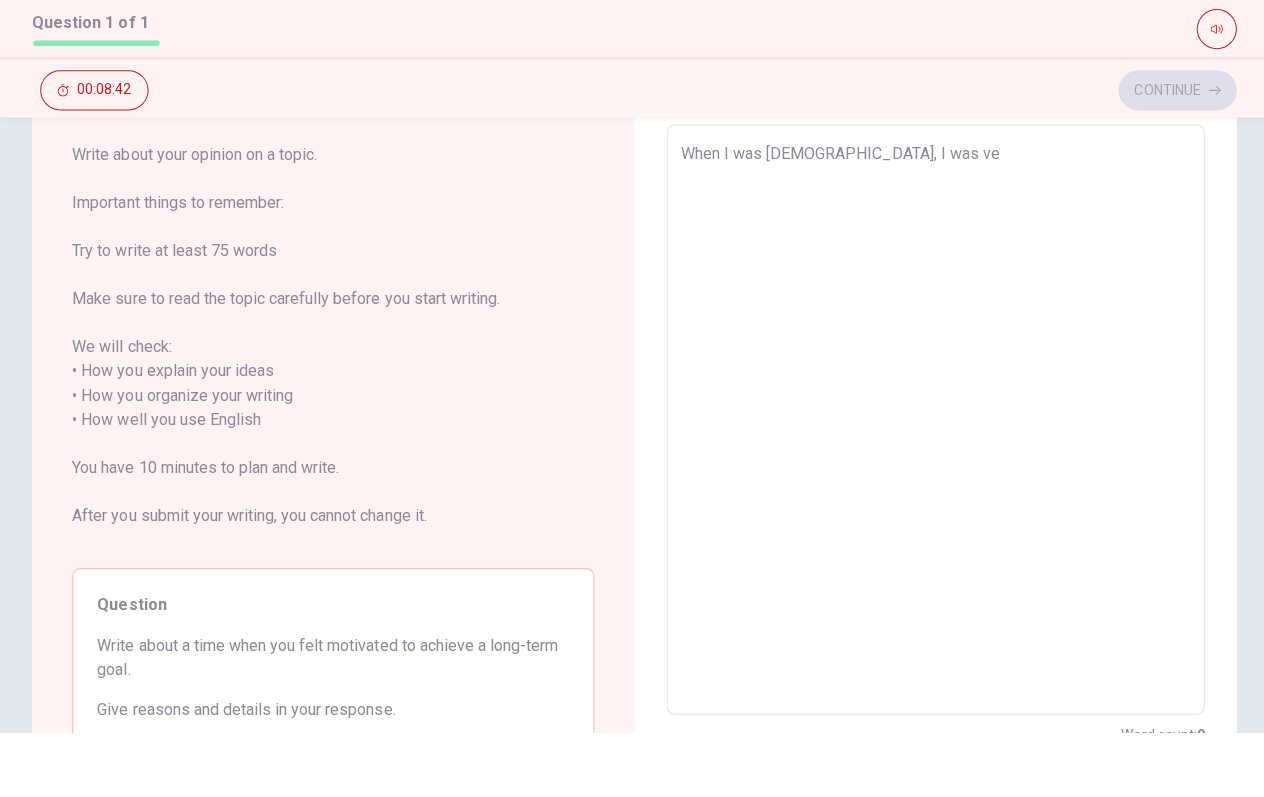 type on "x" 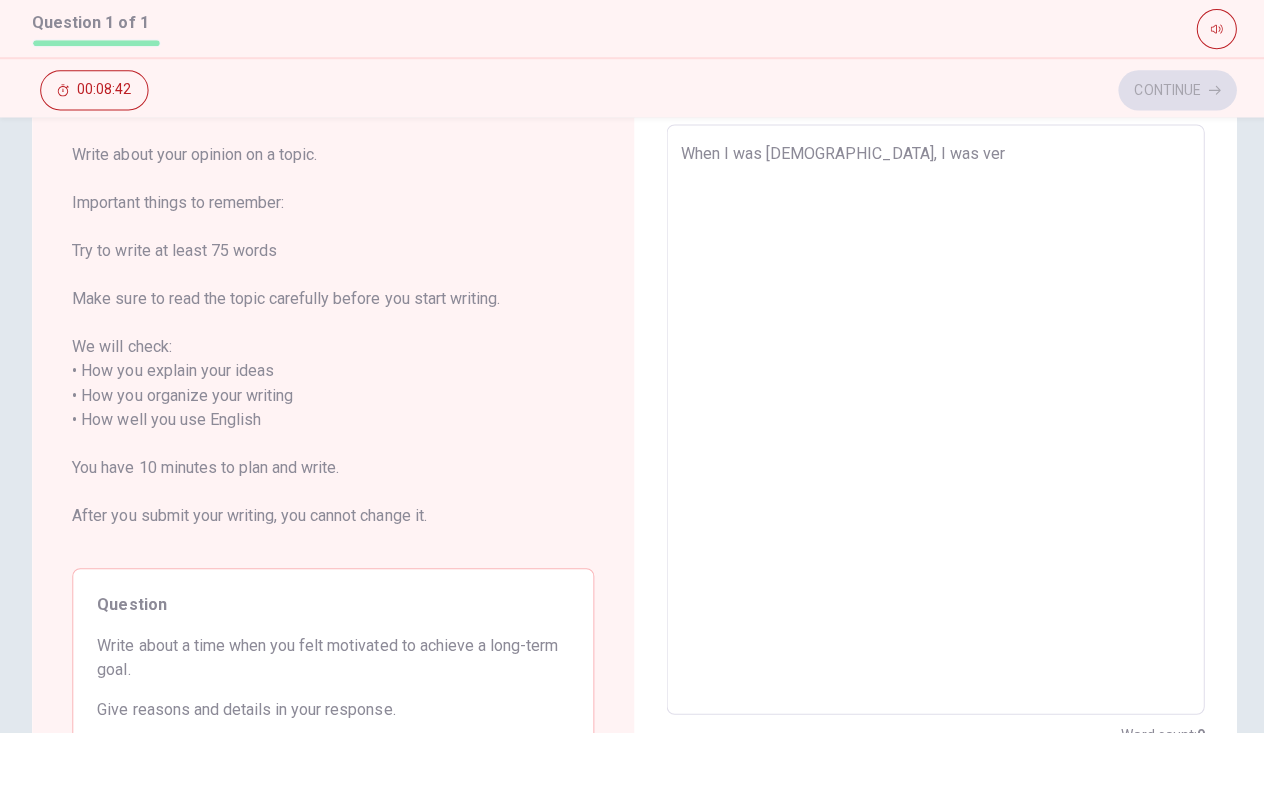 type on "x" 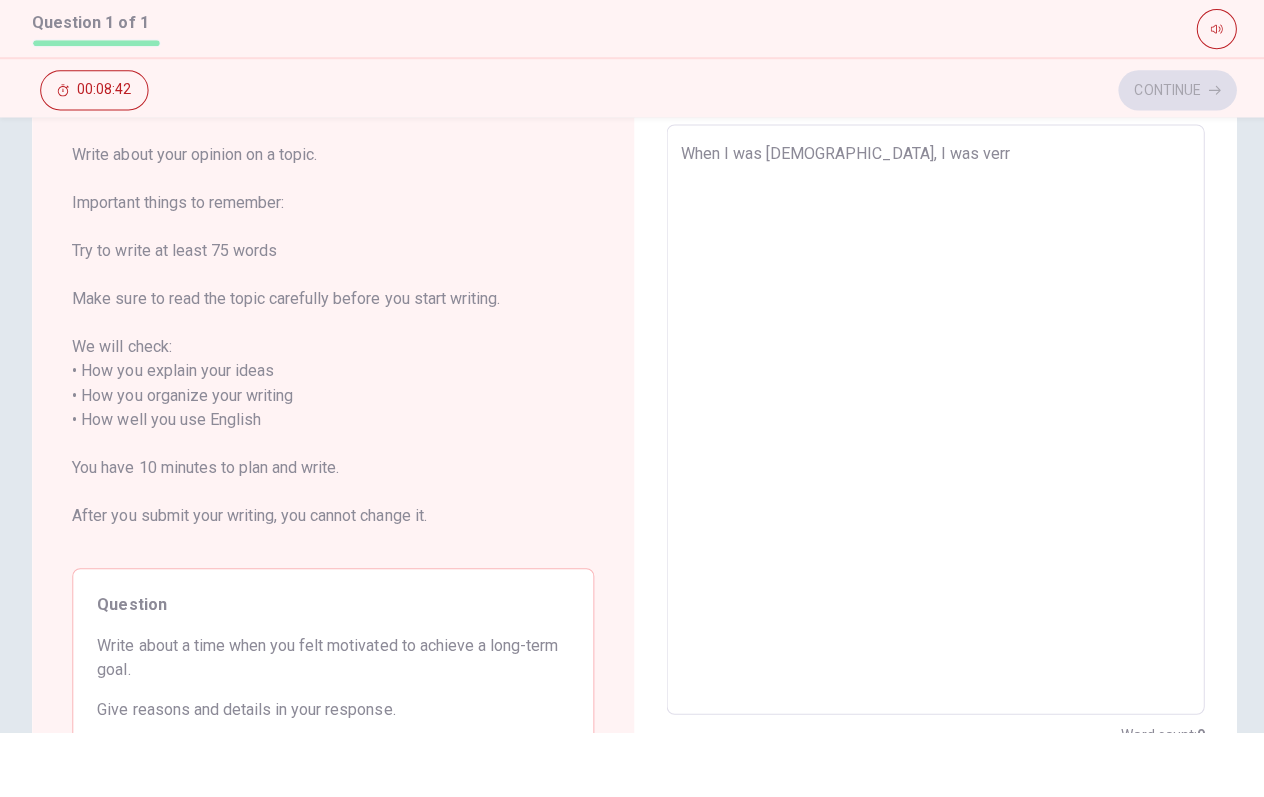 type on "x" 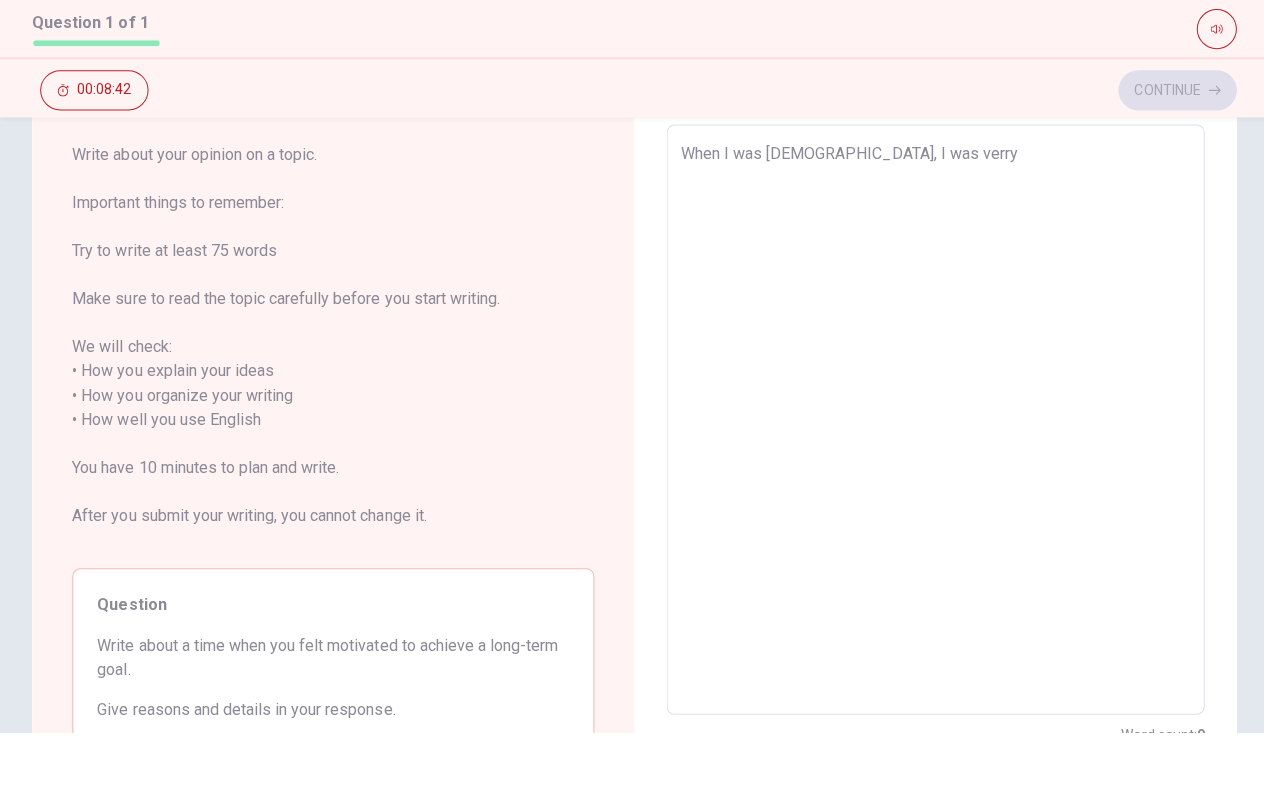 type on "x" 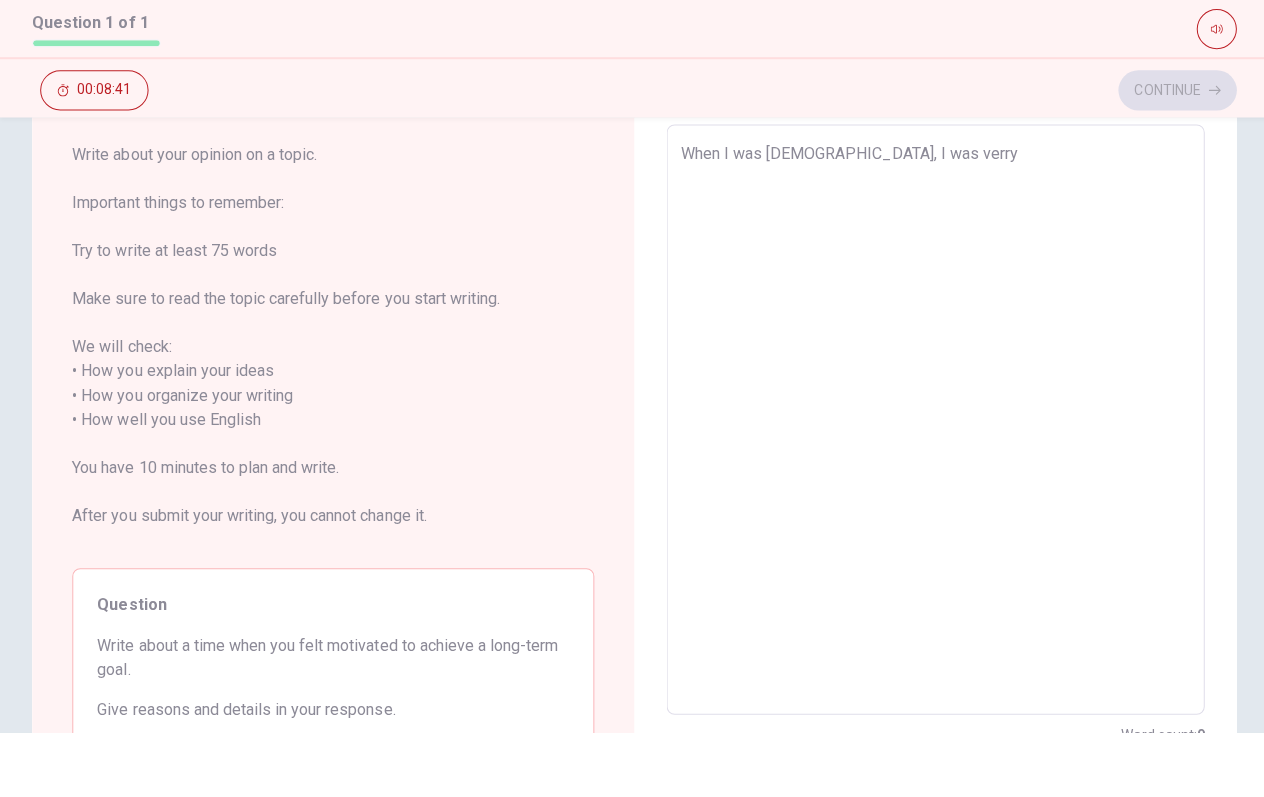 type on "When I was [DEMOGRAPHIC_DATA], I was verry" 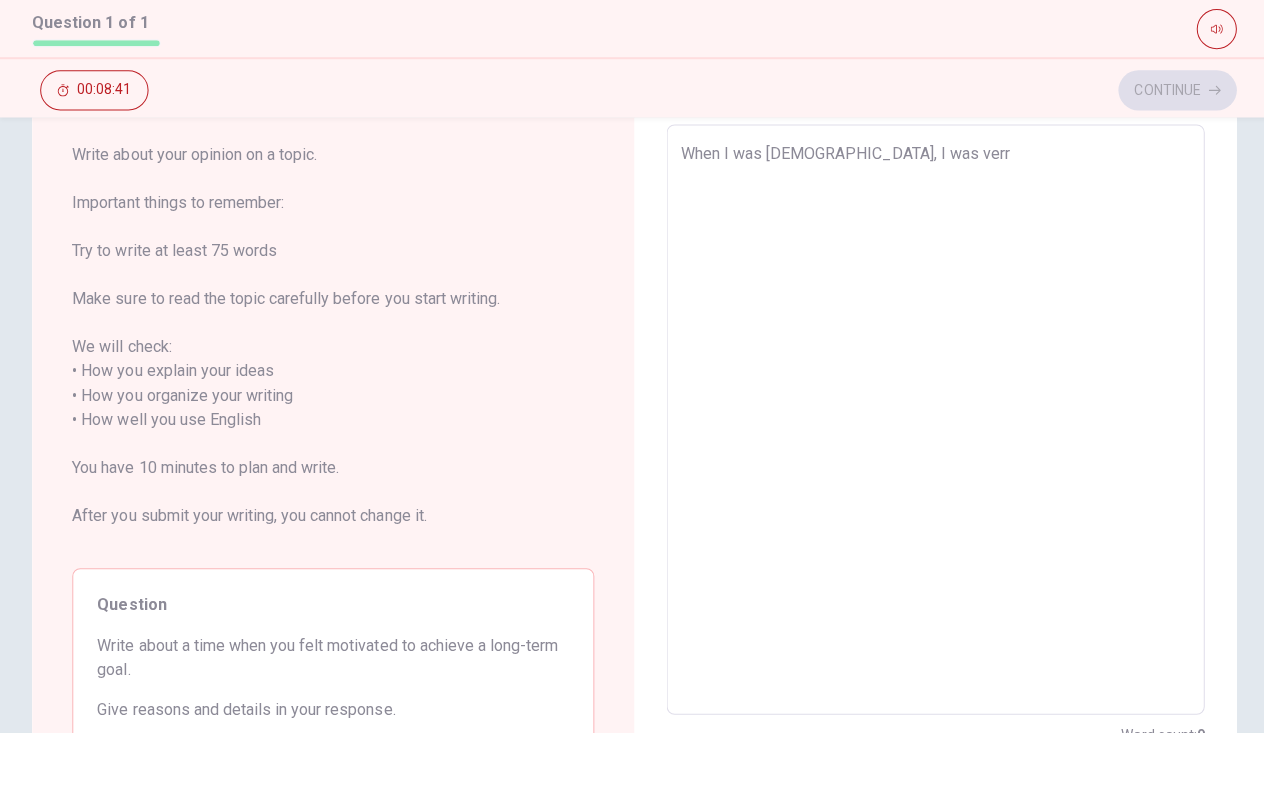 type on "x" 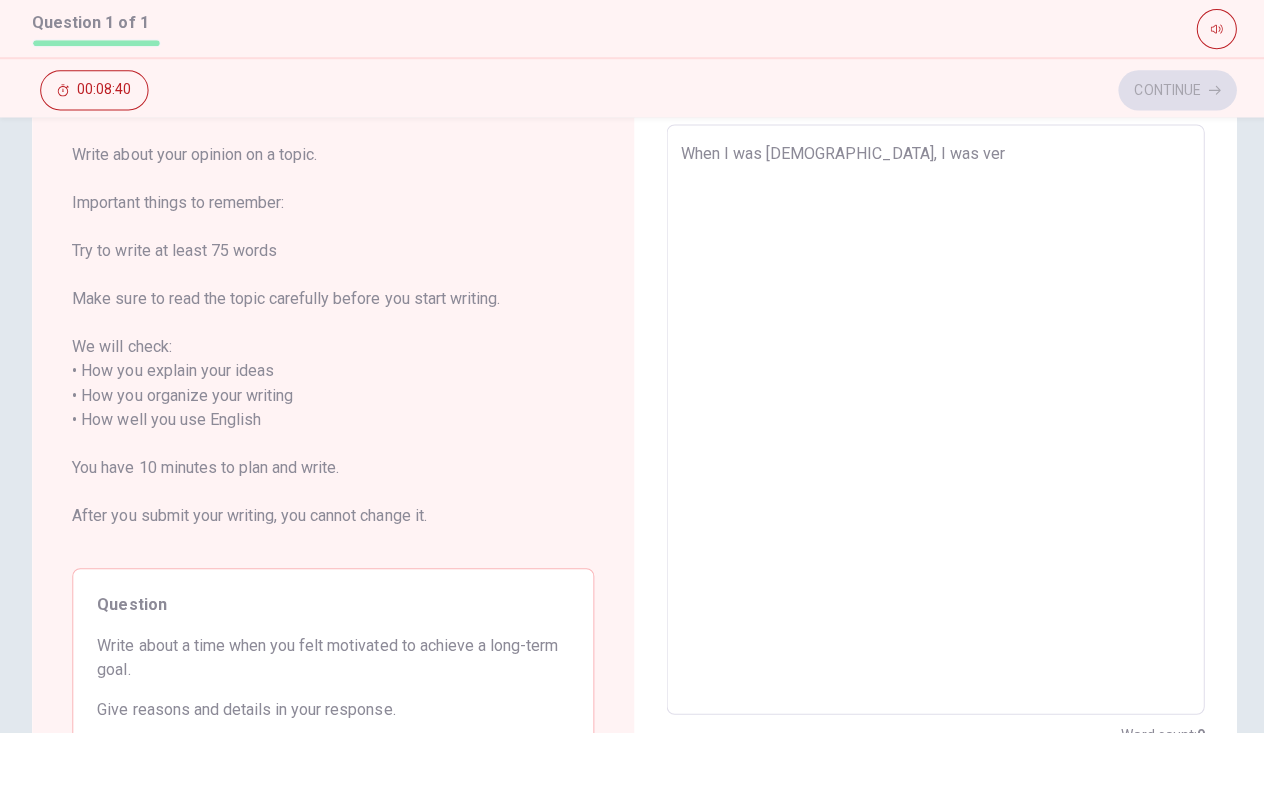 type on "When I was [DEMOGRAPHIC_DATA], I was very" 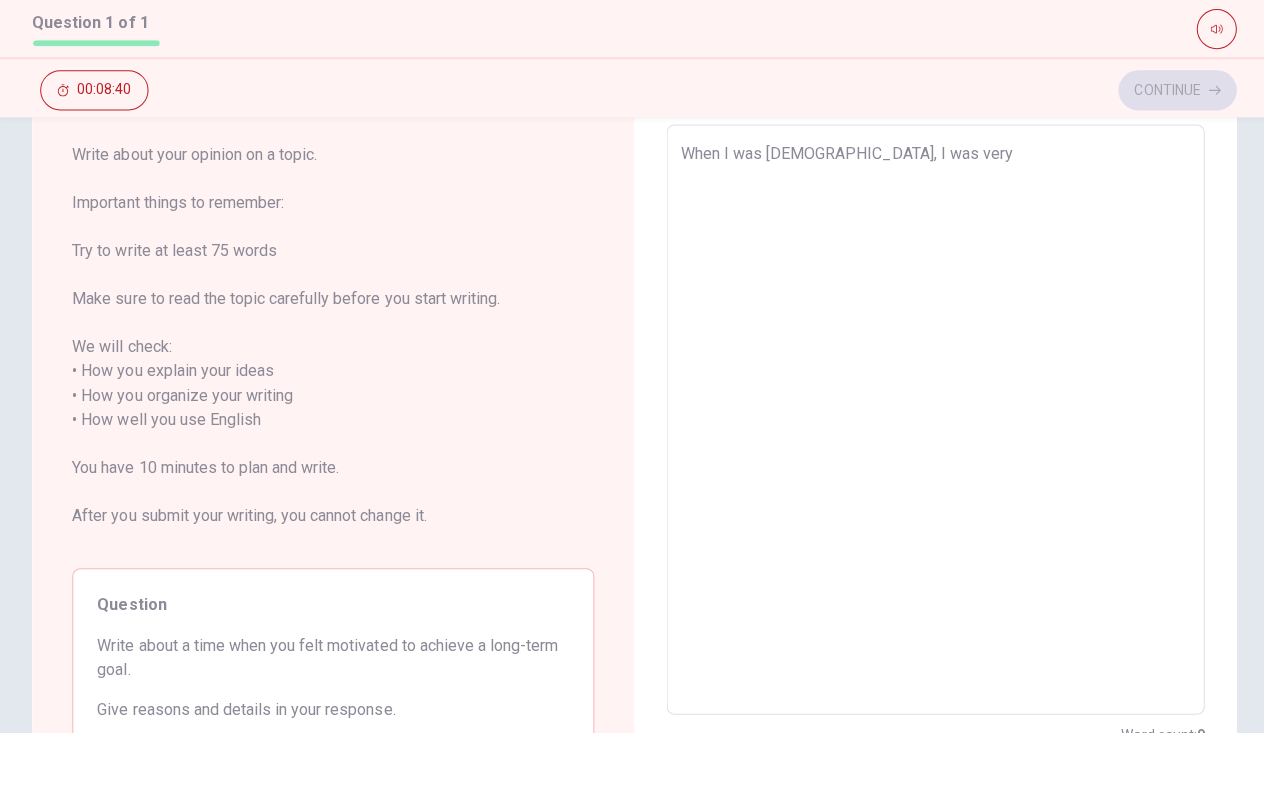 type on "x" 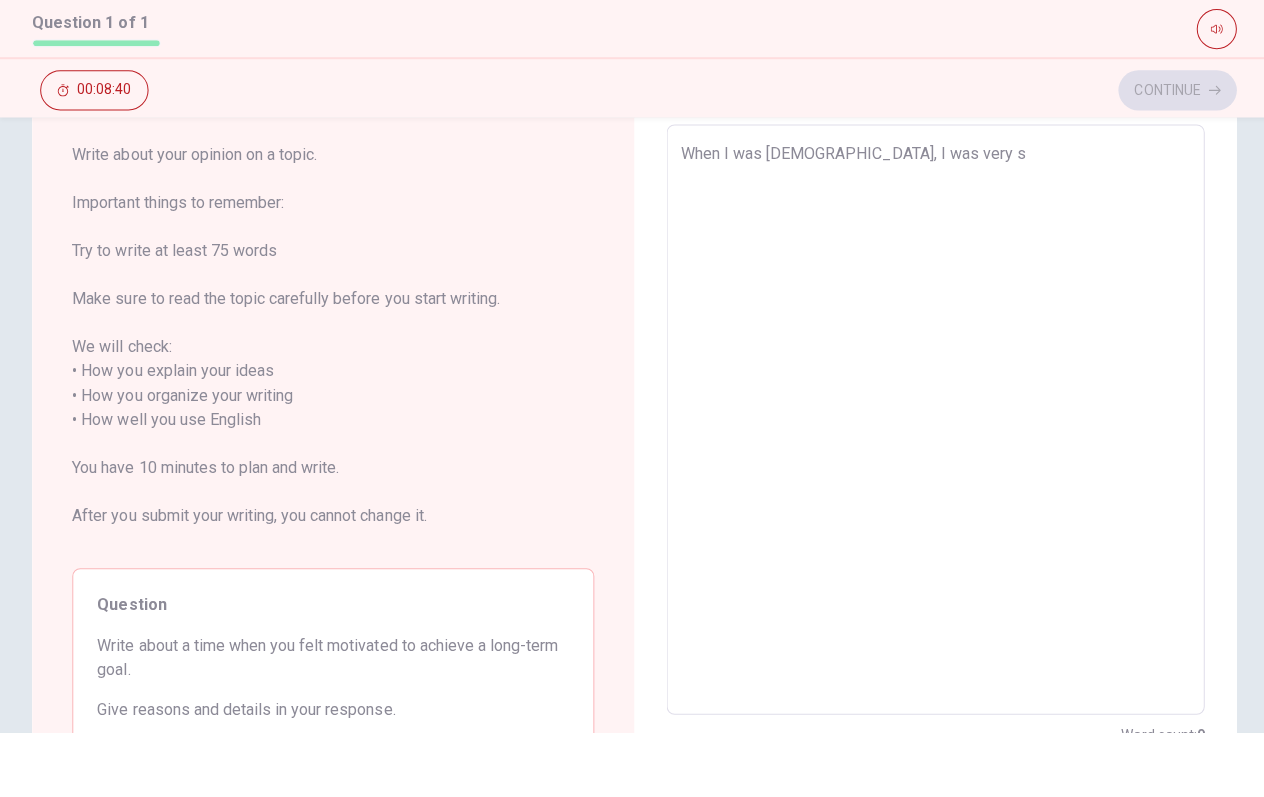type on "x" 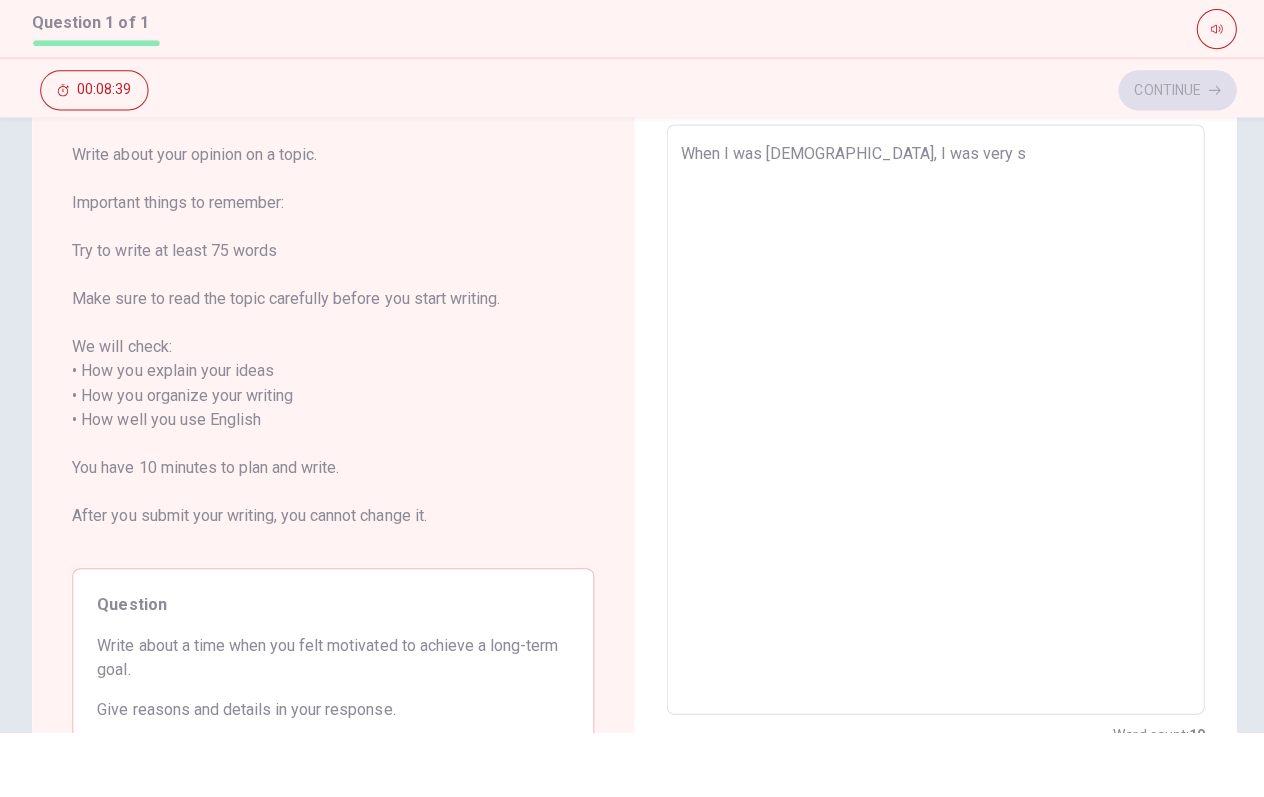 type on "When I was [DEMOGRAPHIC_DATA], I was very sk" 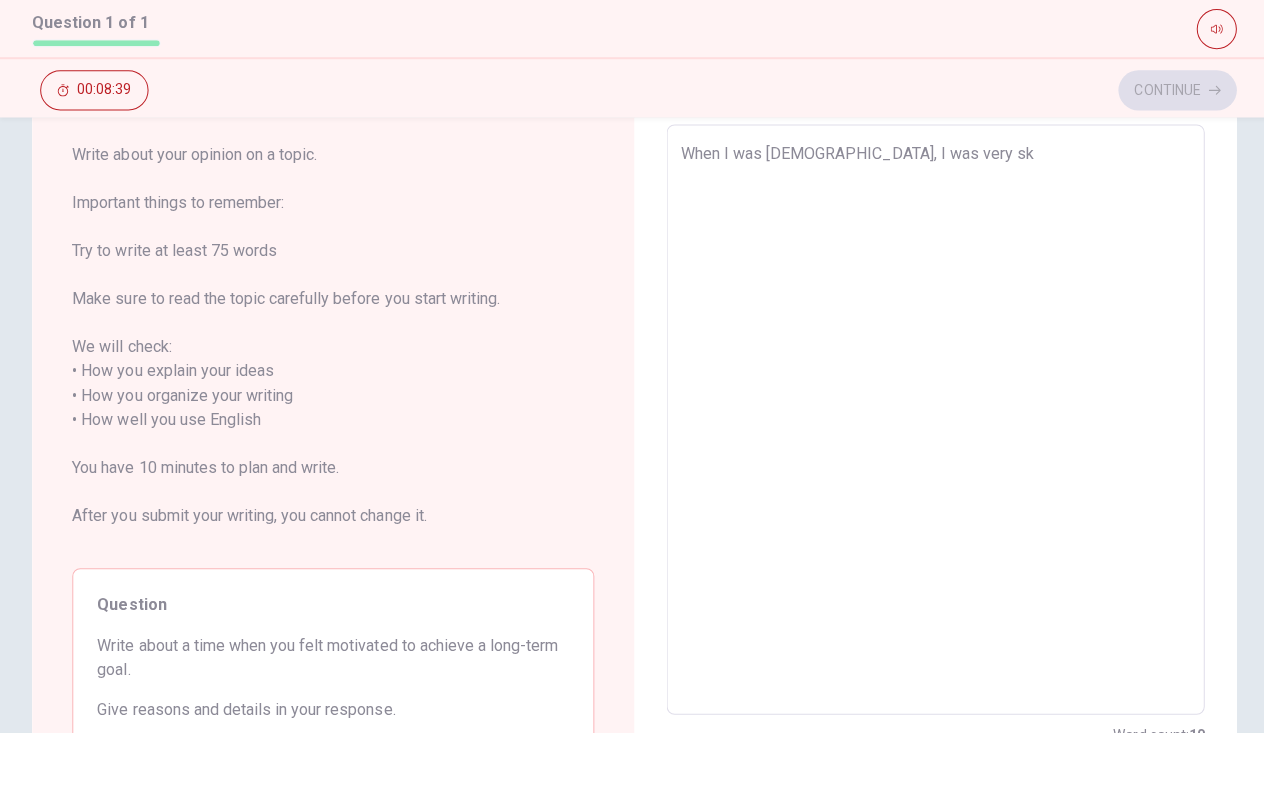type on "x" 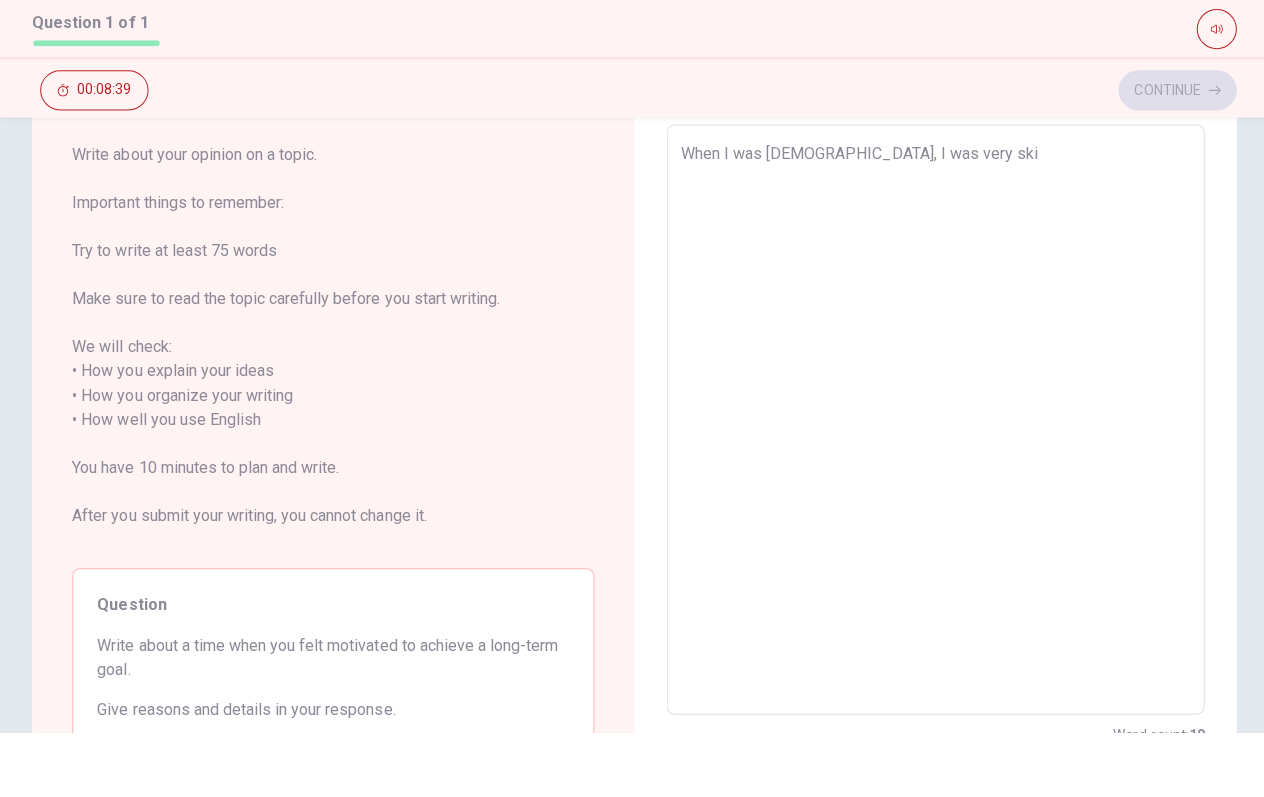 type on "x" 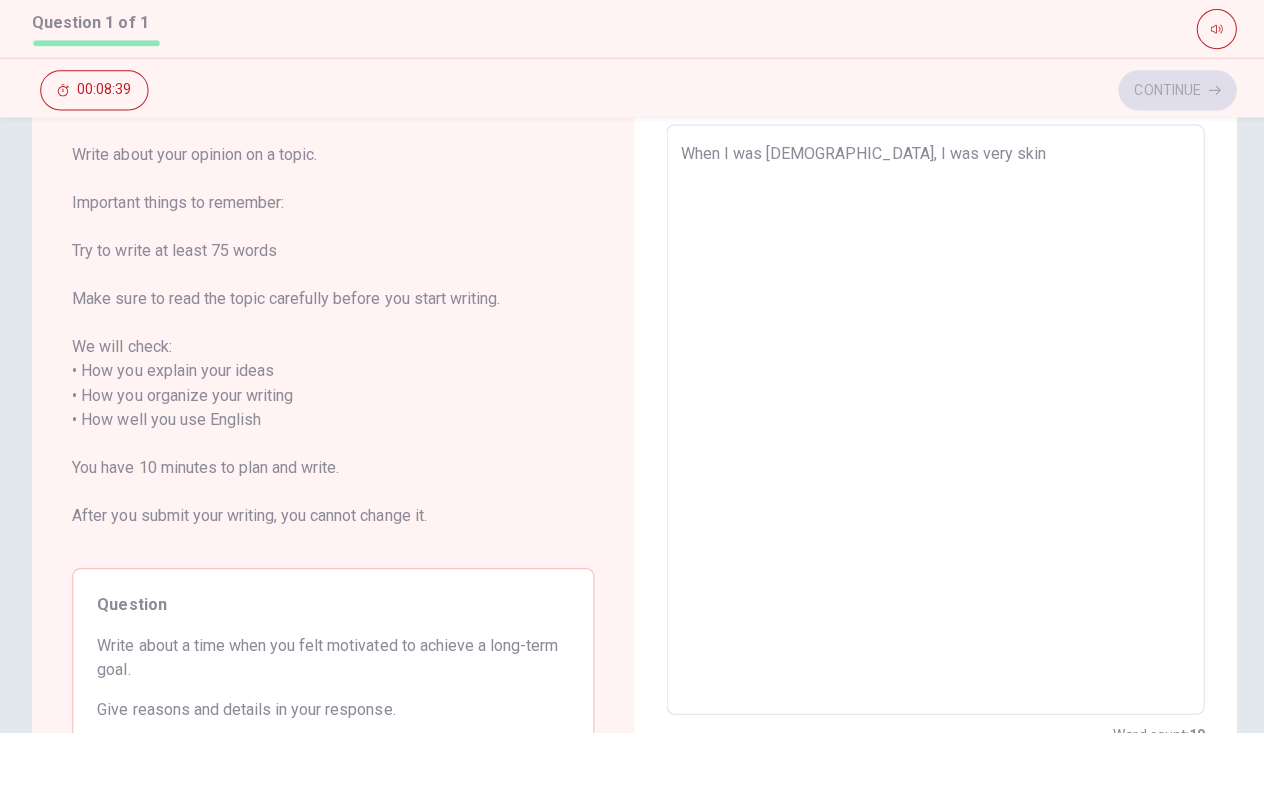 type on "x" 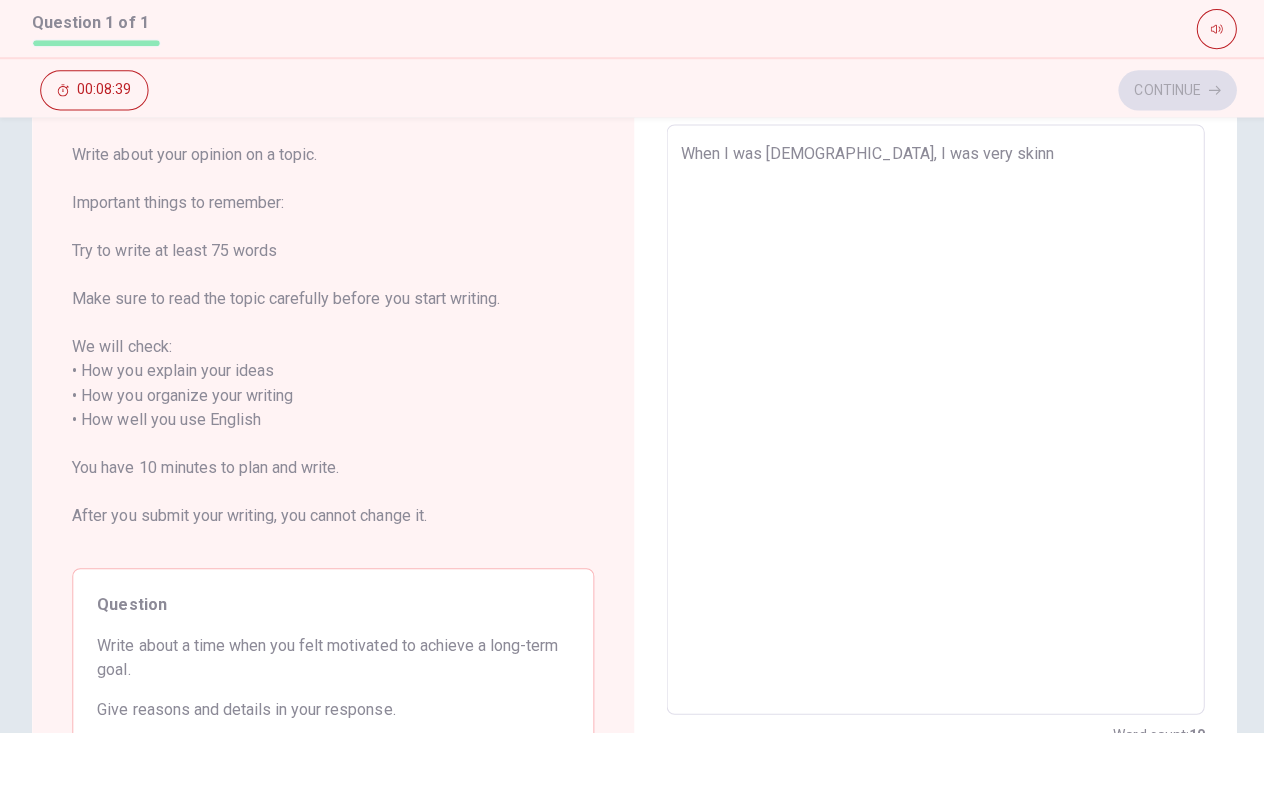type on "x" 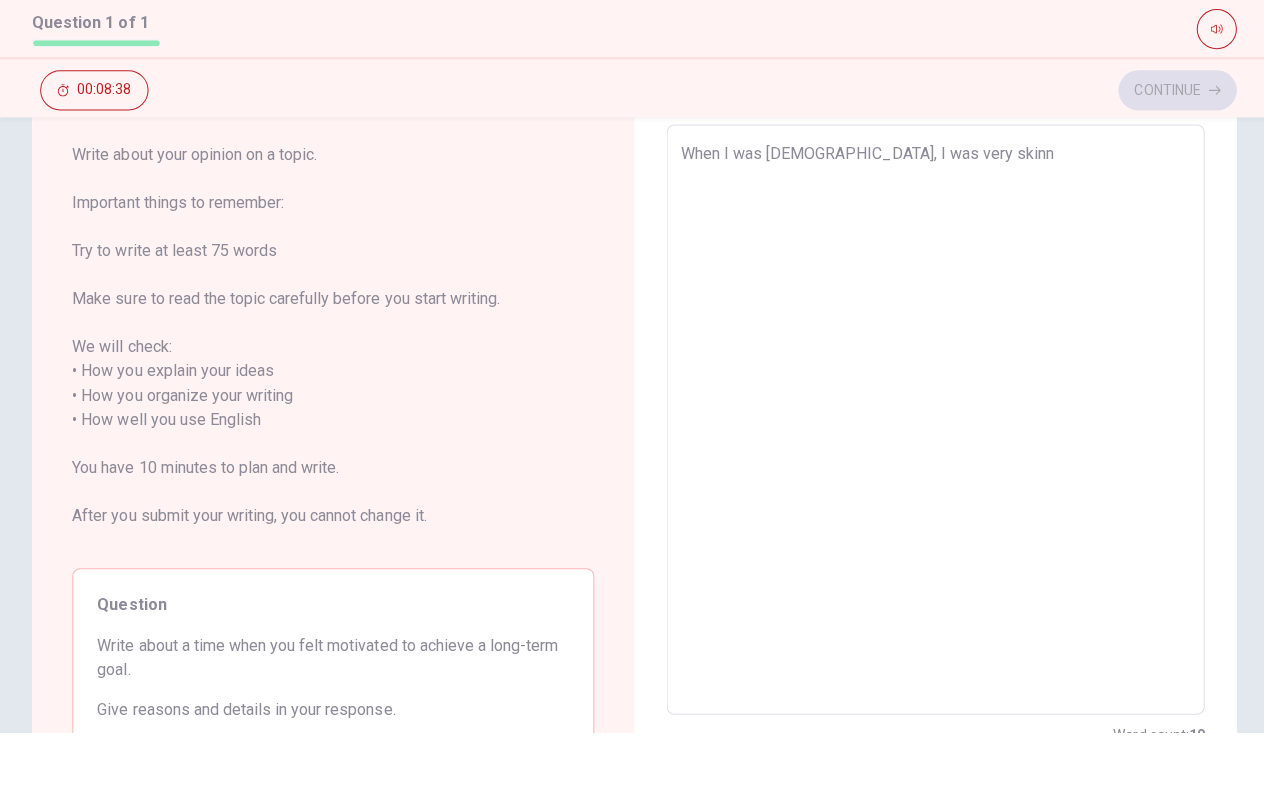 type on "When I was [DEMOGRAPHIC_DATA], I was very skinny" 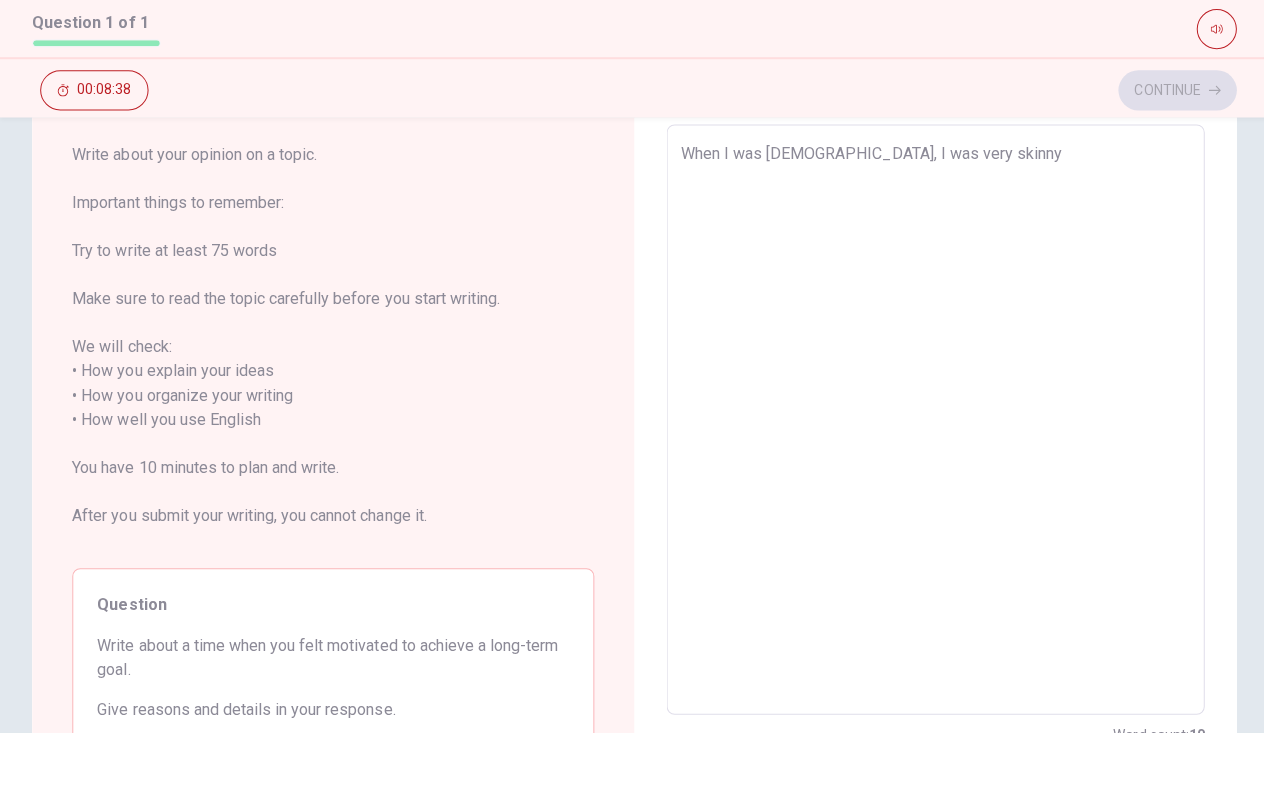 type on "x" 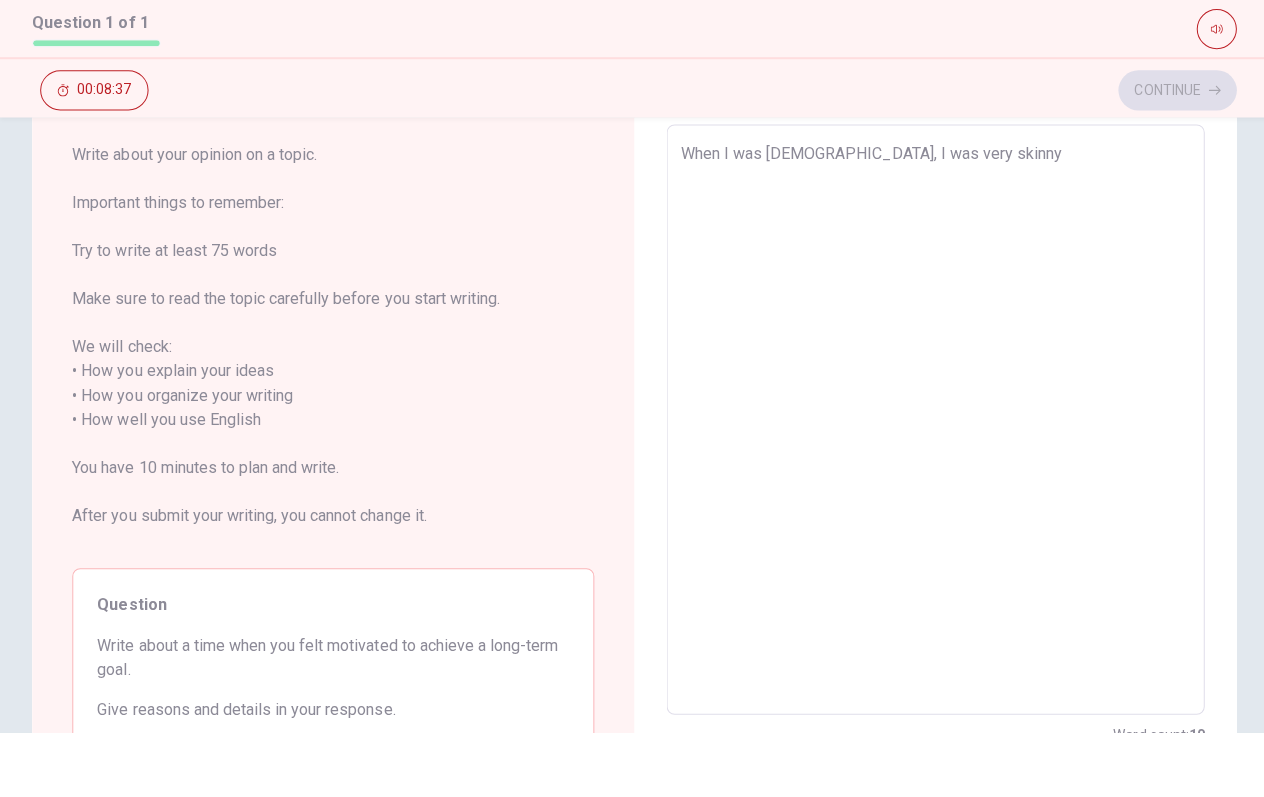type on "When I was [DEMOGRAPHIC_DATA], I was very skinny a" 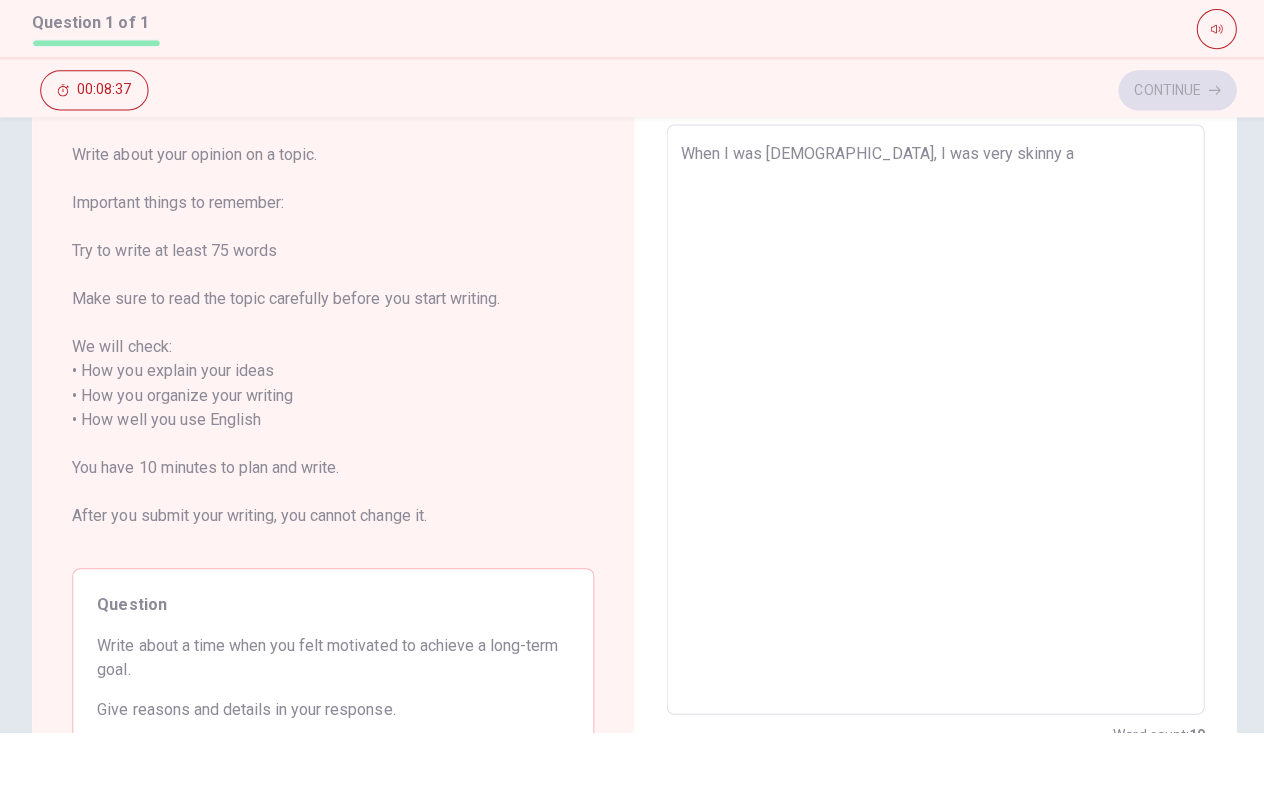 type on "x" 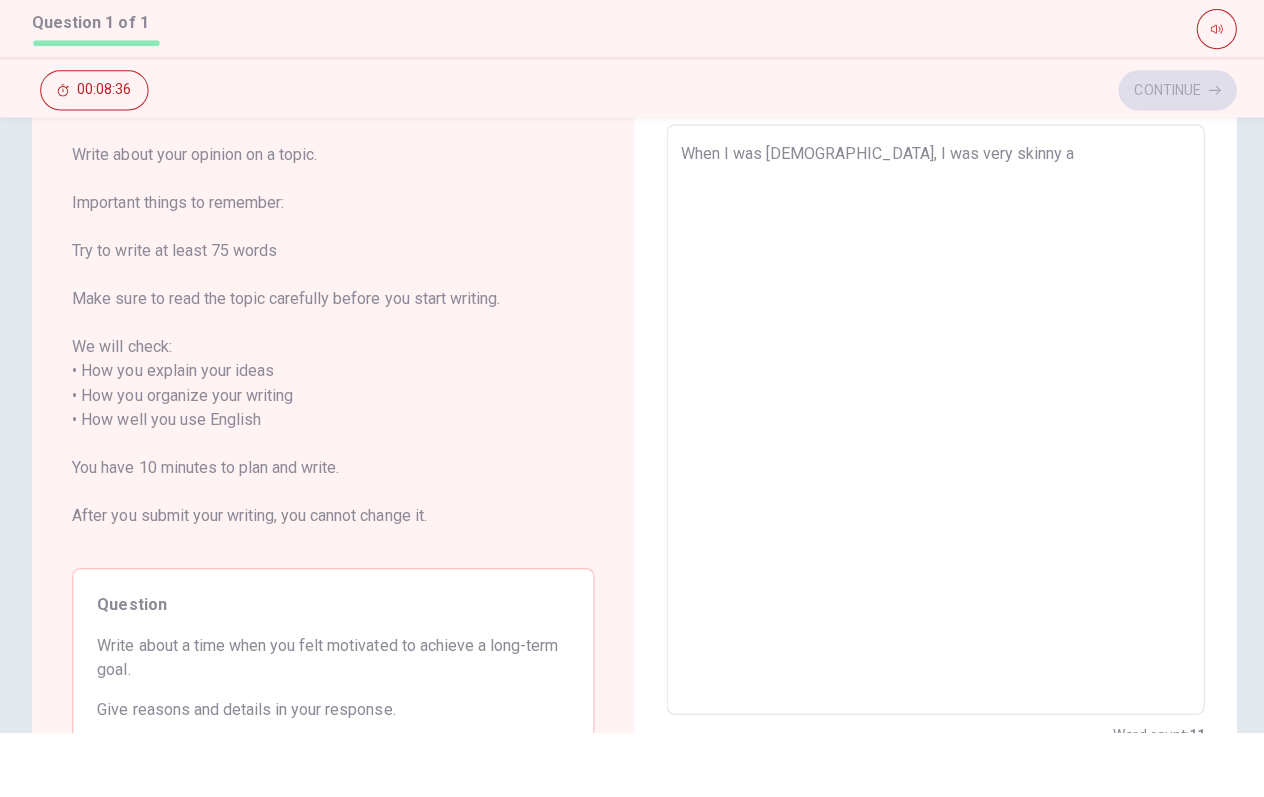 type on "When I was [DEMOGRAPHIC_DATA], I was very skinny an" 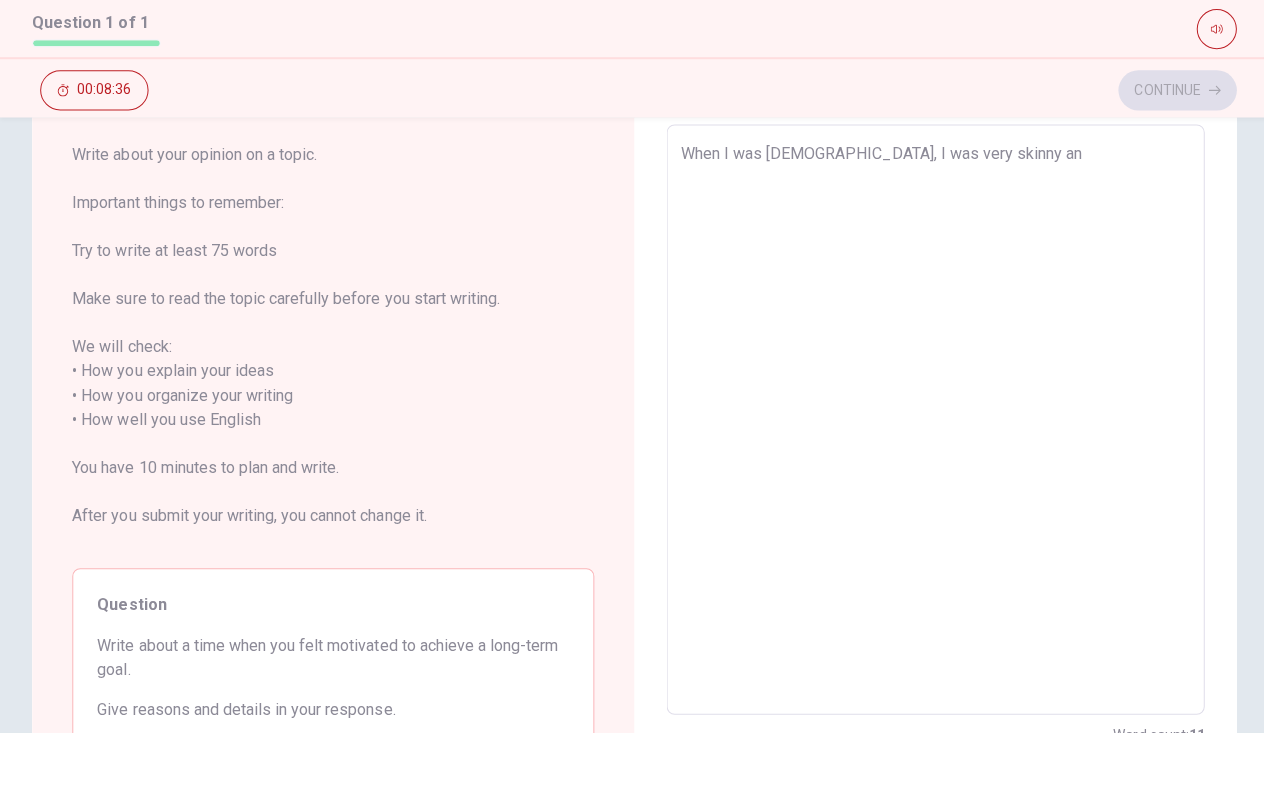 type on "x" 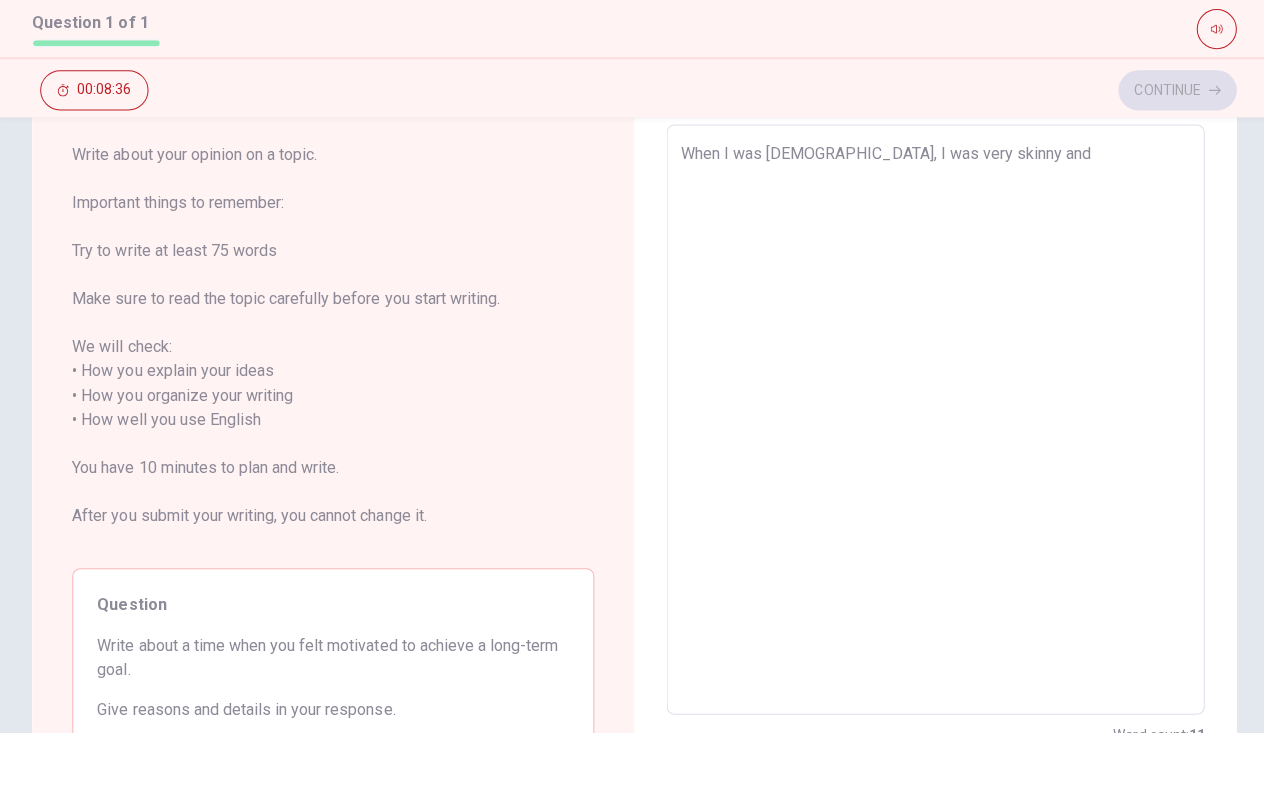 type on "x" 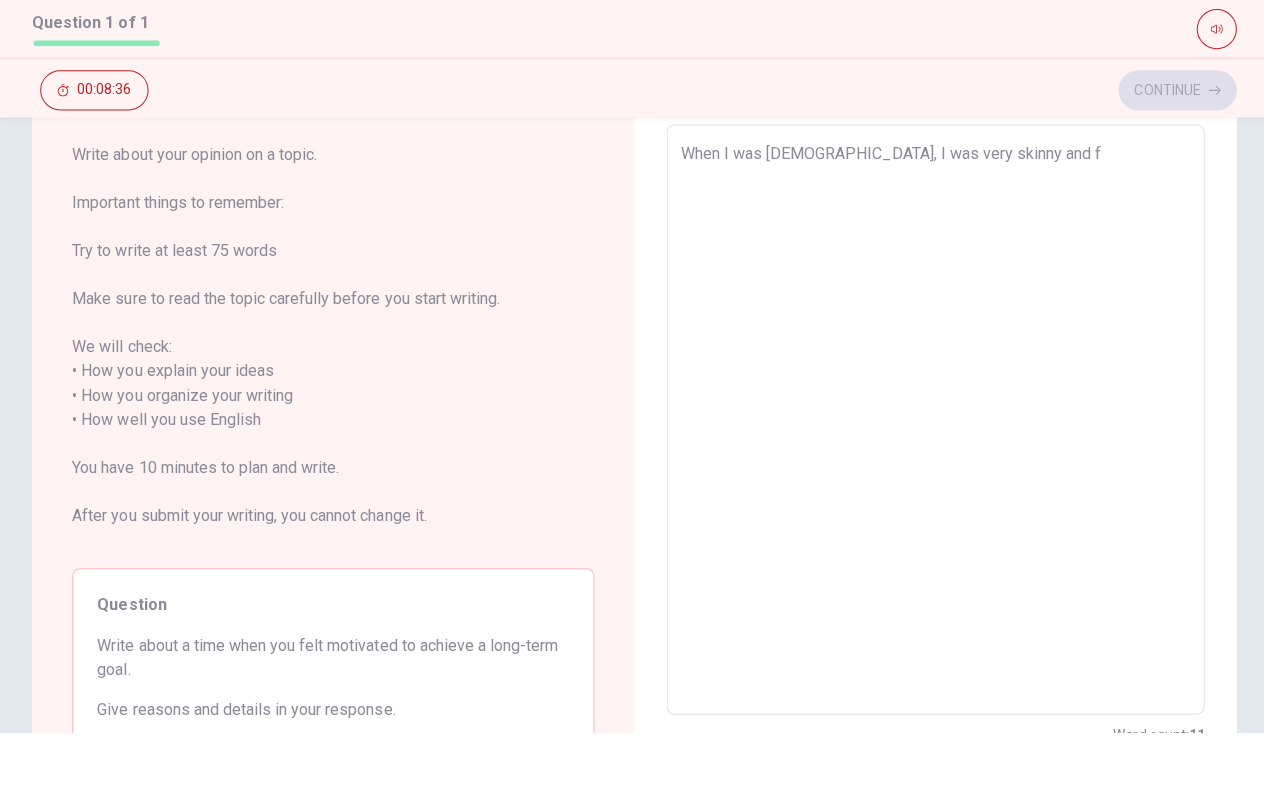type on "x" 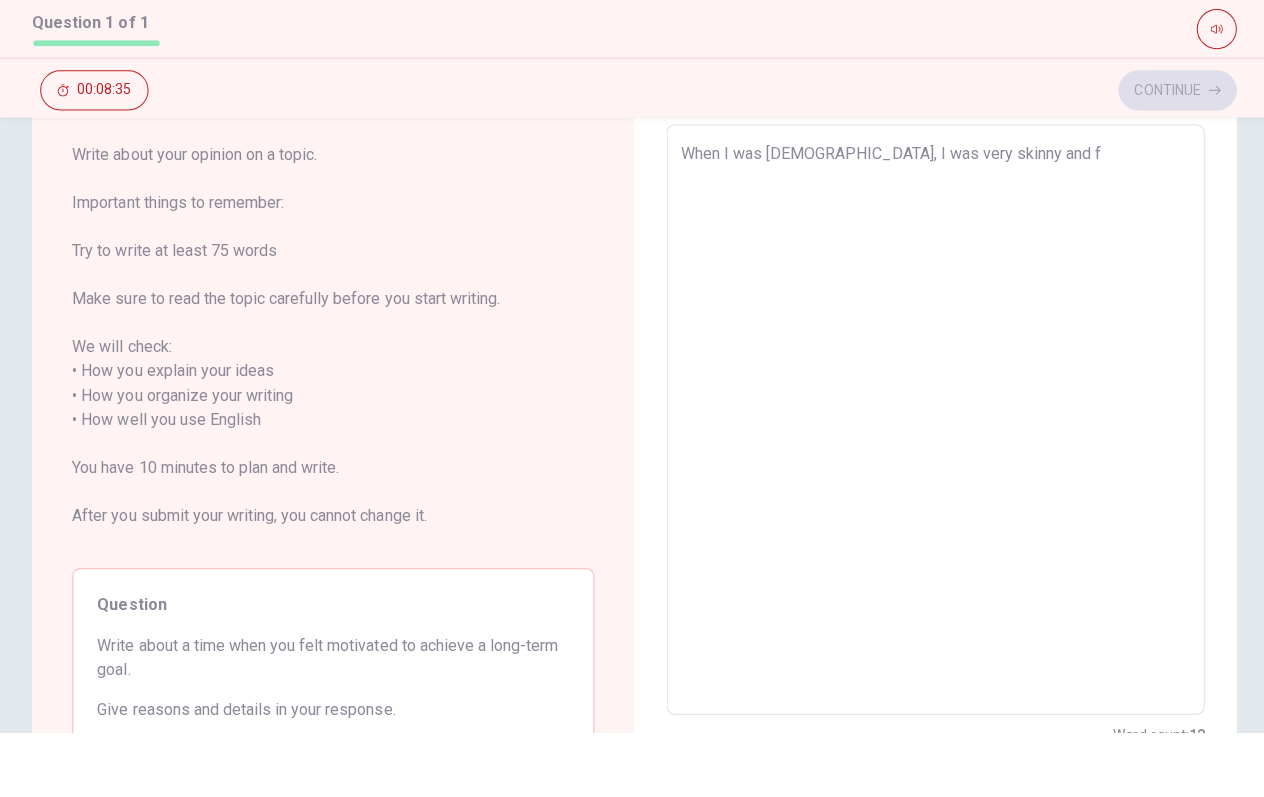type on "When I was [DEMOGRAPHIC_DATA], I was very skinny and fe" 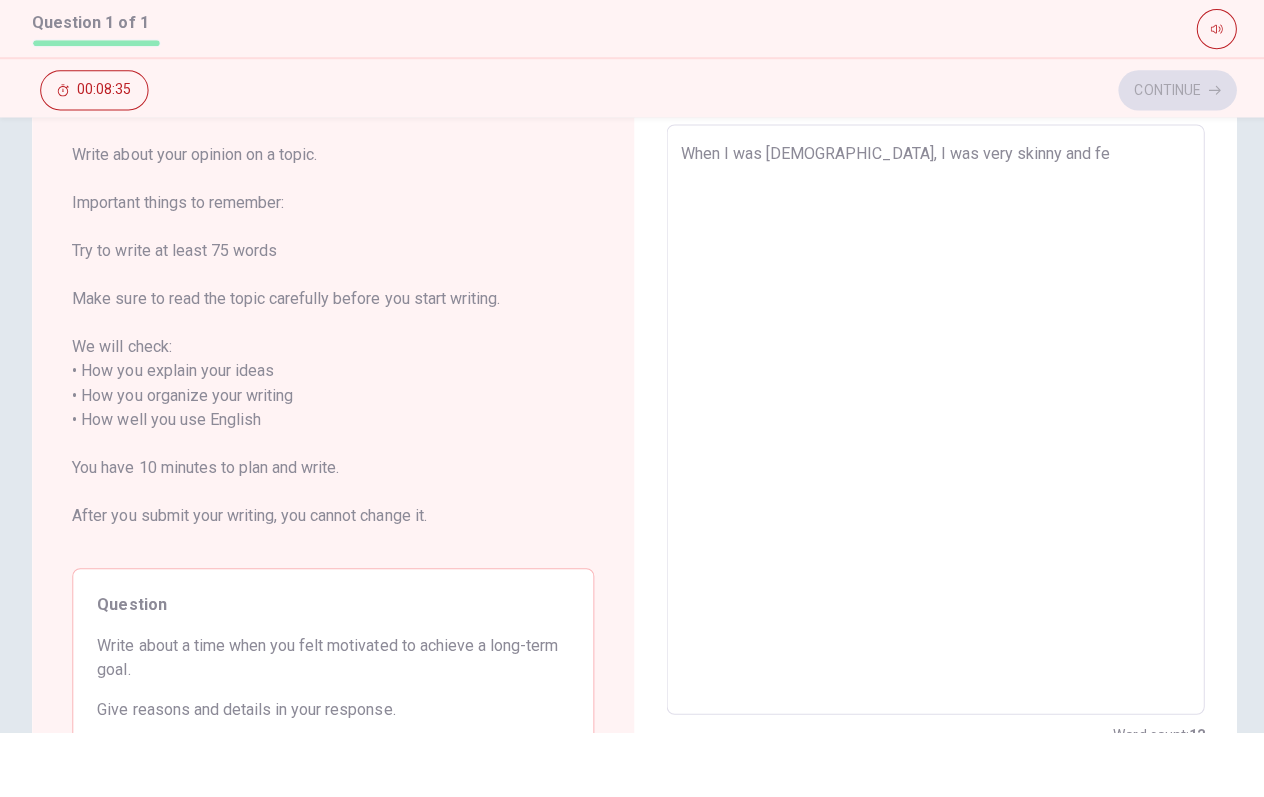 type on "x" 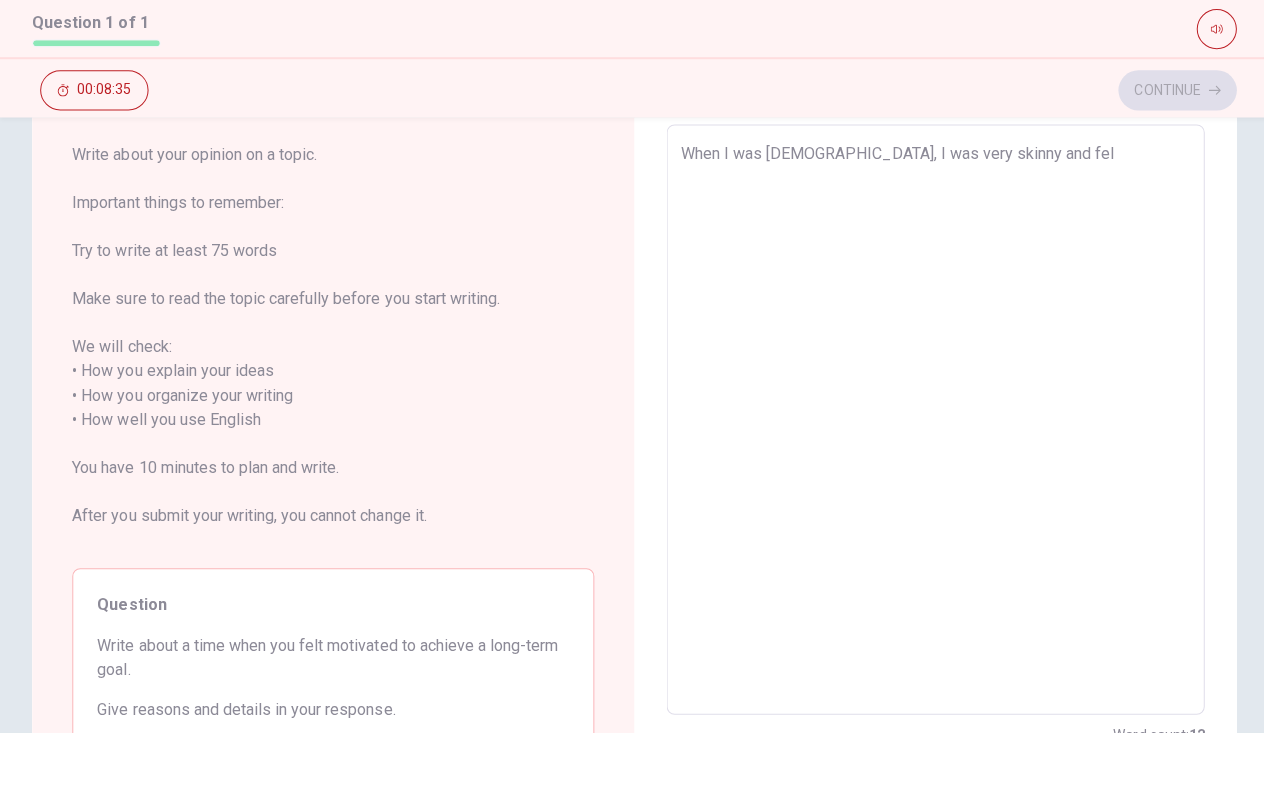 type on "x" 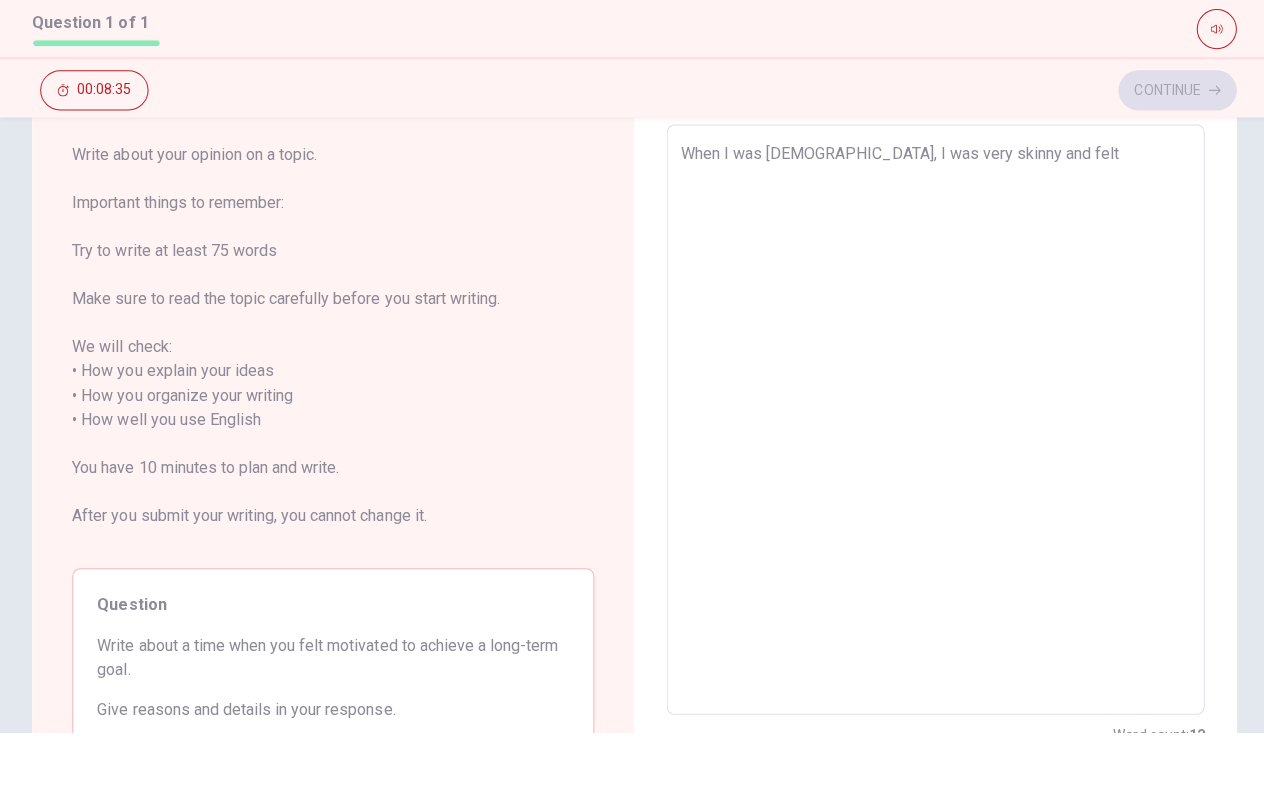 type on "x" 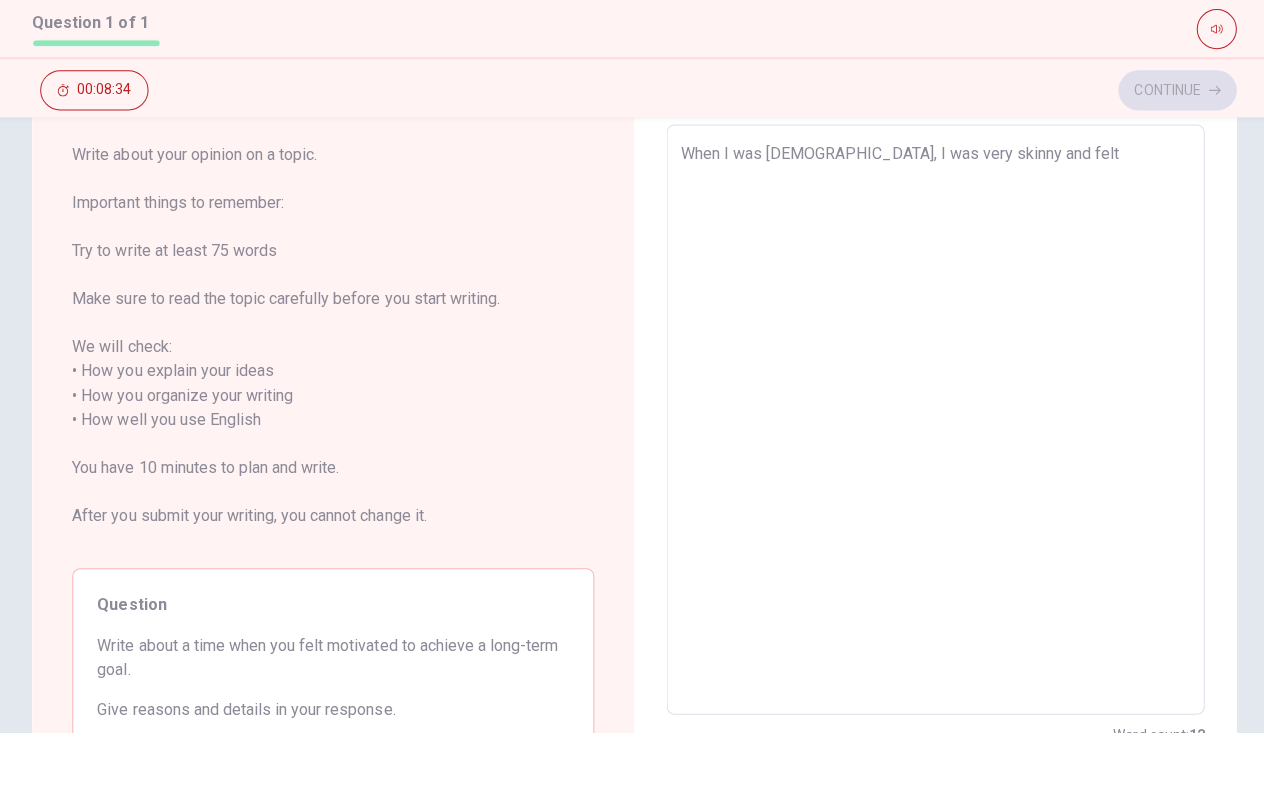 type on "x" 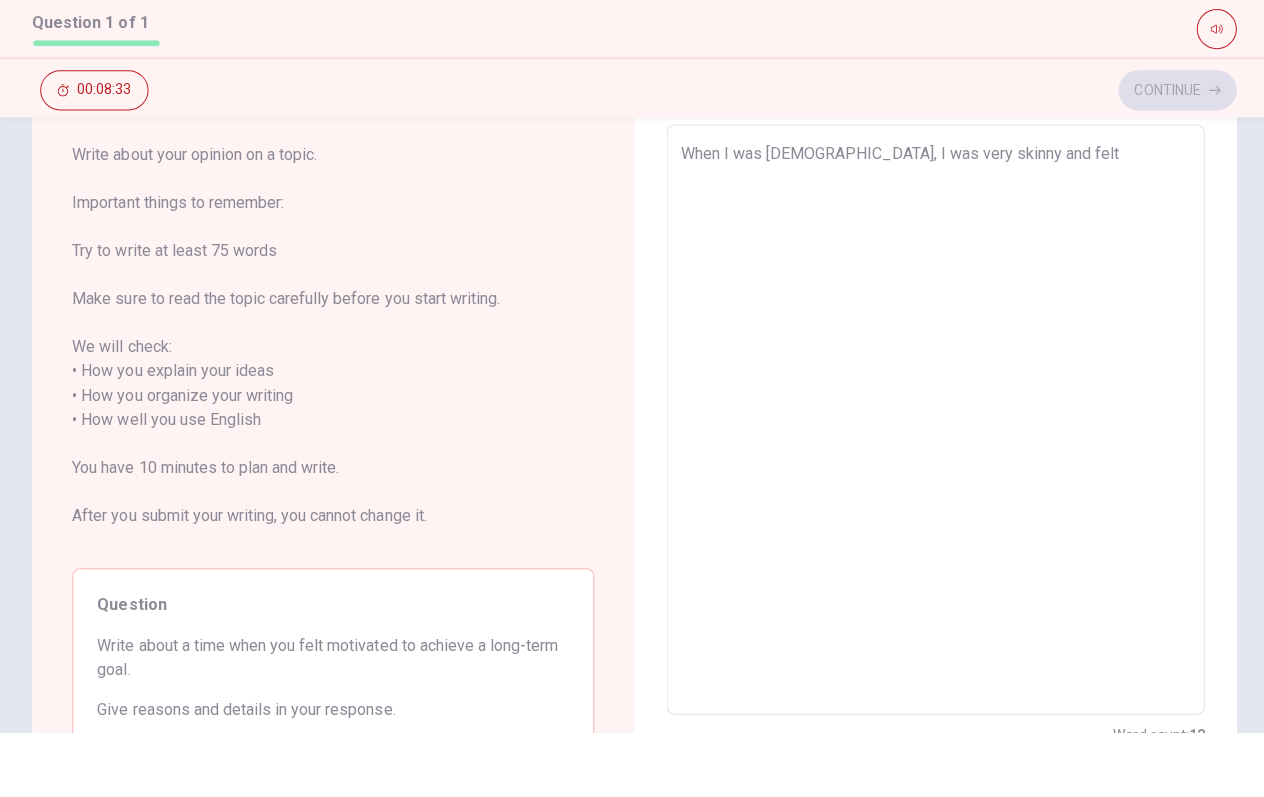 type on "When I was [DEMOGRAPHIC_DATA], I was very skinny and felt b" 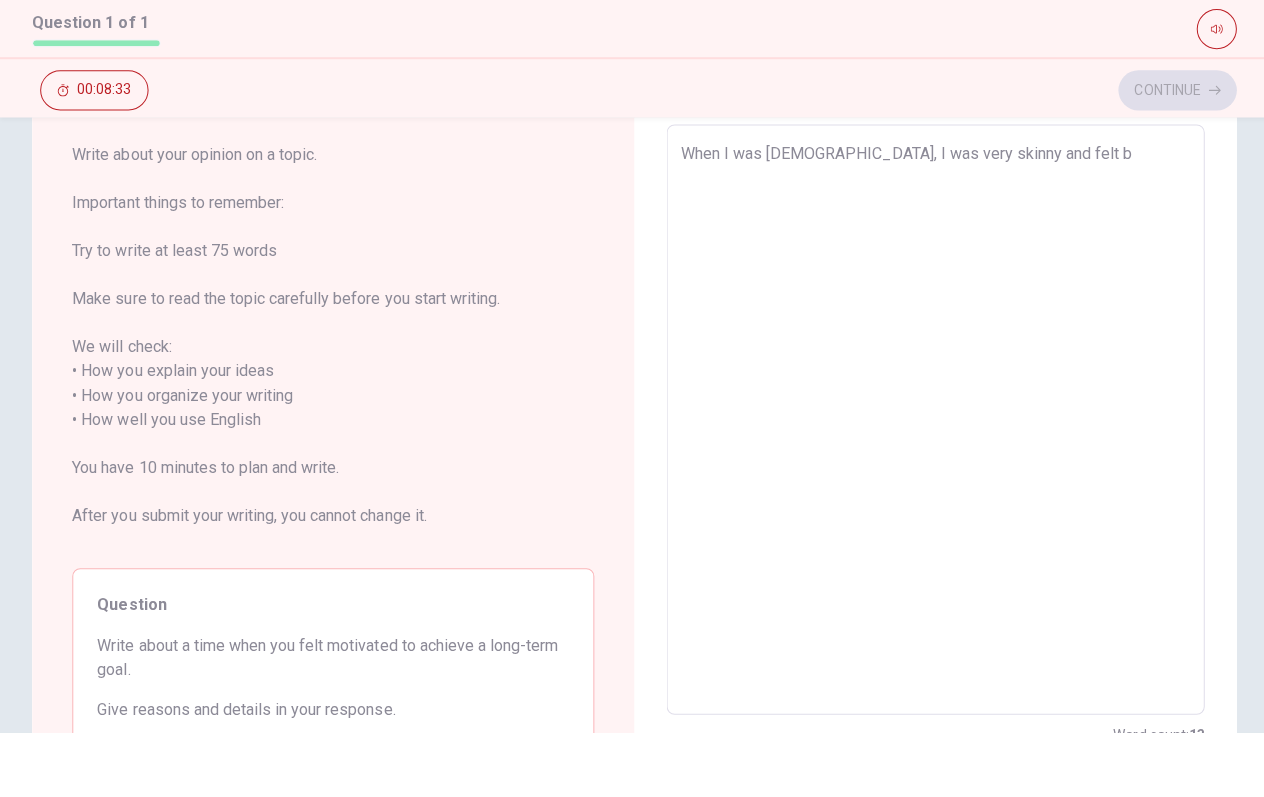 type on "x" 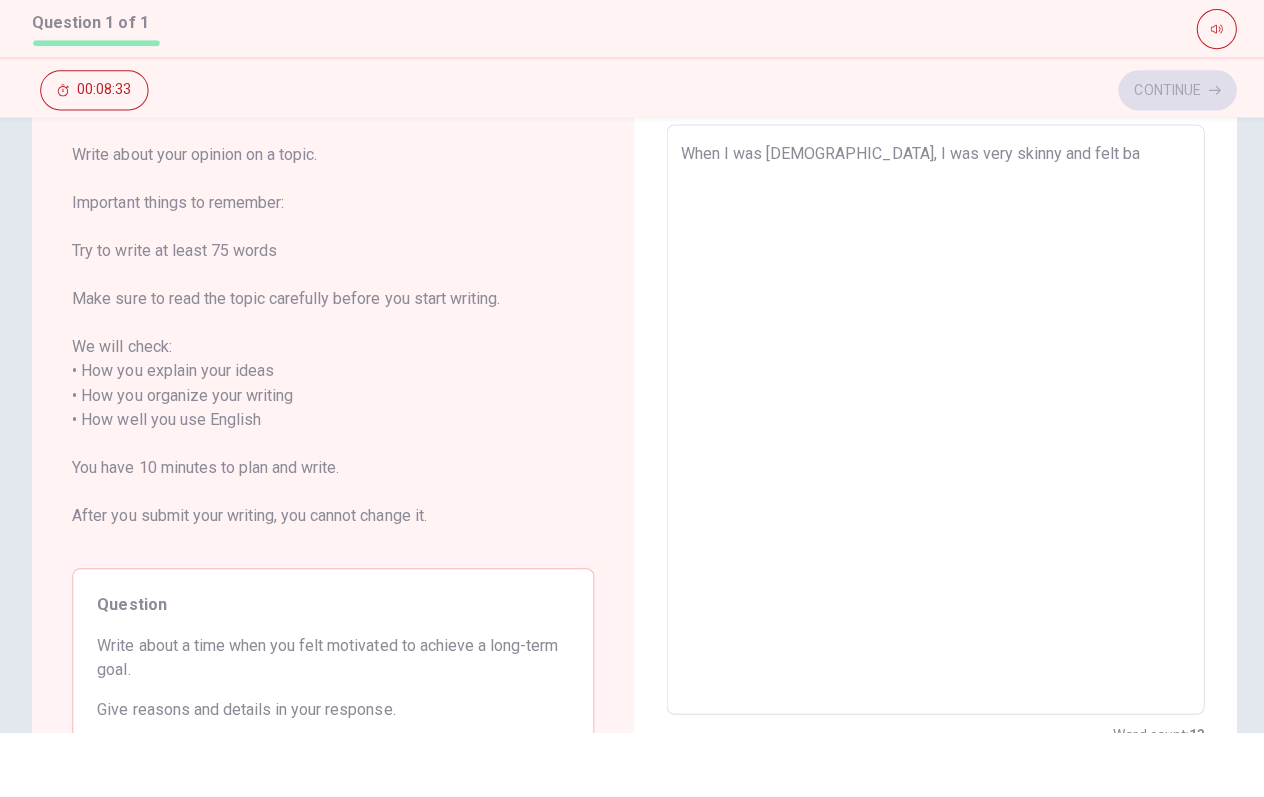 type on "x" 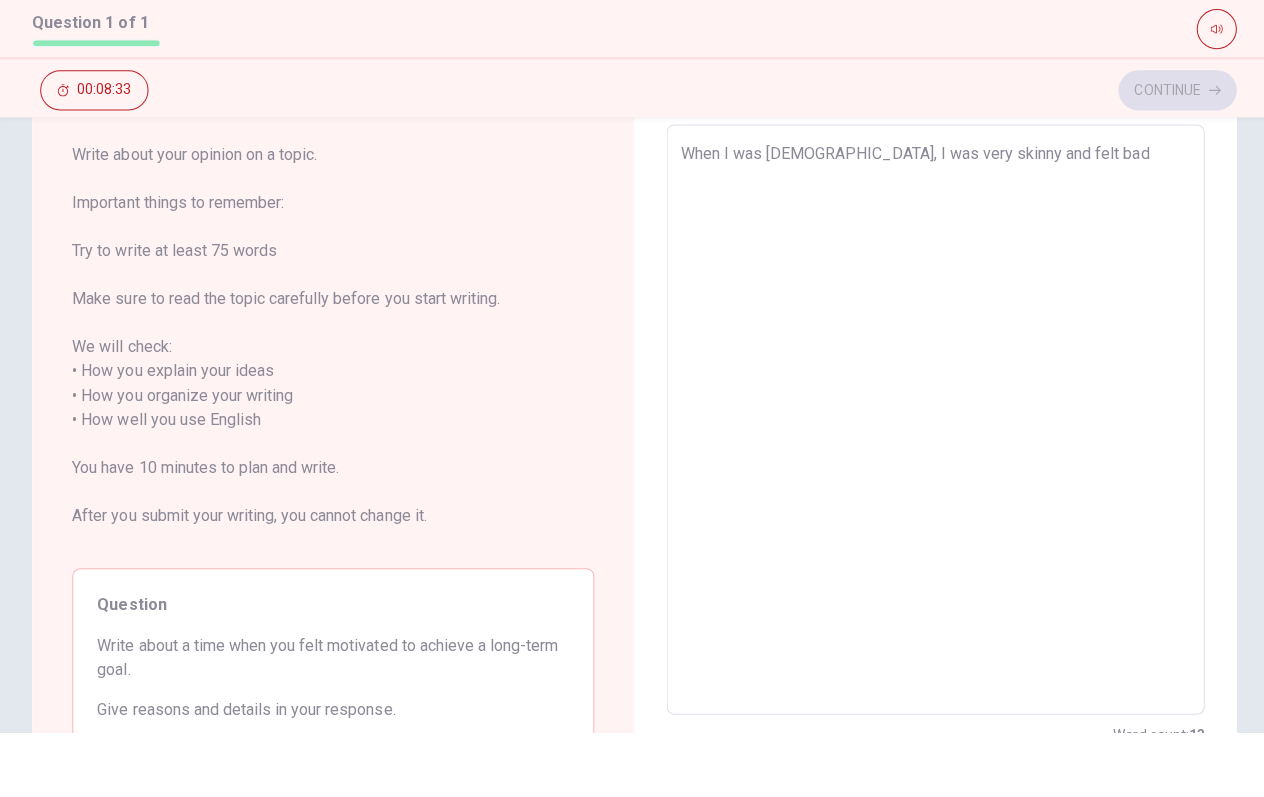 type on "x" 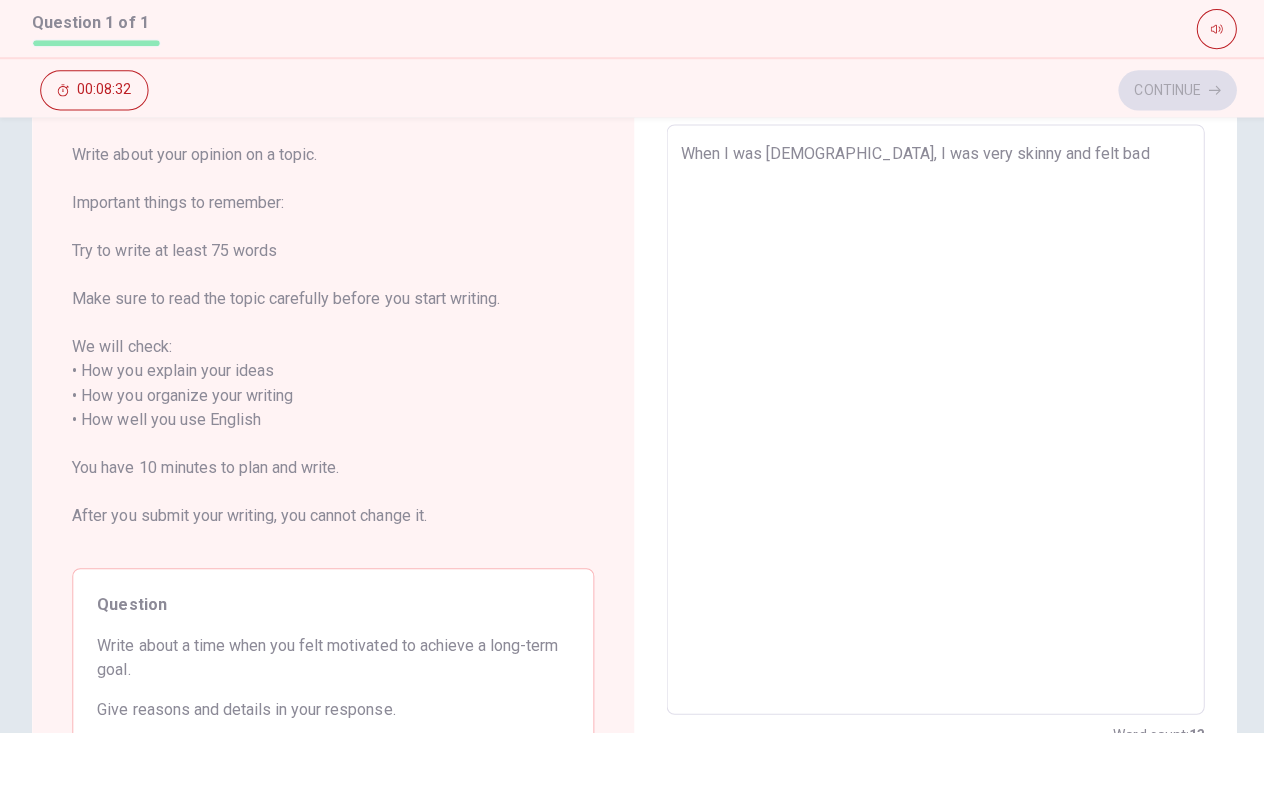 type on "When I was [DEMOGRAPHIC_DATA], I was very skinny and felt bad" 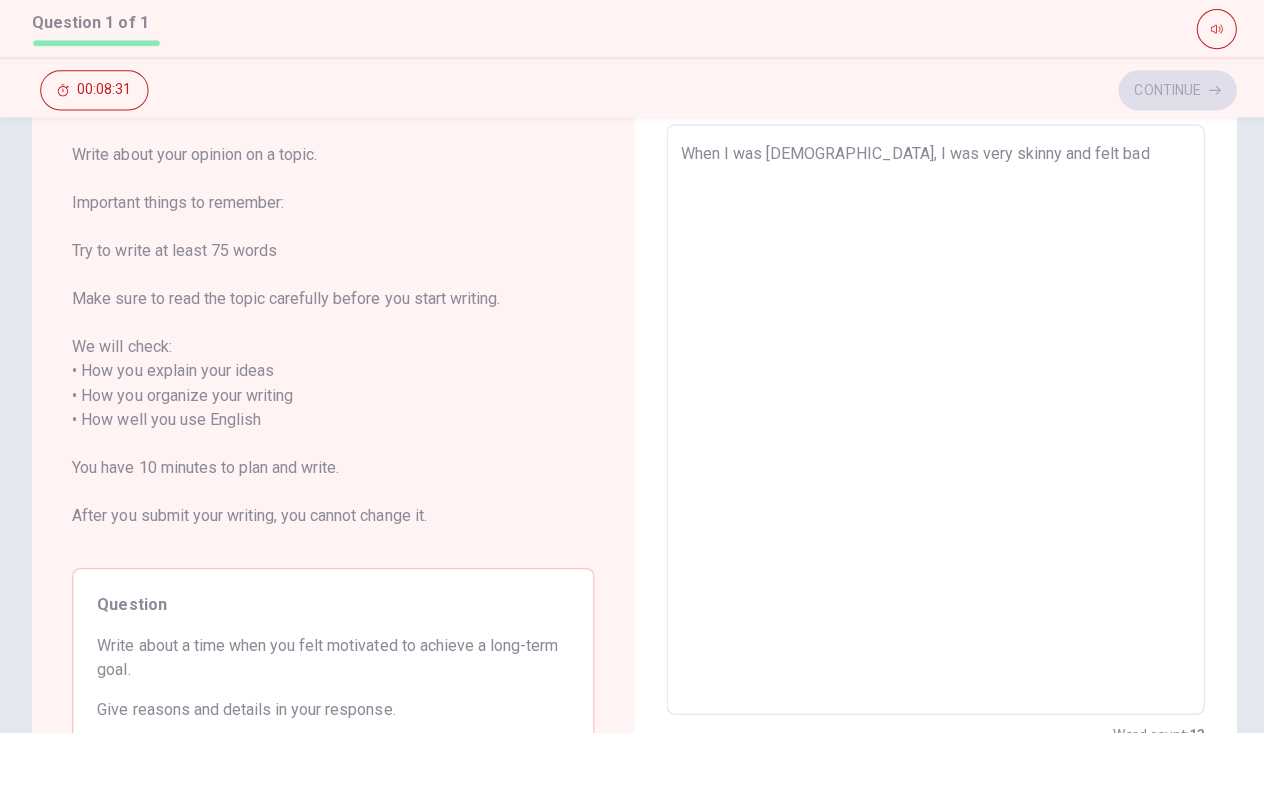 type on "x" 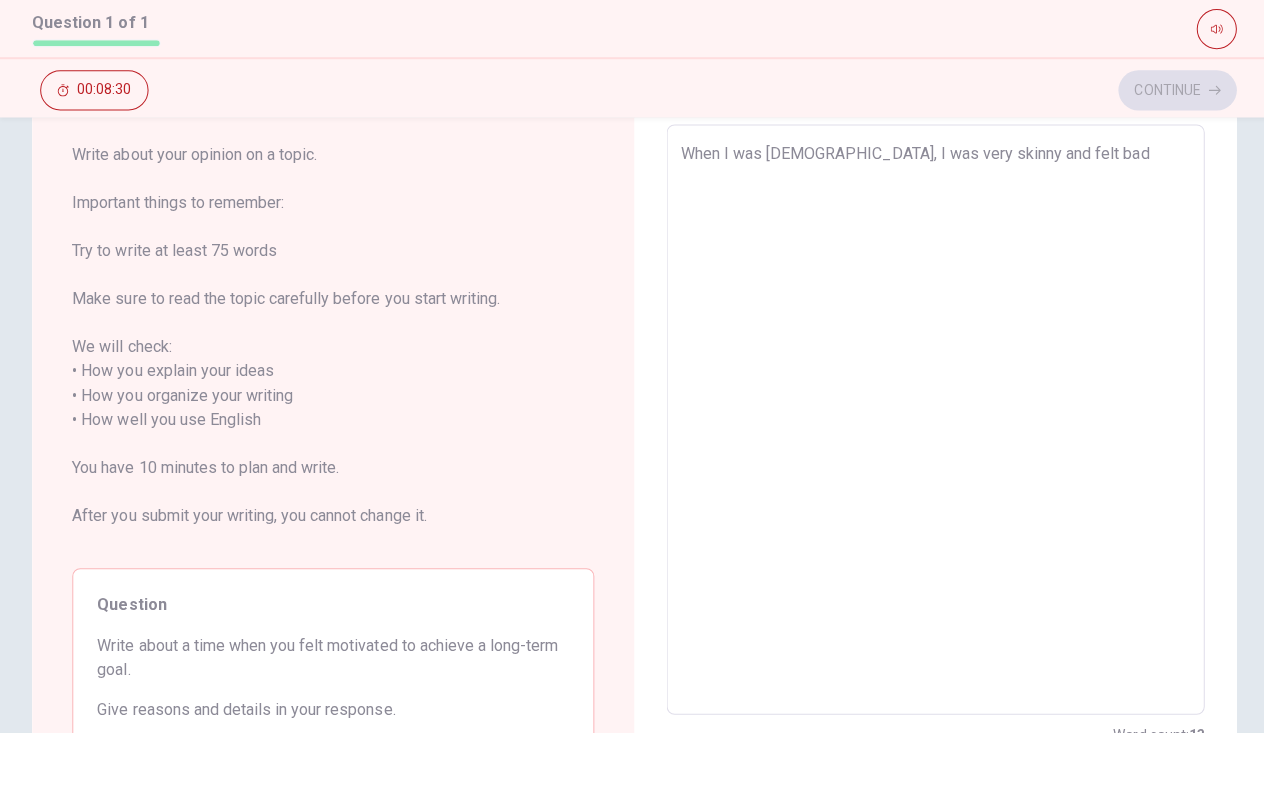 type on "When I was [DEMOGRAPHIC_DATA], I was very skinny and felt bad w" 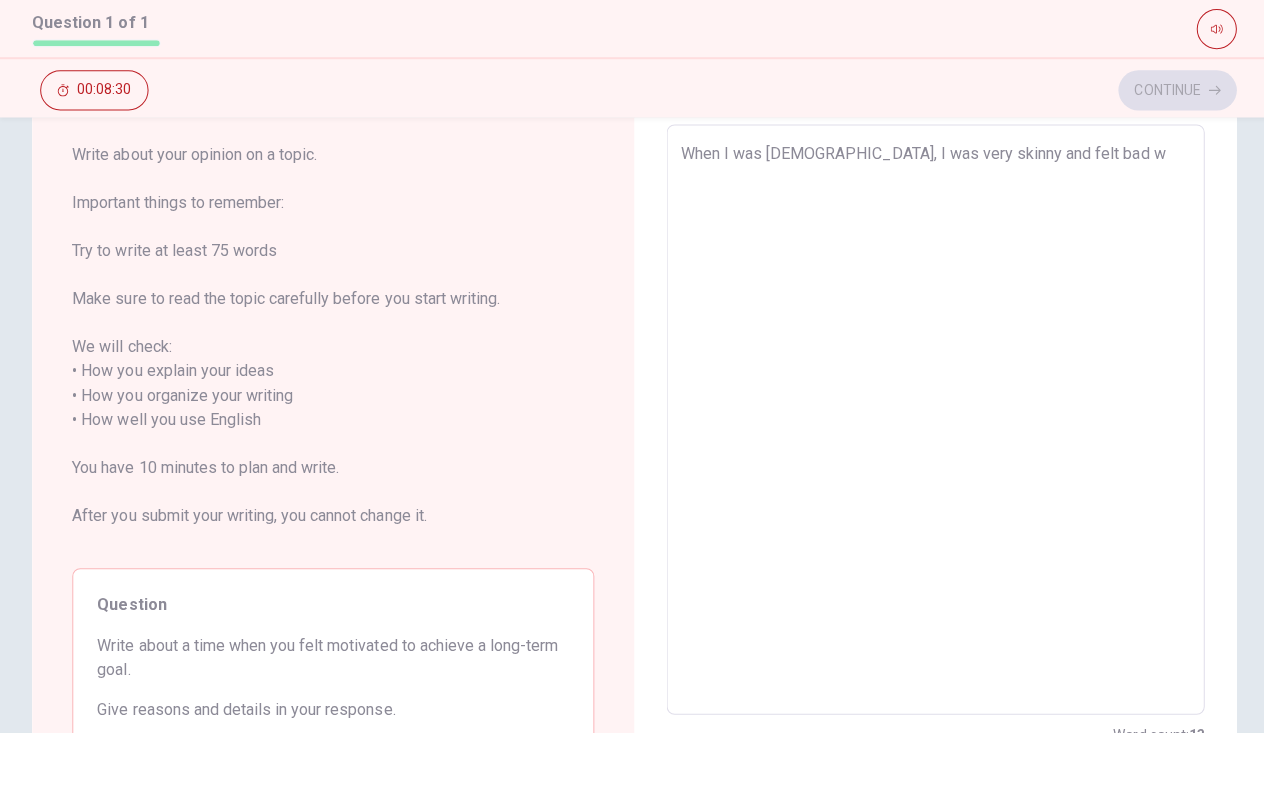 type on "x" 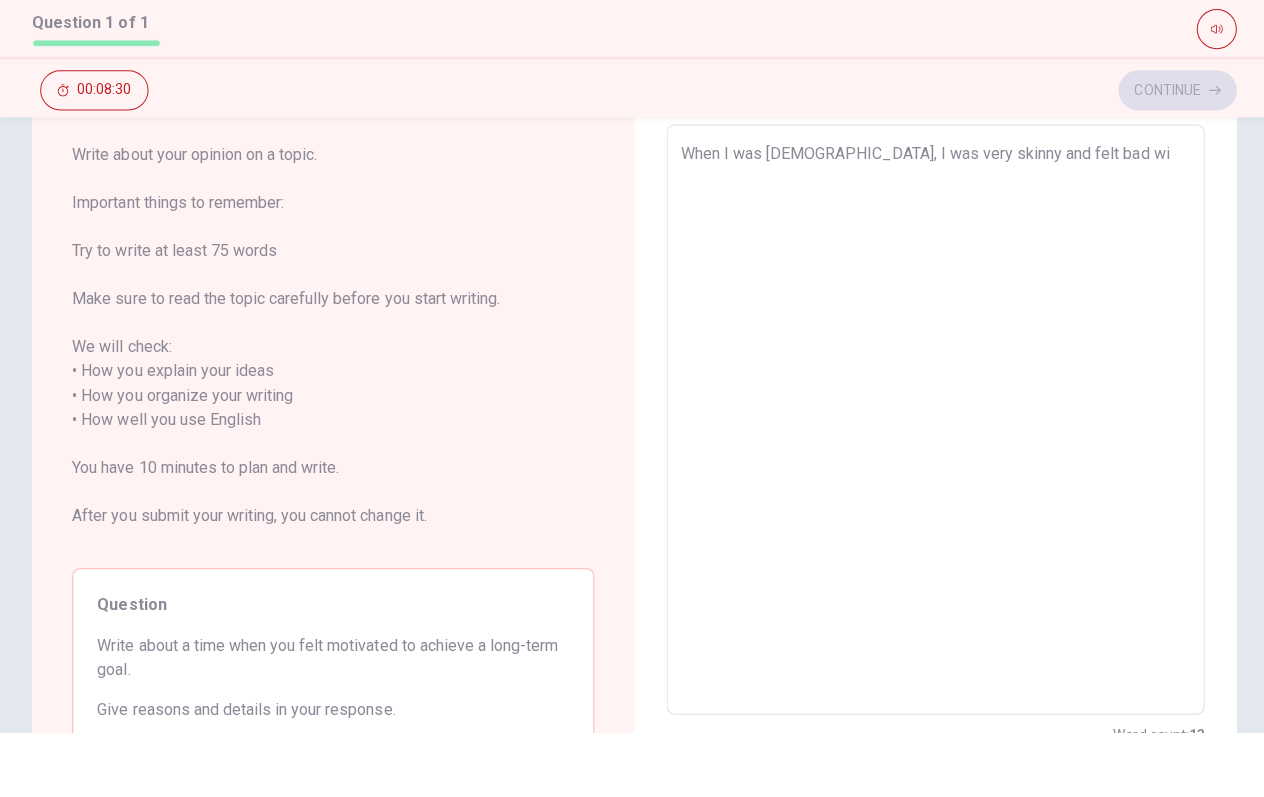 type on "x" 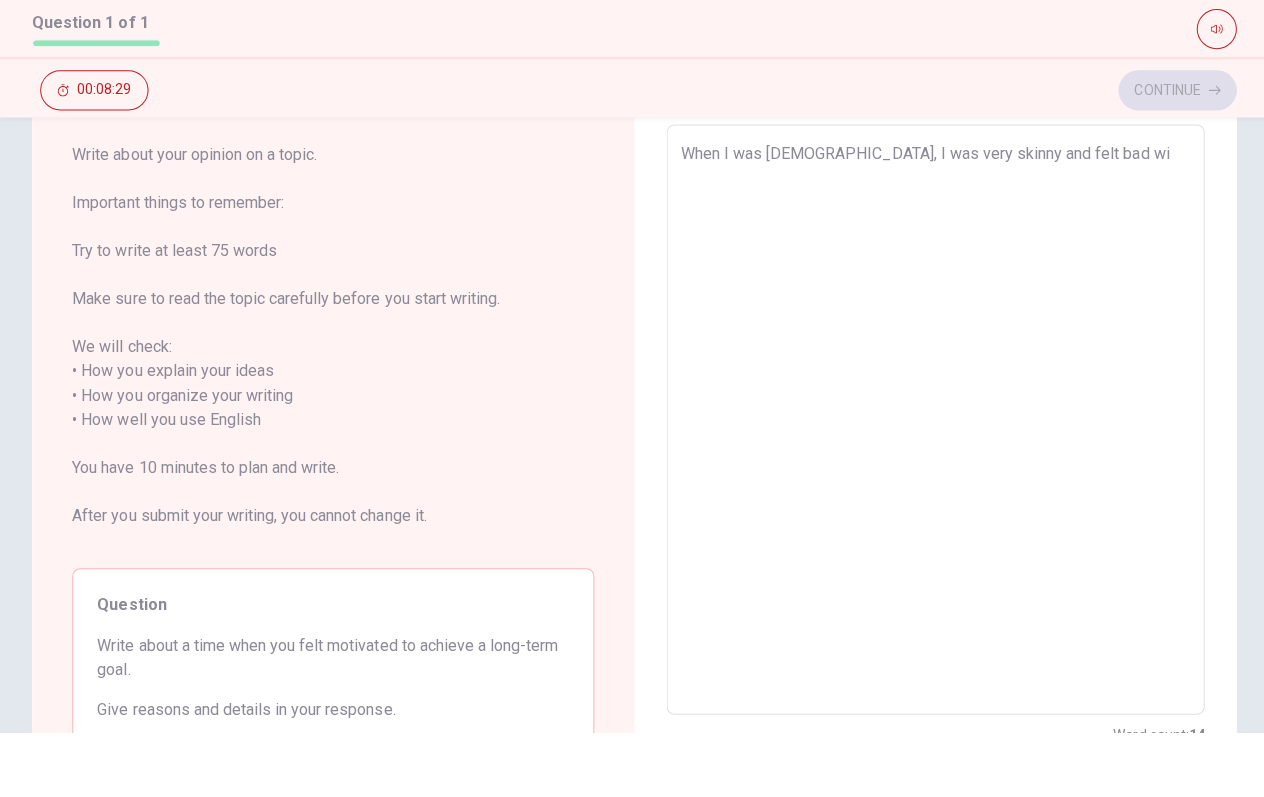 type on "When I was [DEMOGRAPHIC_DATA], I was very skinny and felt bad wit" 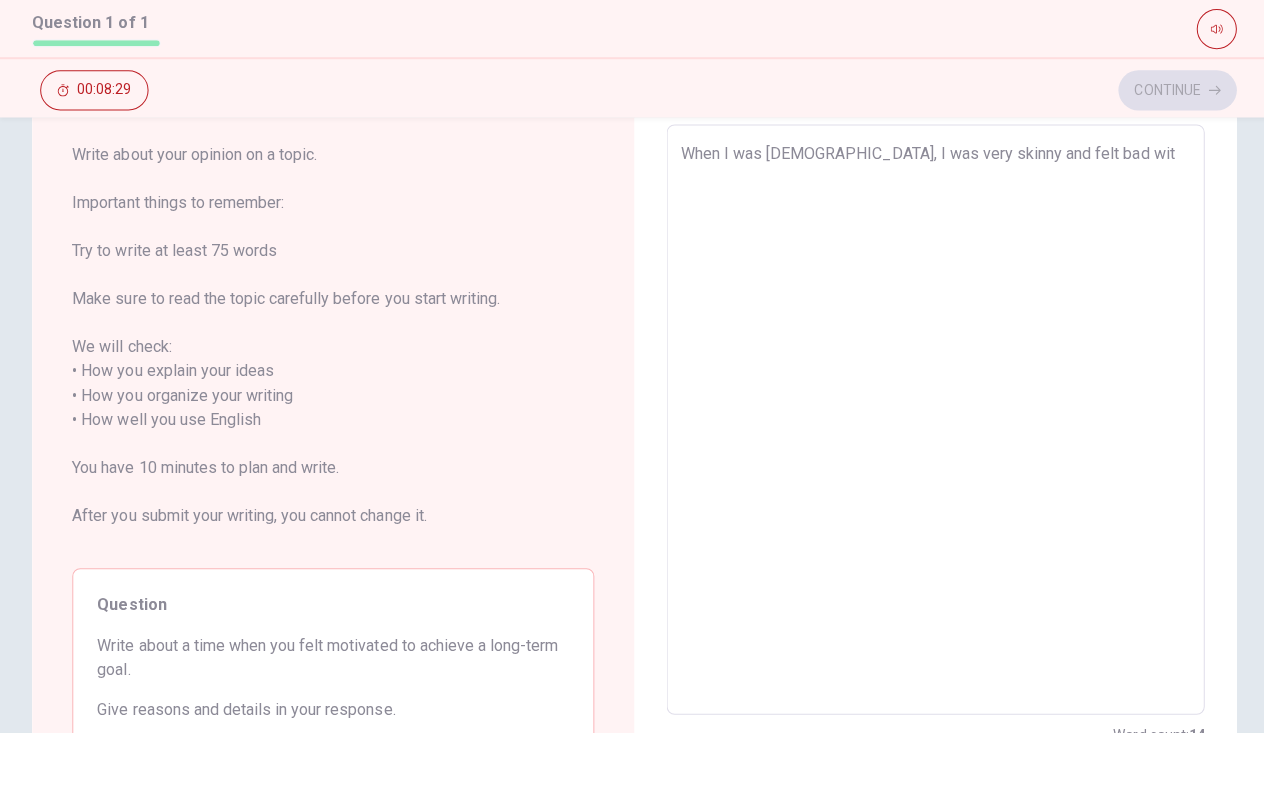 type on "x" 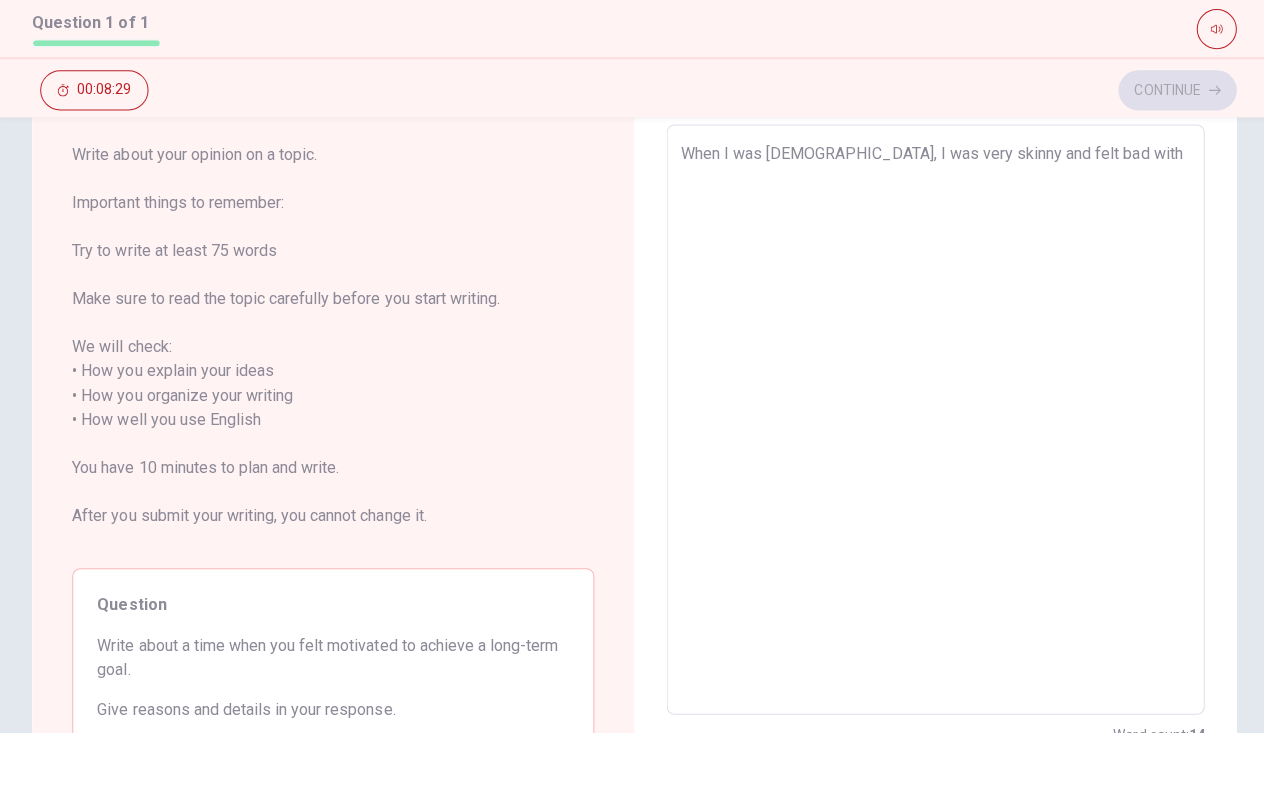 type on "x" 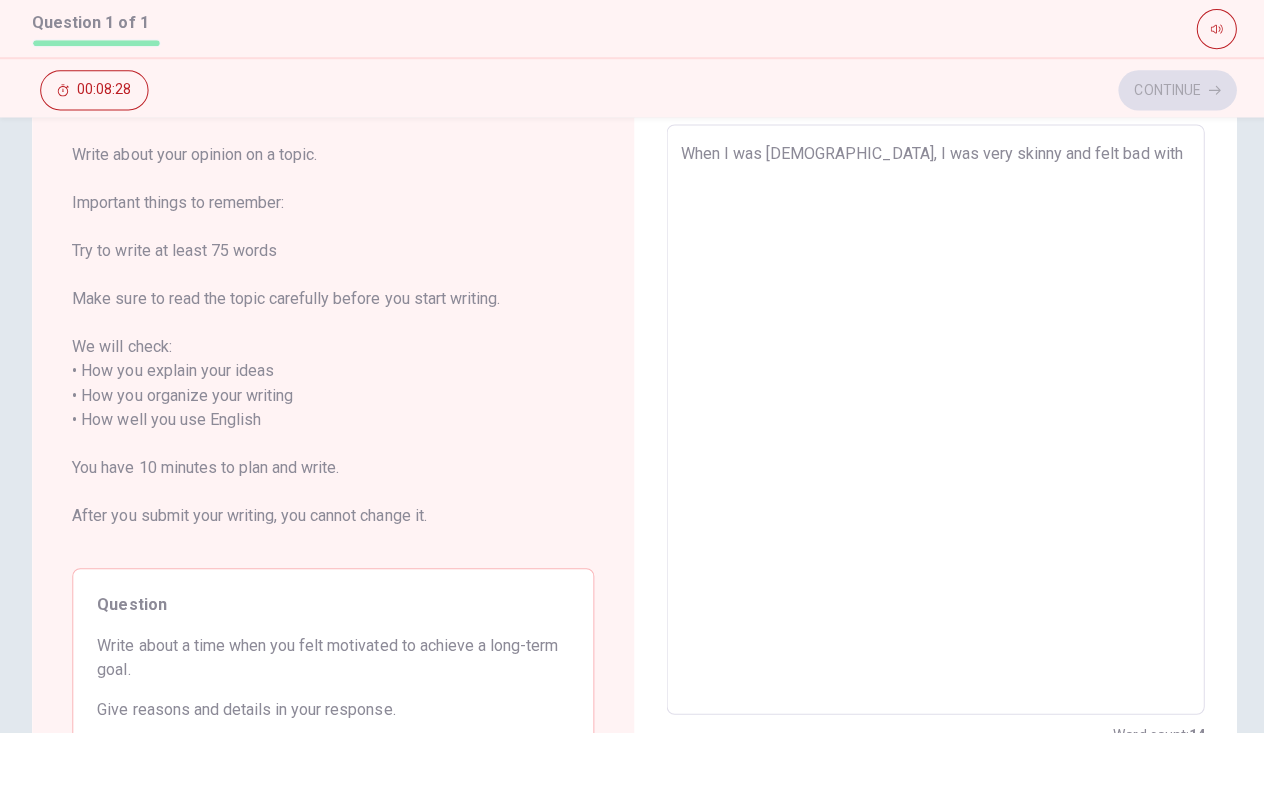 type on "x" 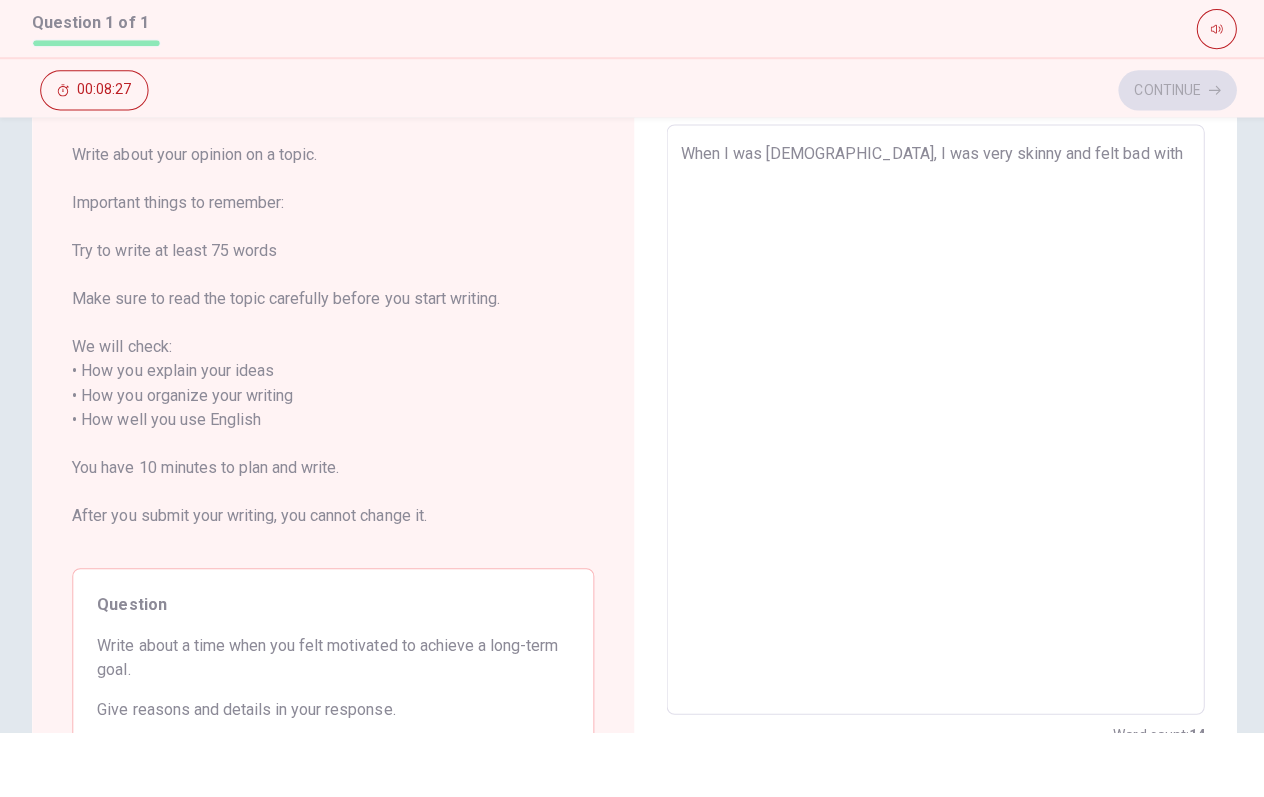 type on "When I was [DEMOGRAPHIC_DATA], I was very skinny and felt bad with t" 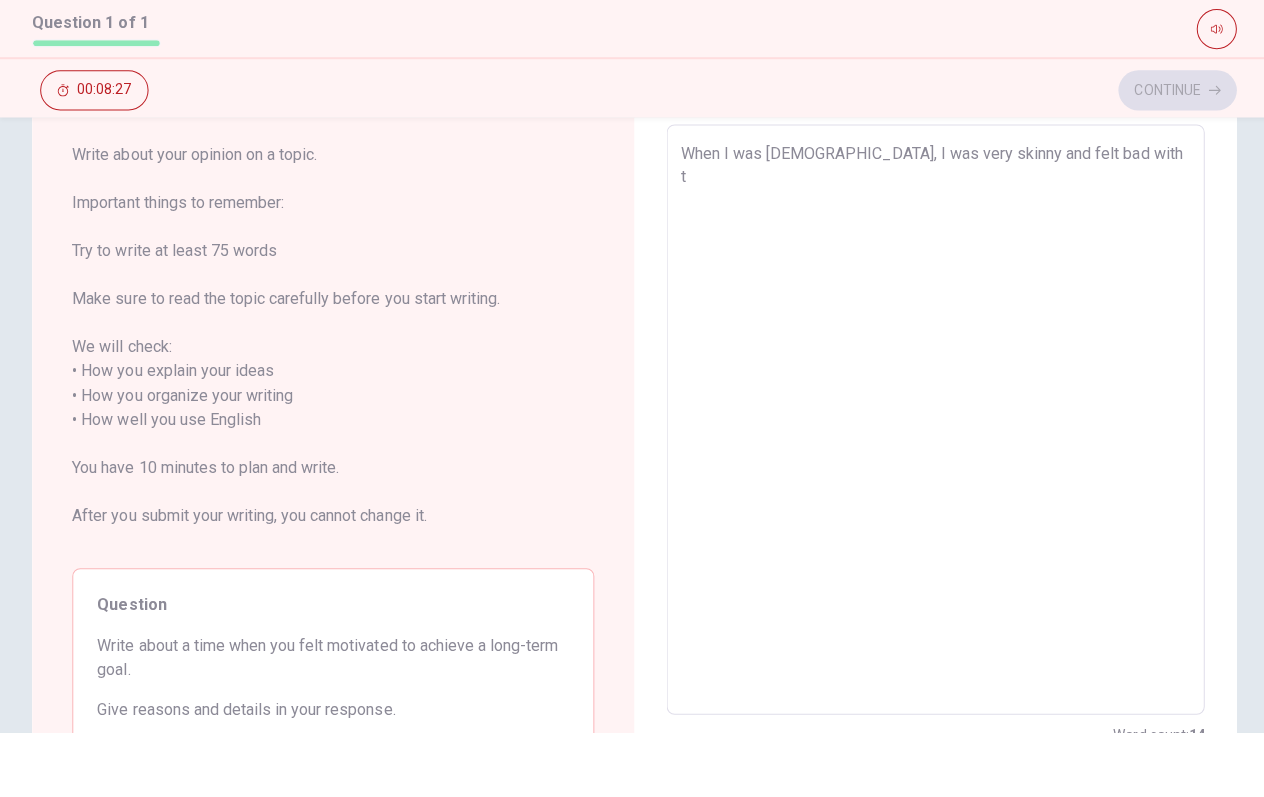 type on "x" 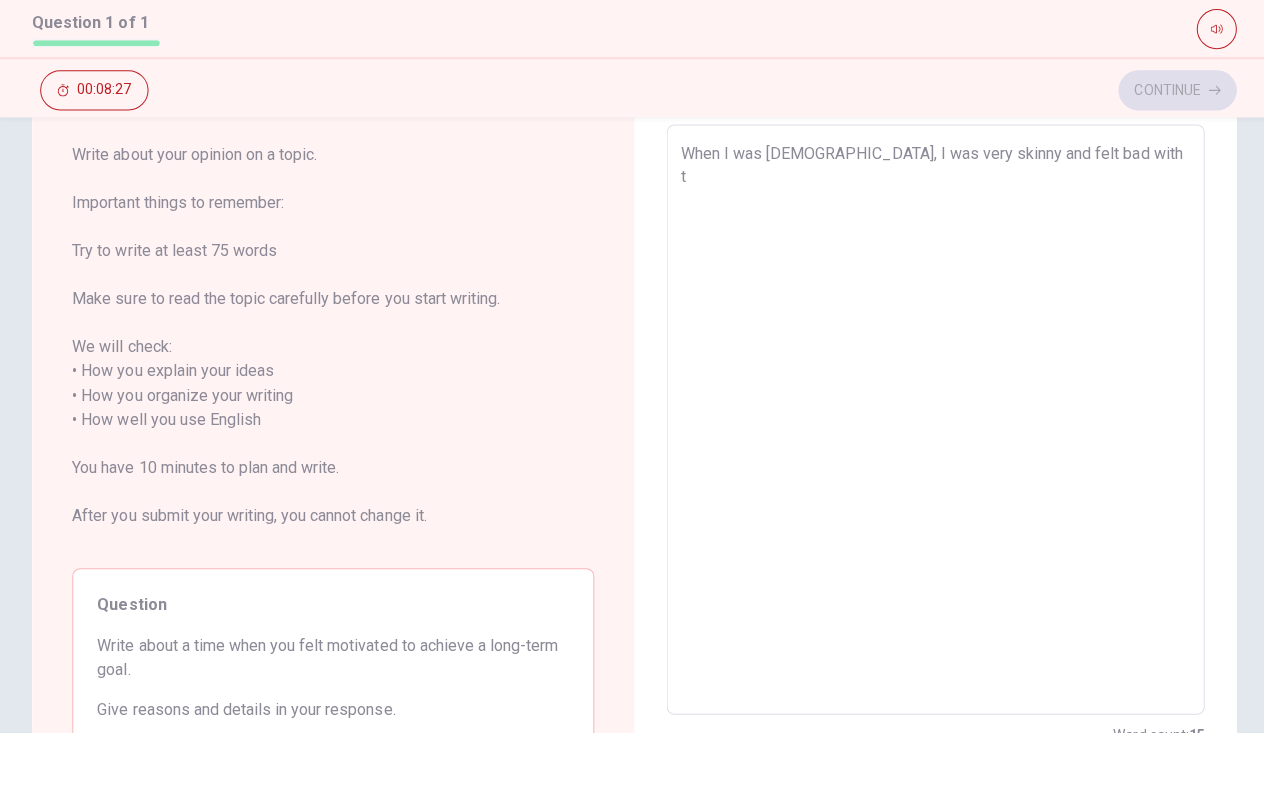 type 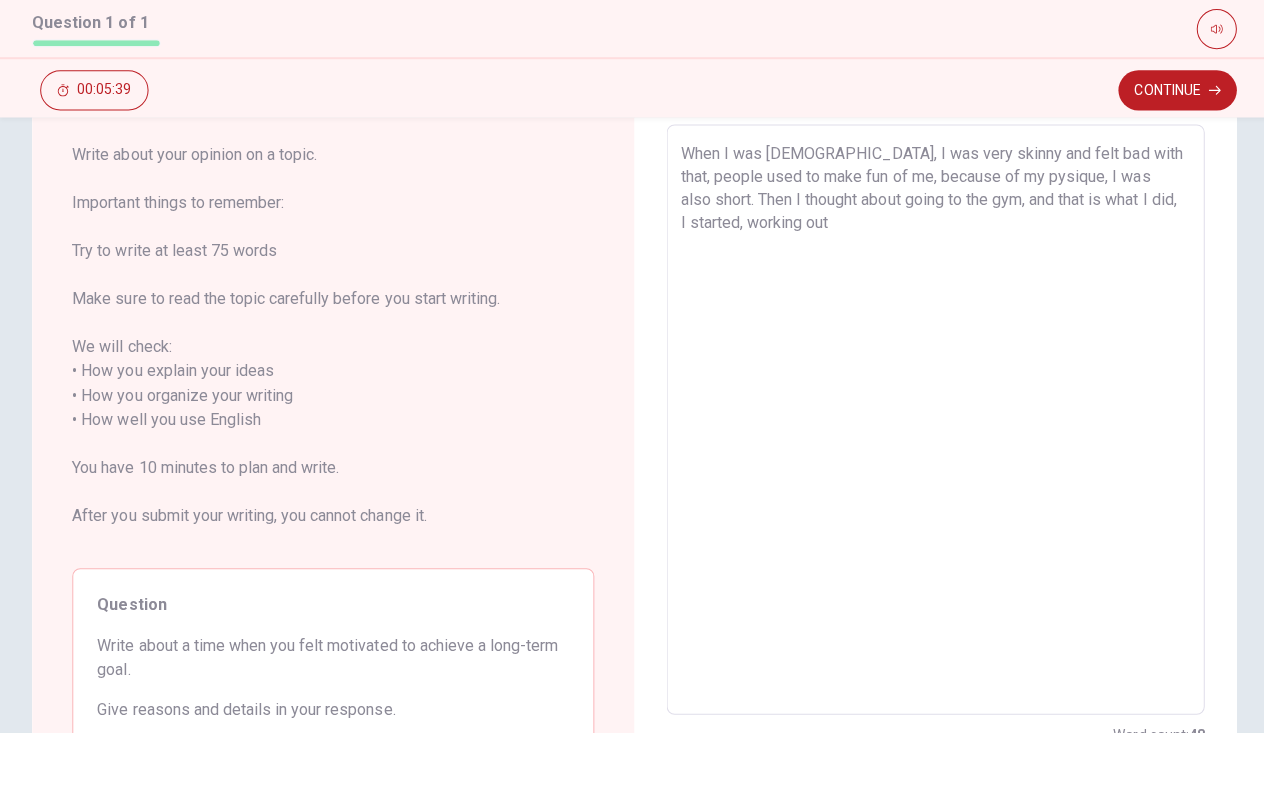 click on "When I was [DEMOGRAPHIC_DATA], I was very skinny and felt bad with that, people used to make fun of me, because of my pysique, I was also short. Then I thought about going to the gym, and that is what I did, I started, working out" at bounding box center [932, 485] 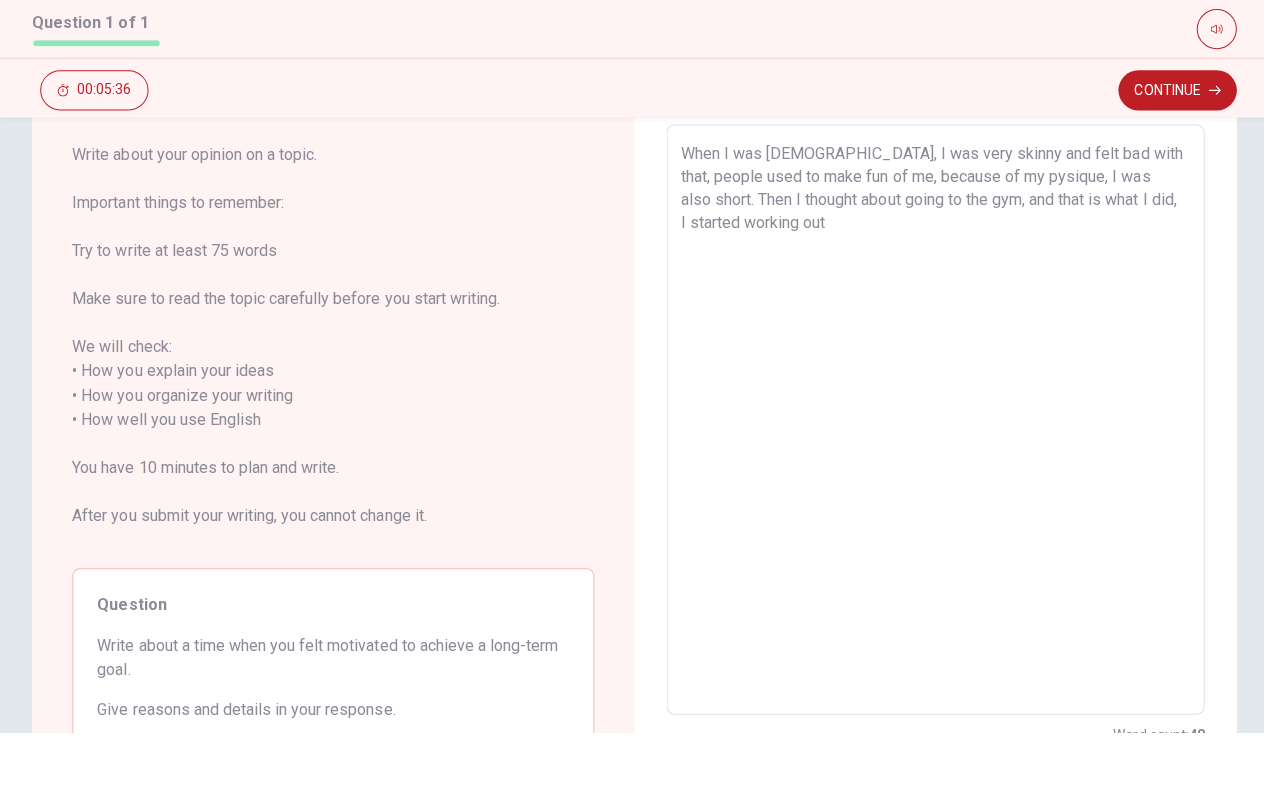 click on "When I was [DEMOGRAPHIC_DATA], I was very skinny and felt bad with that, people used to make fun of me, because of my pysique, I was also short. Then I thought about going to the gym, and that is what I did, I started working out" at bounding box center (932, 485) 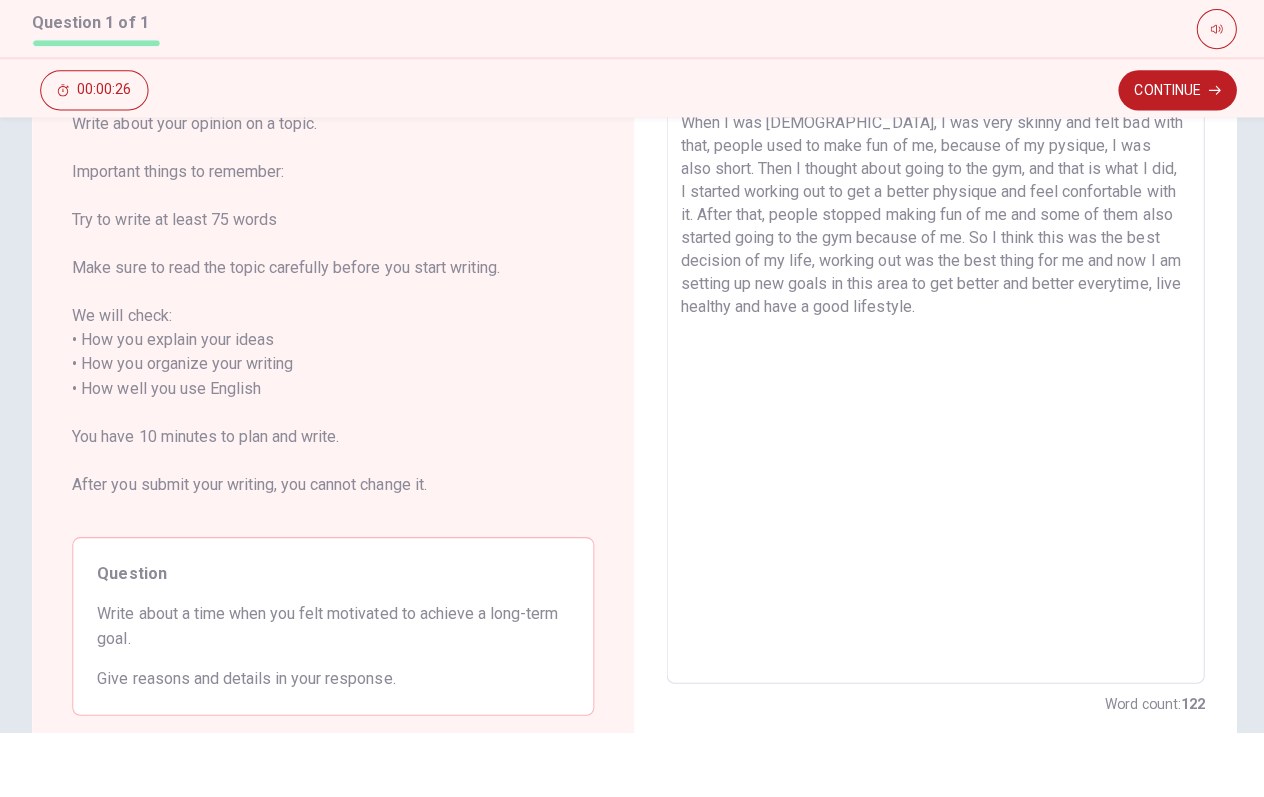 scroll, scrollTop: 129, scrollLeft: 0, axis: vertical 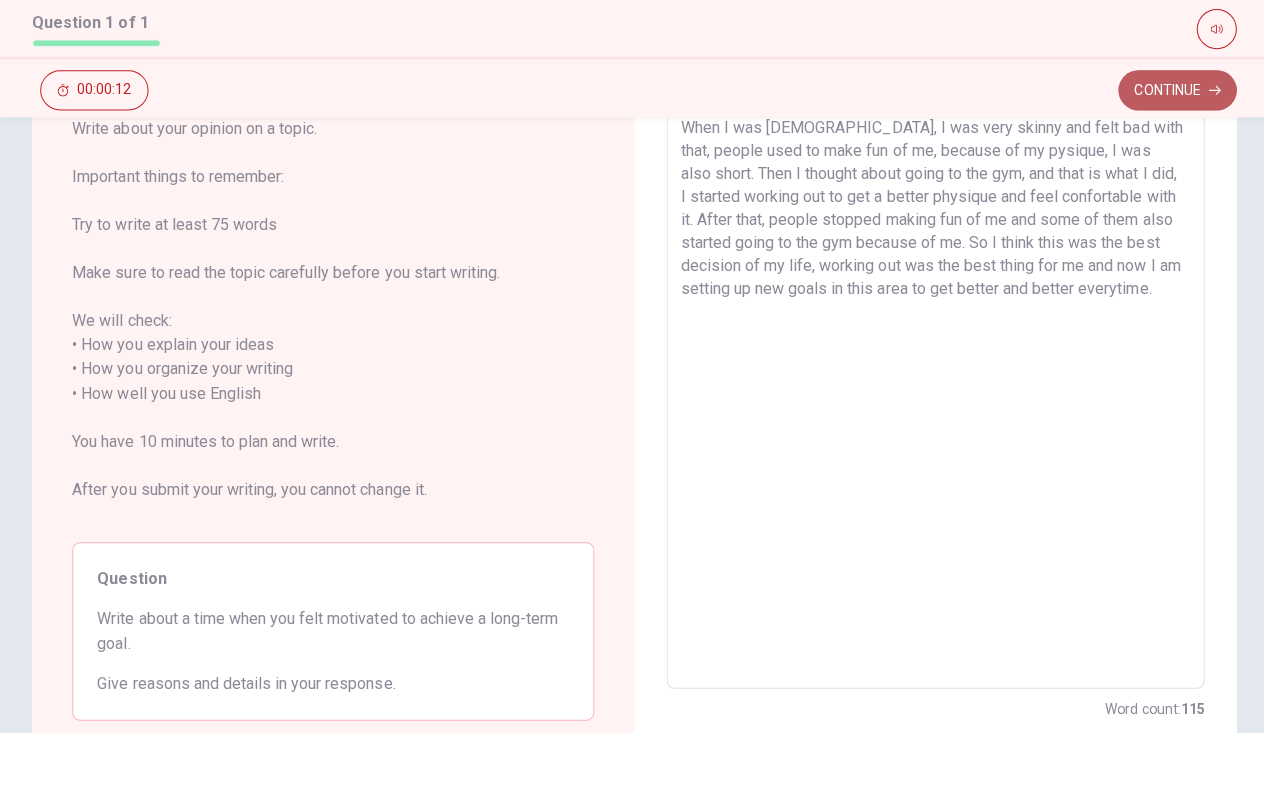 click on "Continue" at bounding box center (1173, 157) 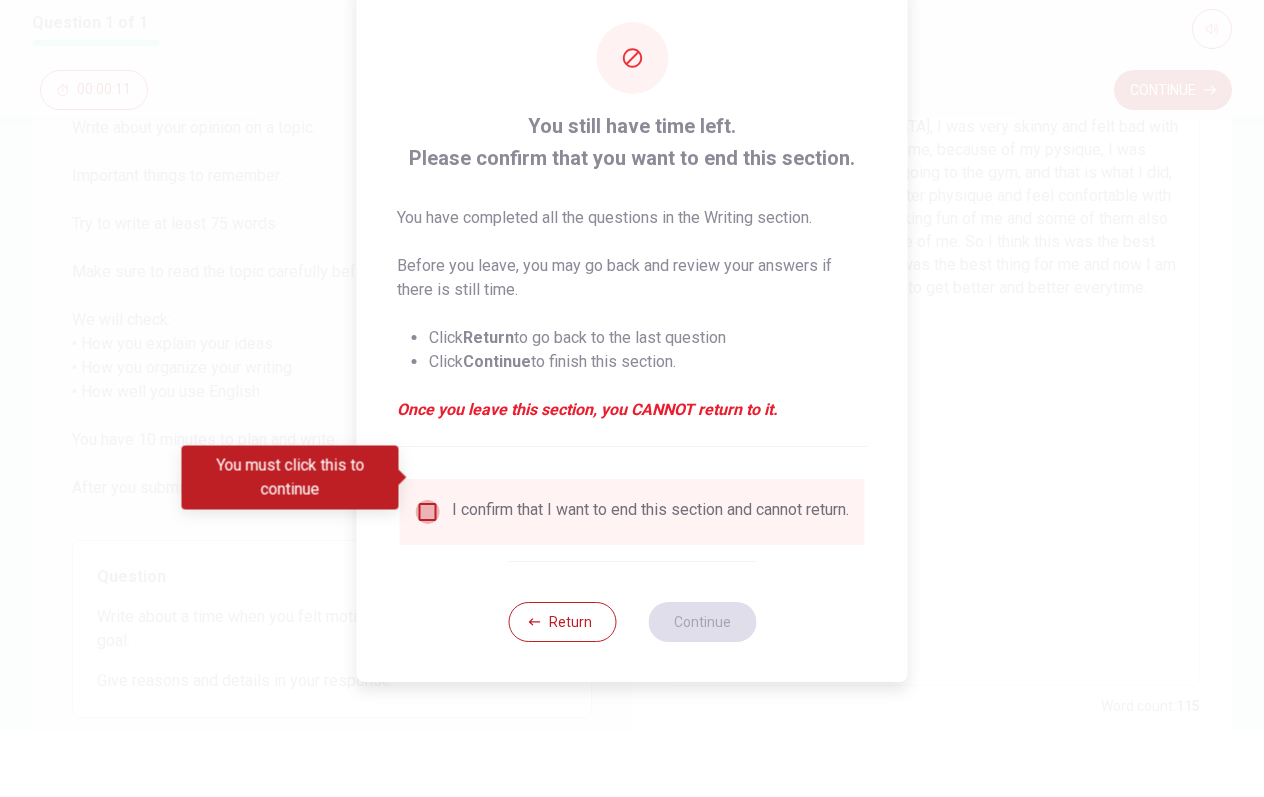 click at bounding box center [428, 579] 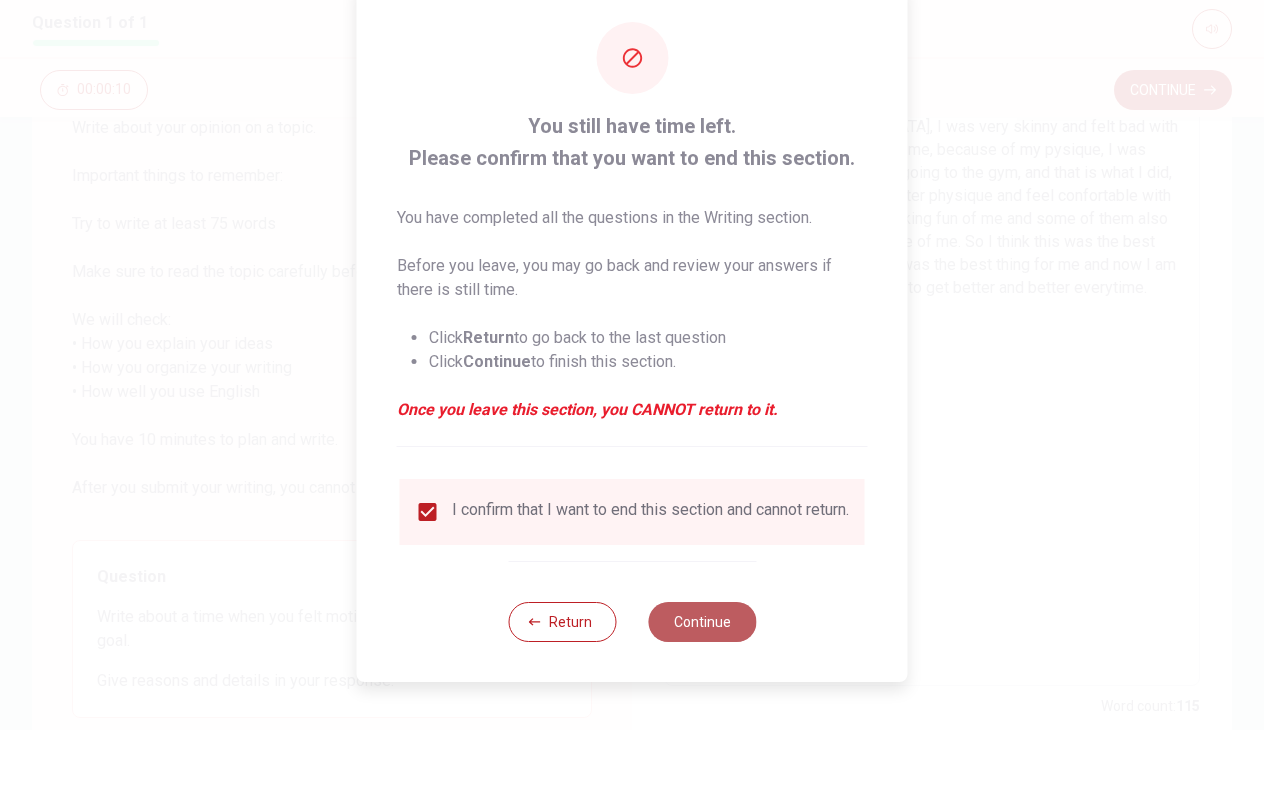 click on "Continue" at bounding box center [702, 689] 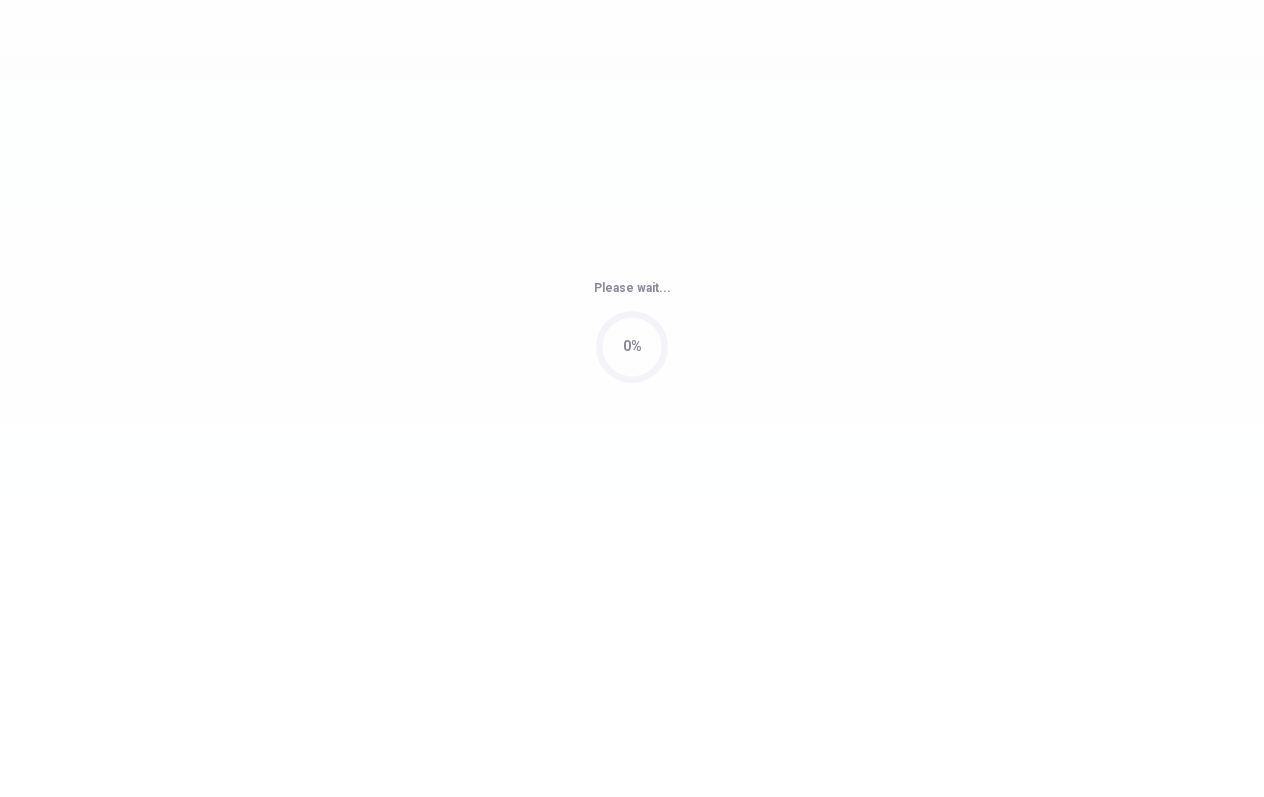scroll, scrollTop: 0, scrollLeft: 0, axis: both 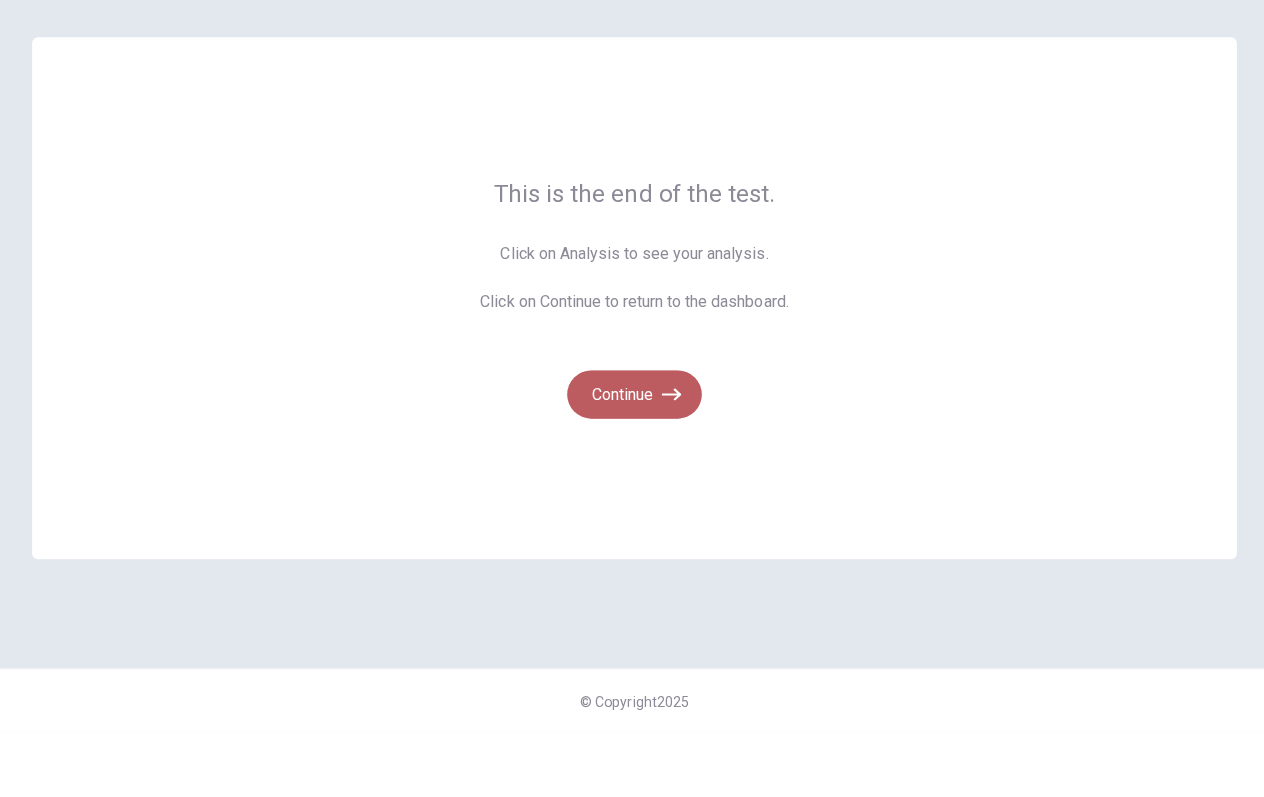 click on "Continue" at bounding box center [632, 460] 